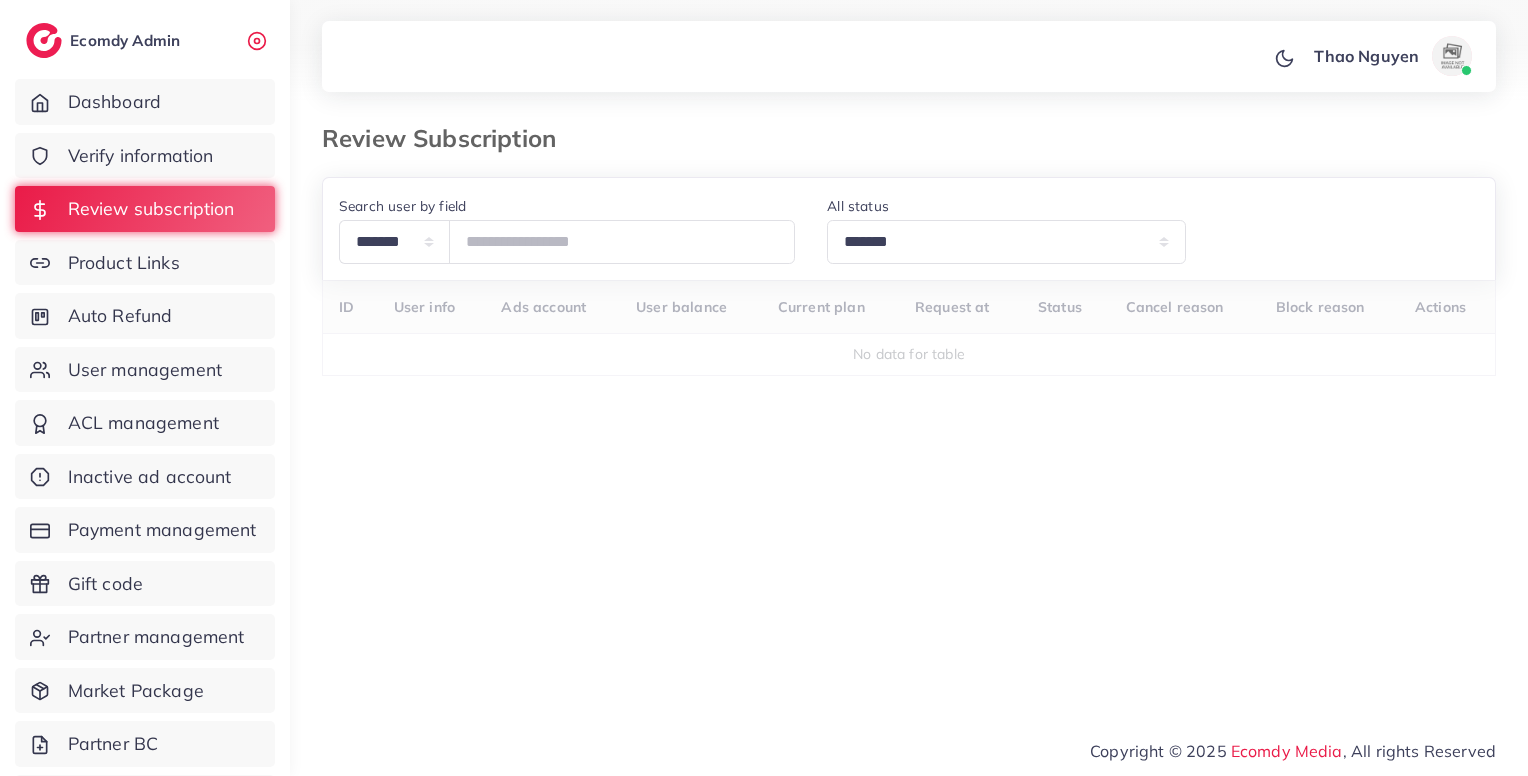 select on "*******" 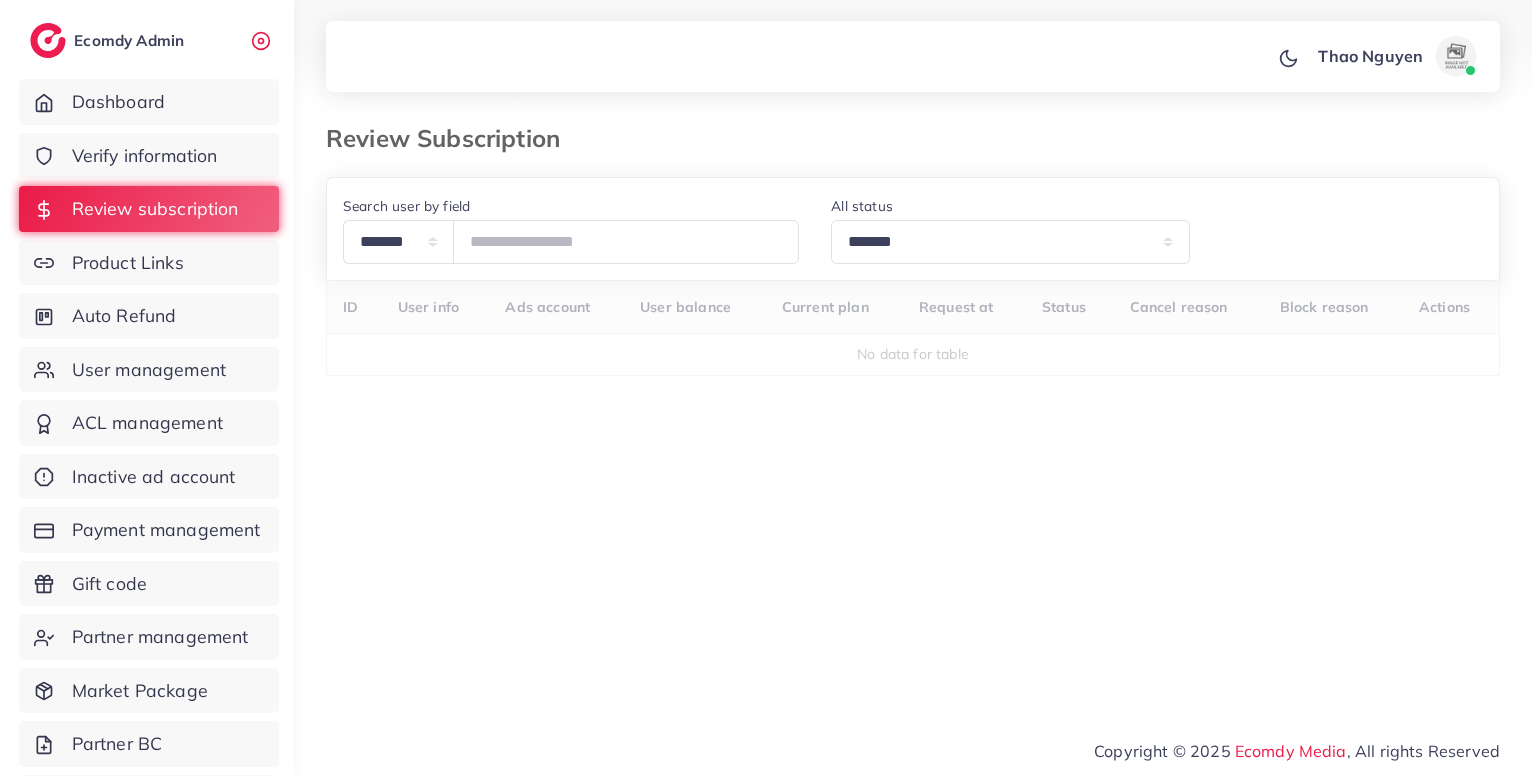 scroll, scrollTop: 0, scrollLeft: 0, axis: both 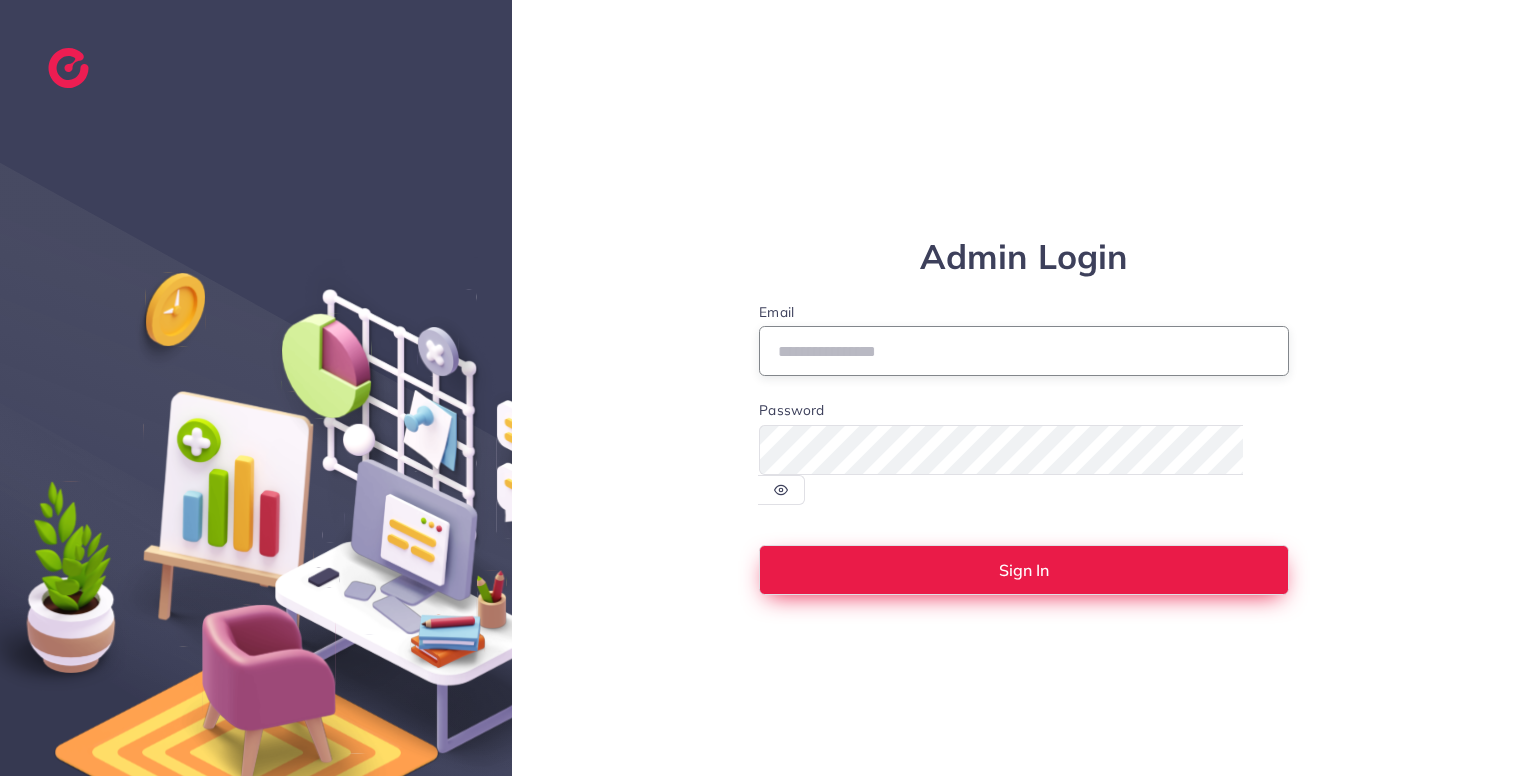 type on "**********" 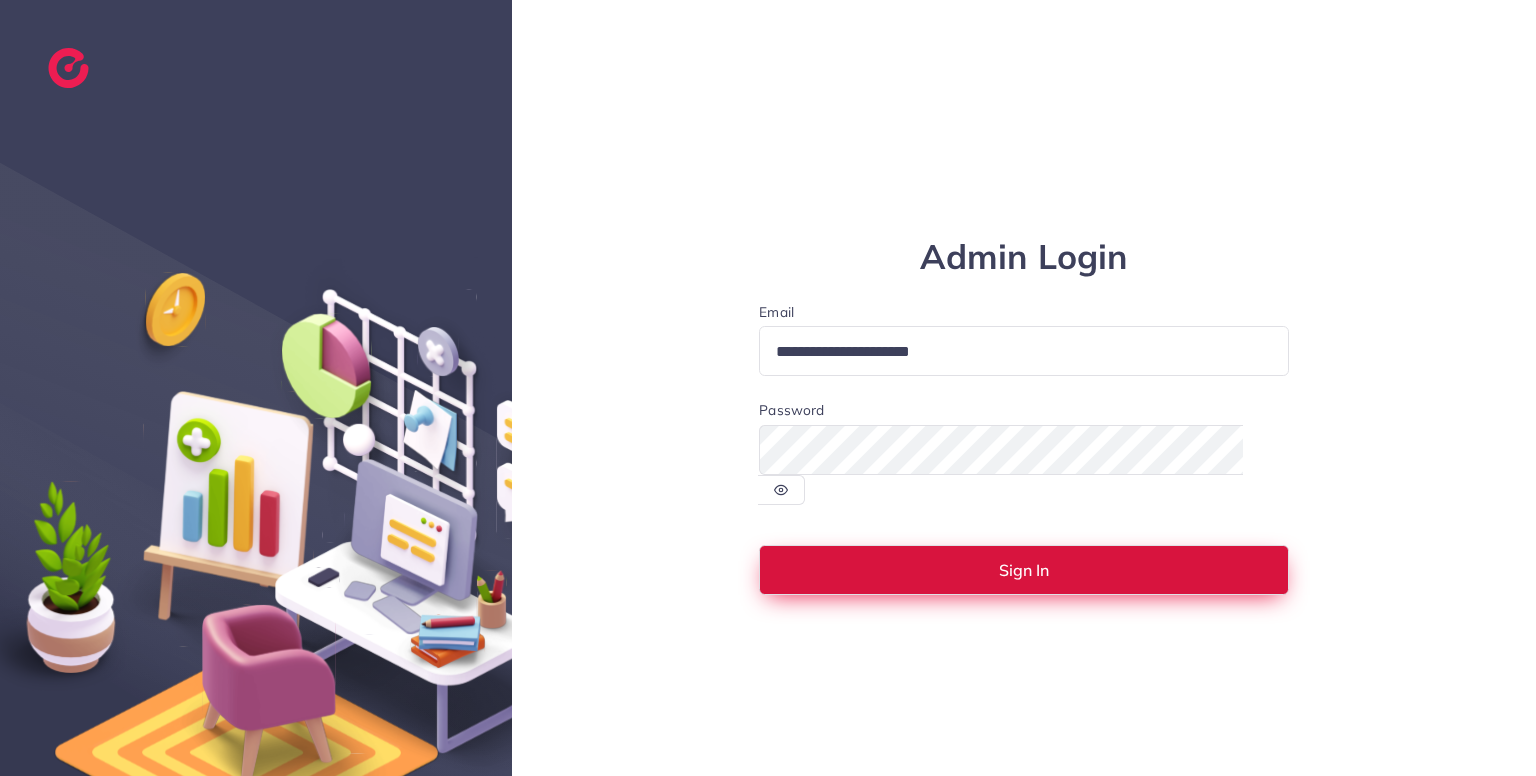 click on "Sign In" at bounding box center (1024, 570) 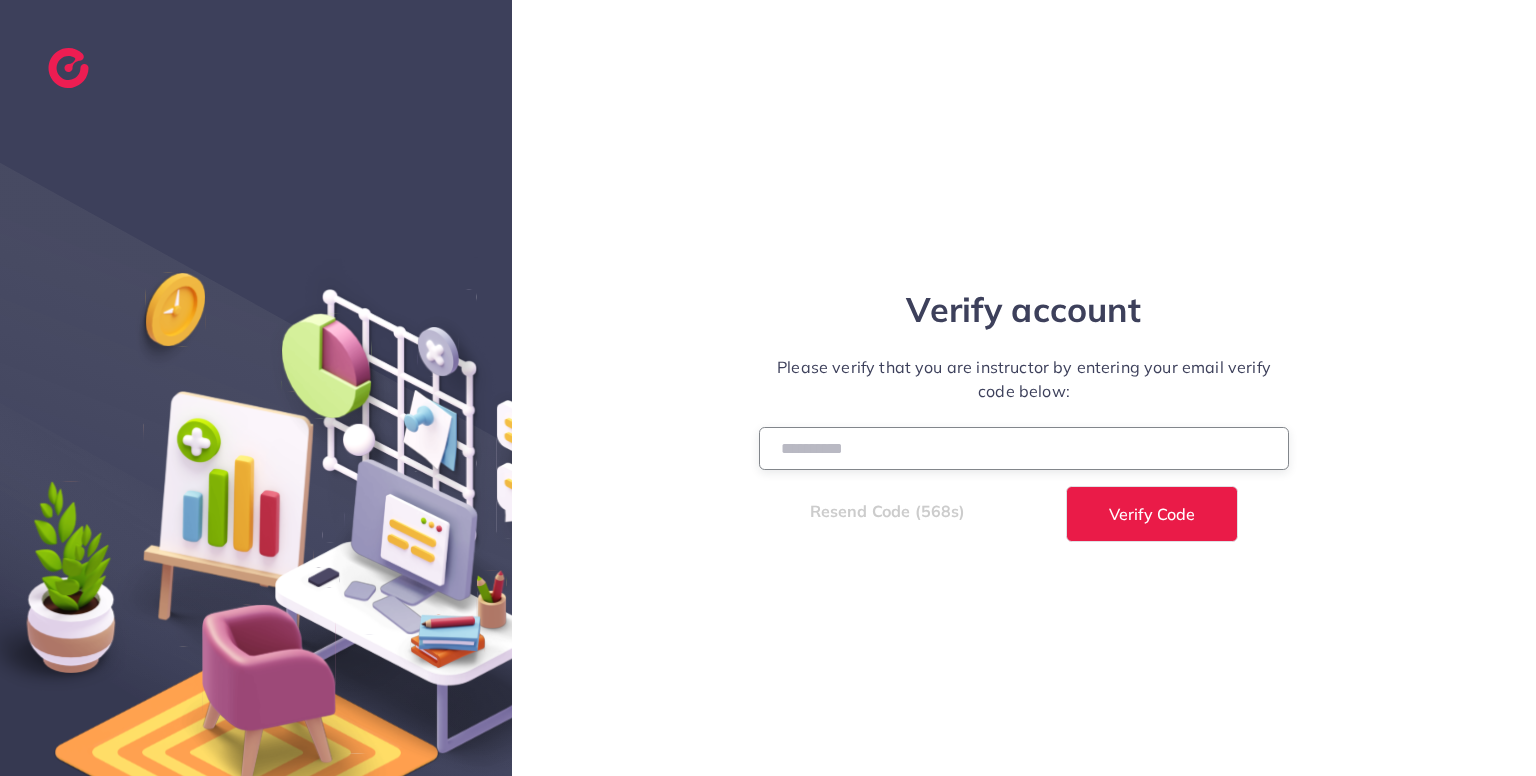 click at bounding box center [1024, 448] 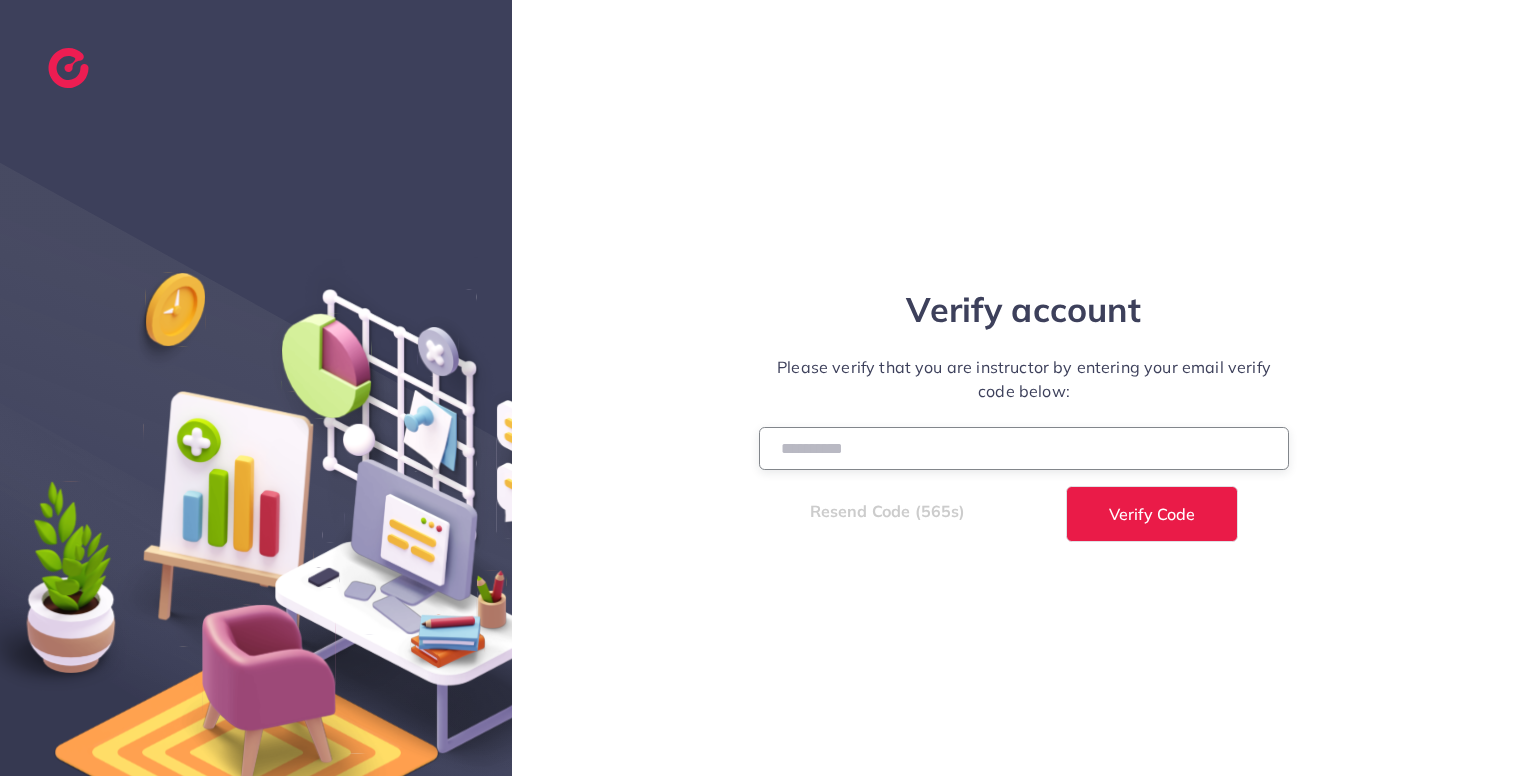 type on "******" 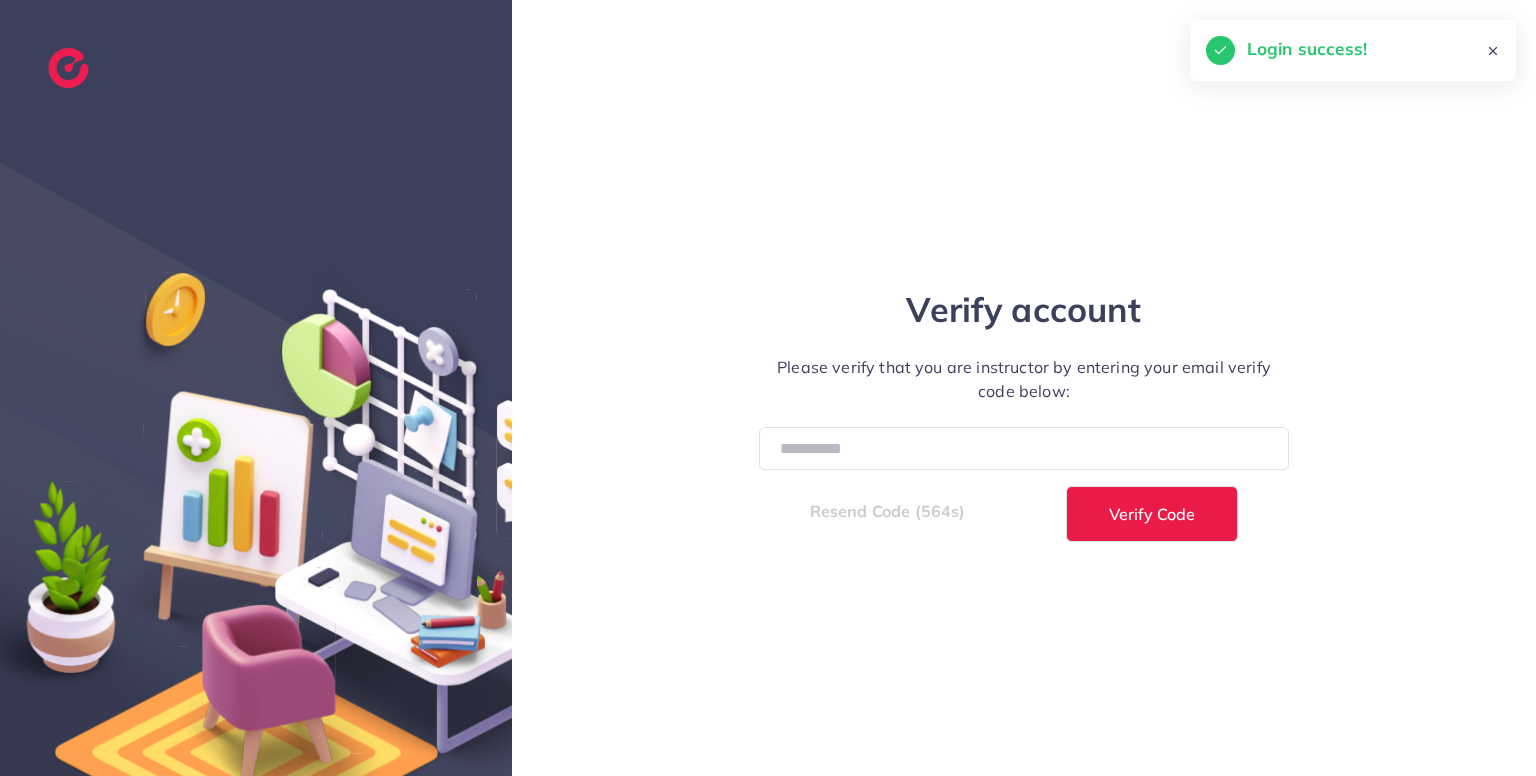 select on "*" 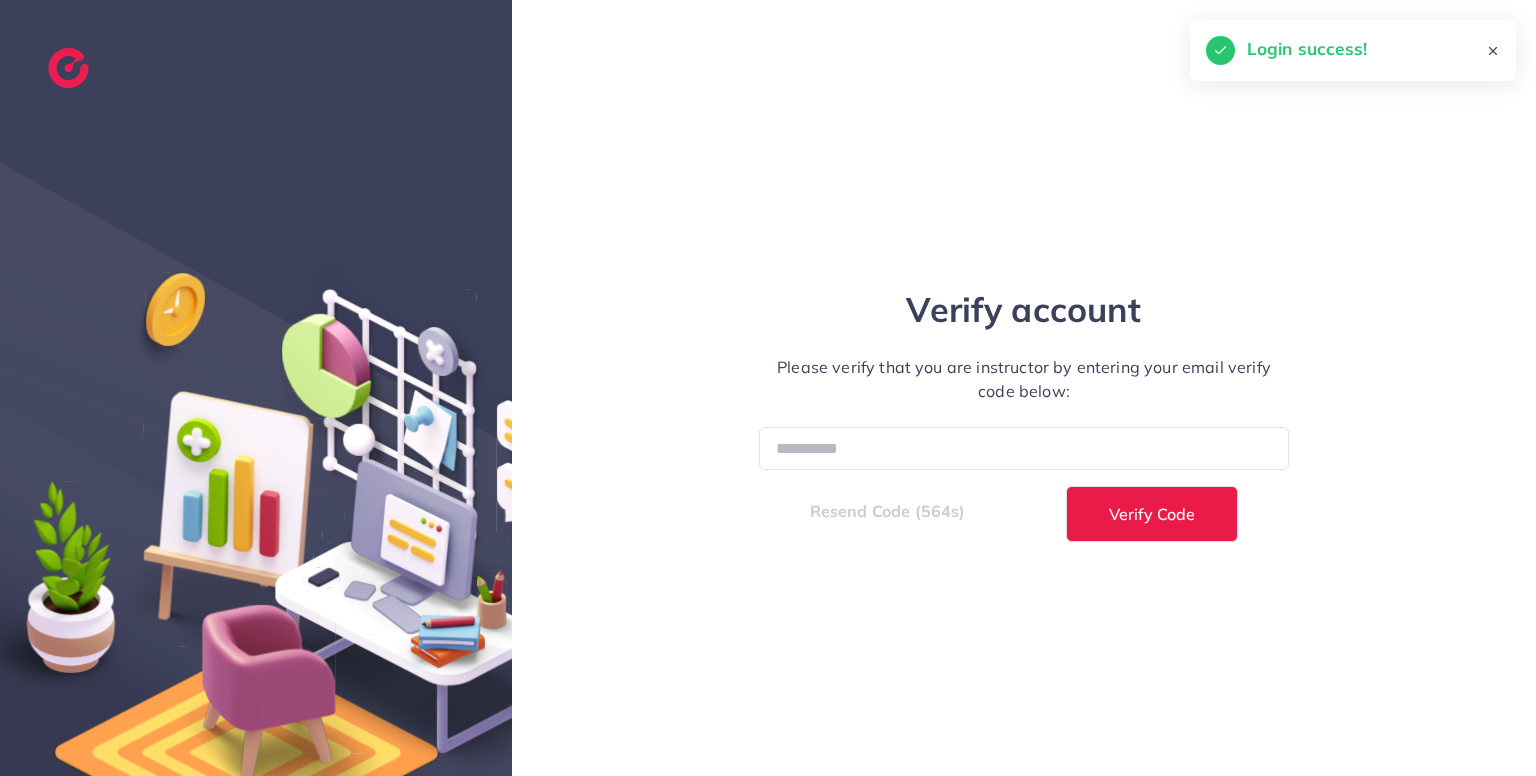 select on "****" 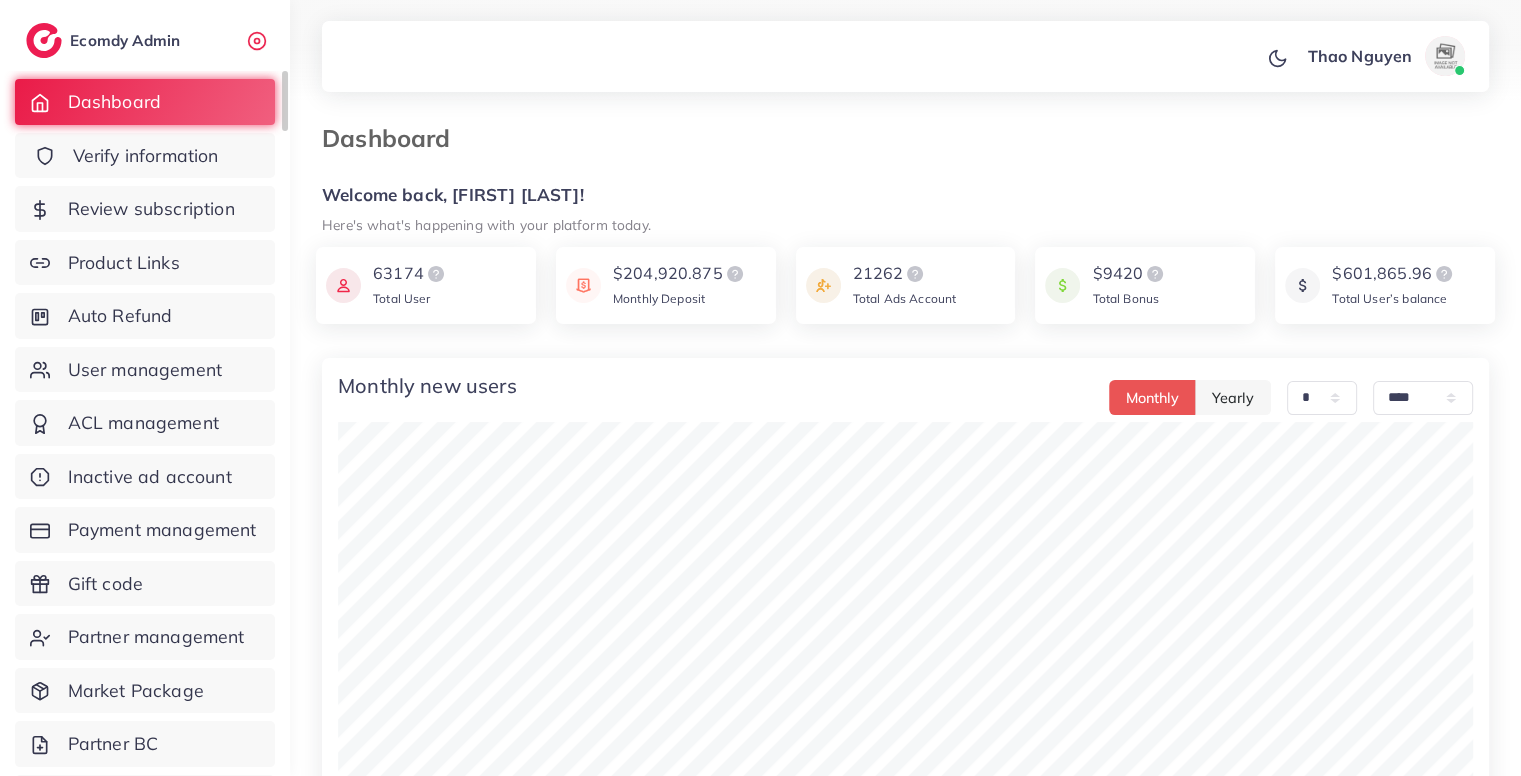 click on "Verify information" at bounding box center [146, 156] 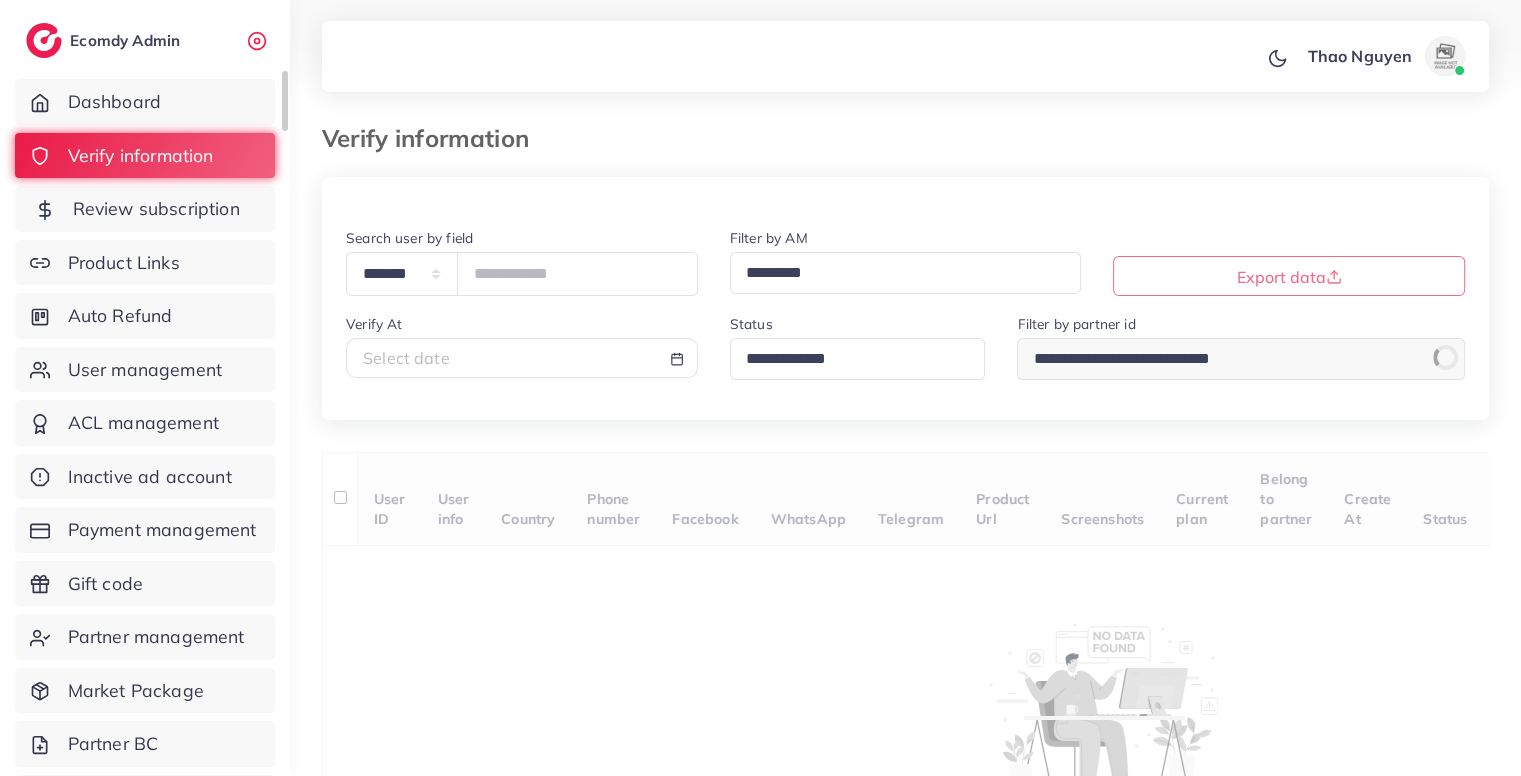 click on "Review subscription" at bounding box center (156, 209) 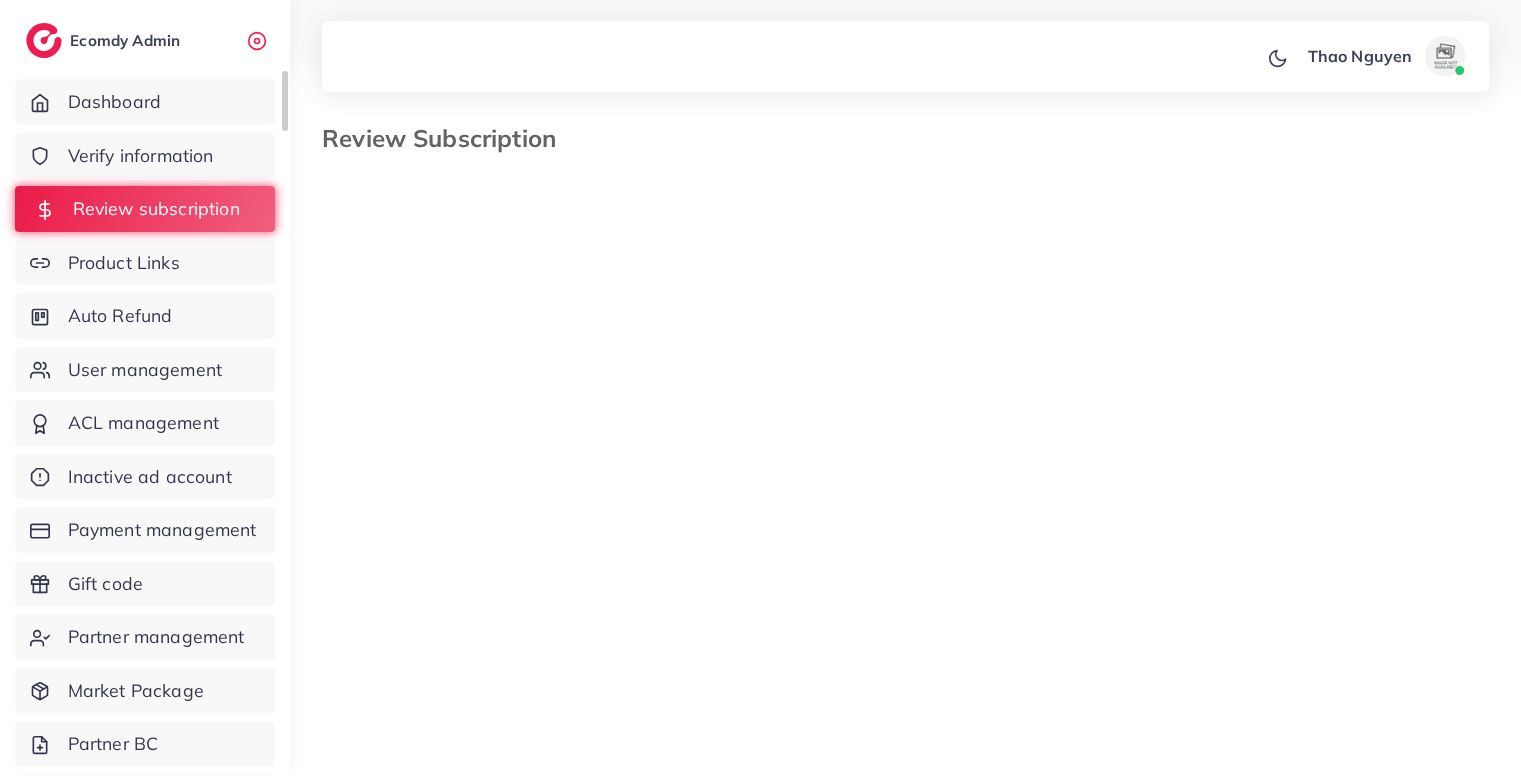 select on "*******" 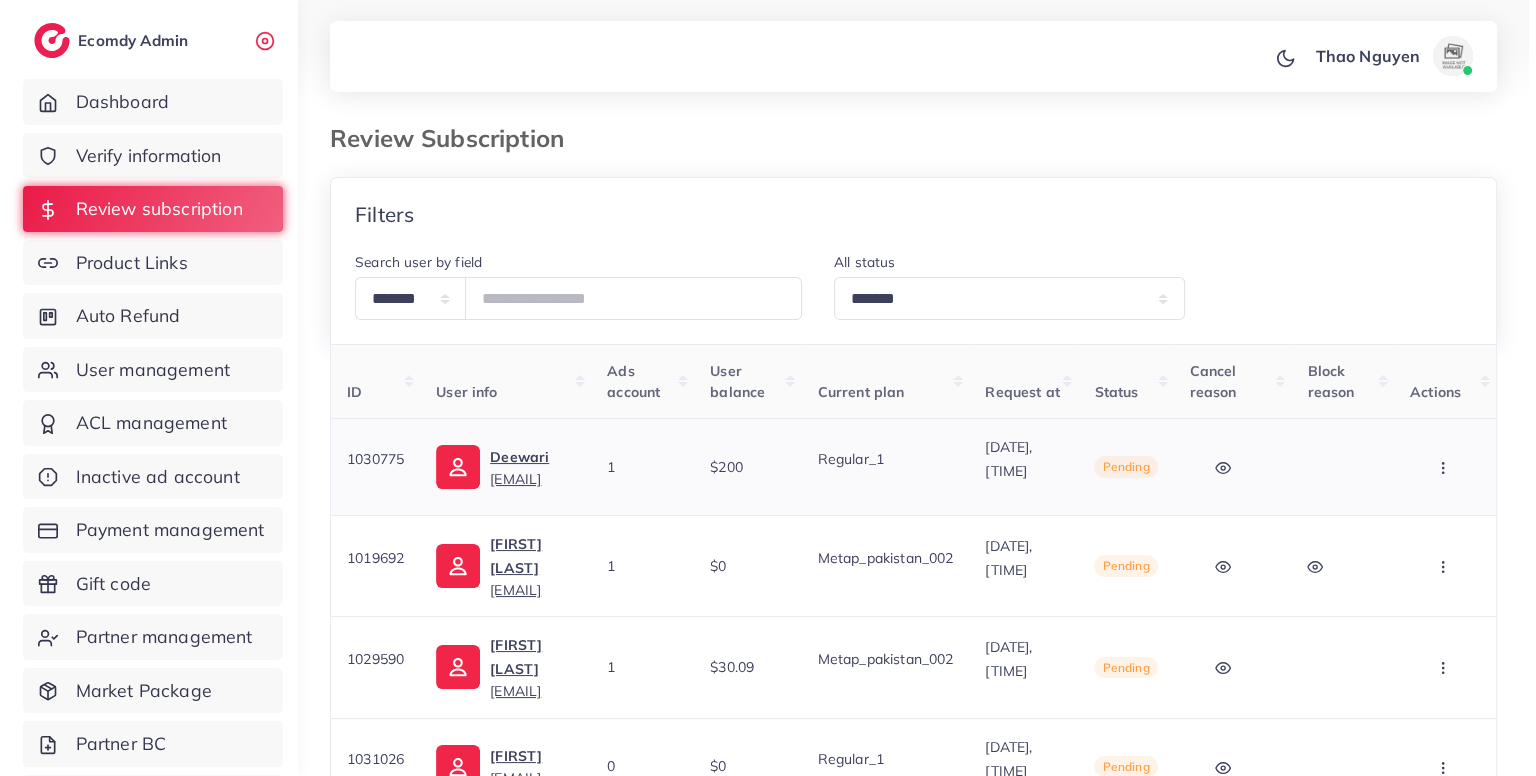 scroll, scrollTop: 0, scrollLeft: 28, axis: horizontal 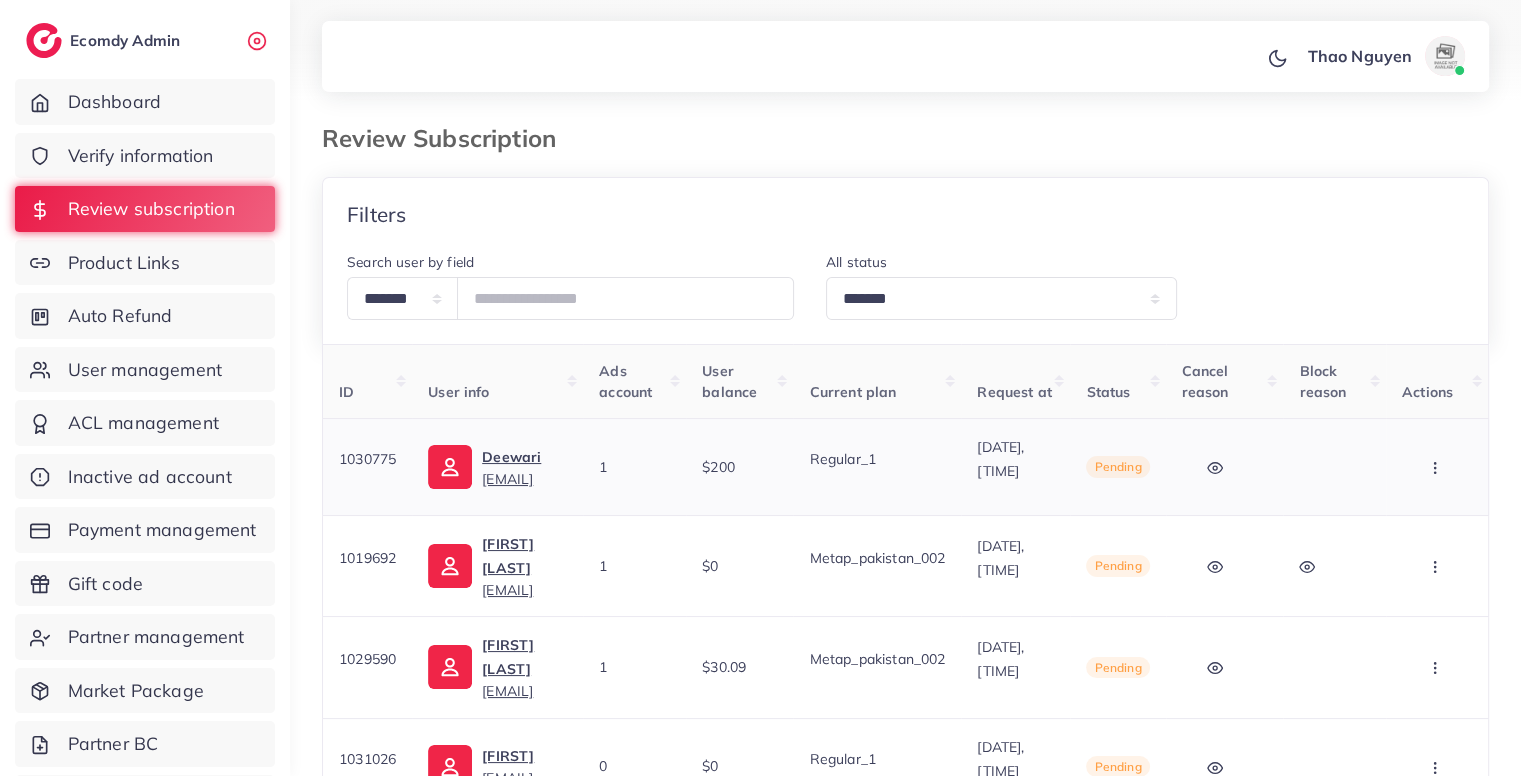 click 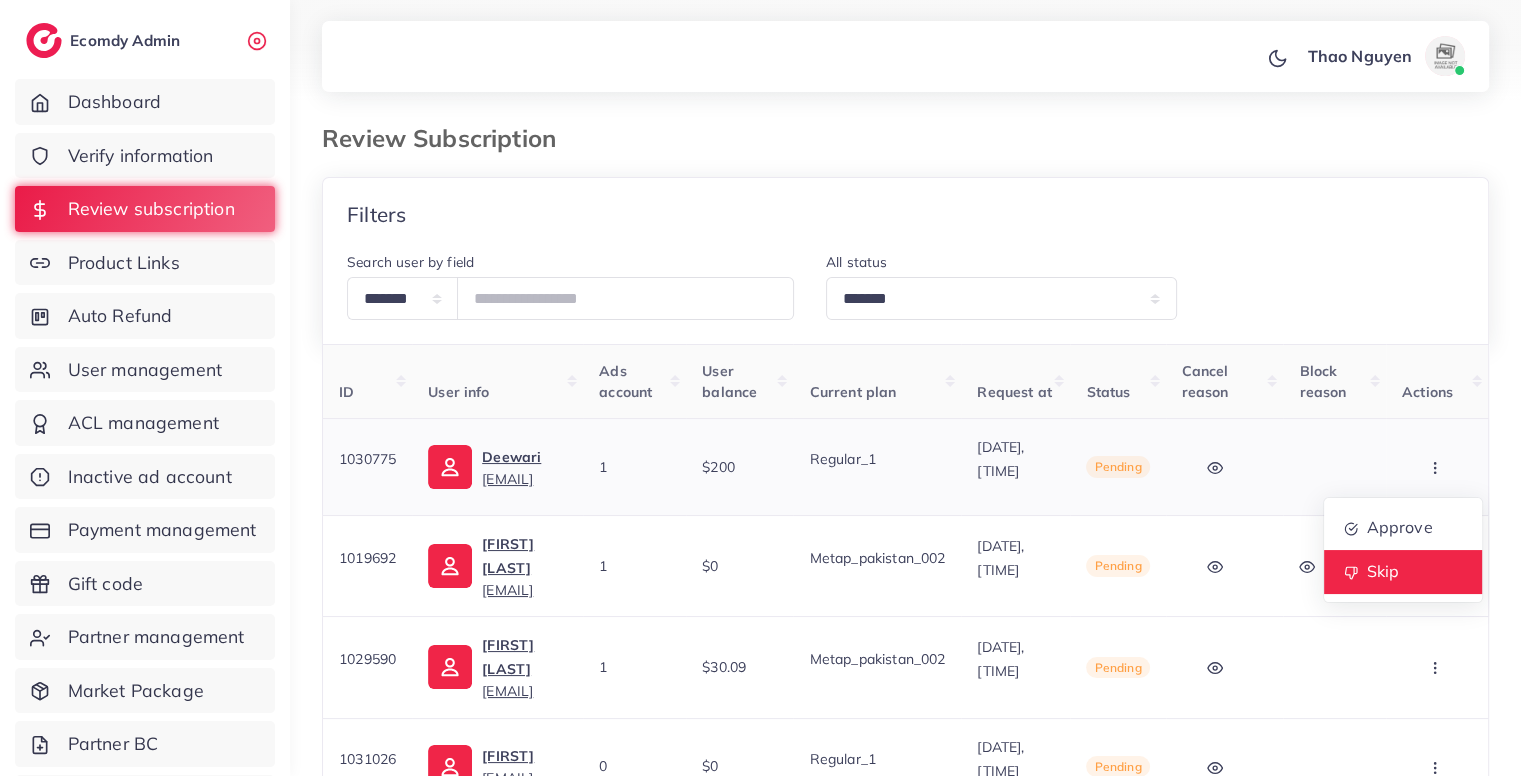 click on "Skip" at bounding box center [1403, 572] 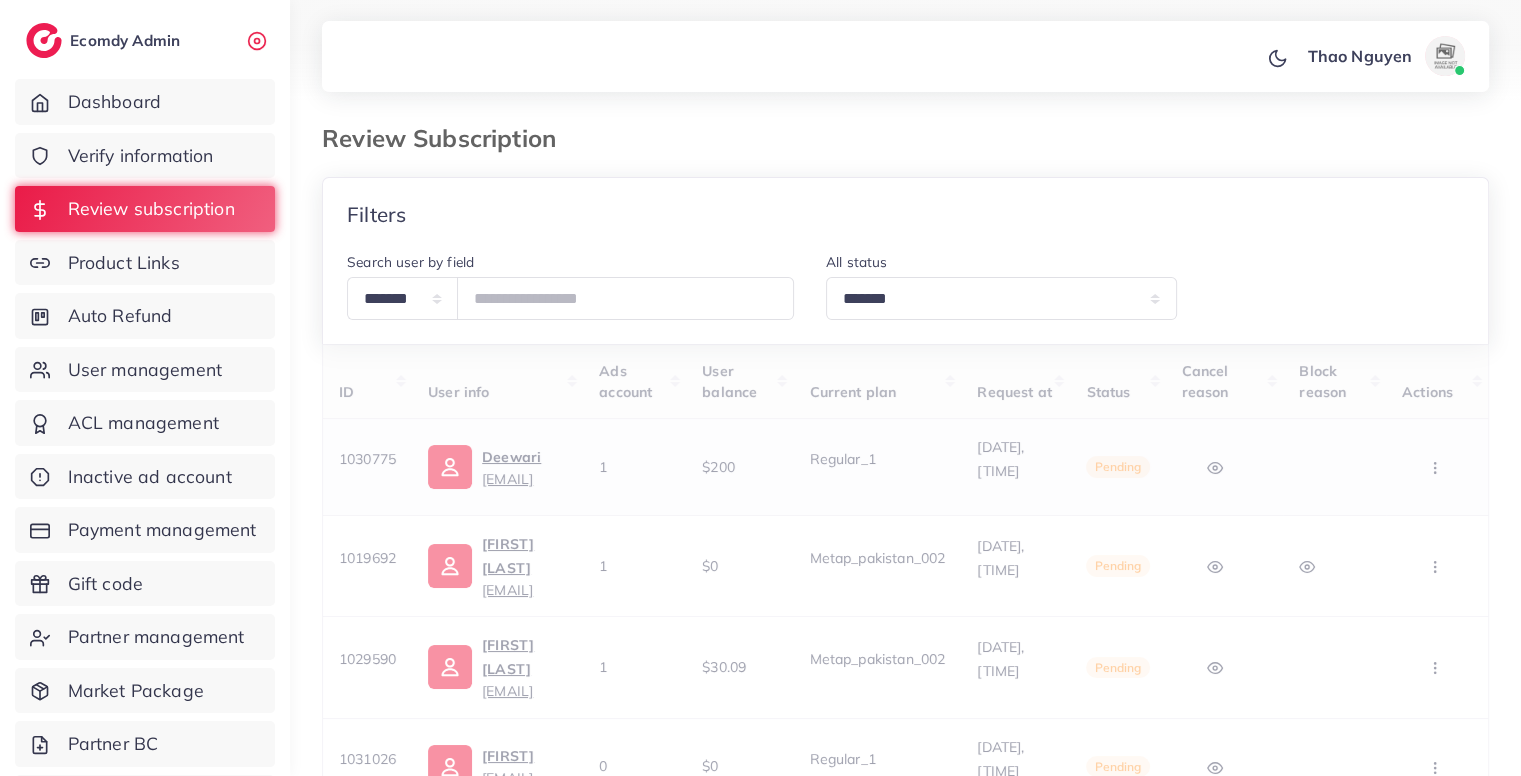 scroll, scrollTop: 0, scrollLeft: 0, axis: both 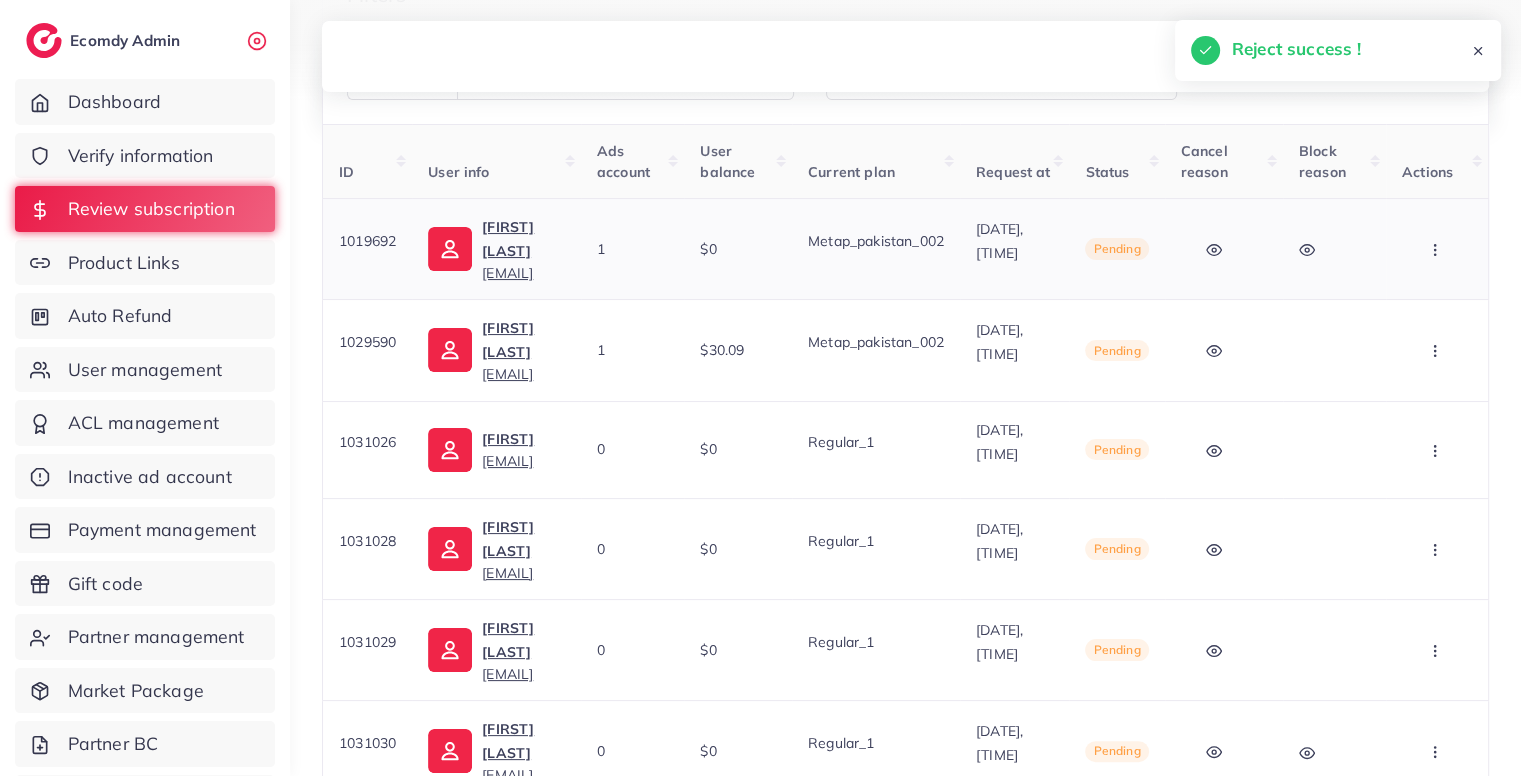click at bounding box center [1437, 249] 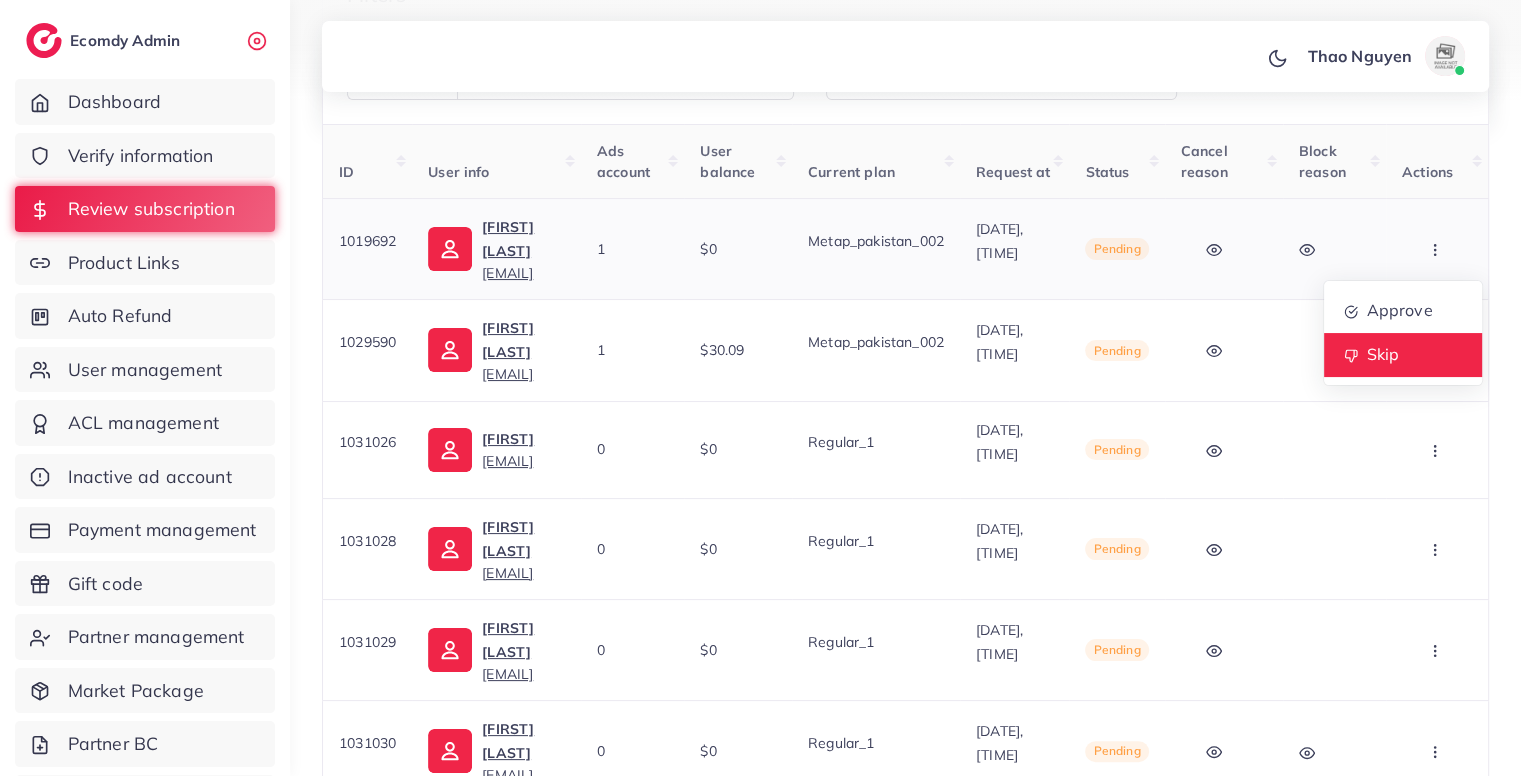 click on "Skip" at bounding box center (1382, 354) 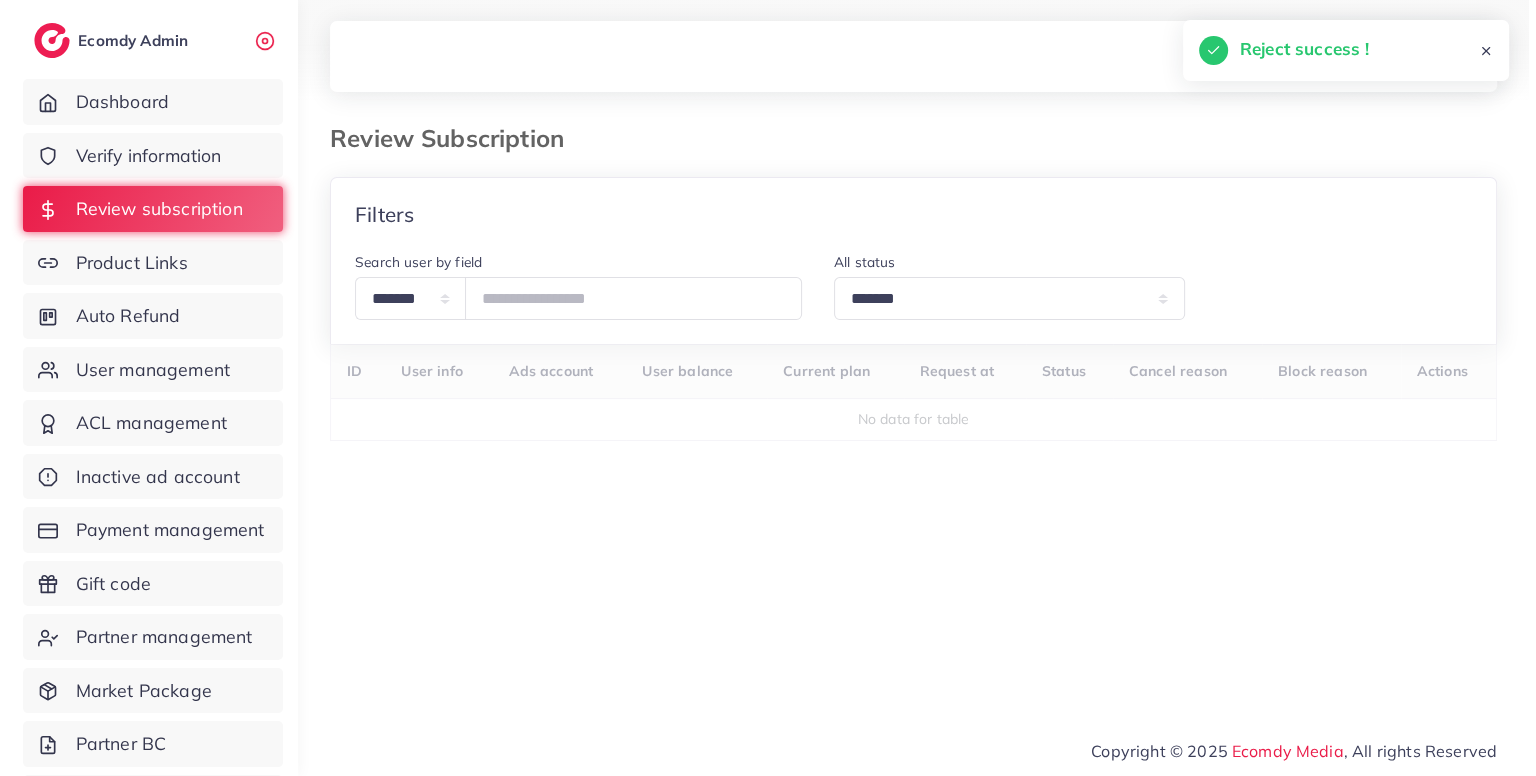scroll, scrollTop: 0, scrollLeft: 0, axis: both 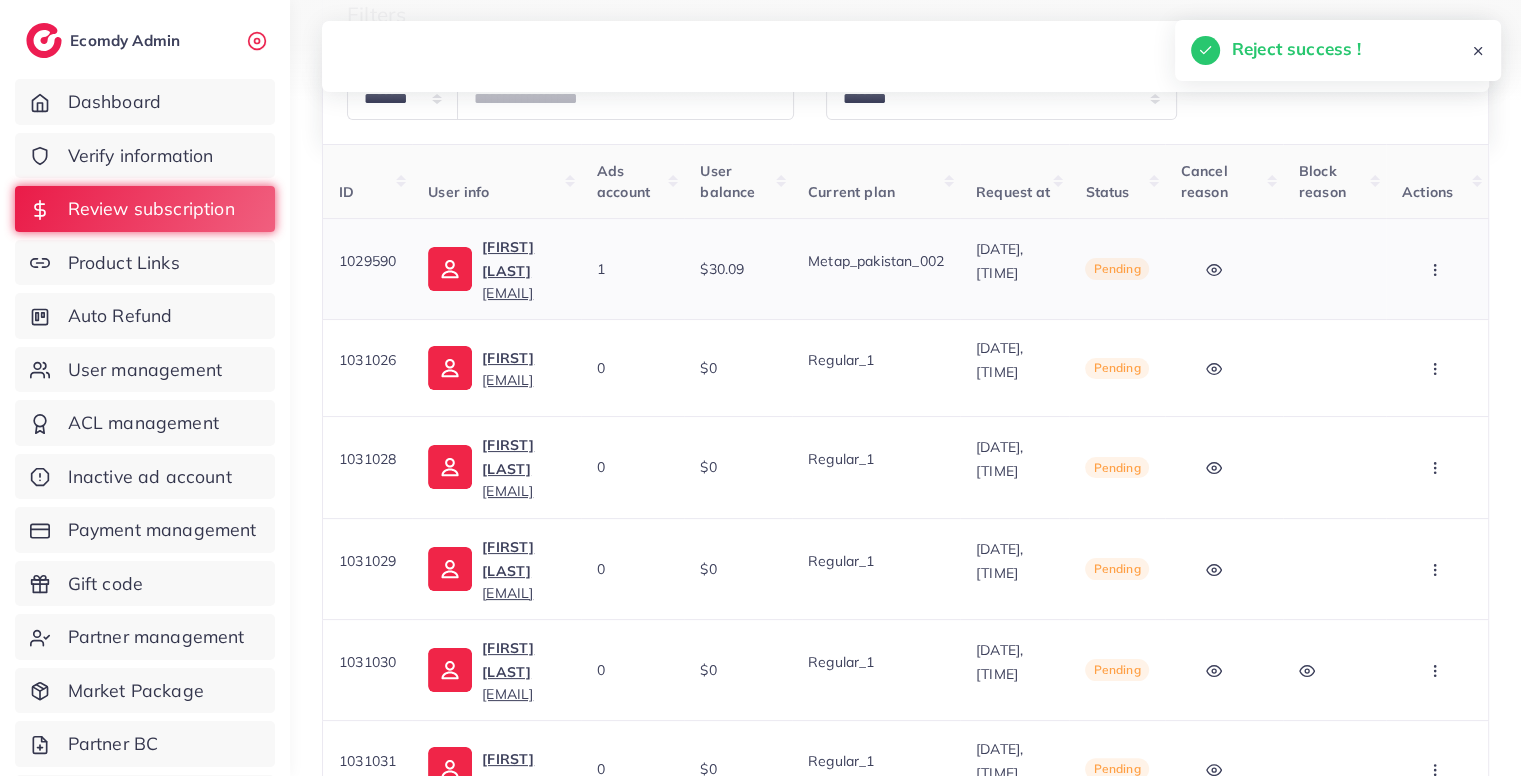 click 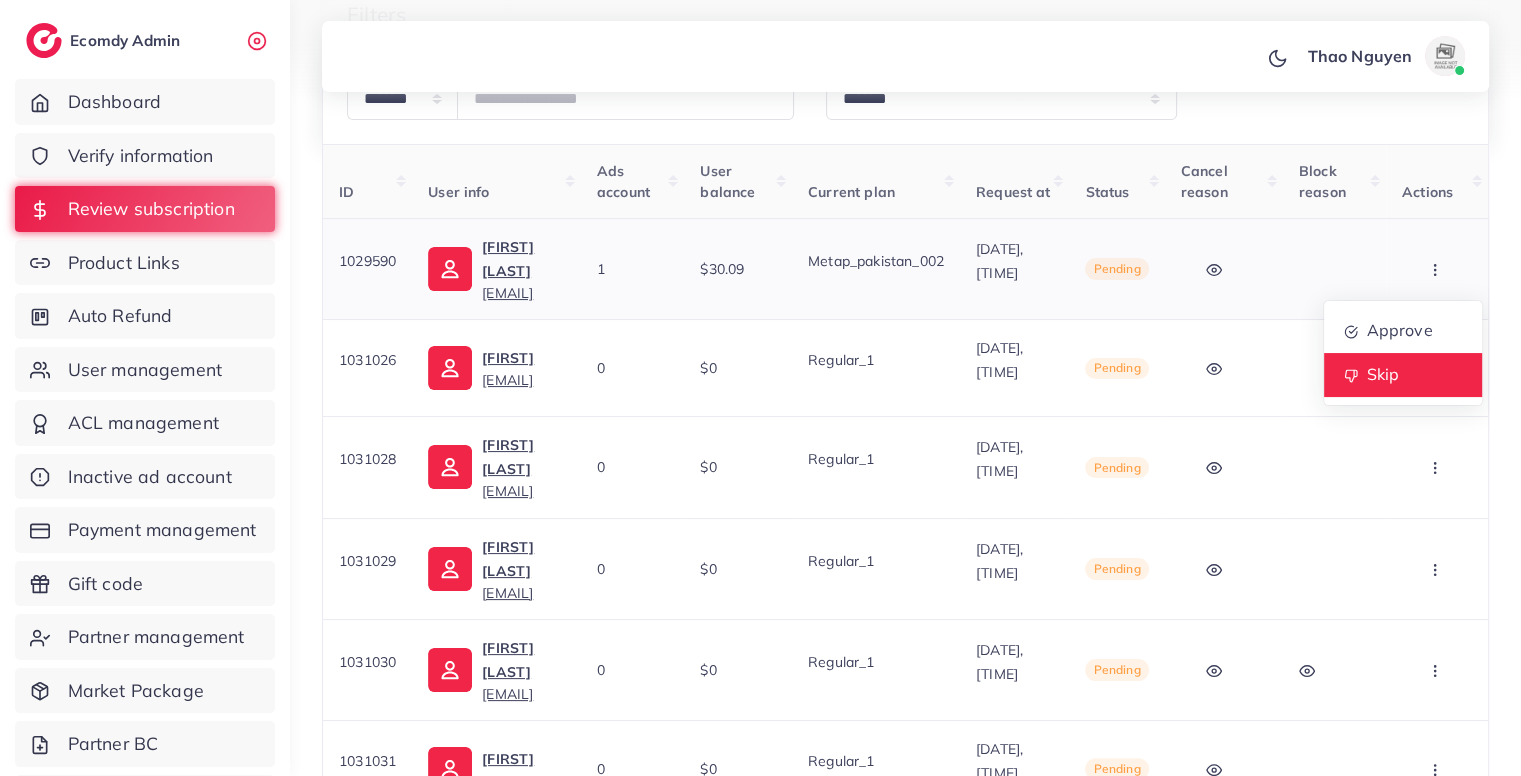 click on "Skip" at bounding box center (1382, 374) 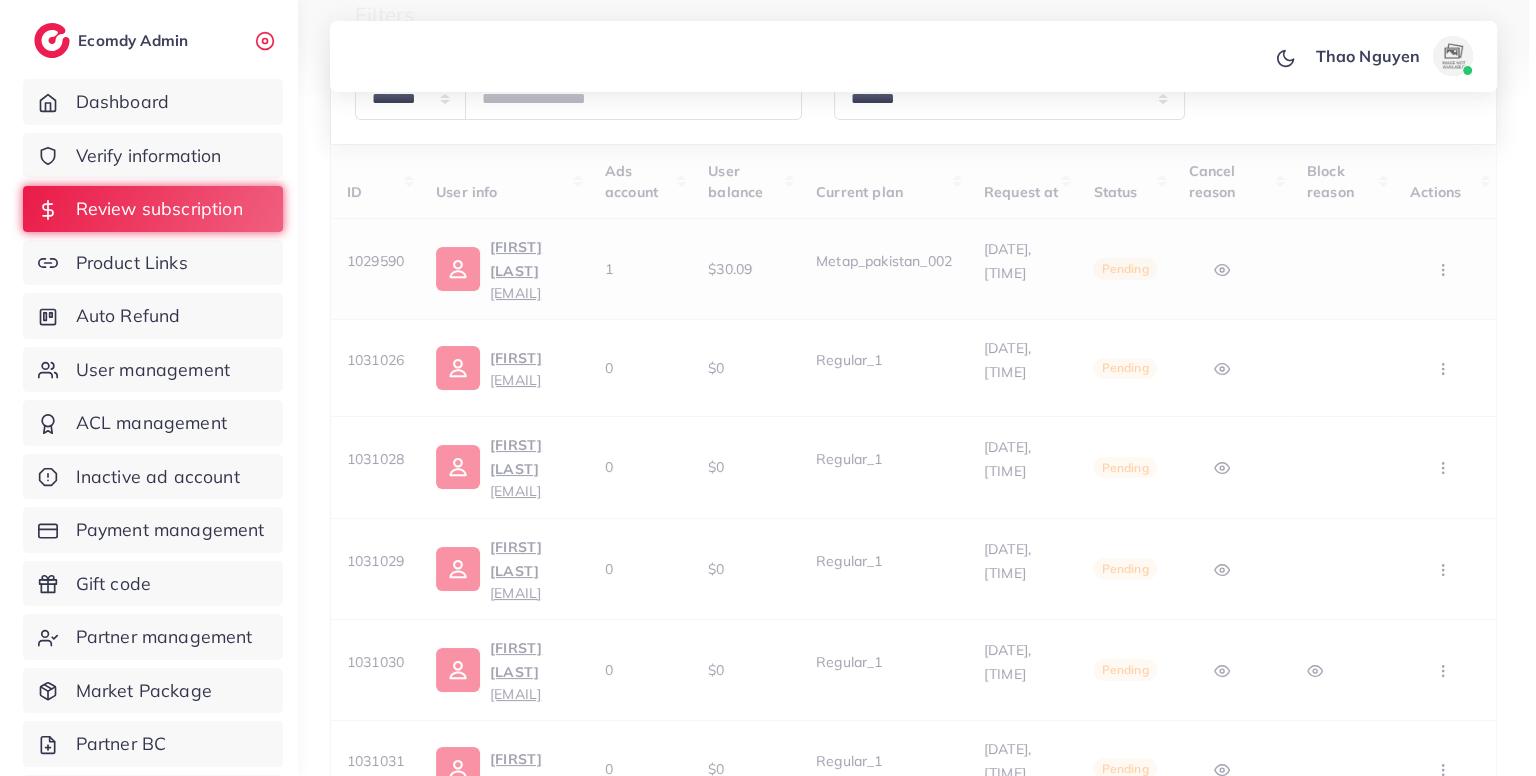 scroll, scrollTop: 0, scrollLeft: 0, axis: both 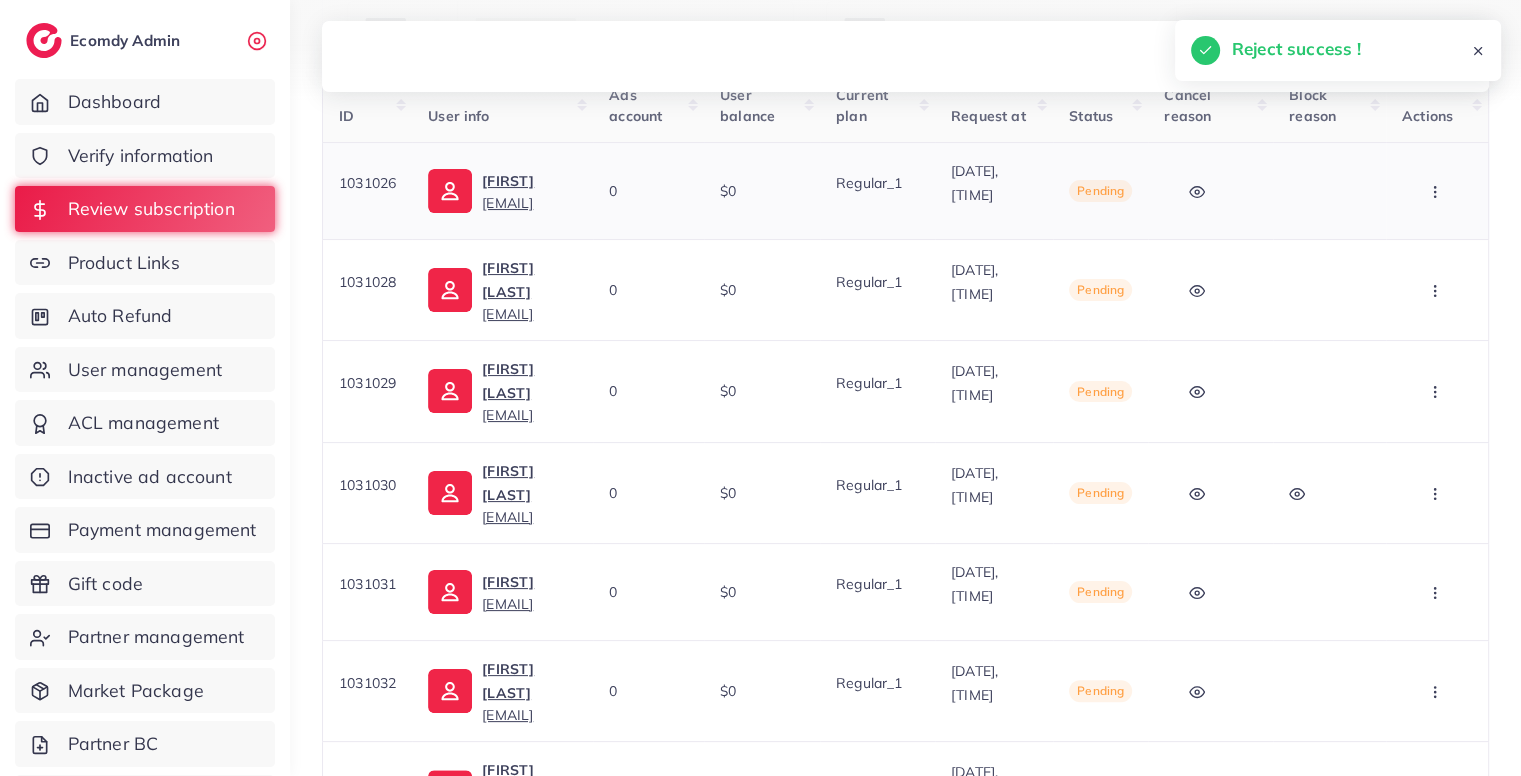 click 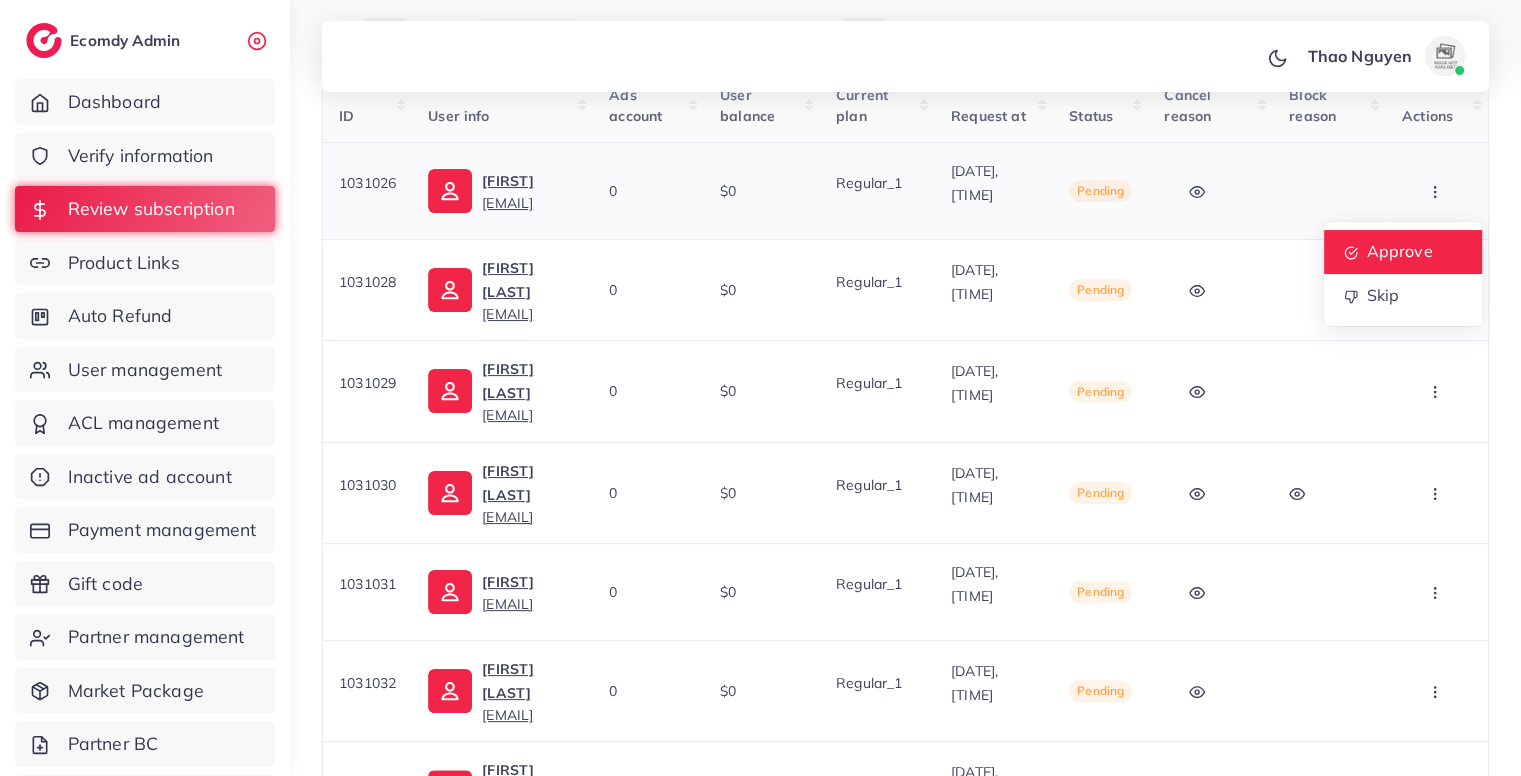 click on "Approve" at bounding box center (1403, 252) 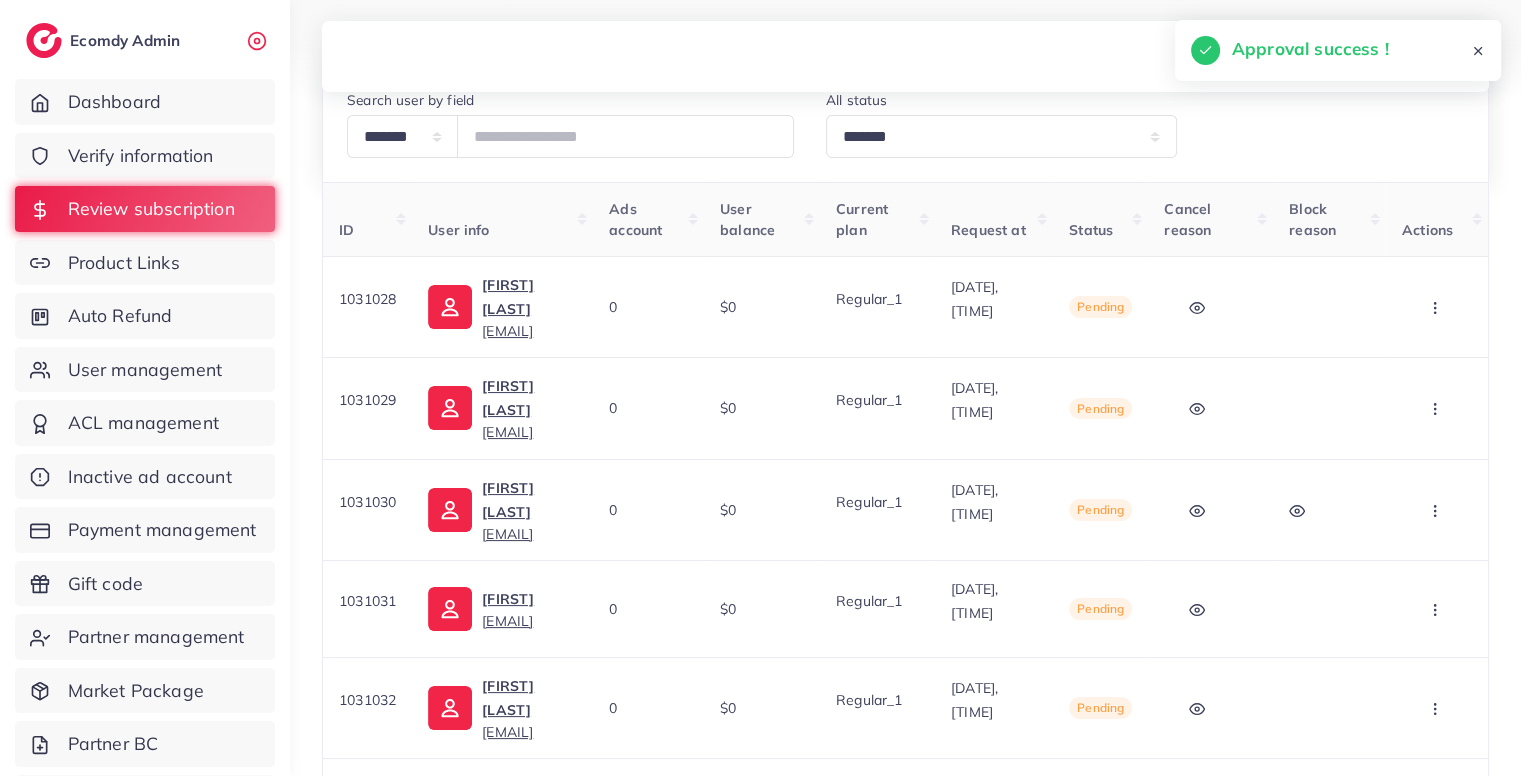 scroll, scrollTop: 163, scrollLeft: 0, axis: vertical 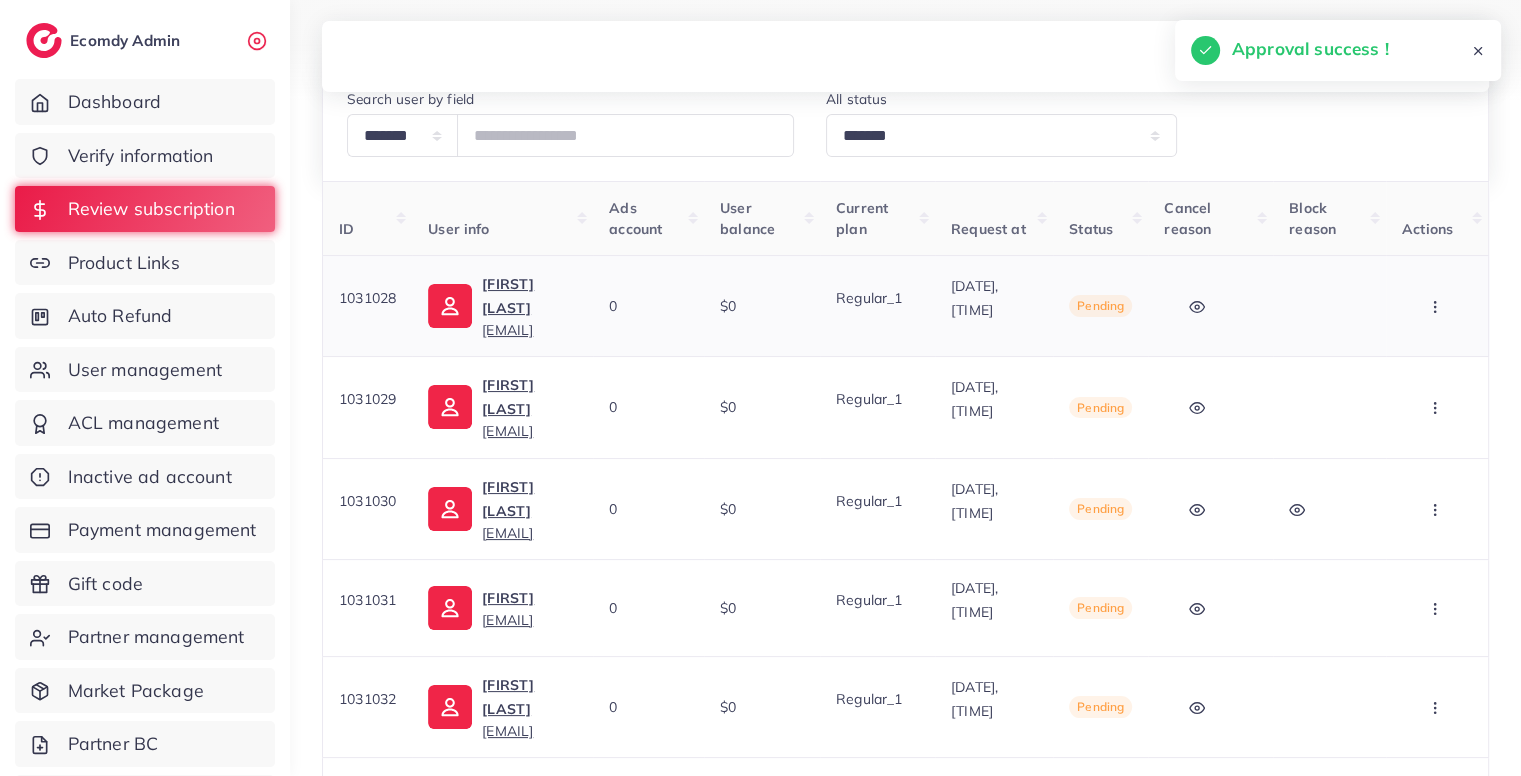 click 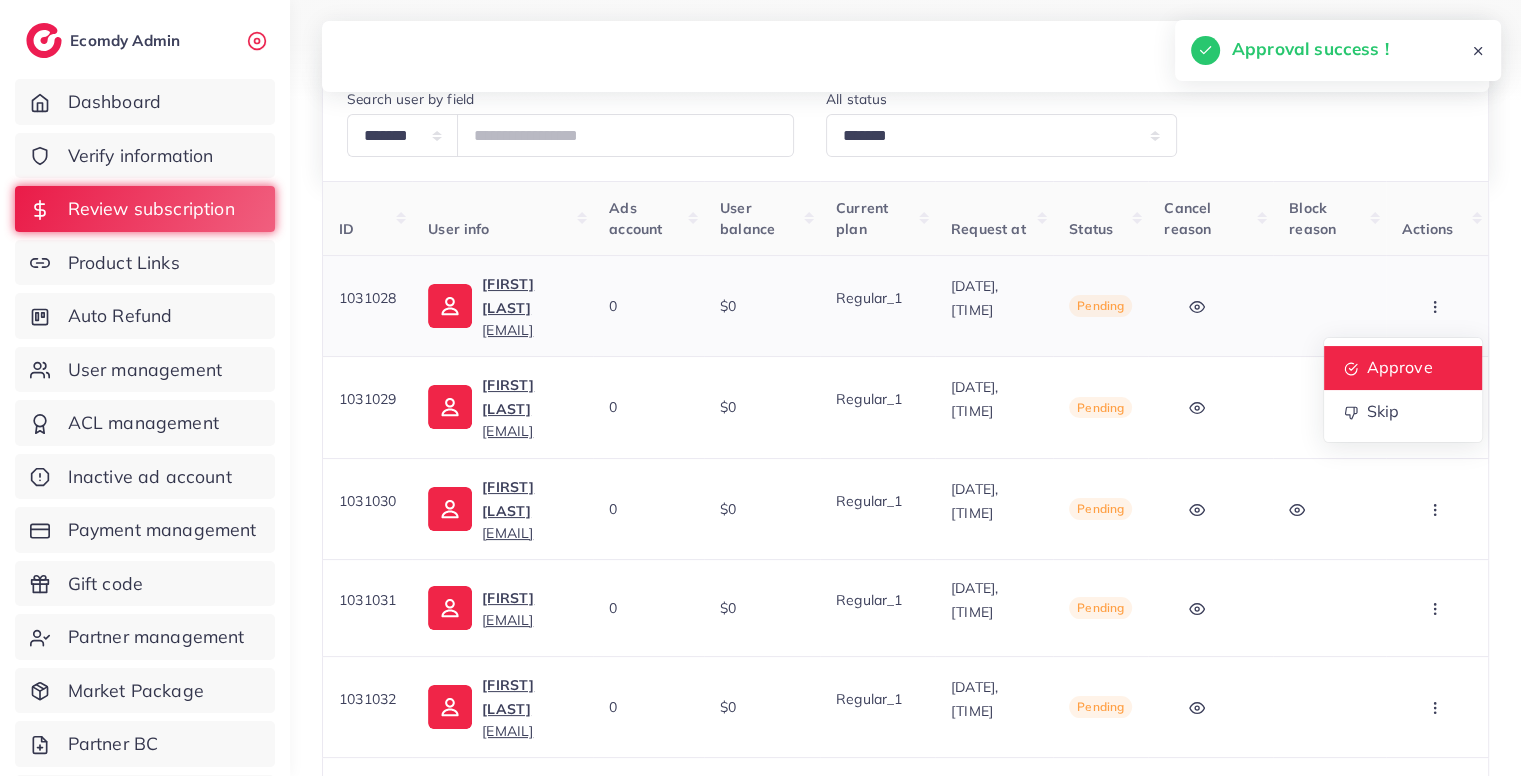 click on "Approve" at bounding box center [1399, 367] 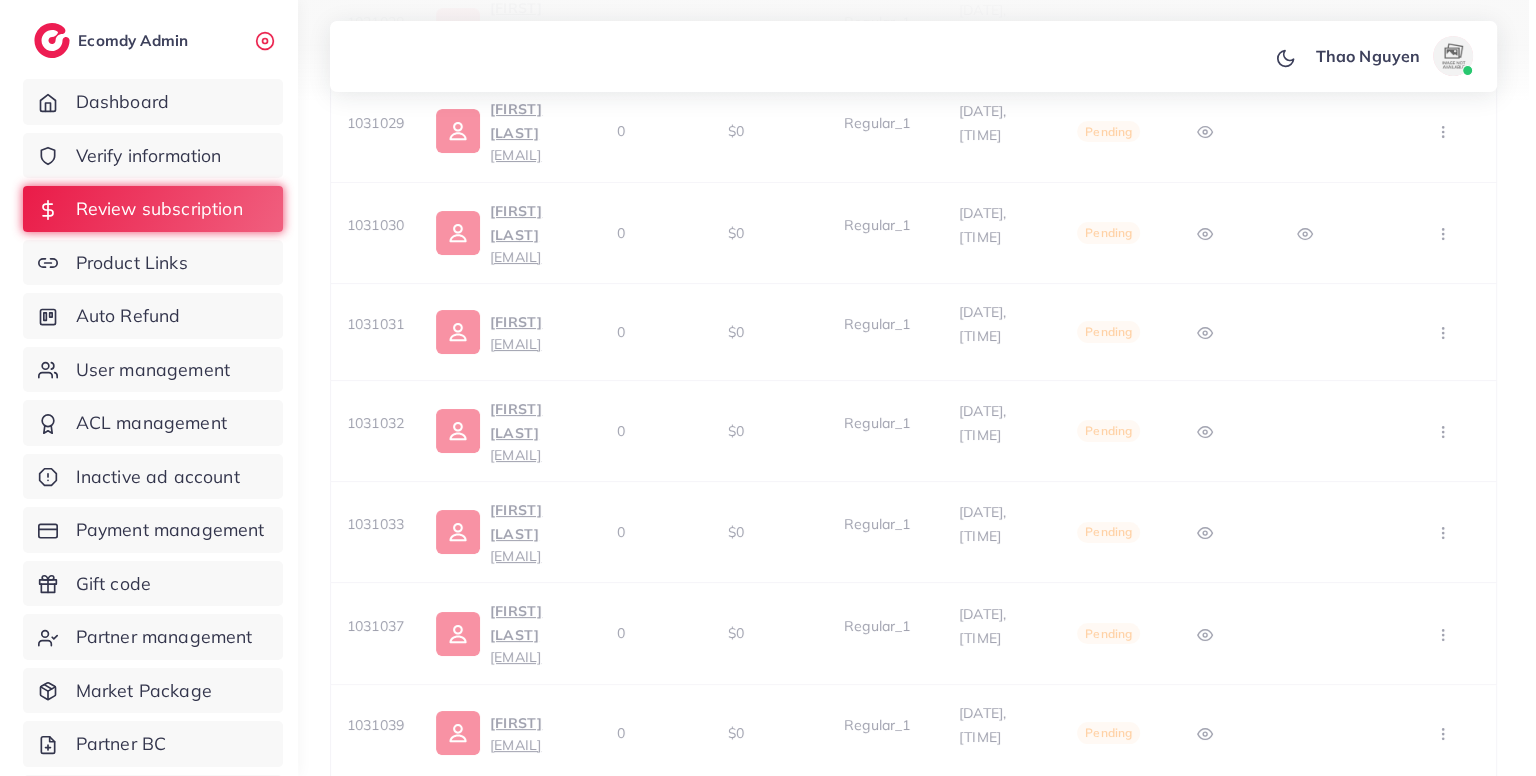 scroll, scrollTop: 0, scrollLeft: 0, axis: both 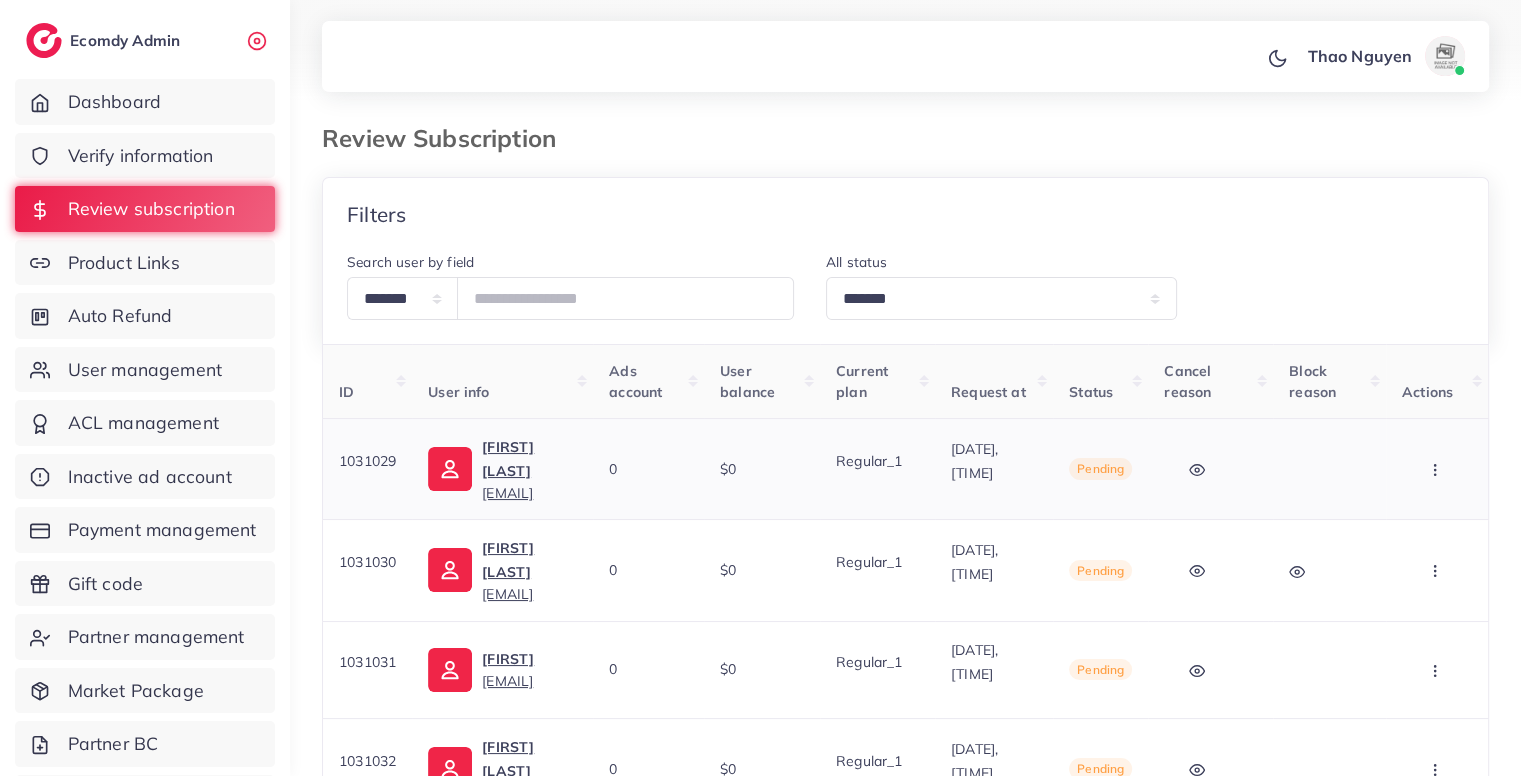 click 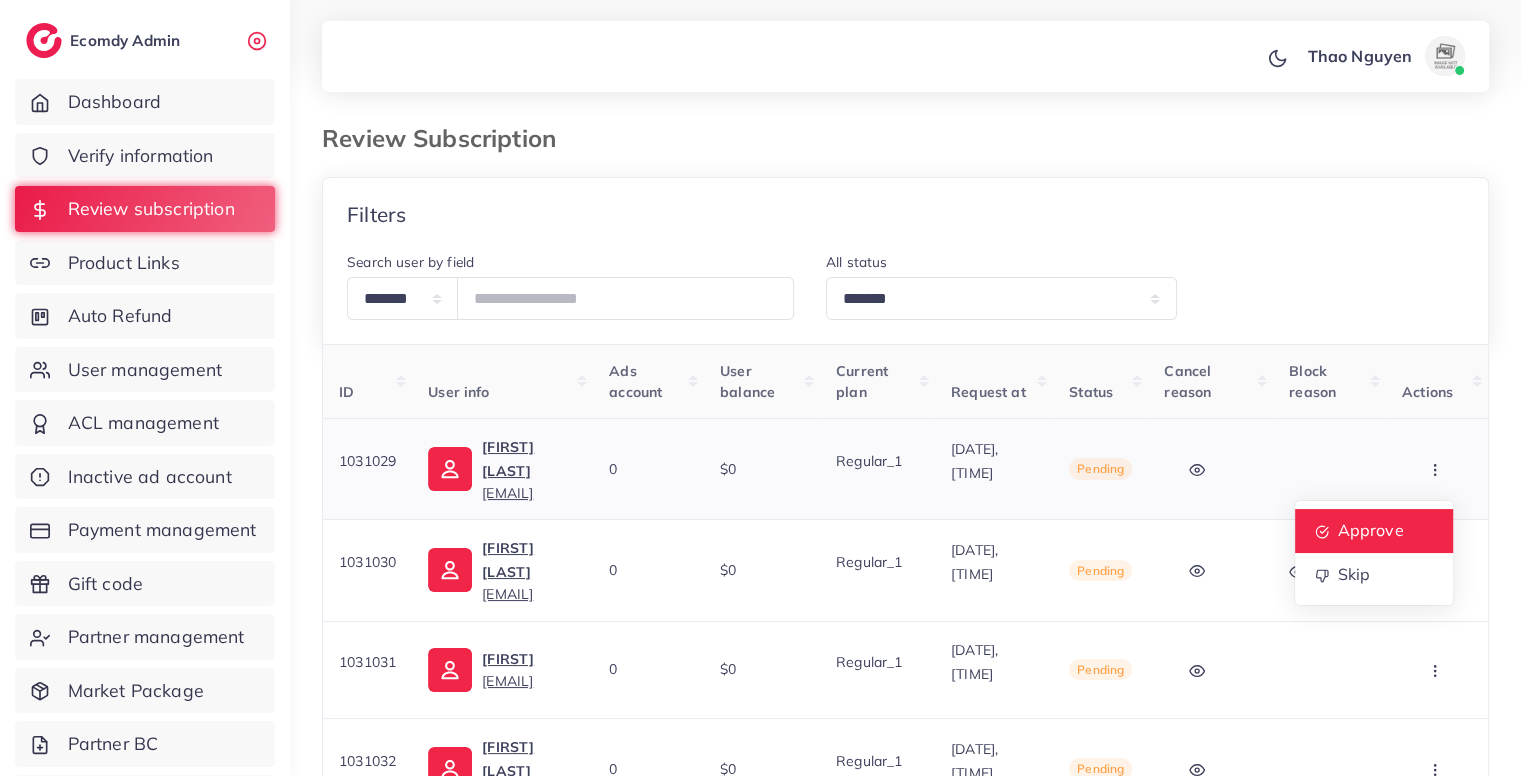 click on "Approve" at bounding box center (1374, 531) 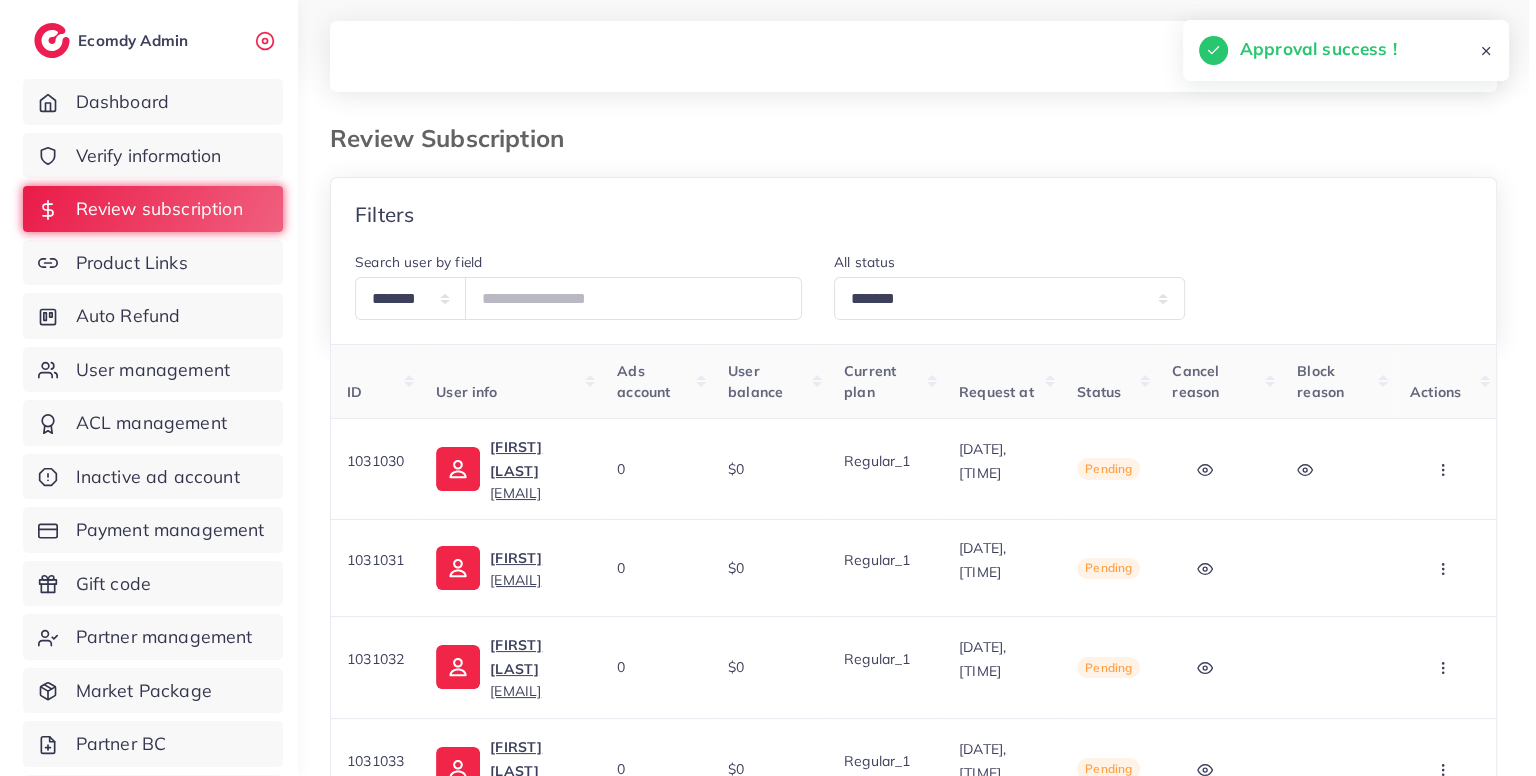 scroll, scrollTop: 0, scrollLeft: 28, axis: horizontal 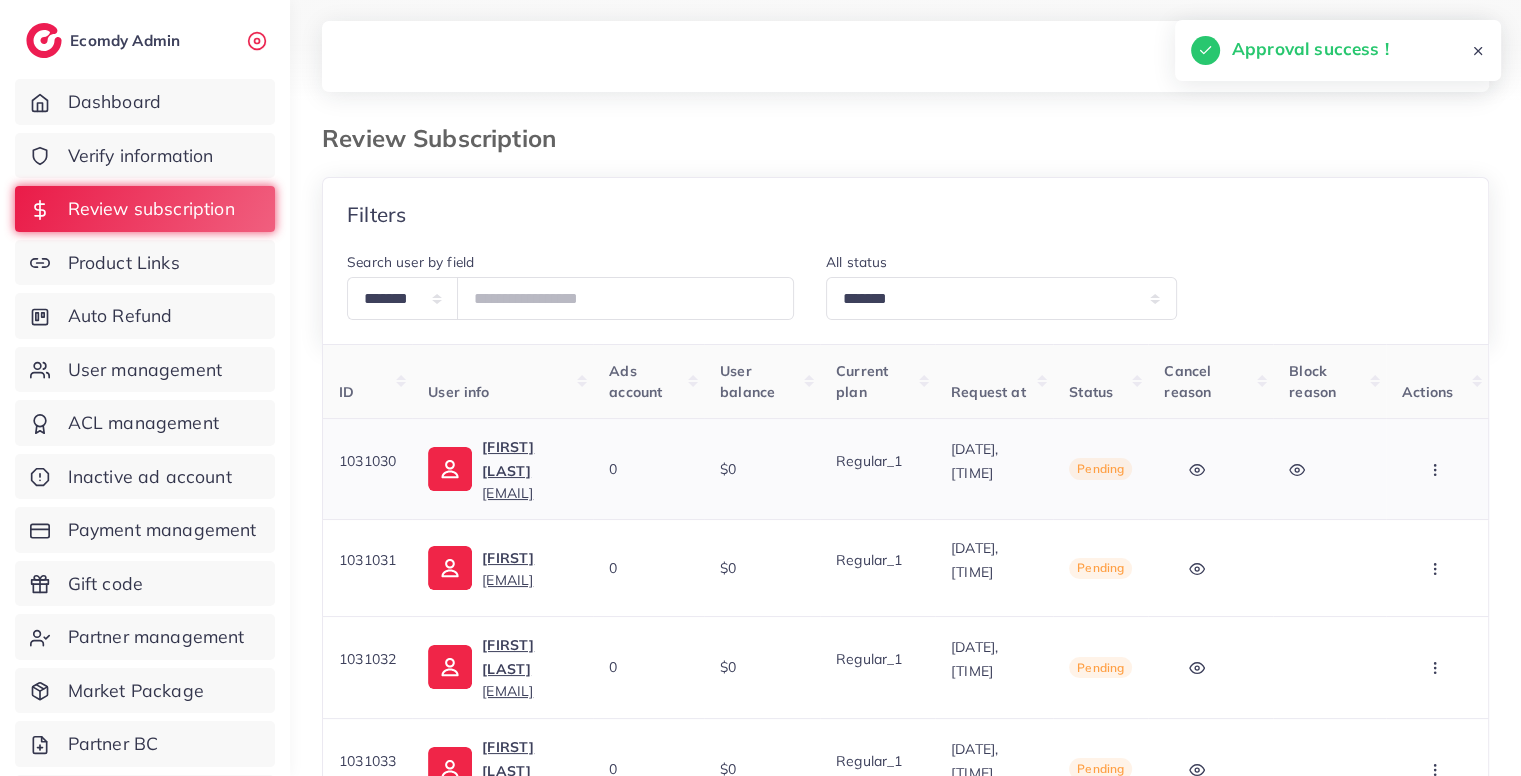 click at bounding box center [1437, 469] 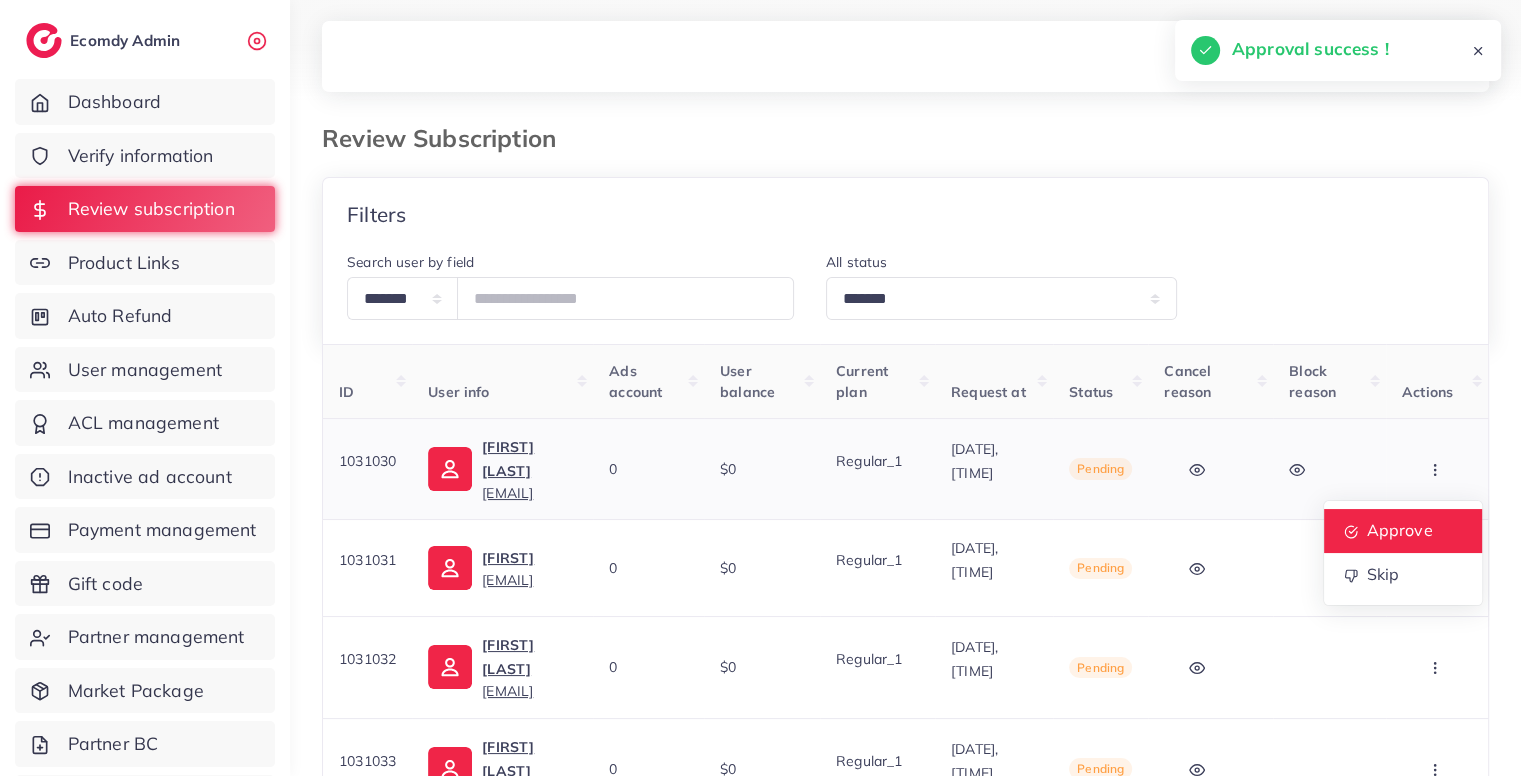 click on "Approve" at bounding box center [1403, 531] 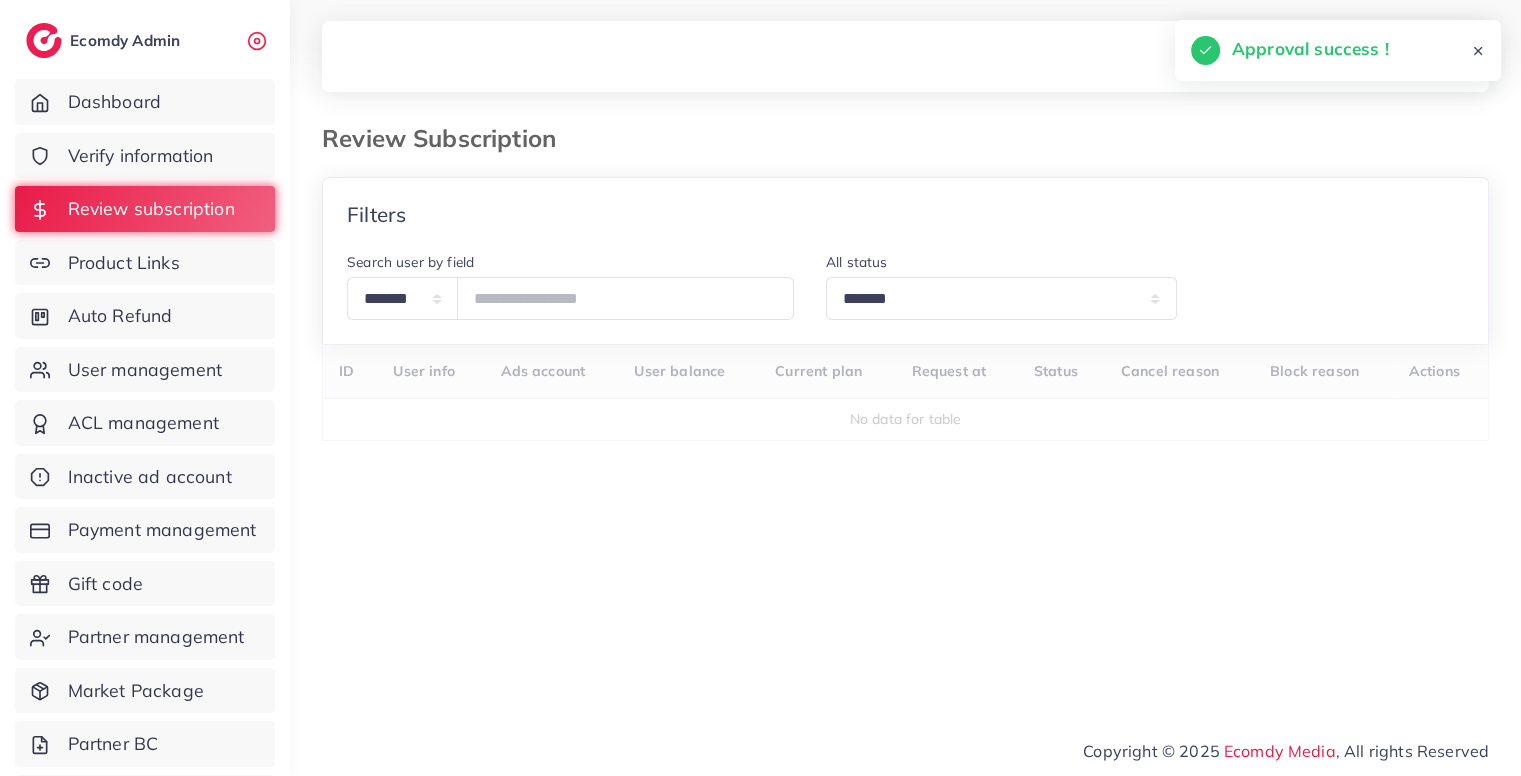 scroll, scrollTop: 0, scrollLeft: 0, axis: both 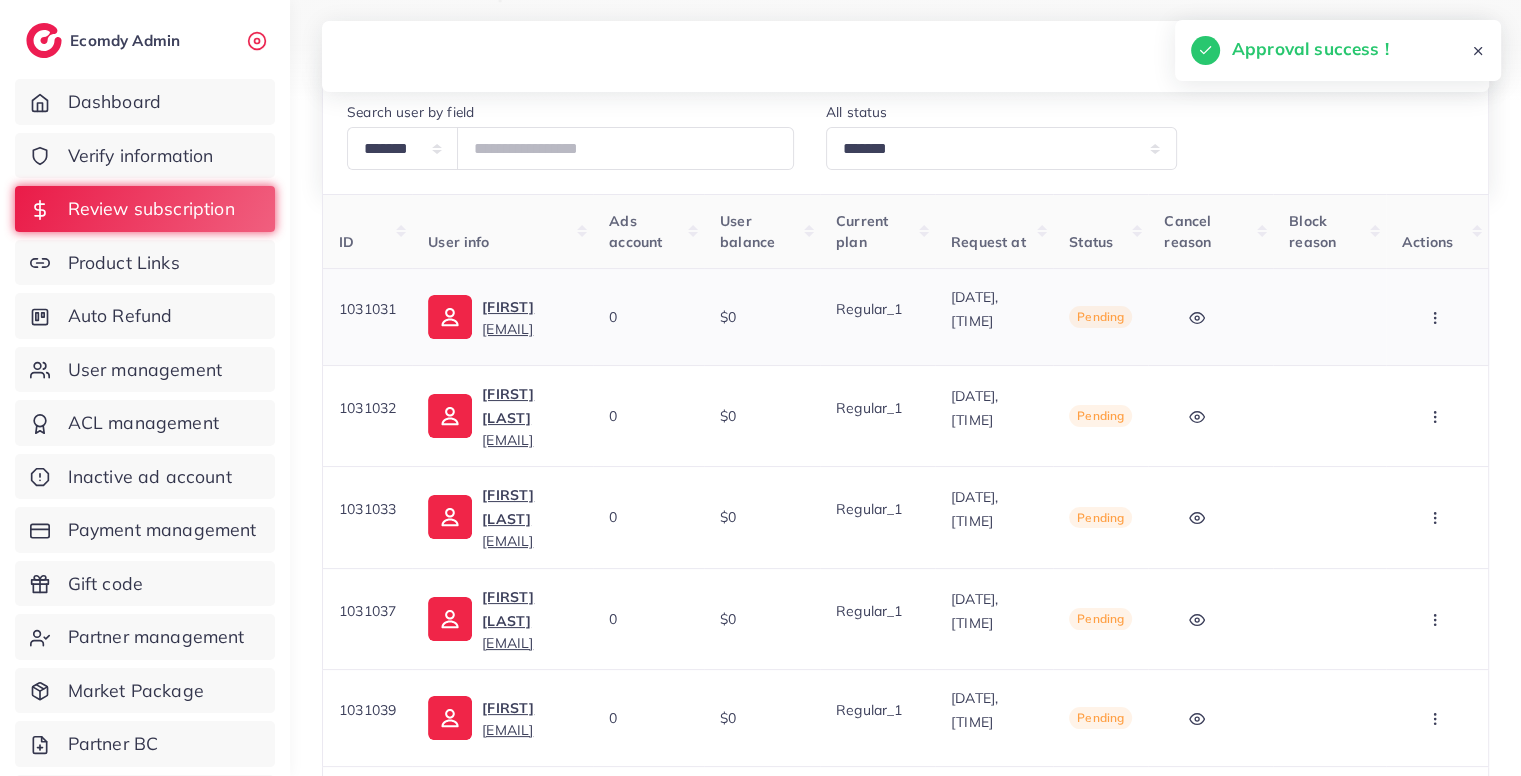 click 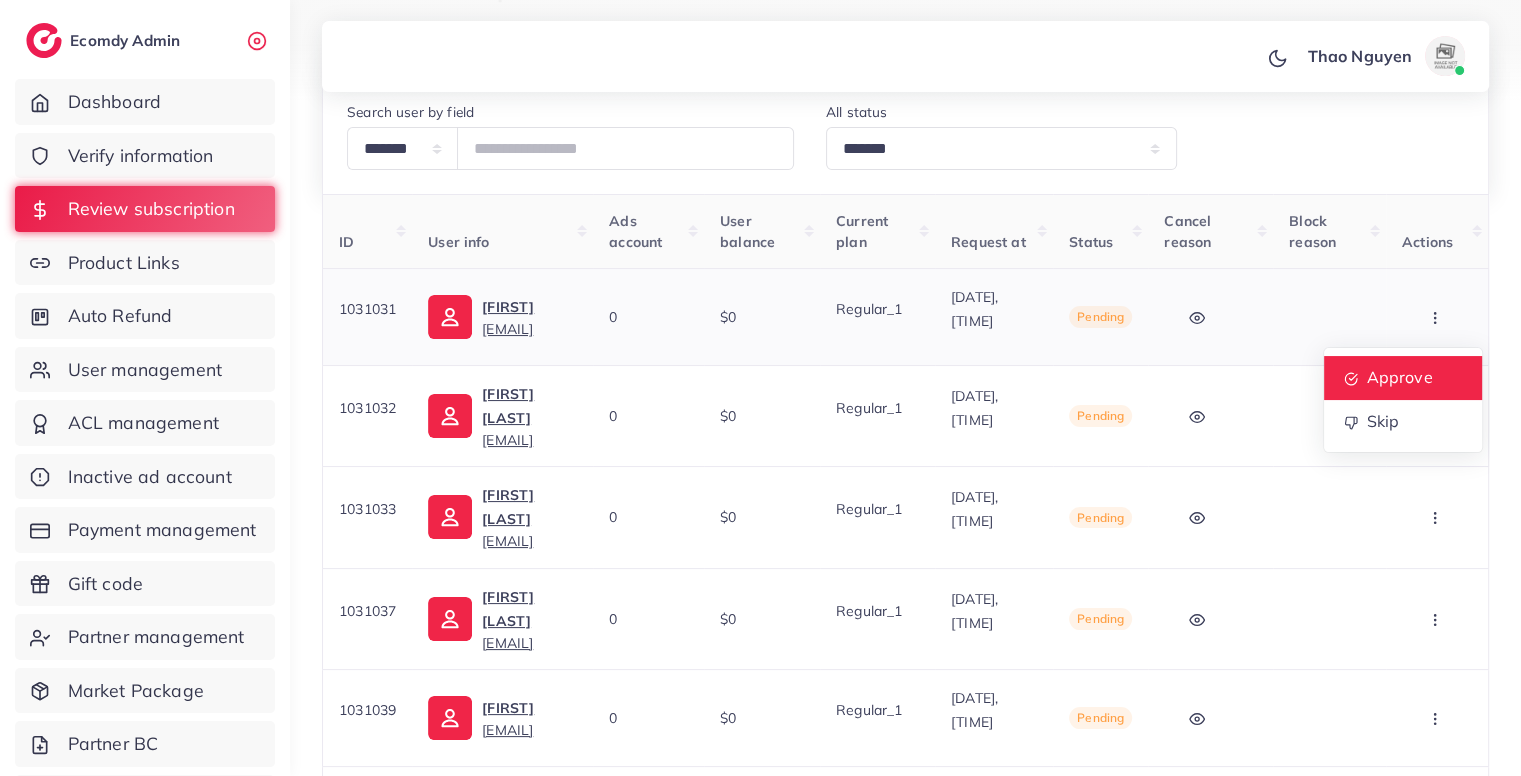 click on "Approve" at bounding box center [1403, 378] 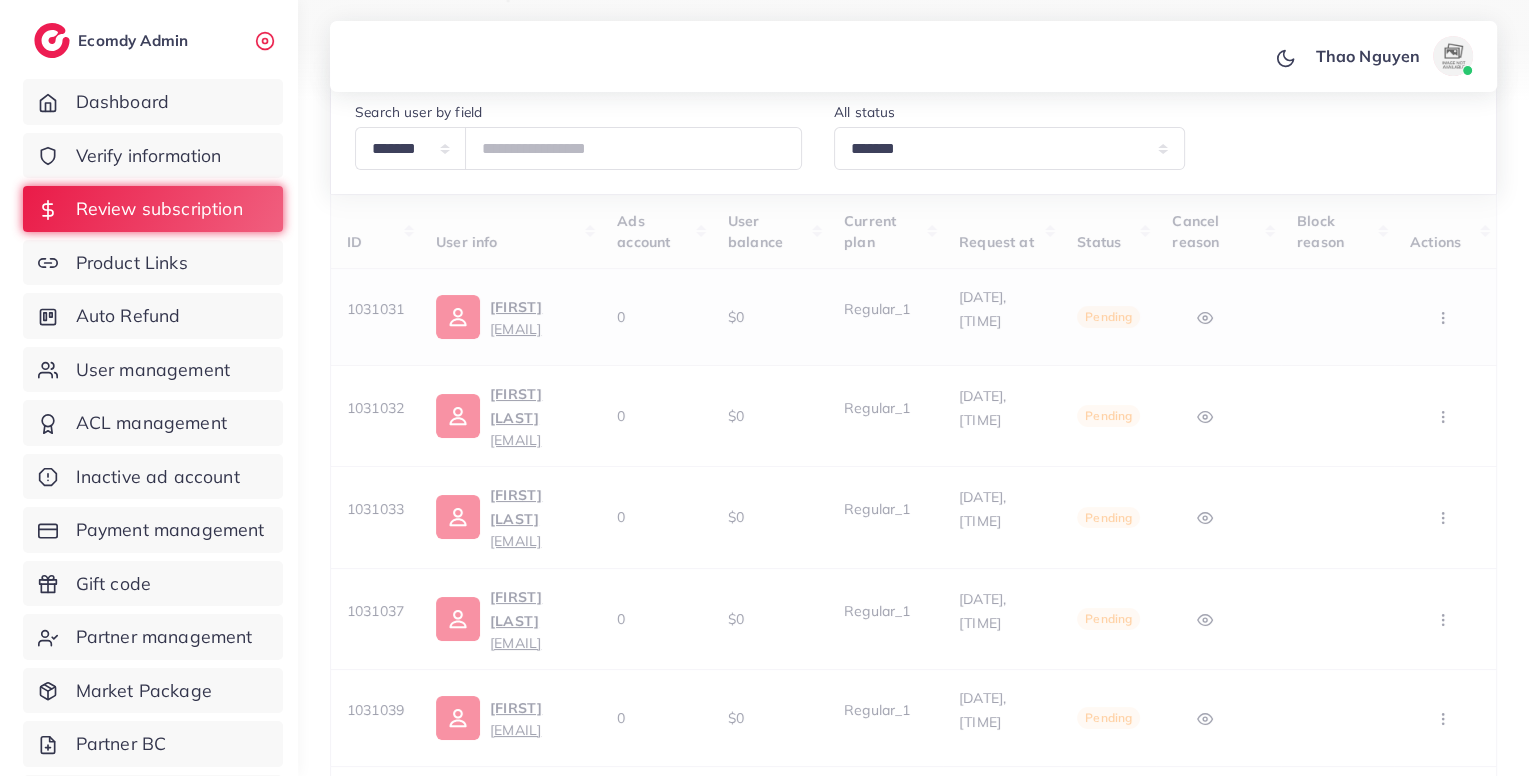 scroll, scrollTop: 0, scrollLeft: 0, axis: both 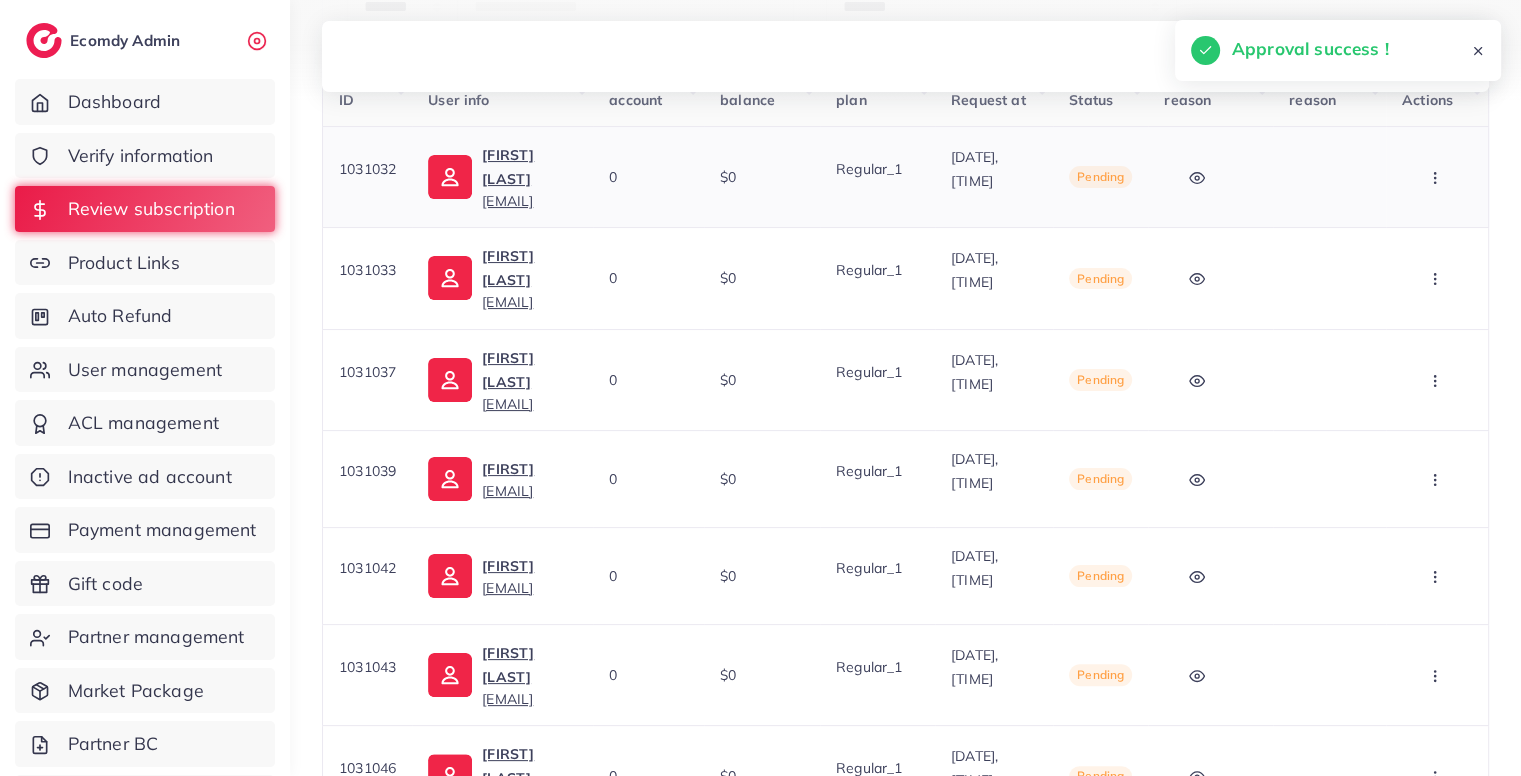 click at bounding box center [1437, 177] 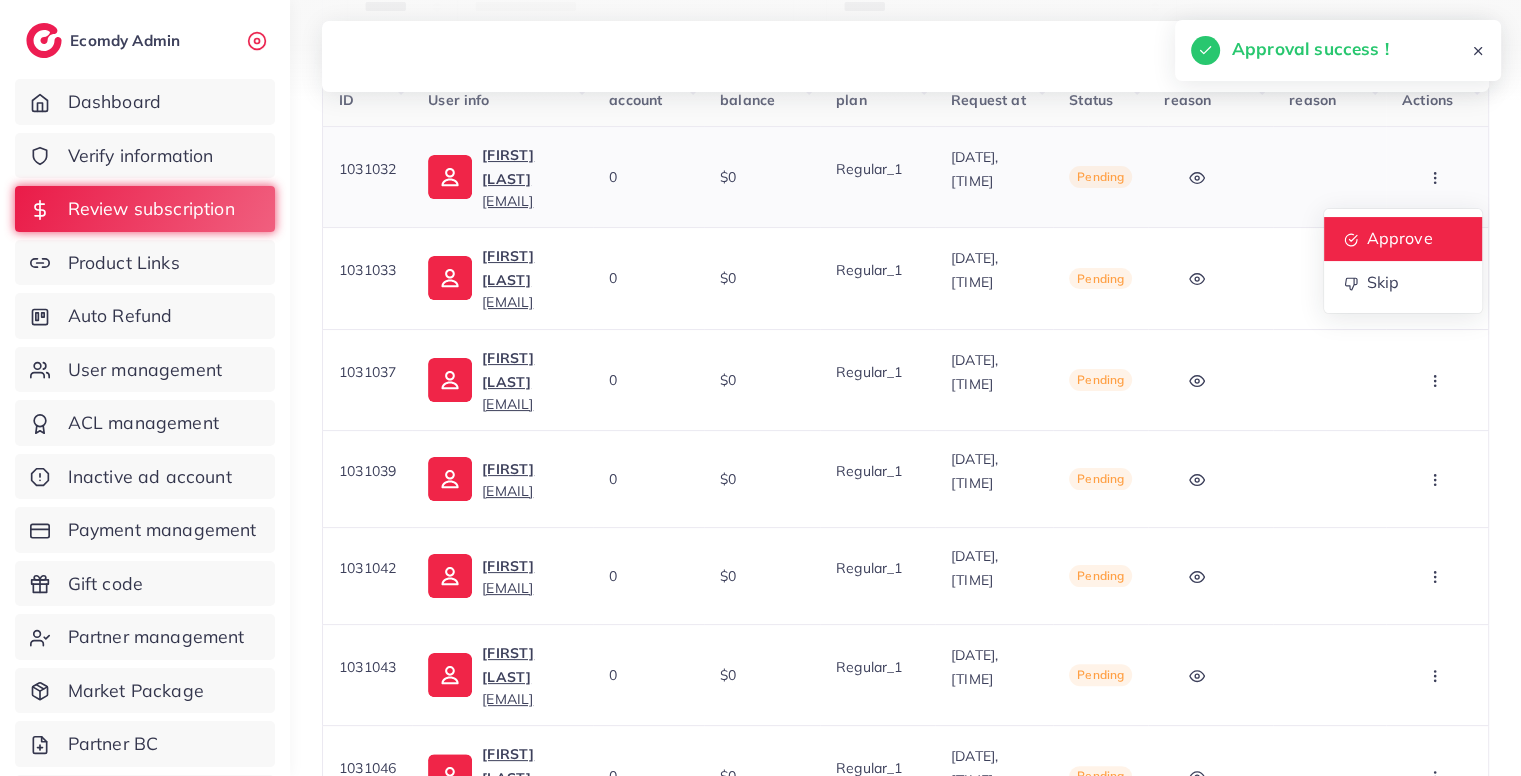 click on "Approve" at bounding box center [1403, 239] 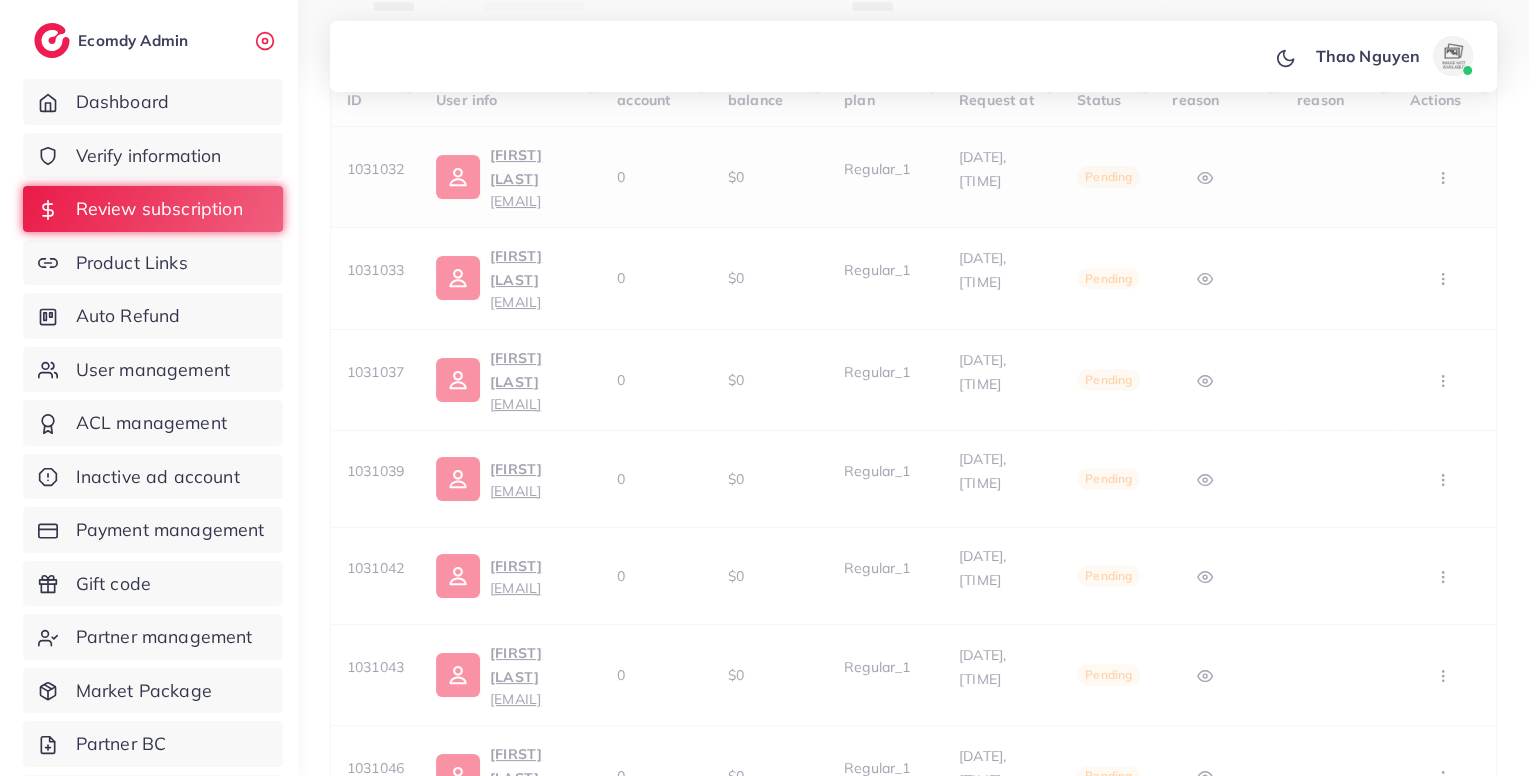 scroll, scrollTop: 0, scrollLeft: 0, axis: both 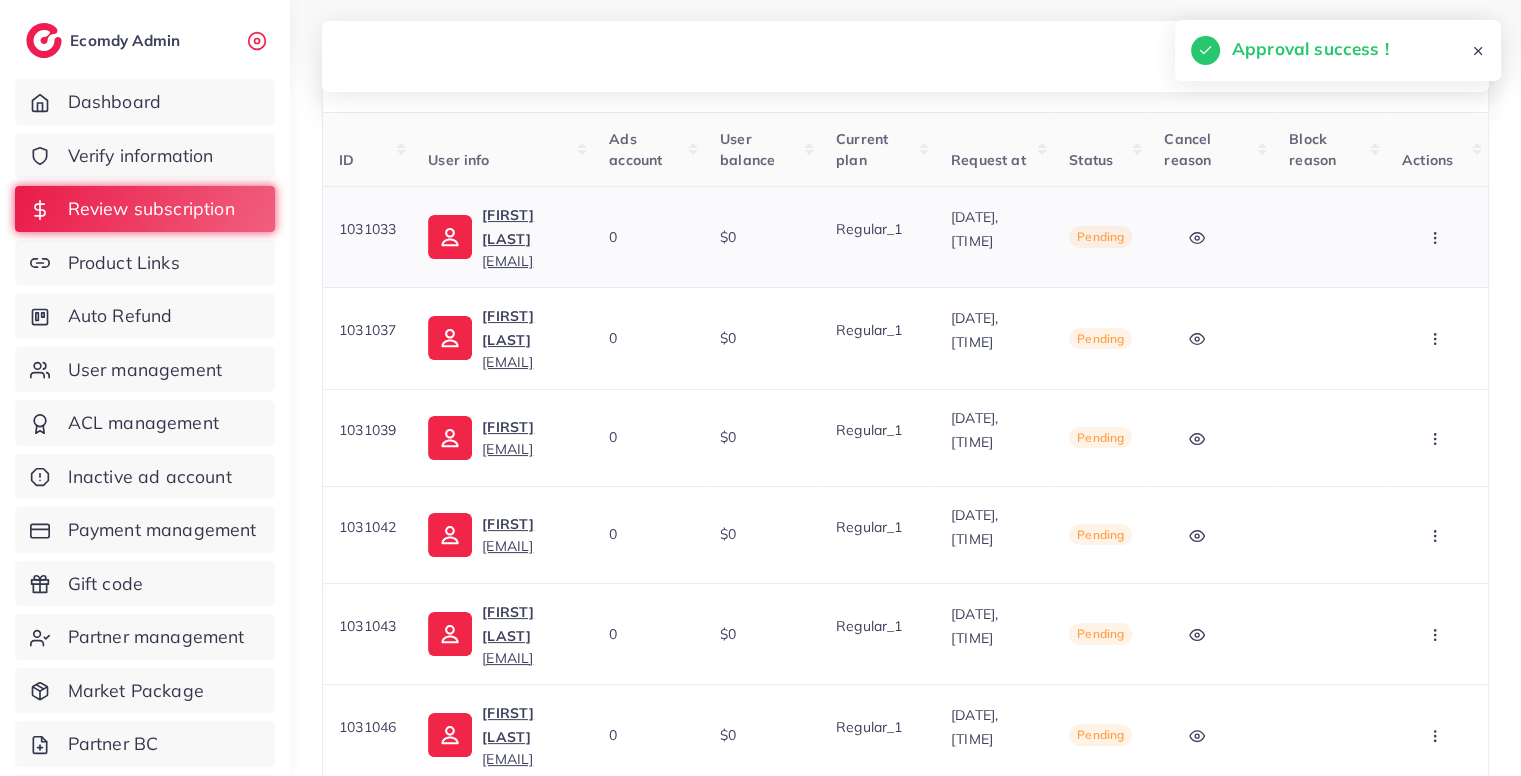 click at bounding box center [1437, 237] 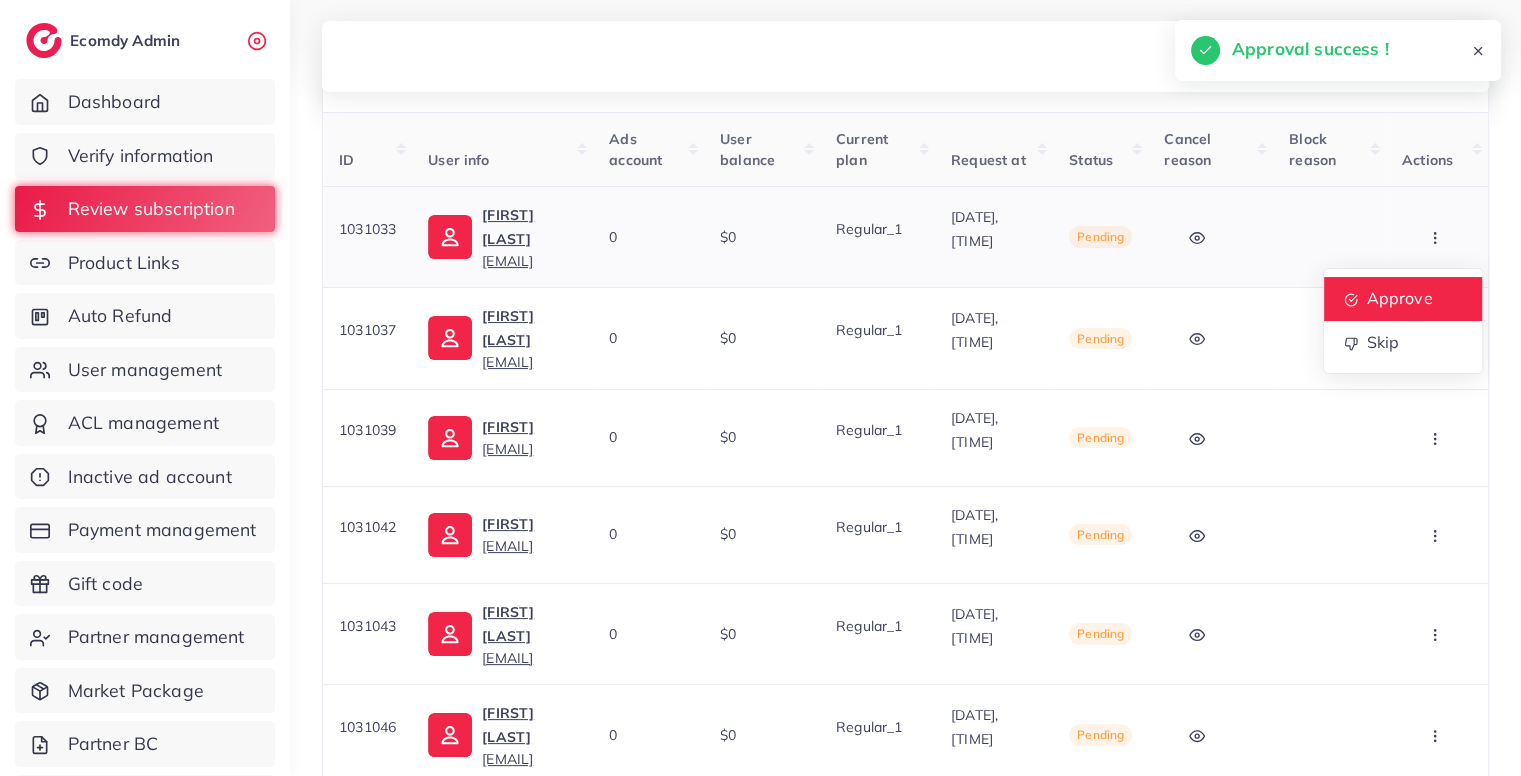 click on "Approve" at bounding box center [1399, 298] 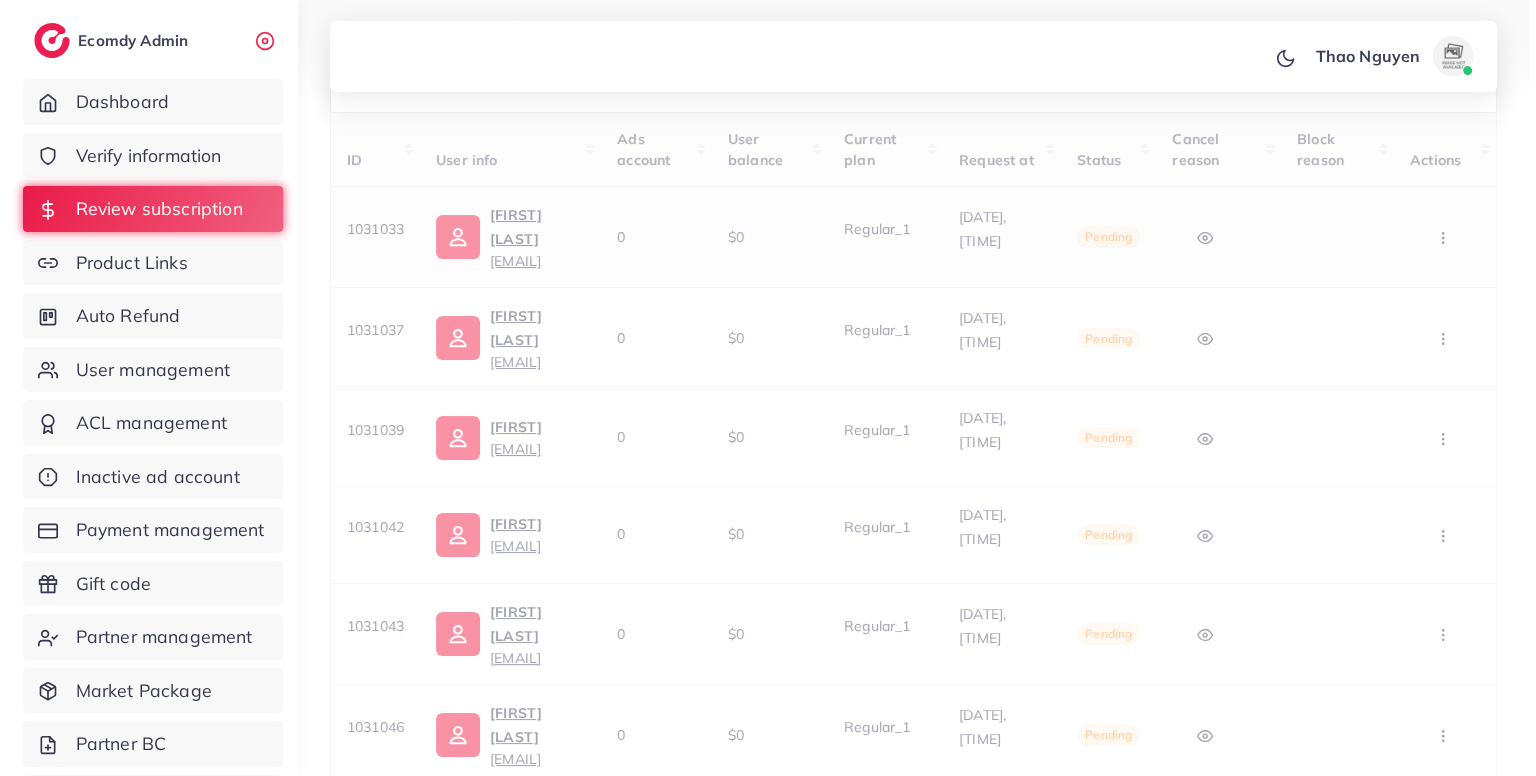 scroll, scrollTop: 0, scrollLeft: 0, axis: both 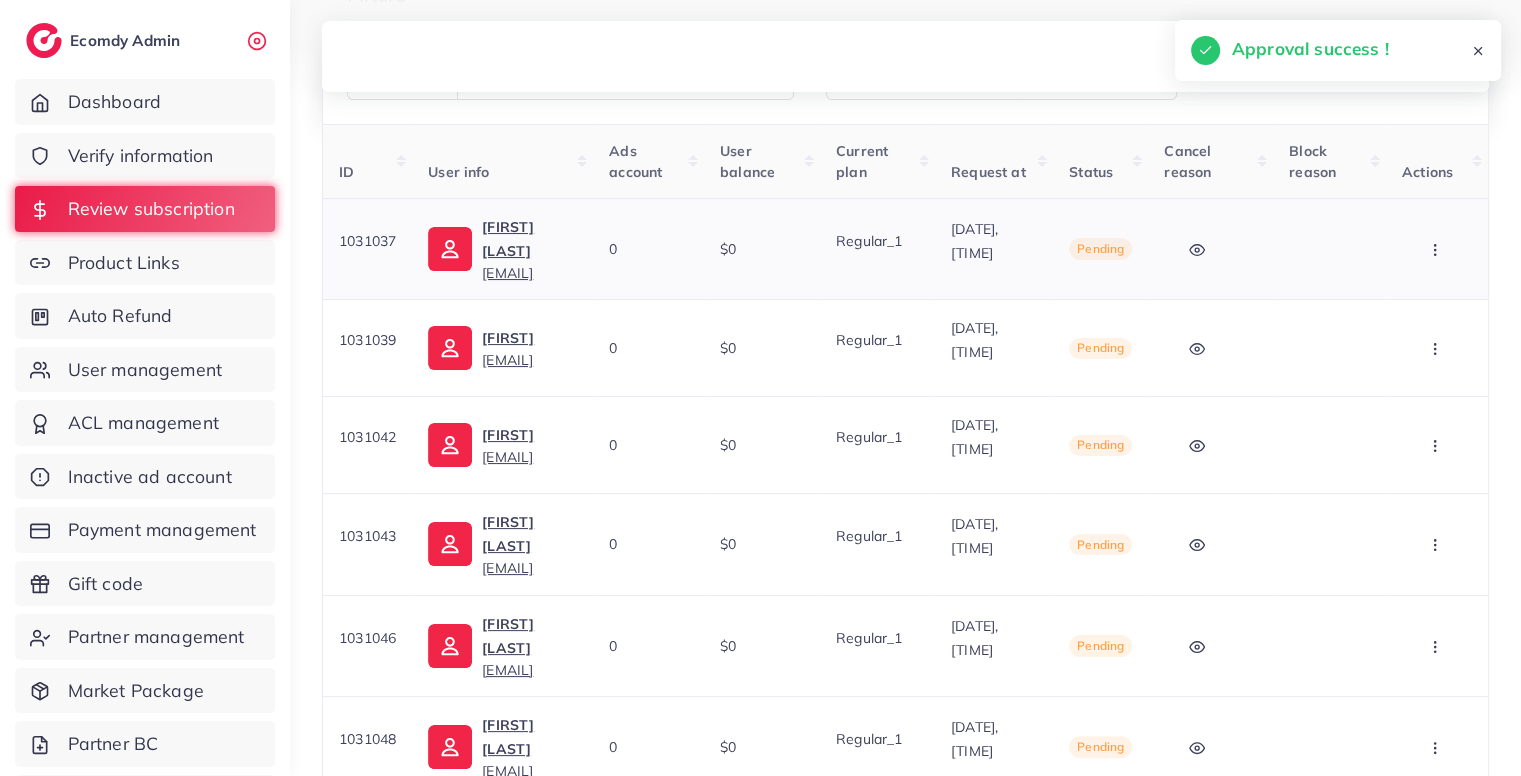 click at bounding box center [1437, 249] 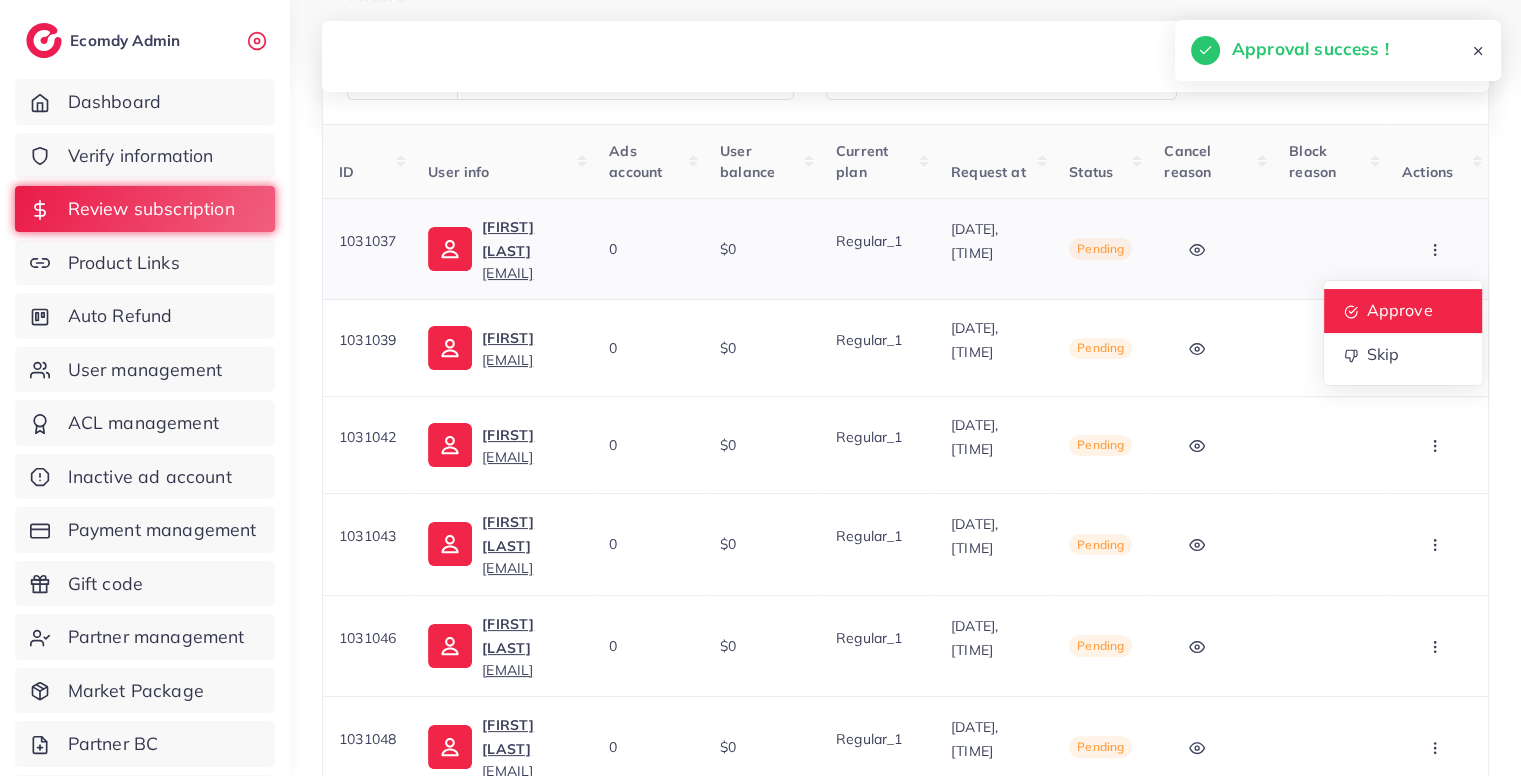click on "Approve" at bounding box center [1403, 311] 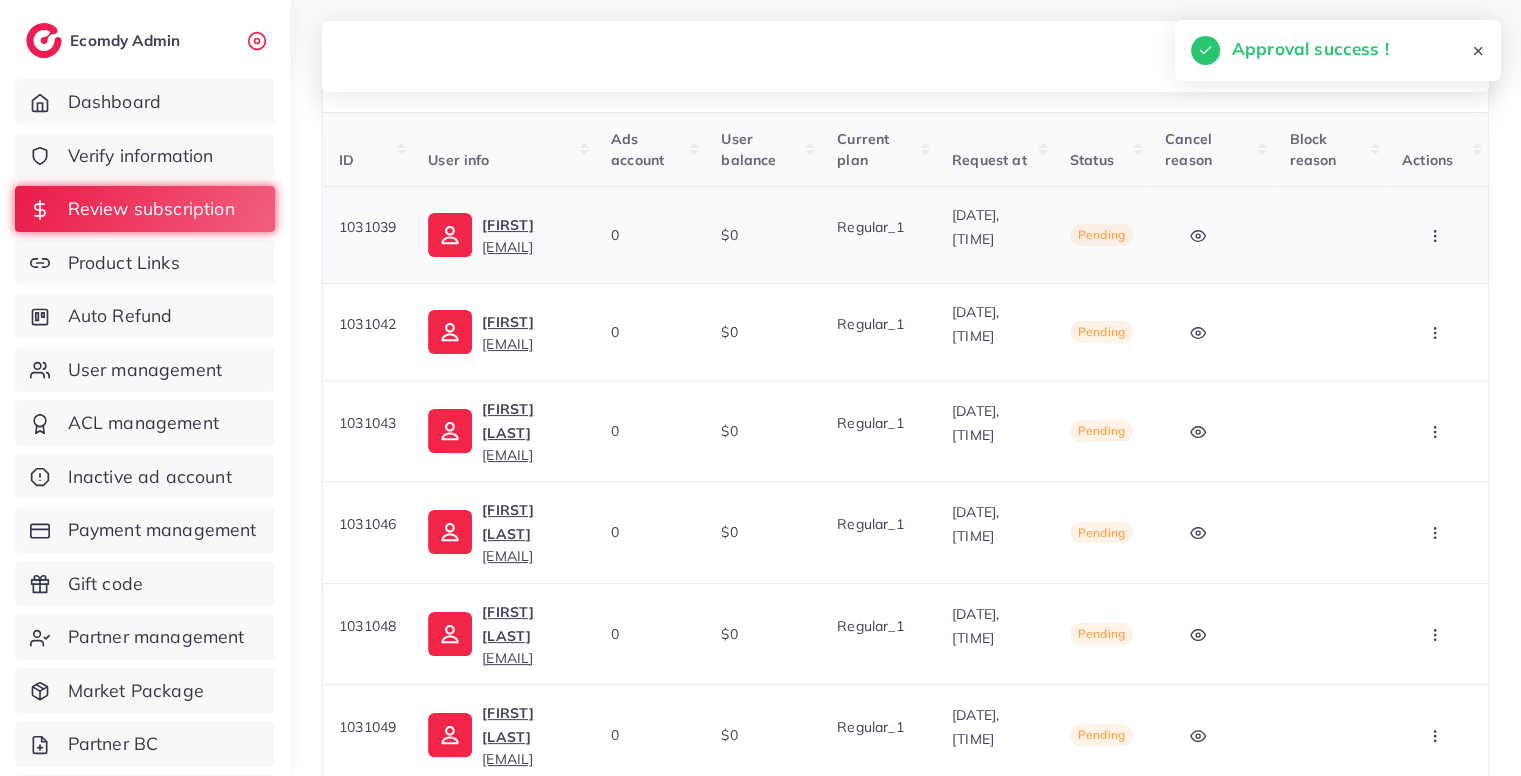 click at bounding box center [1437, 234] 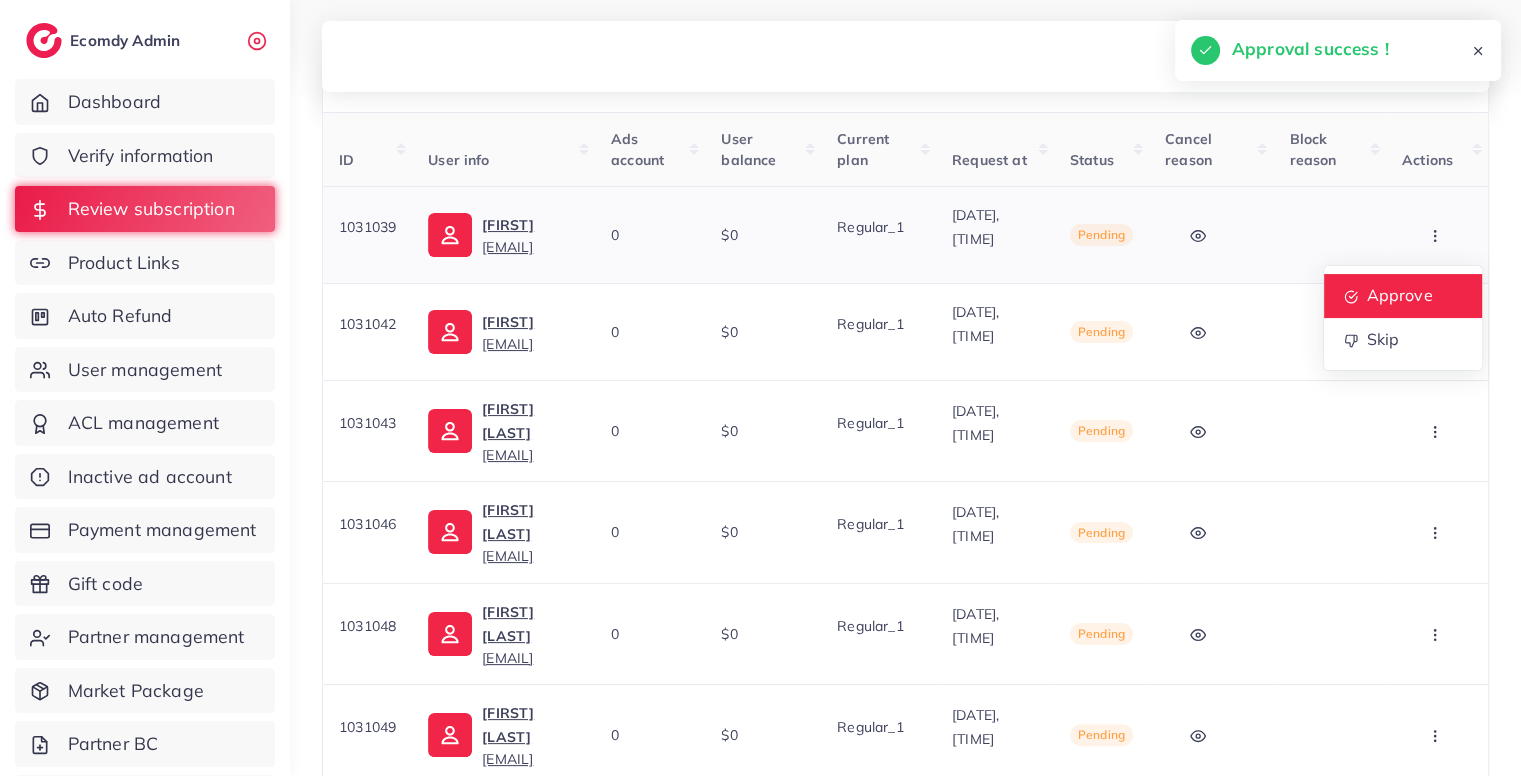 click on "Approve" at bounding box center [1403, 296] 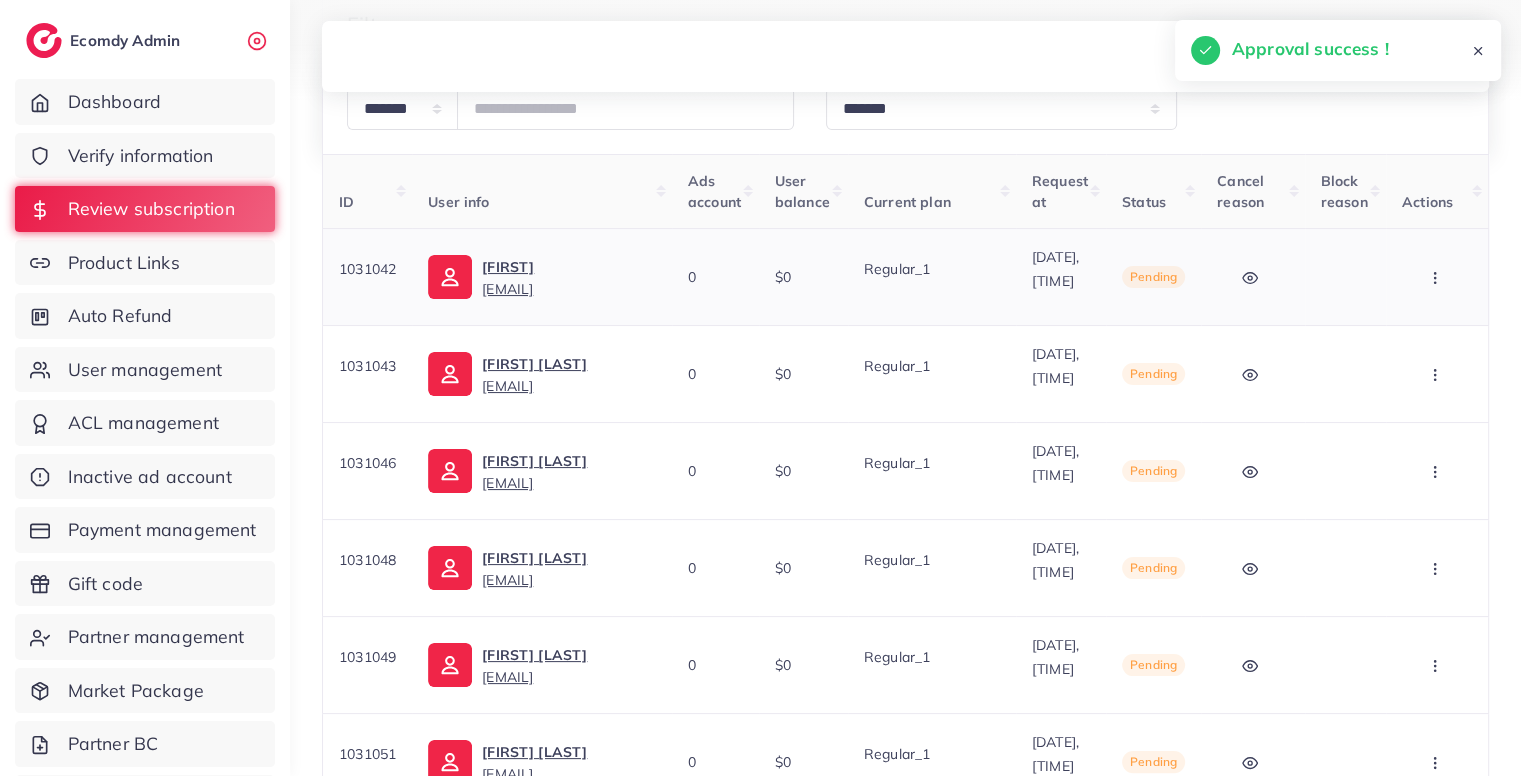 click 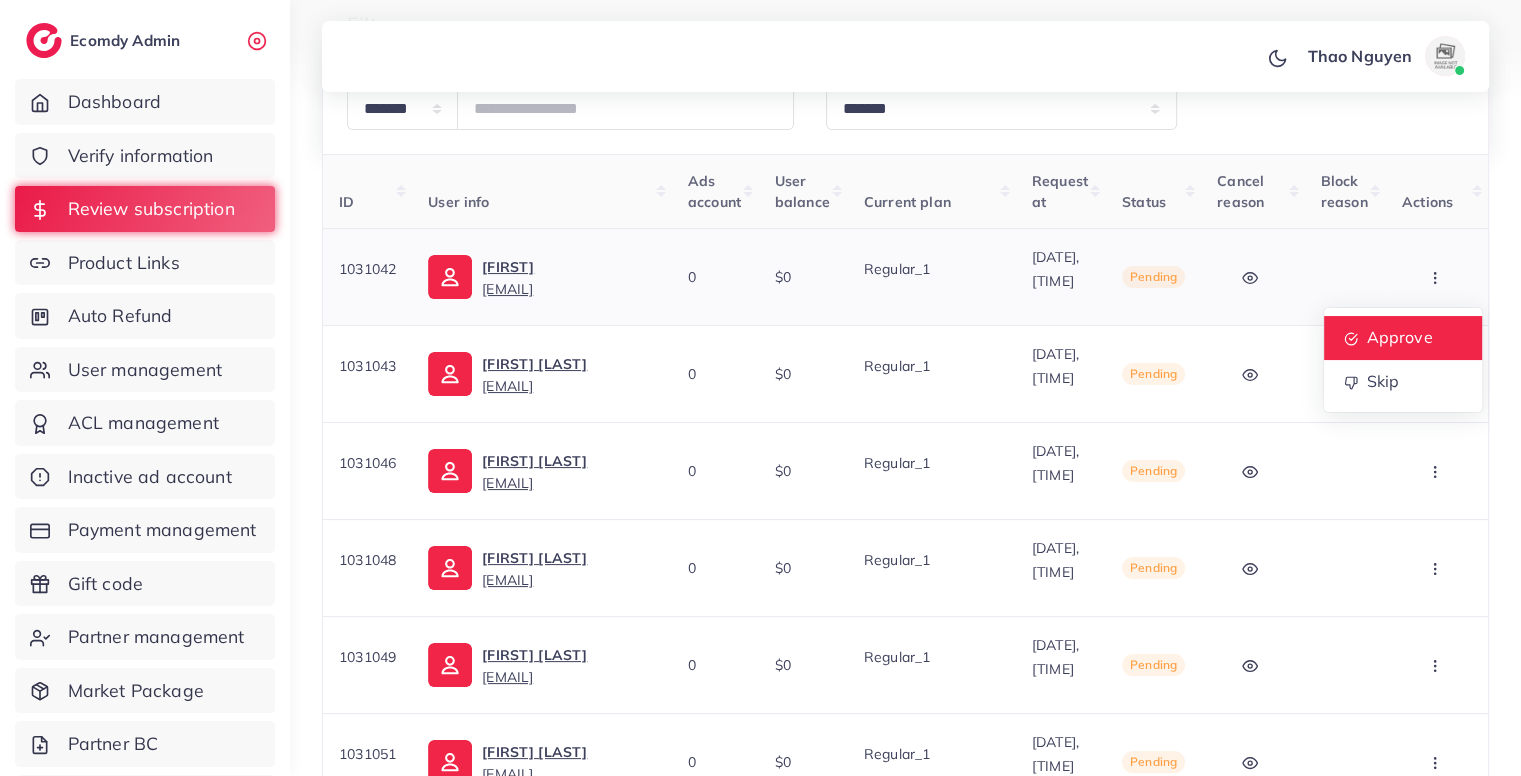 click on "Approve" at bounding box center (1403, 338) 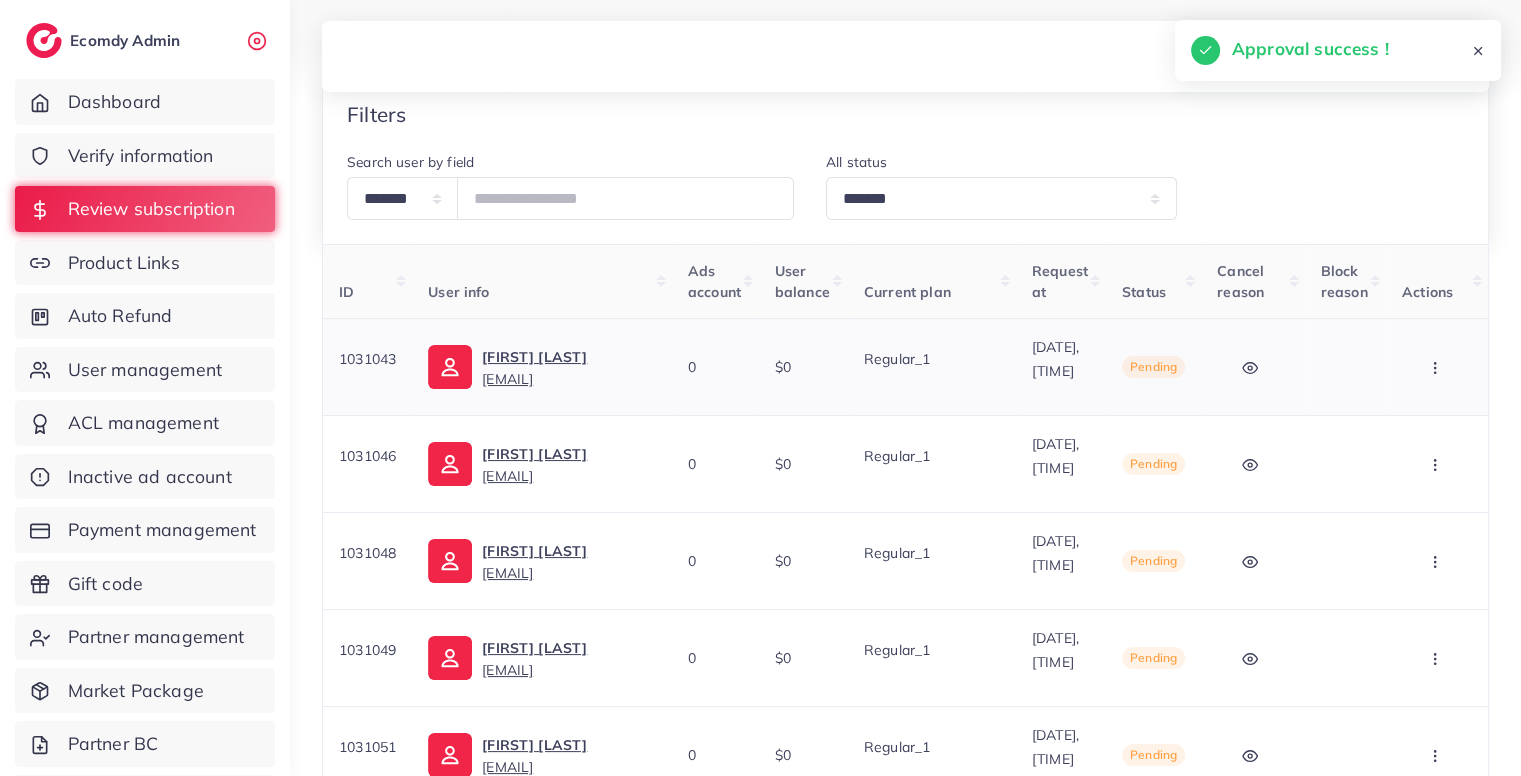 click 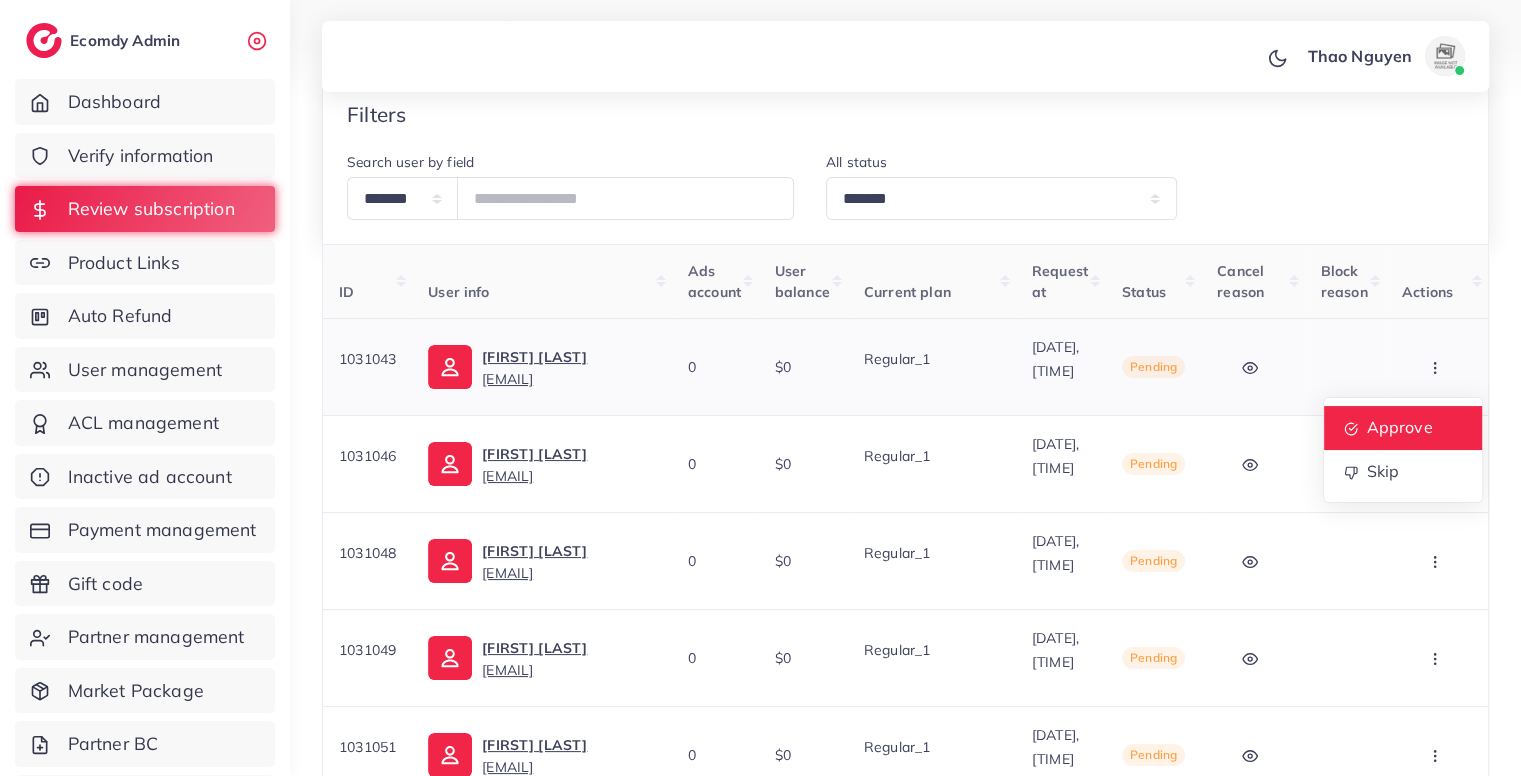 click on "Approve" at bounding box center [1403, 428] 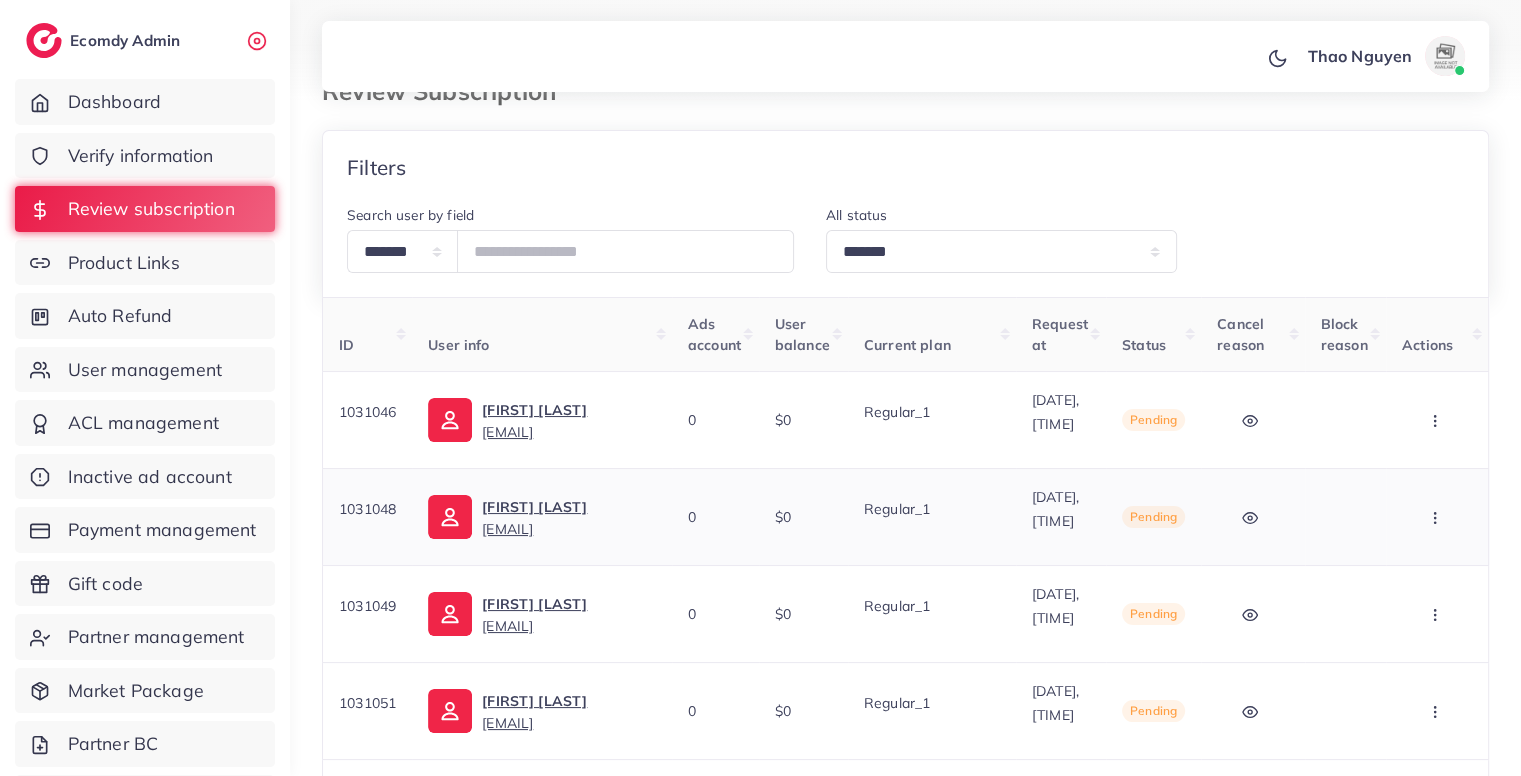 scroll, scrollTop: 0, scrollLeft: 94, axis: horizontal 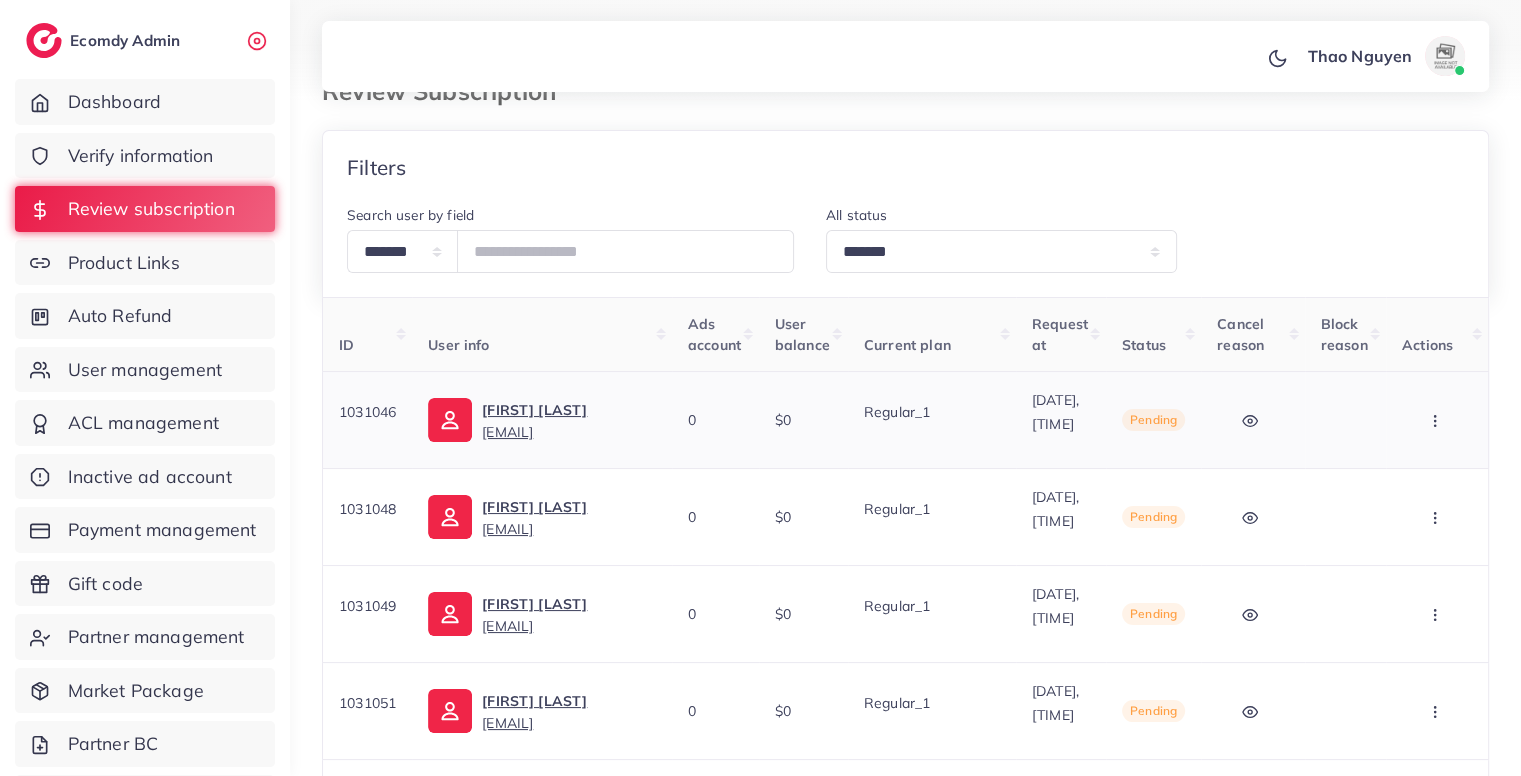 click 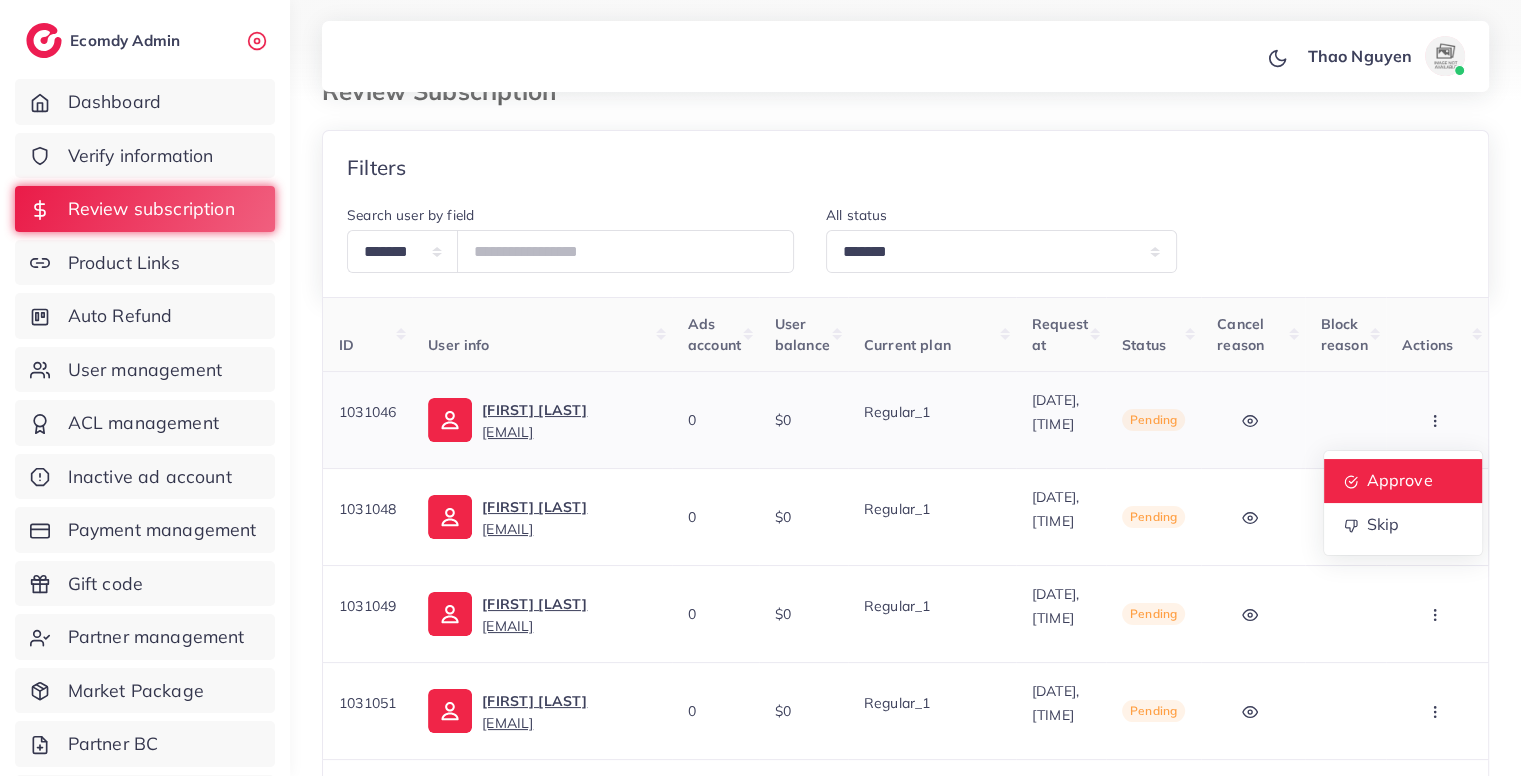 click on "Approve" at bounding box center (1399, 481) 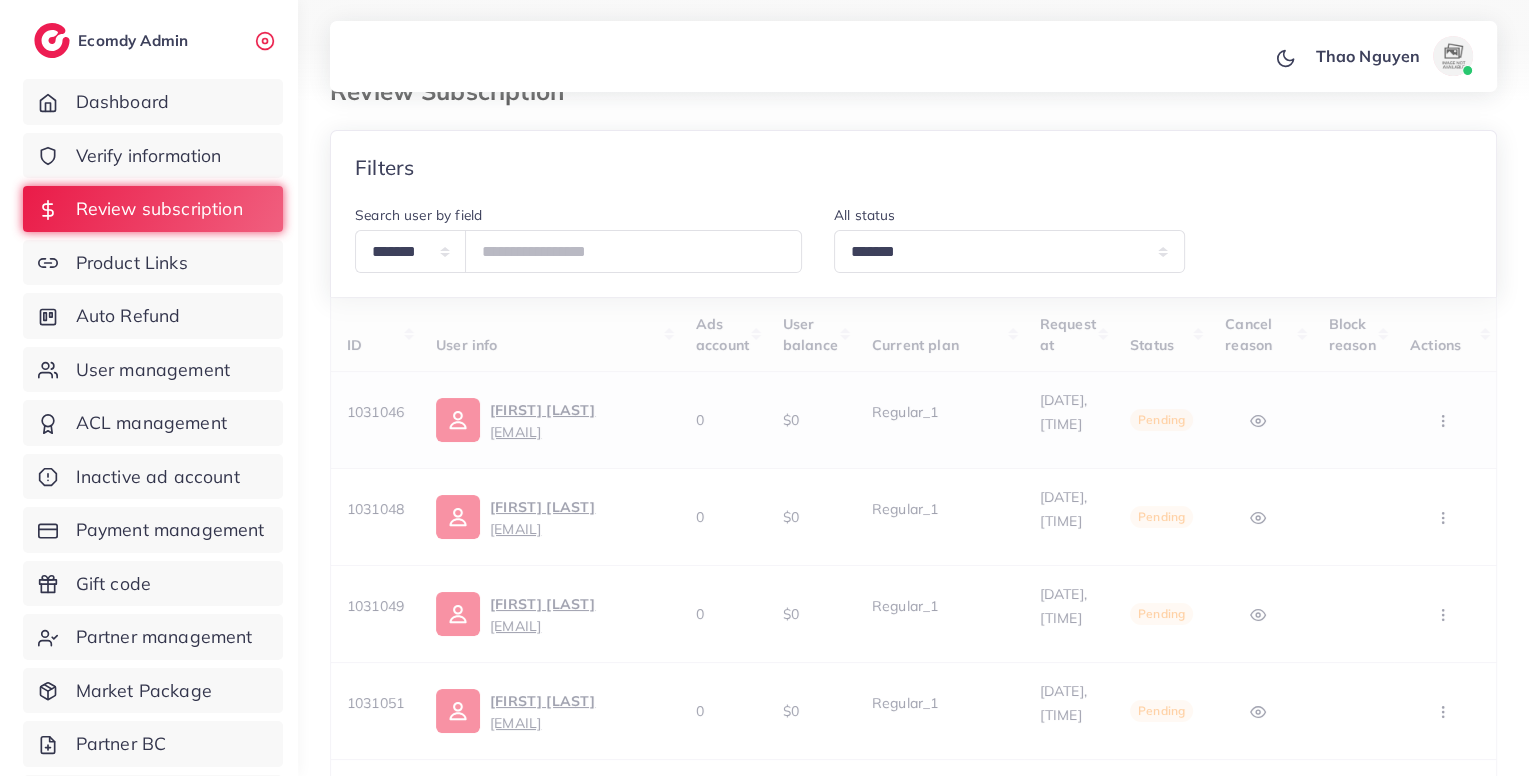 scroll, scrollTop: 0, scrollLeft: 0, axis: both 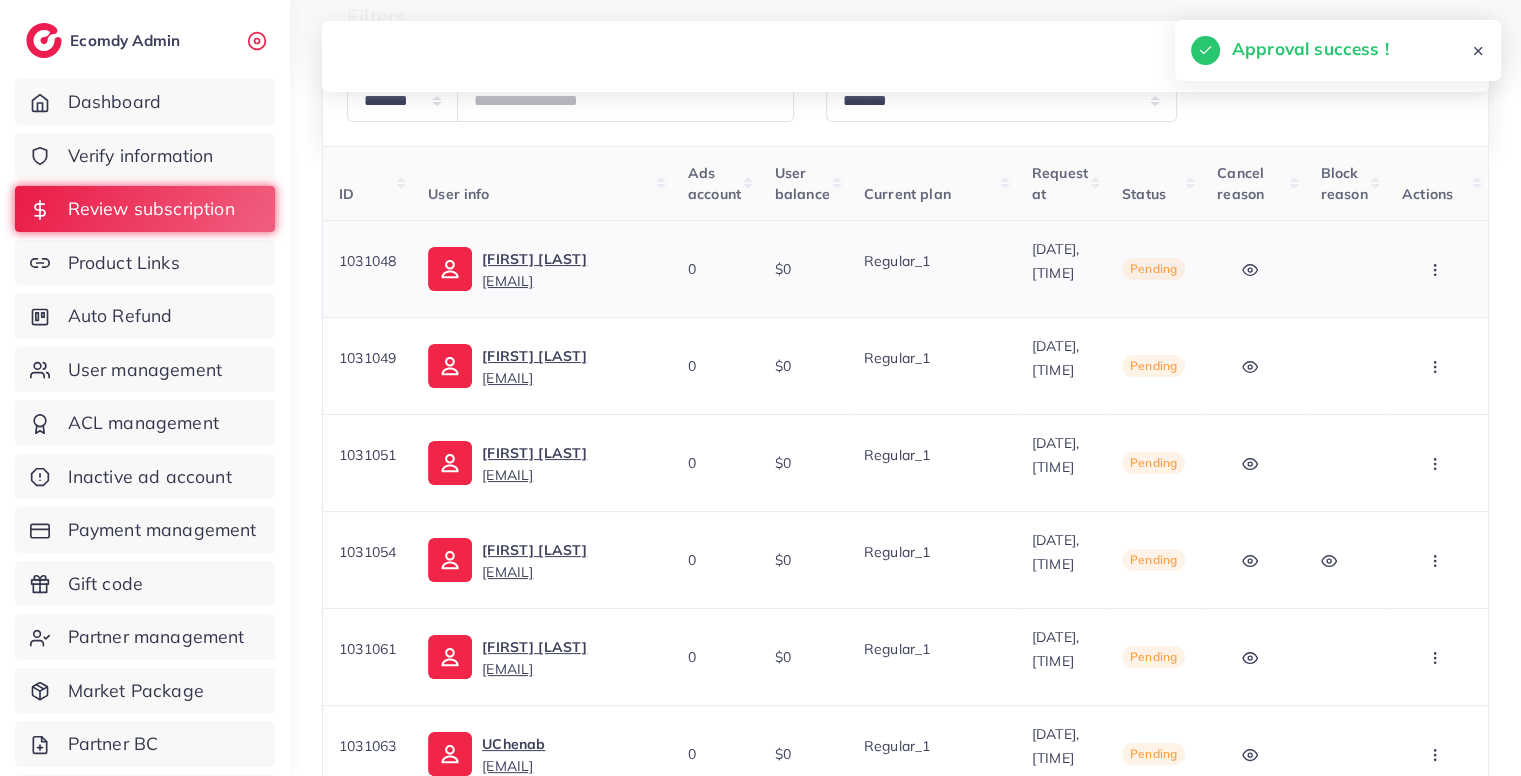 click at bounding box center (1437, 268) 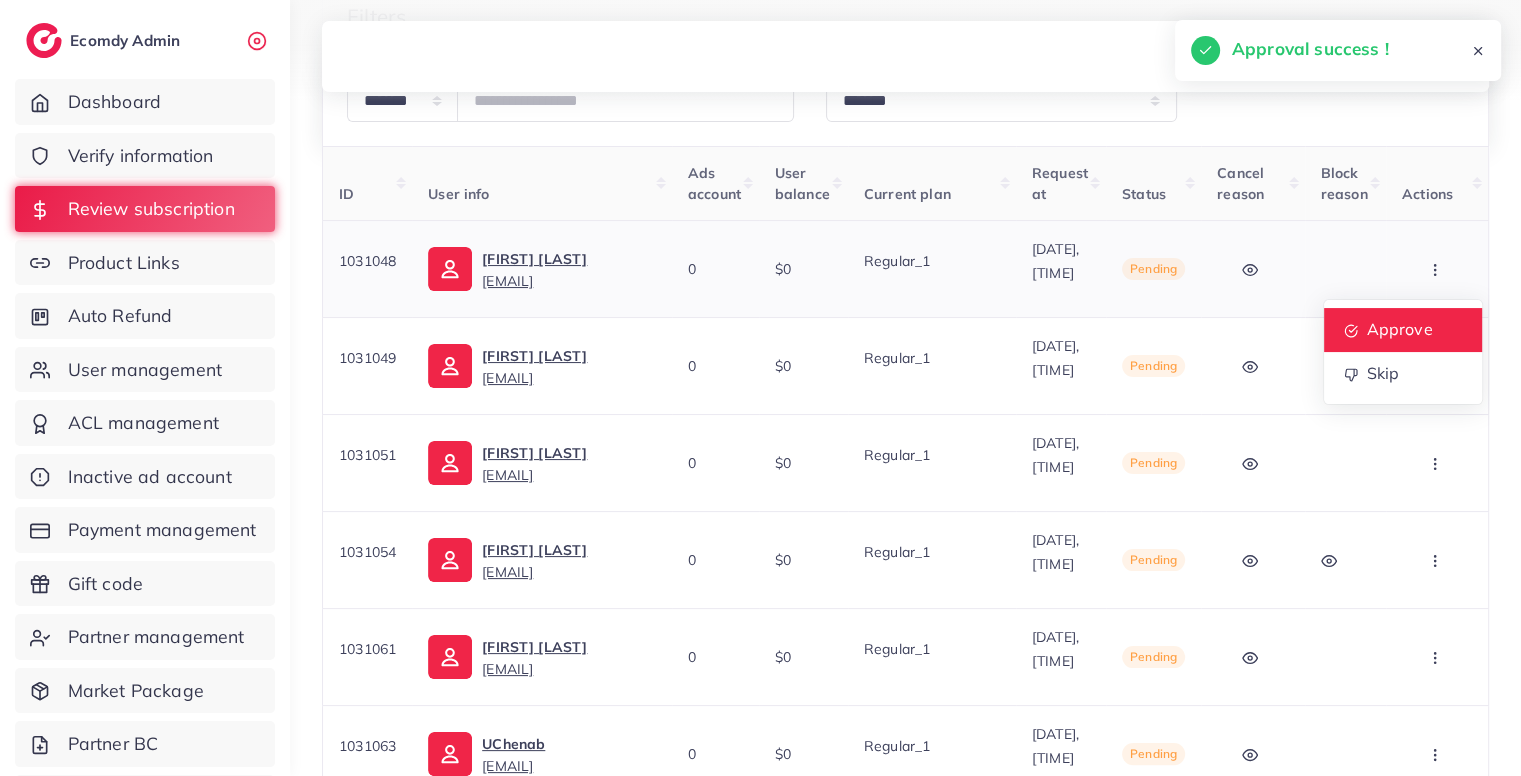 click on "Approve" at bounding box center (1399, 330) 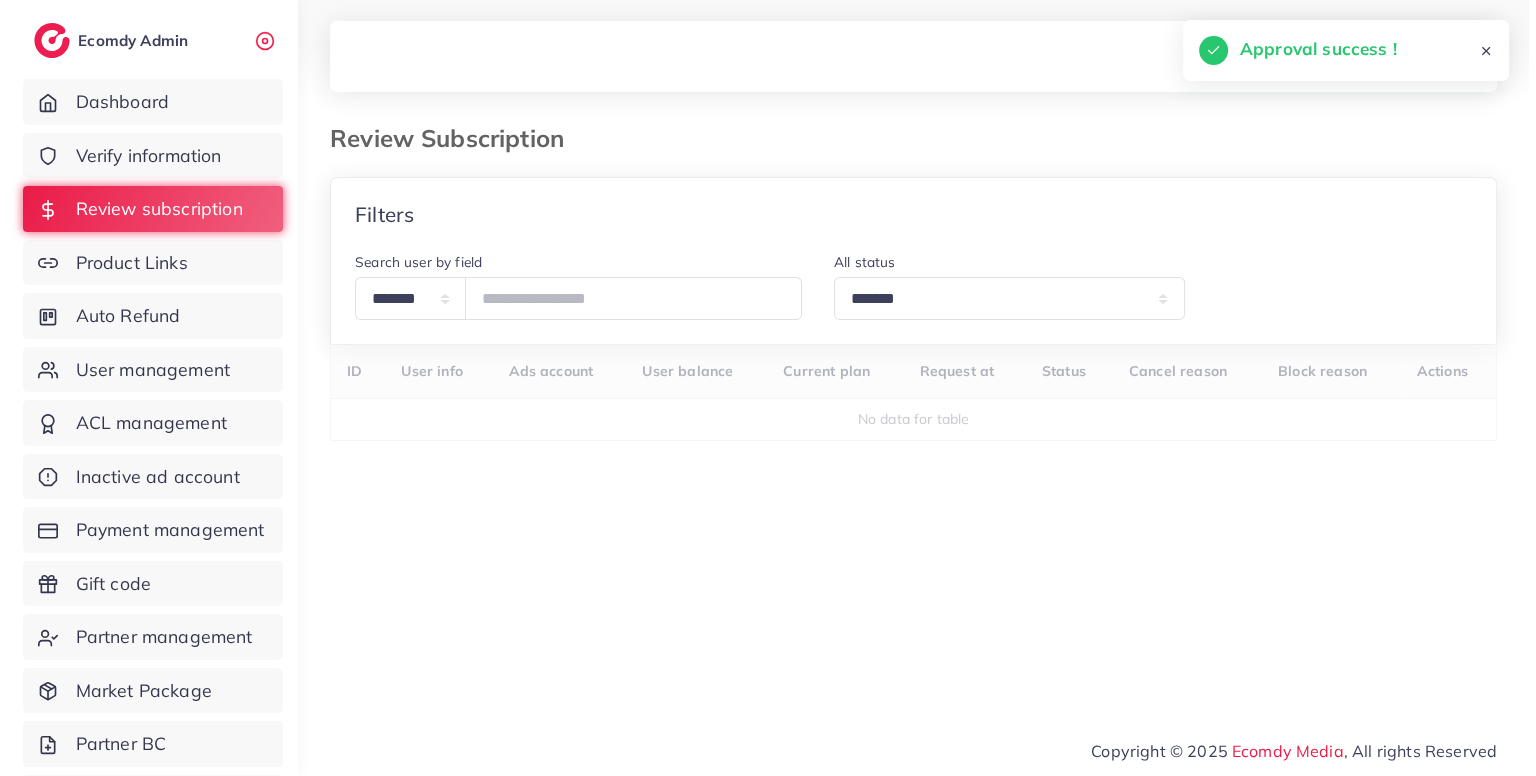 scroll, scrollTop: 0, scrollLeft: 0, axis: both 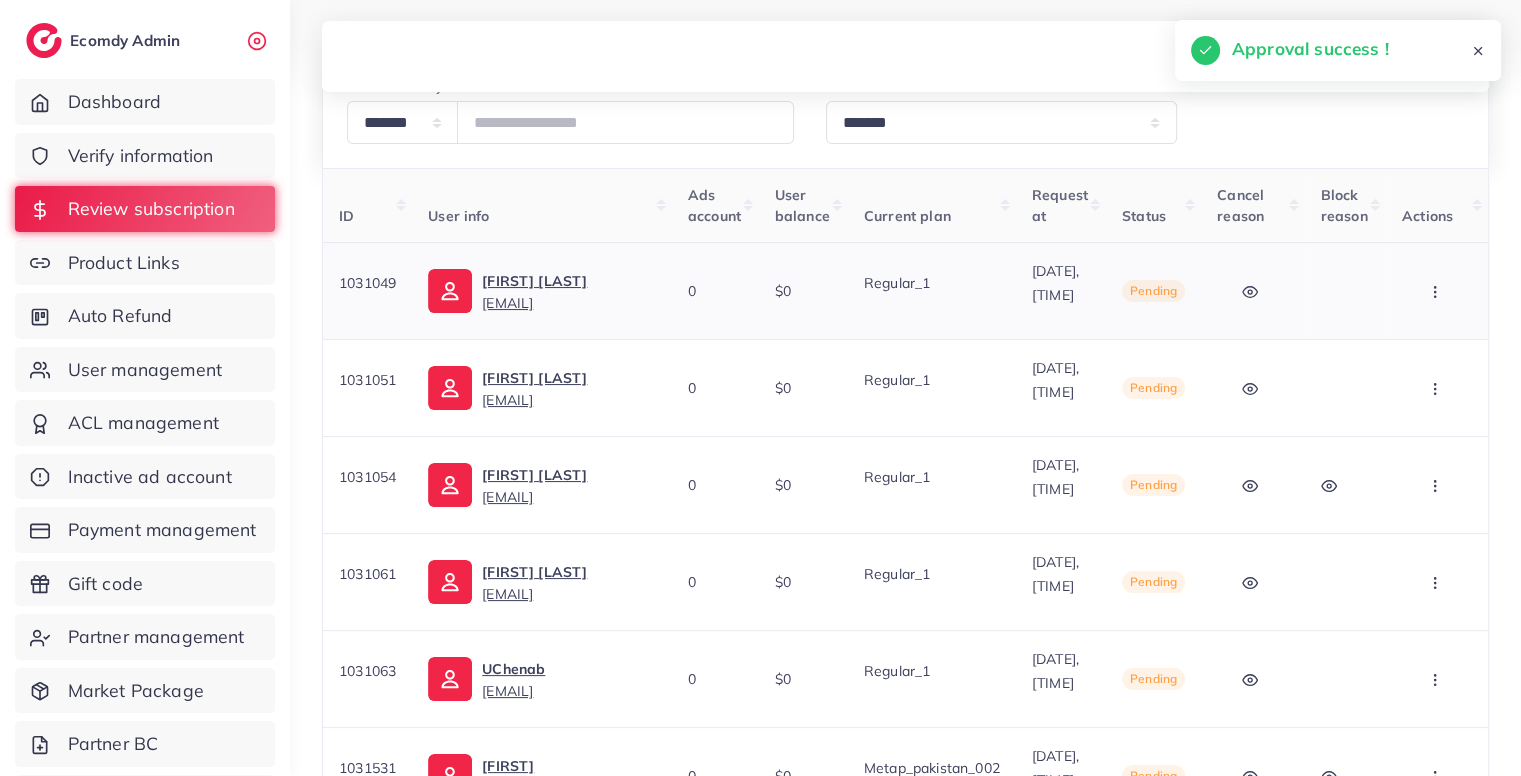 click 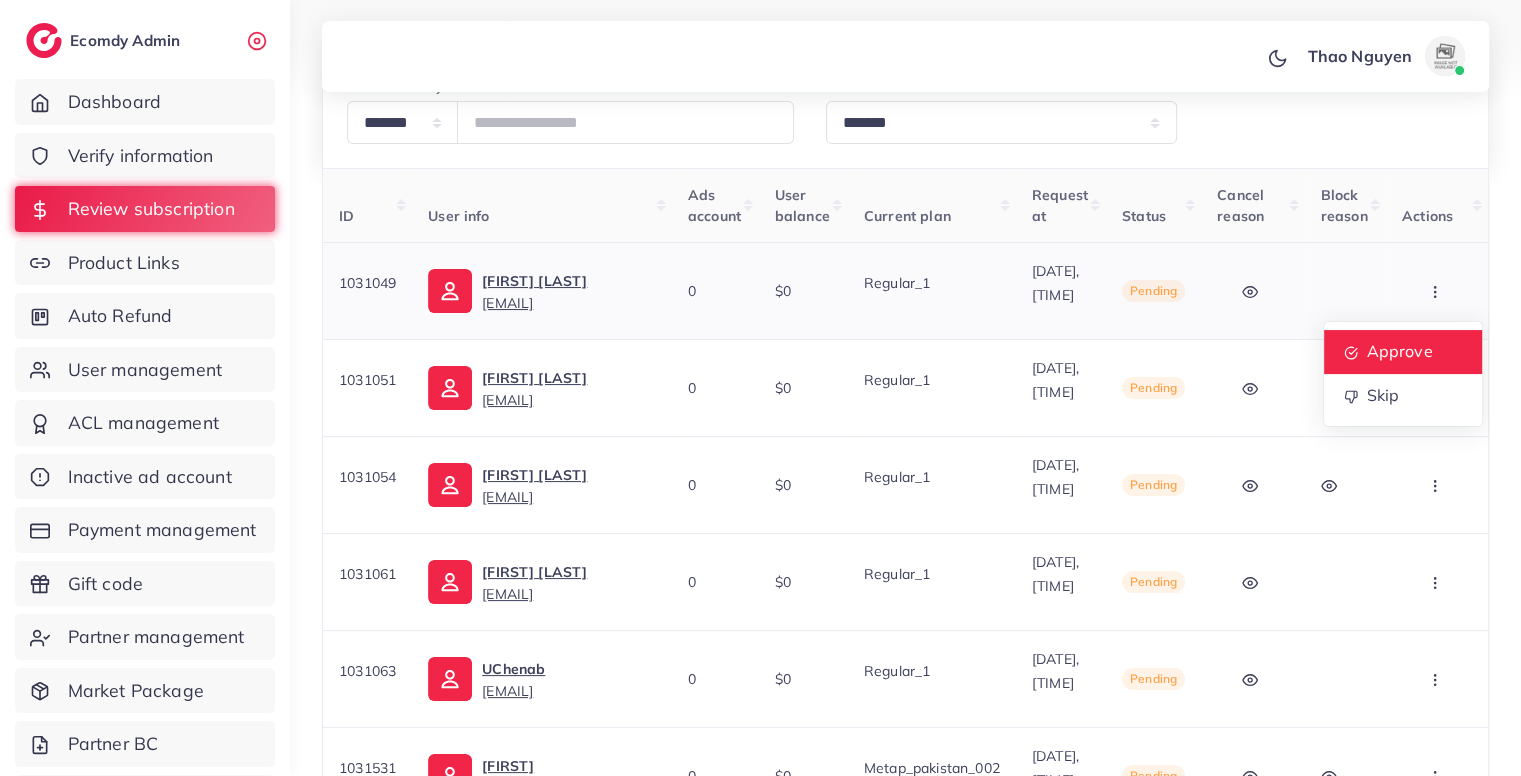 click on "Approve" at bounding box center [1399, 352] 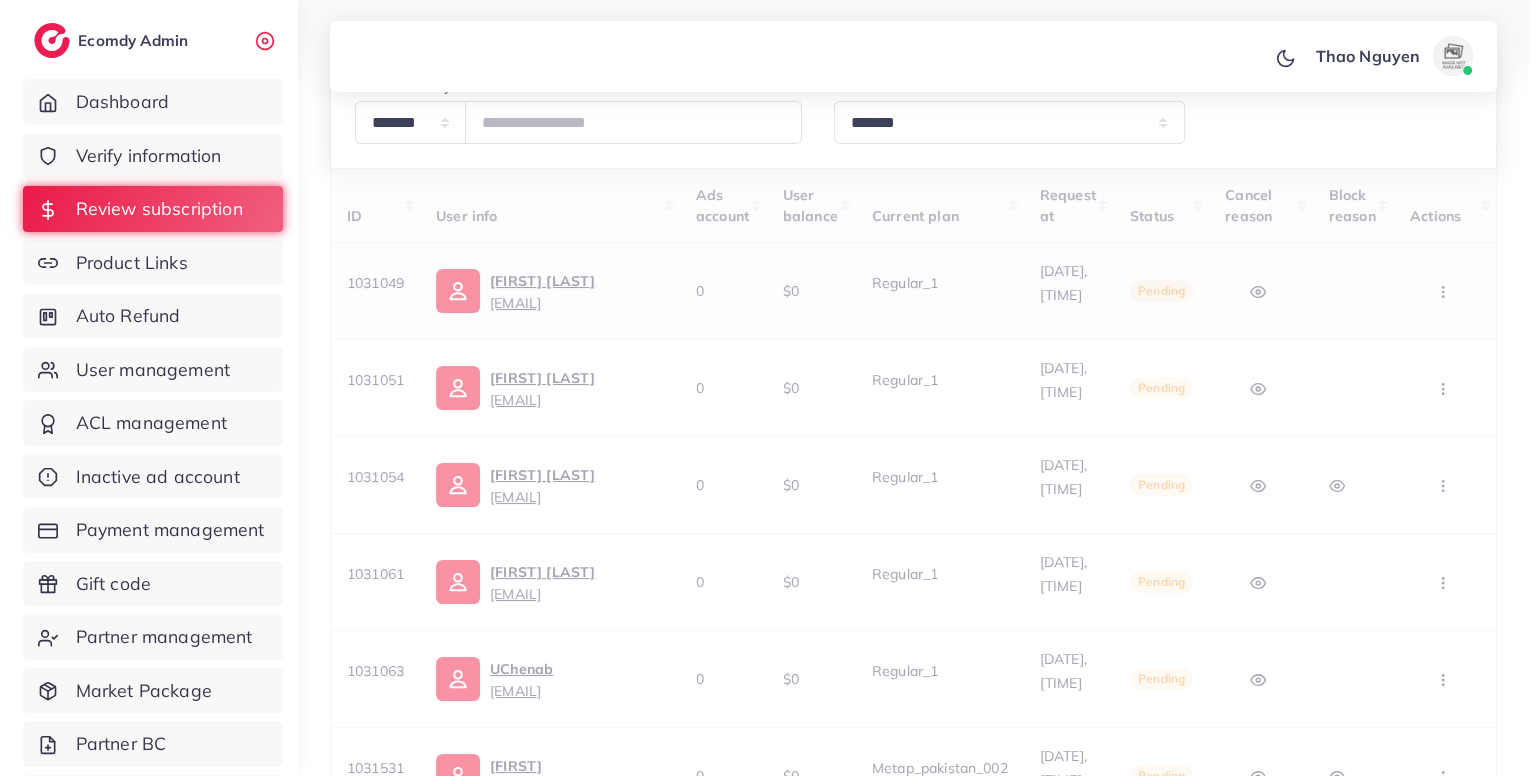 scroll, scrollTop: 0, scrollLeft: 0, axis: both 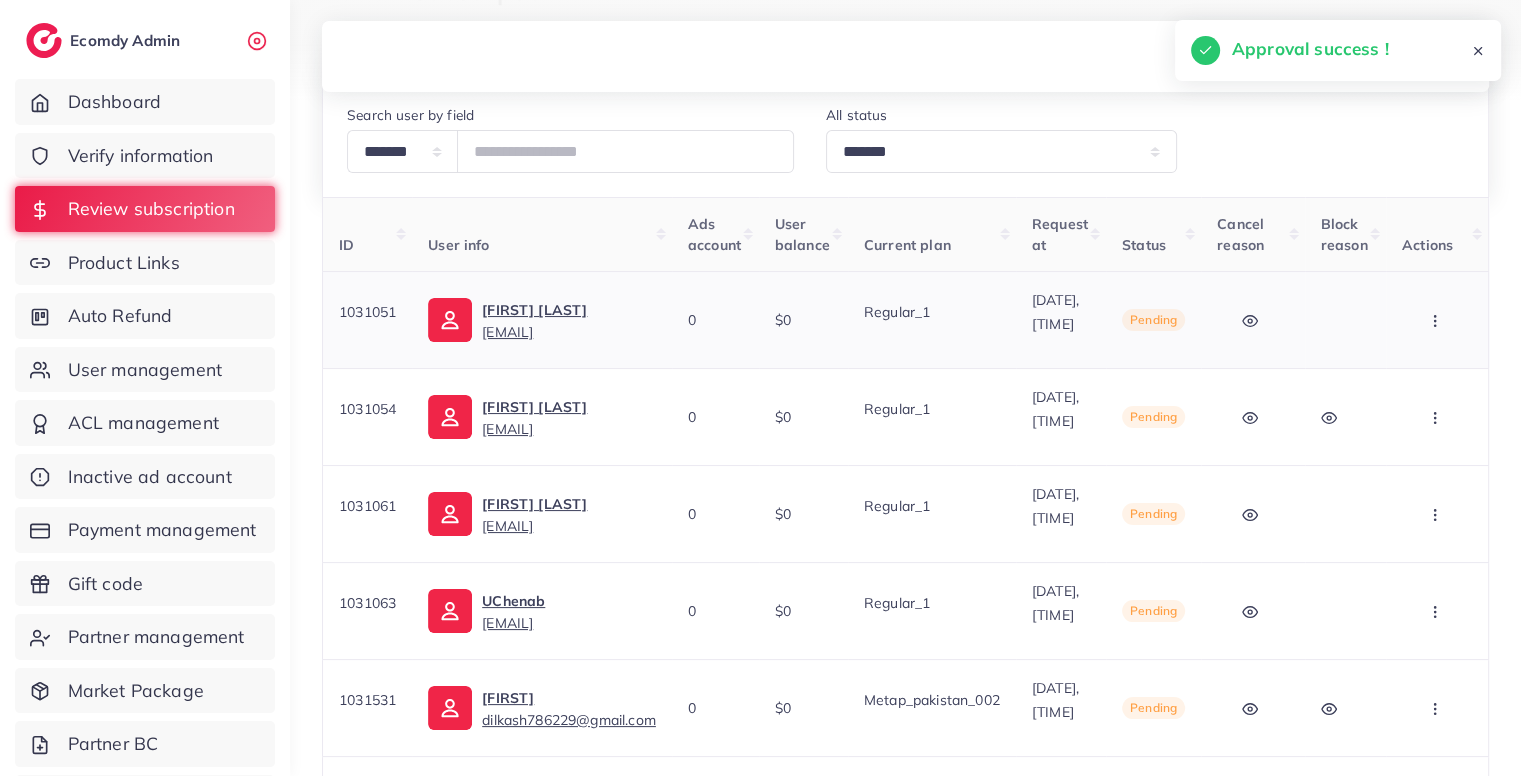click at bounding box center [1437, 319] 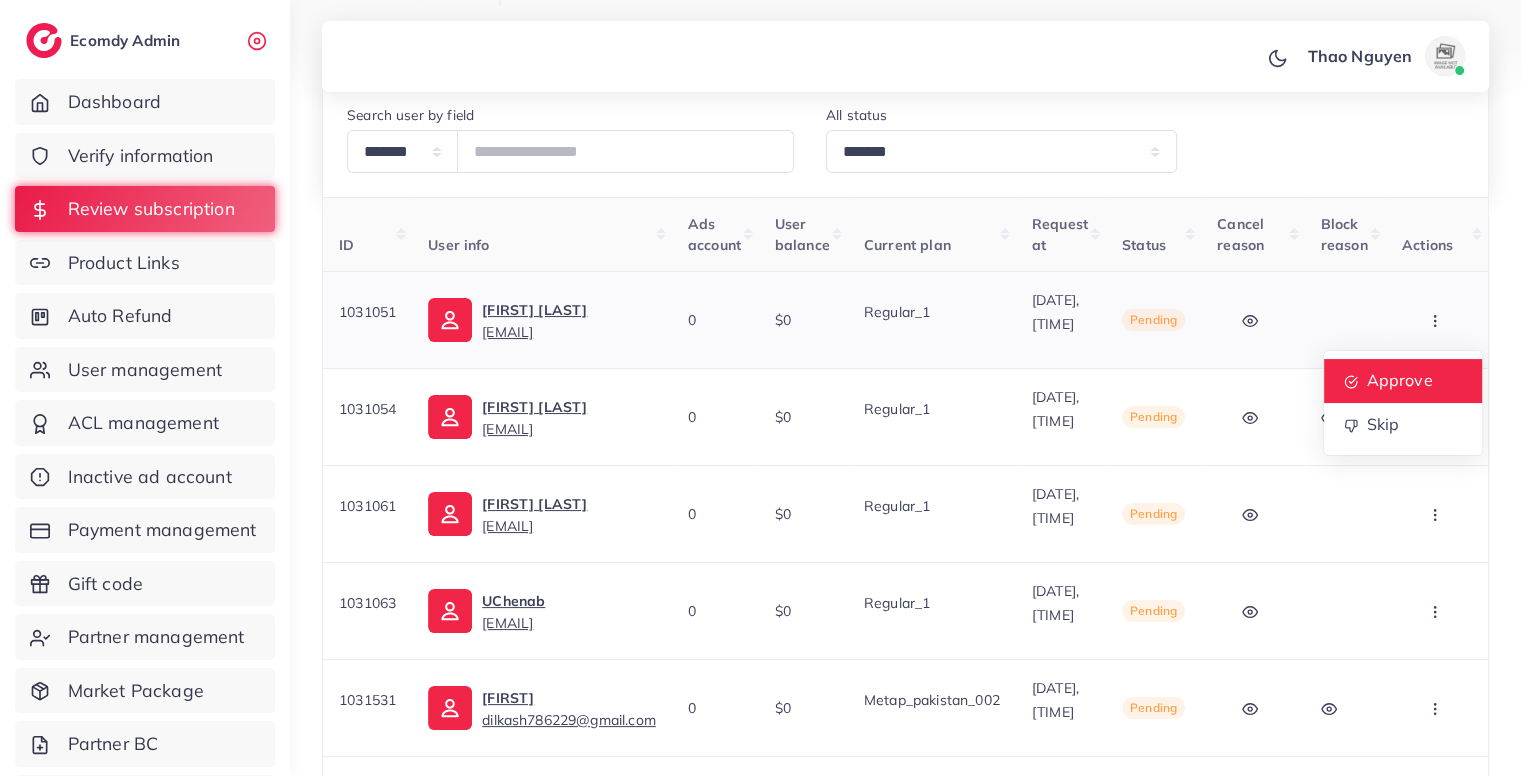 click on "Approve" at bounding box center [1399, 381] 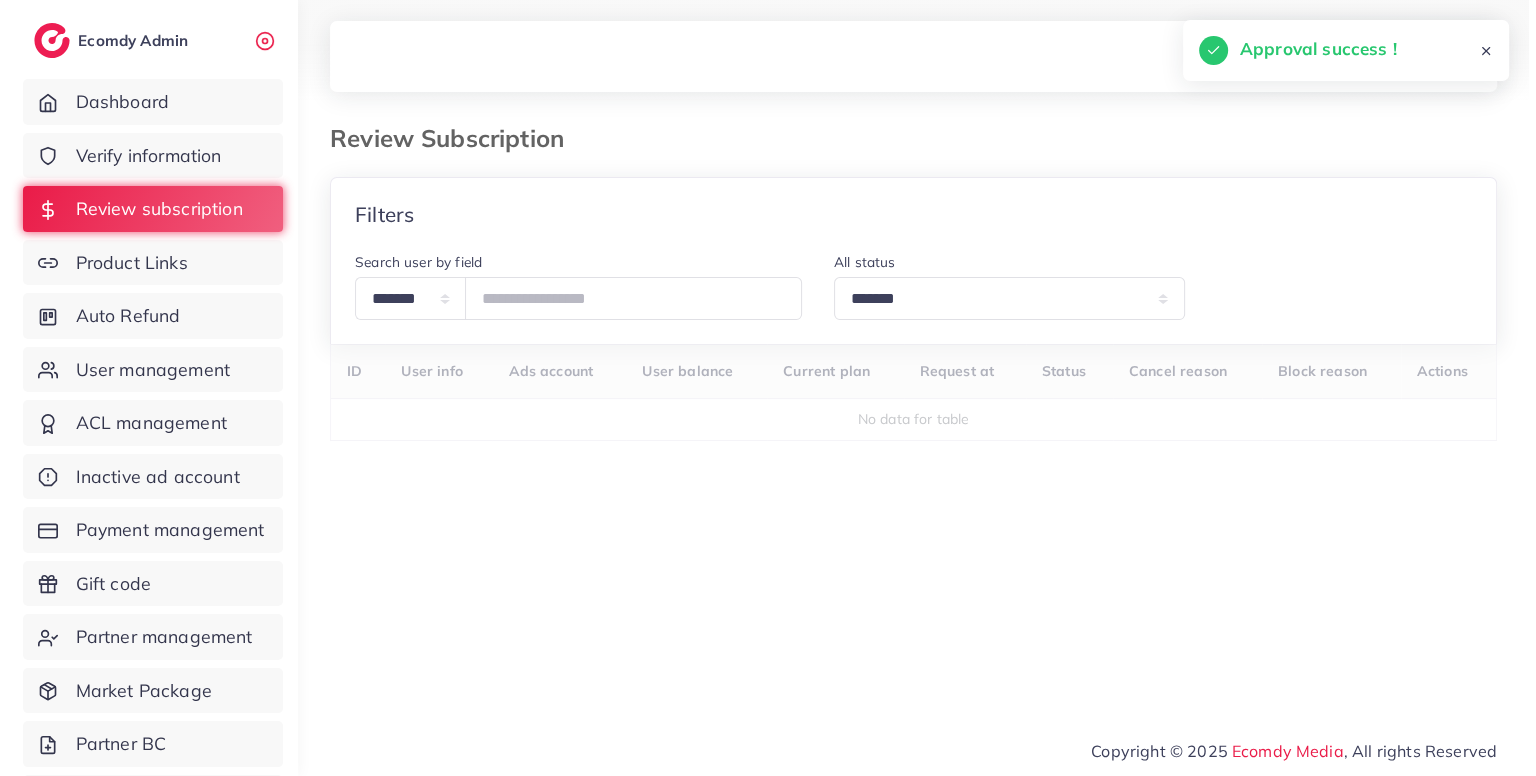 scroll, scrollTop: 0, scrollLeft: 0, axis: both 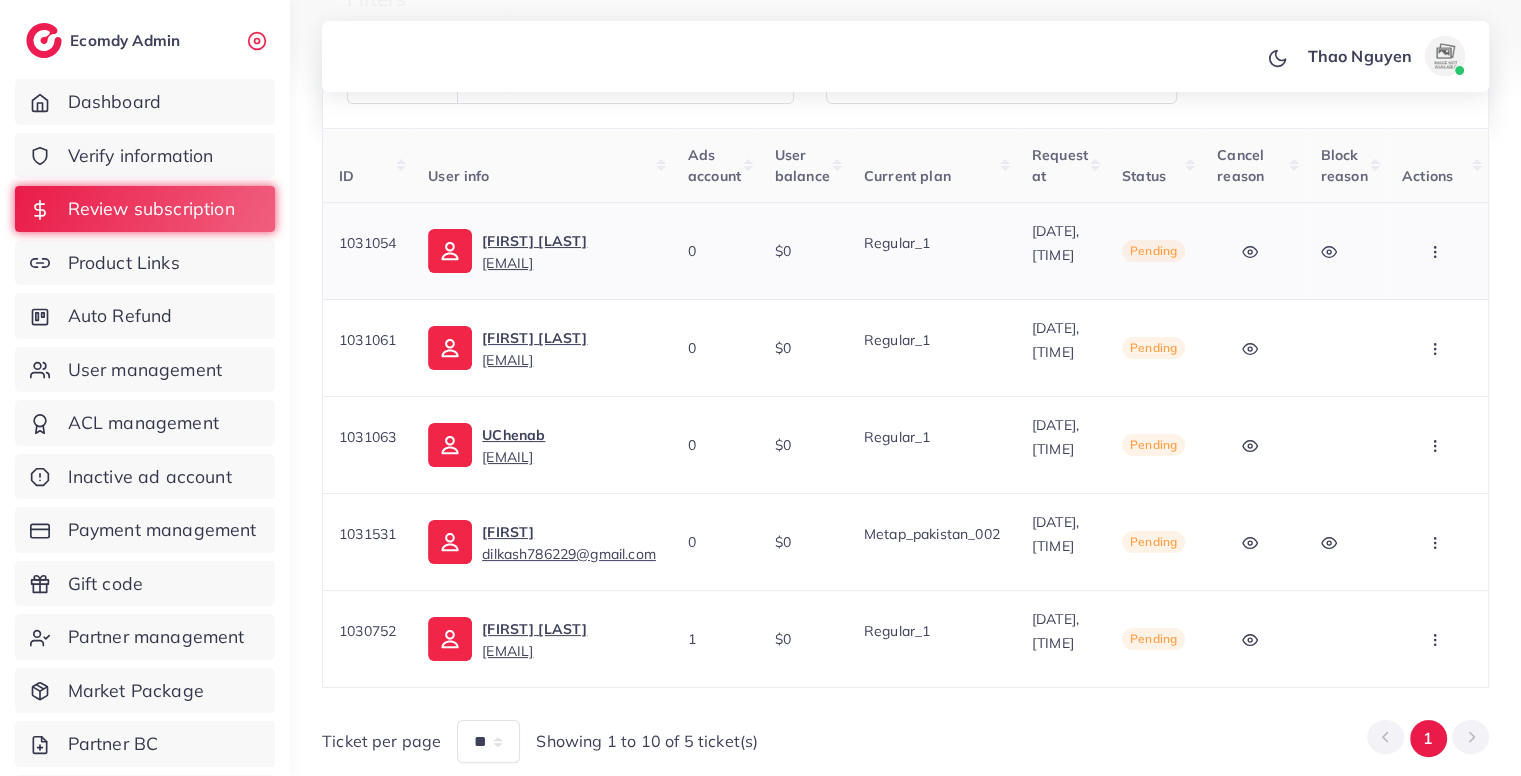 click 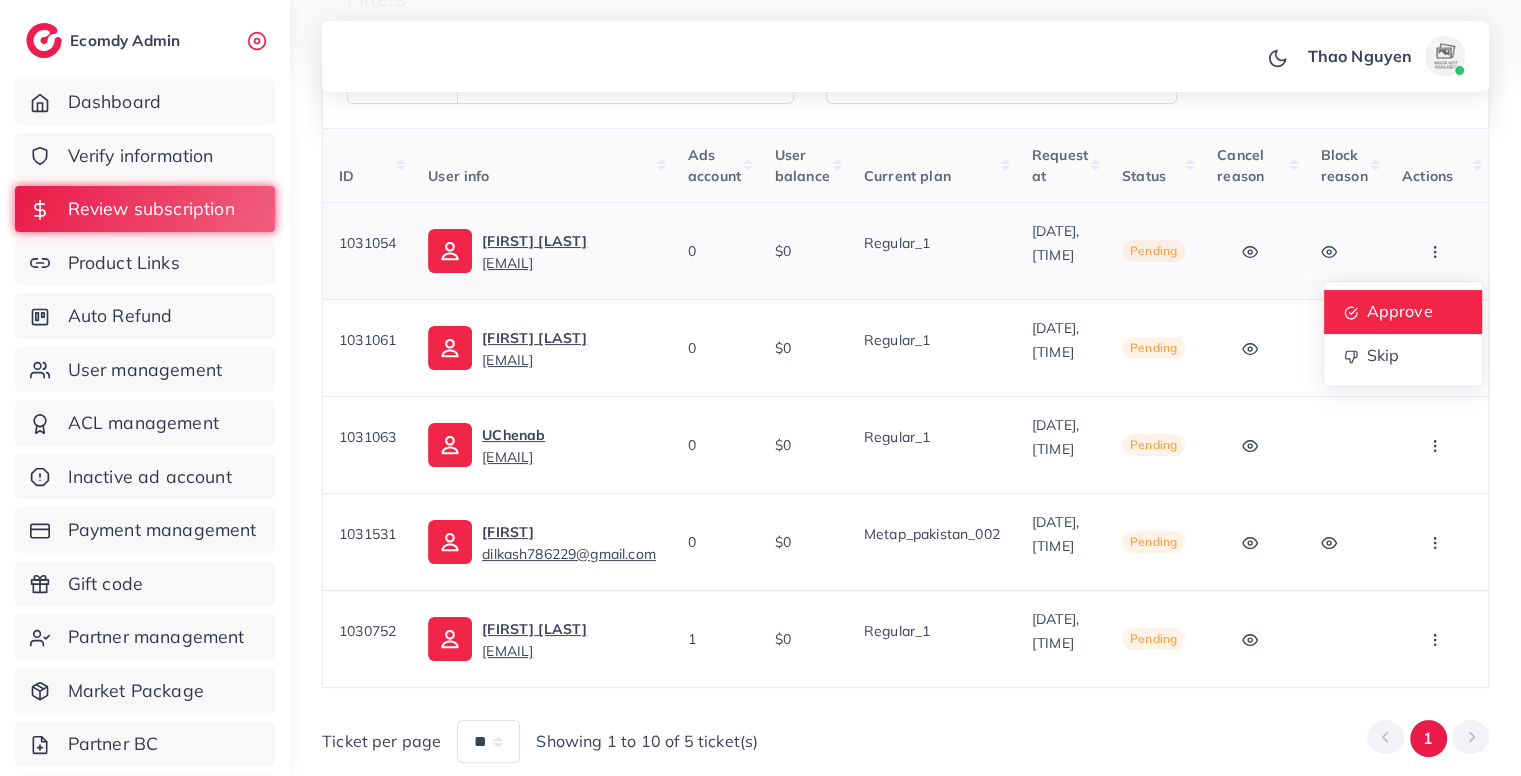 click on "Approve" at bounding box center (1399, 312) 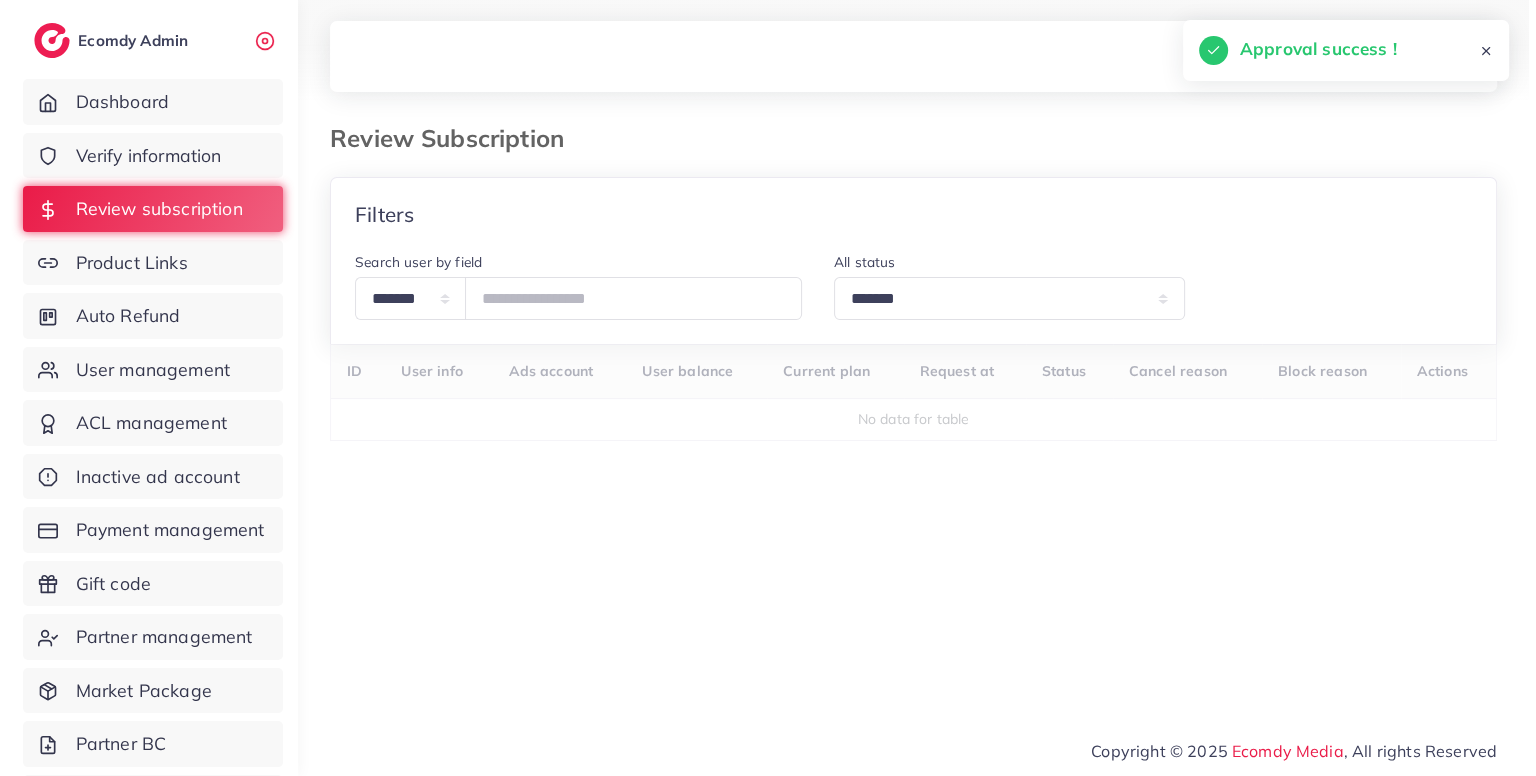 scroll, scrollTop: 0, scrollLeft: 0, axis: both 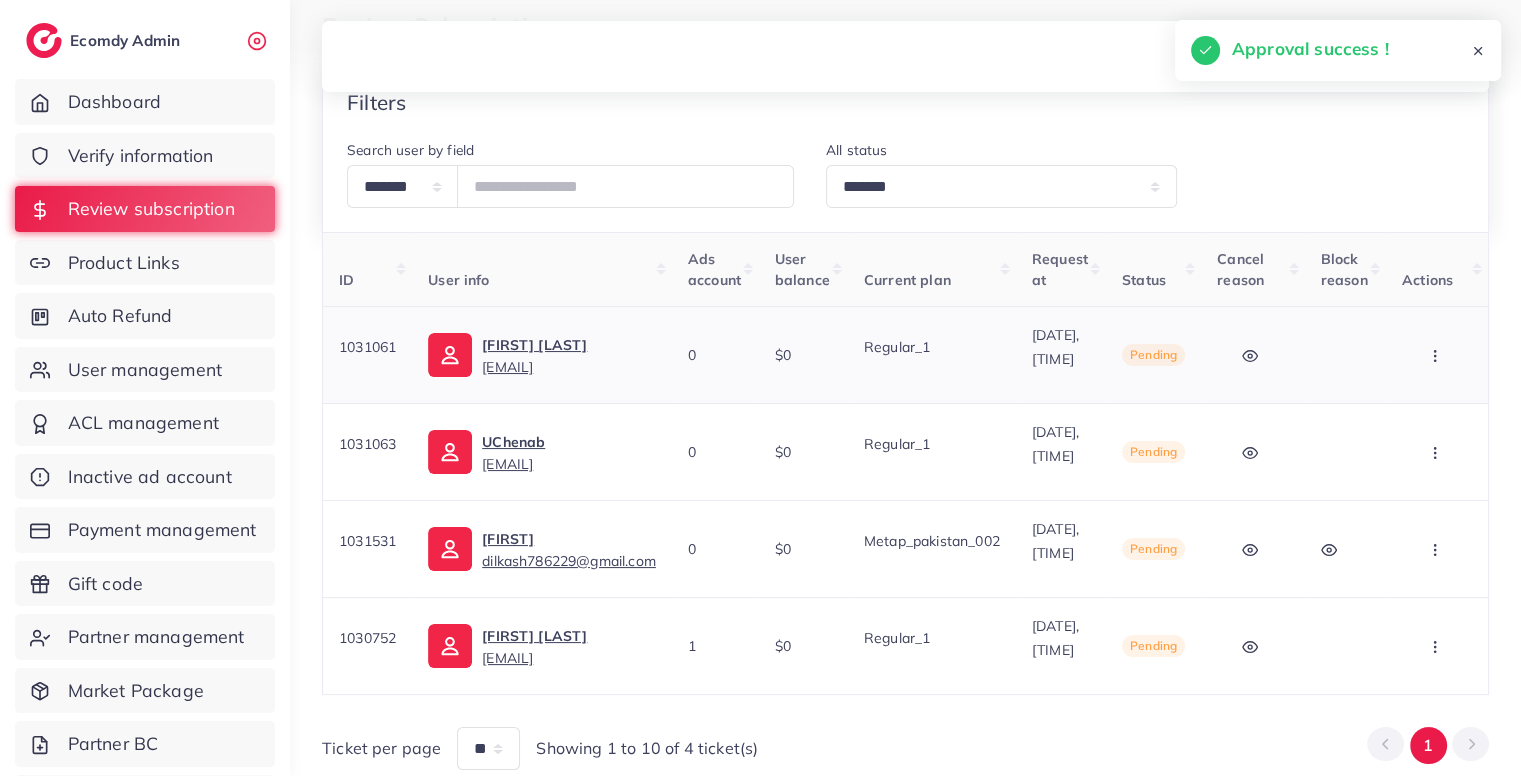 click at bounding box center [1437, 354] 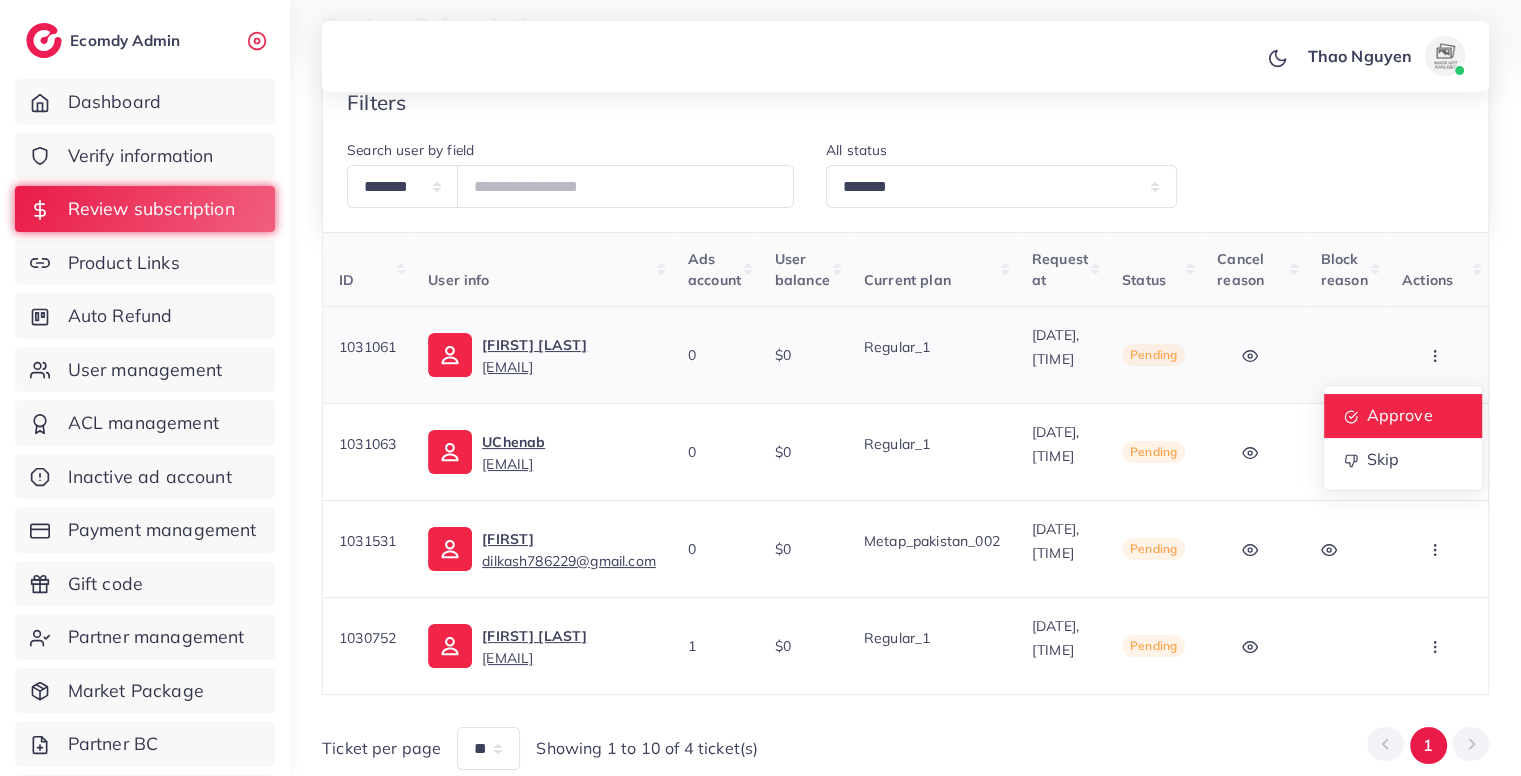 click on "Approve" at bounding box center [1399, 416] 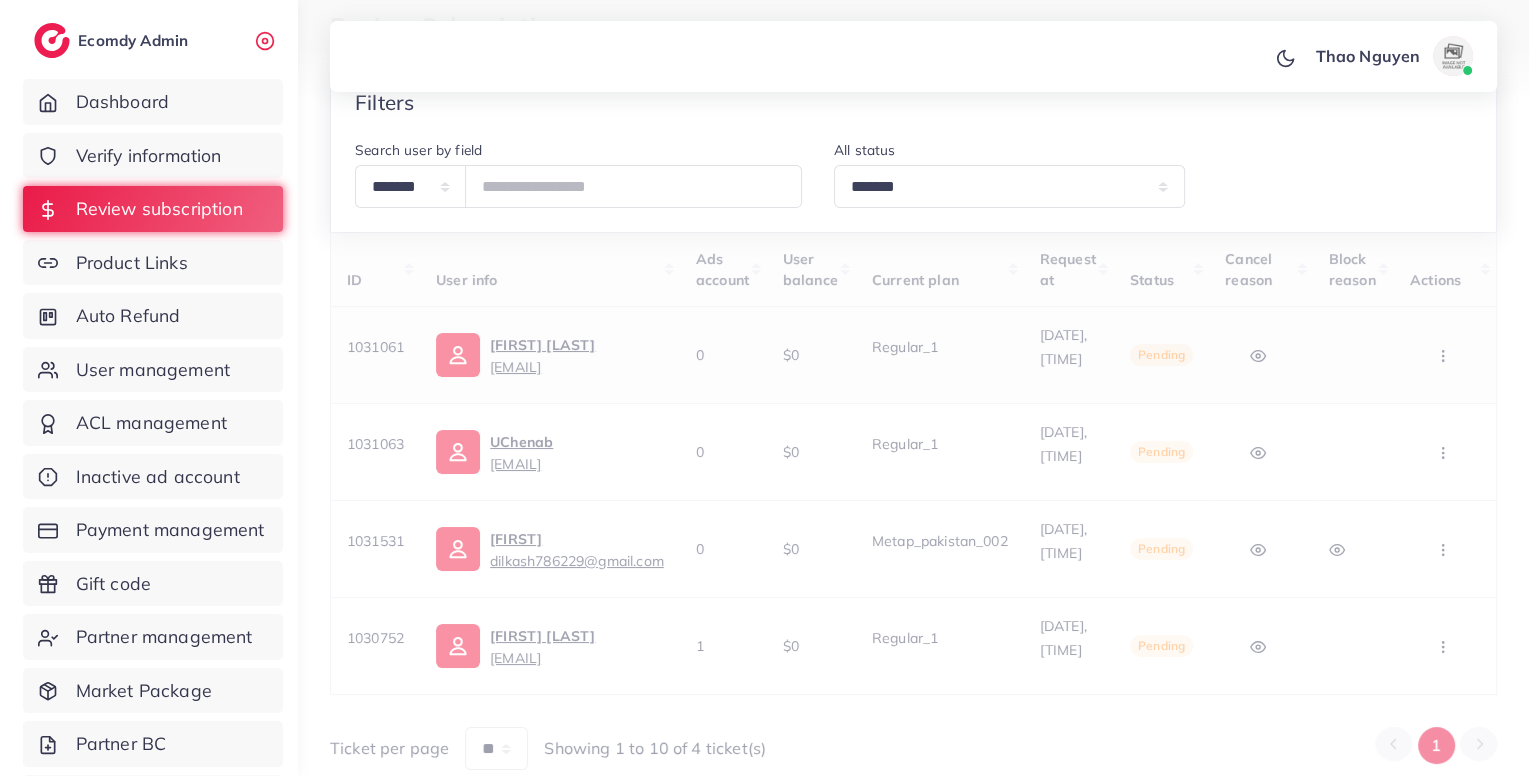 scroll, scrollTop: 0, scrollLeft: 0, axis: both 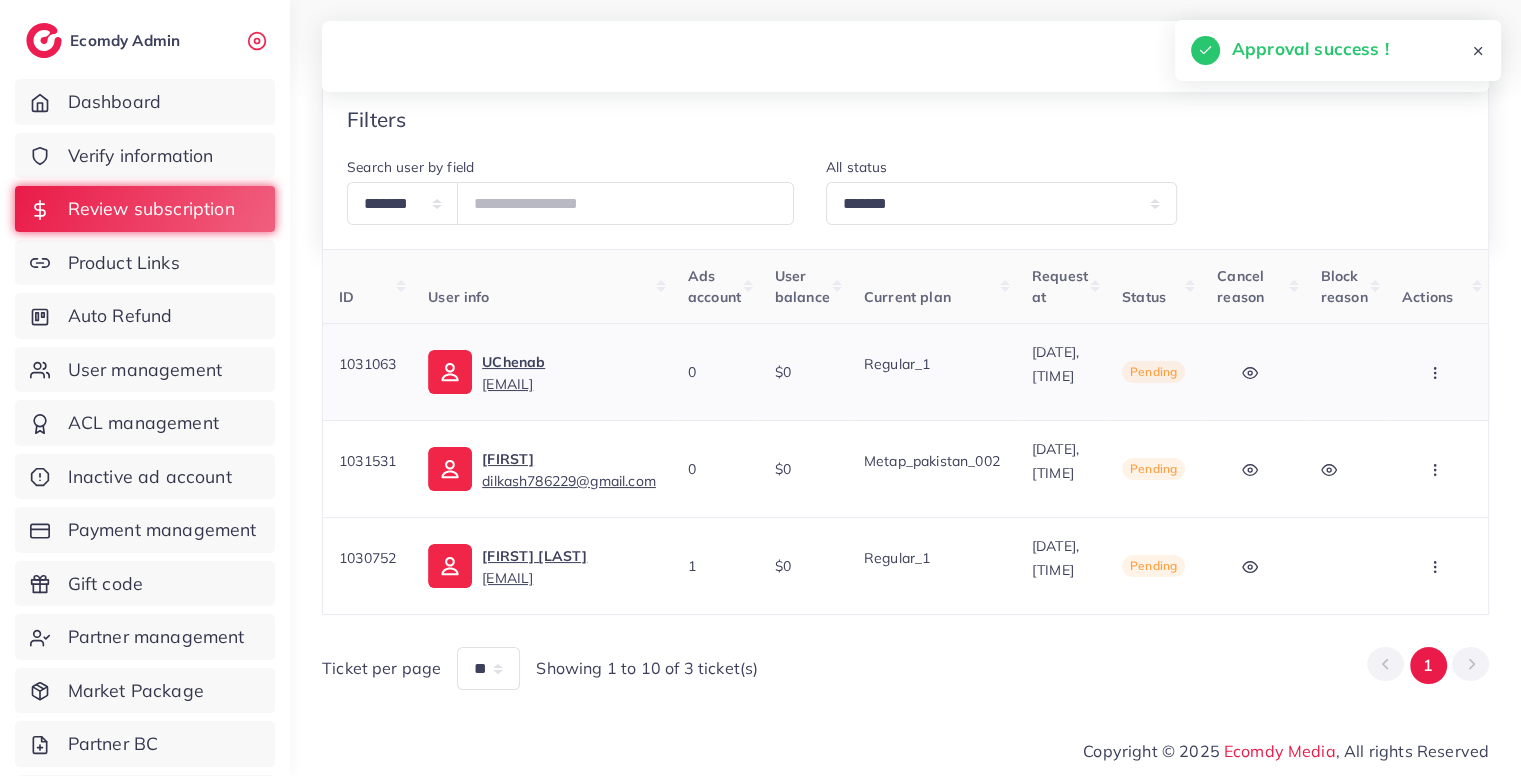click 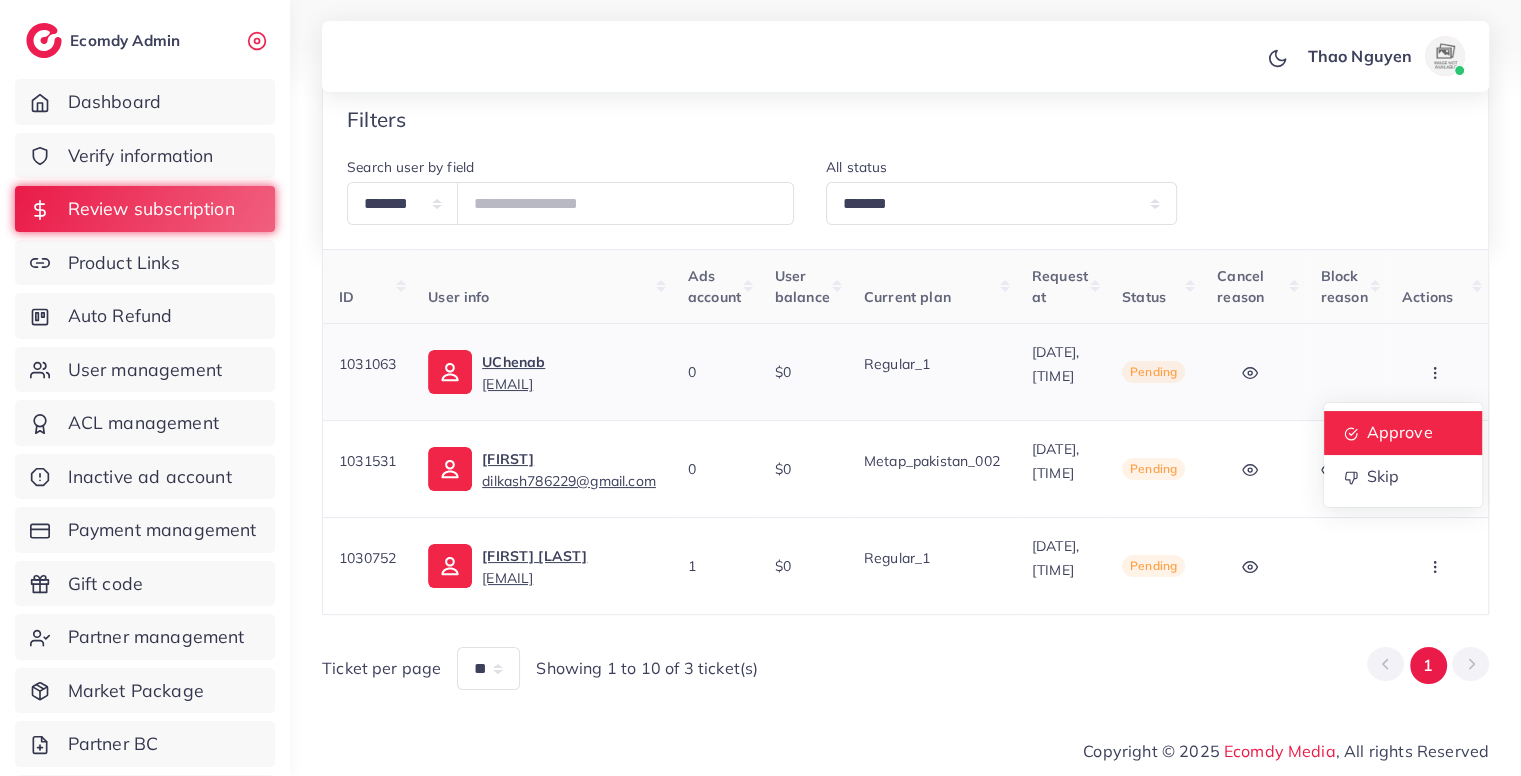 click on "Approve" at bounding box center [1399, 433] 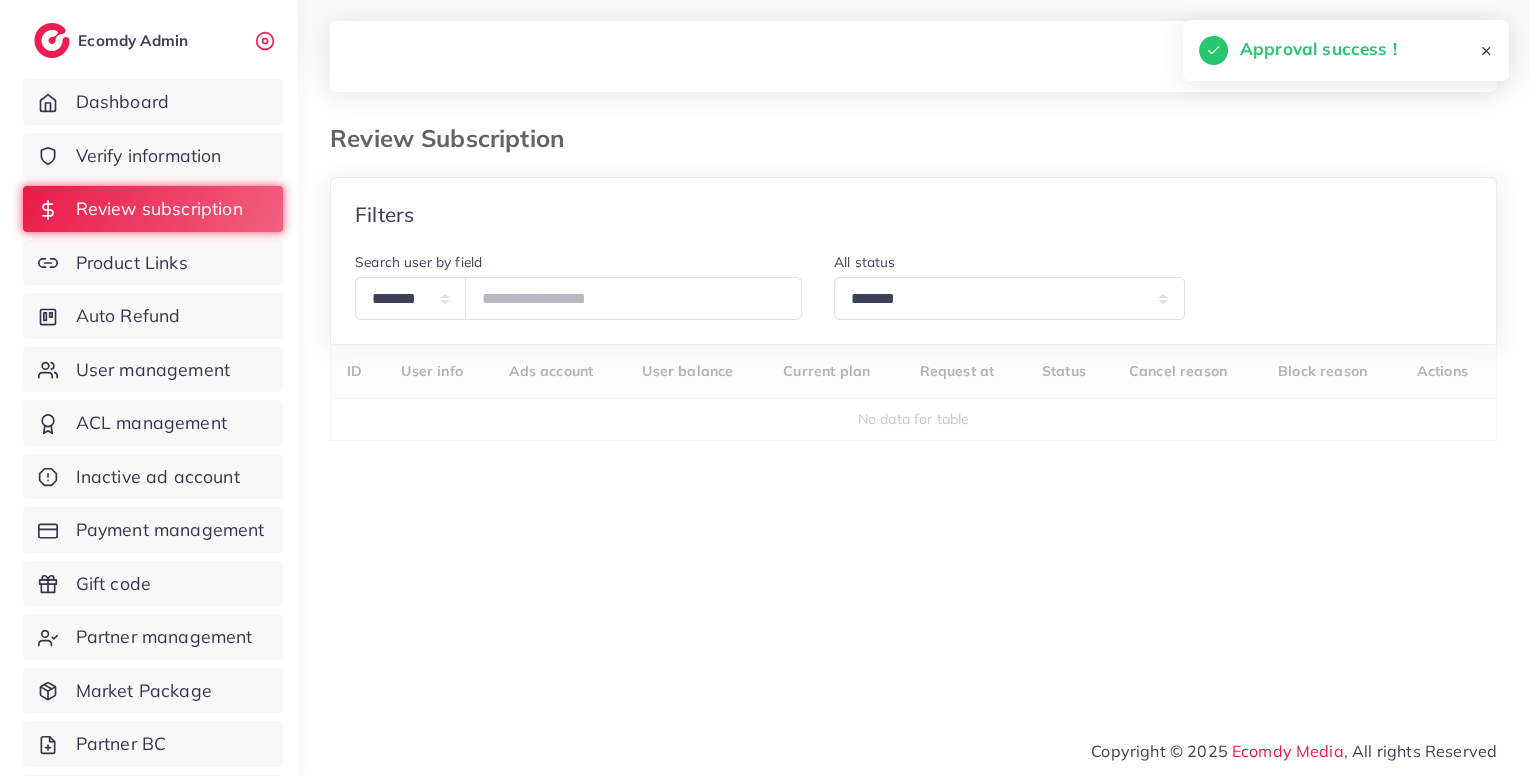 scroll, scrollTop: 0, scrollLeft: 0, axis: both 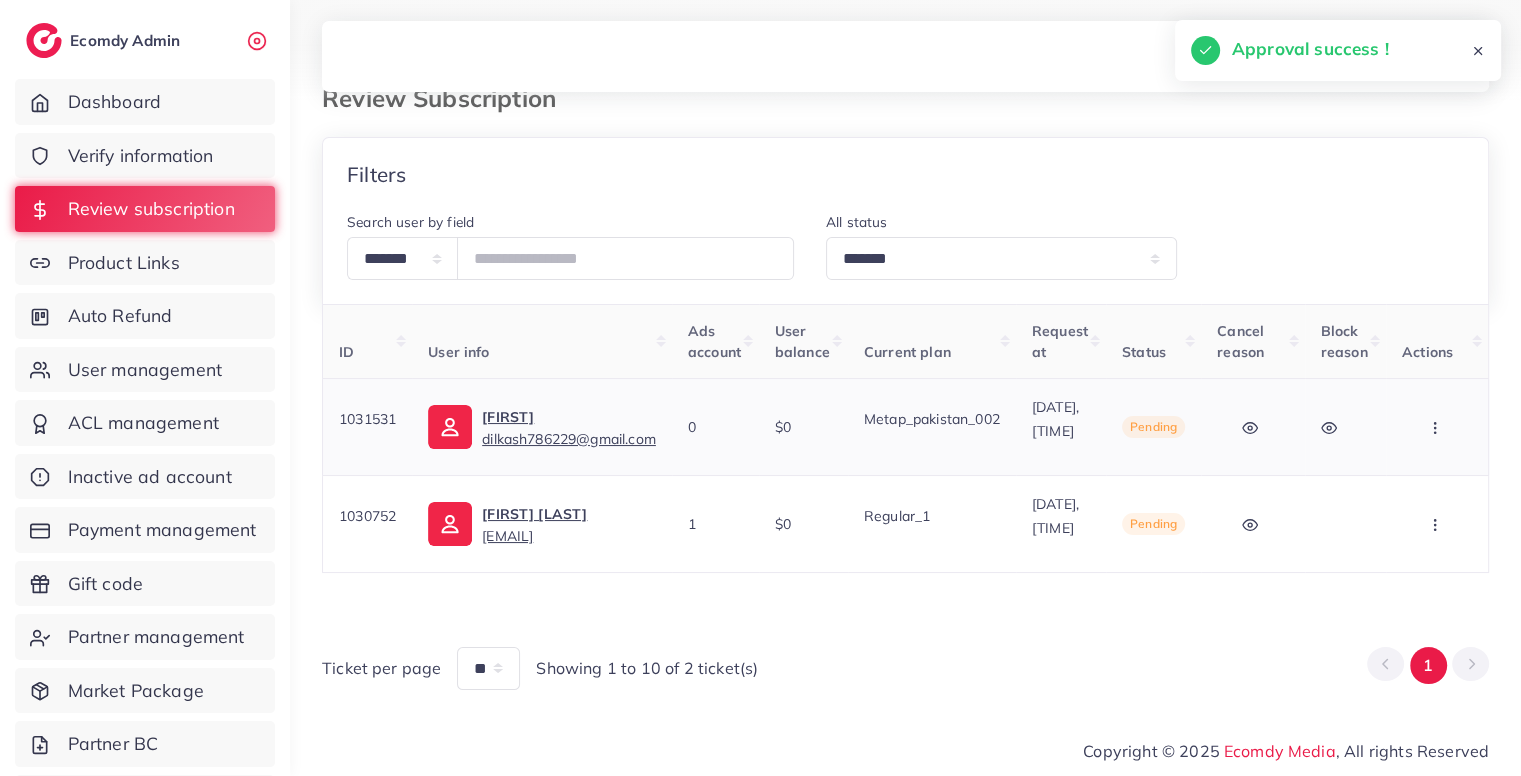 click at bounding box center (1437, 426) 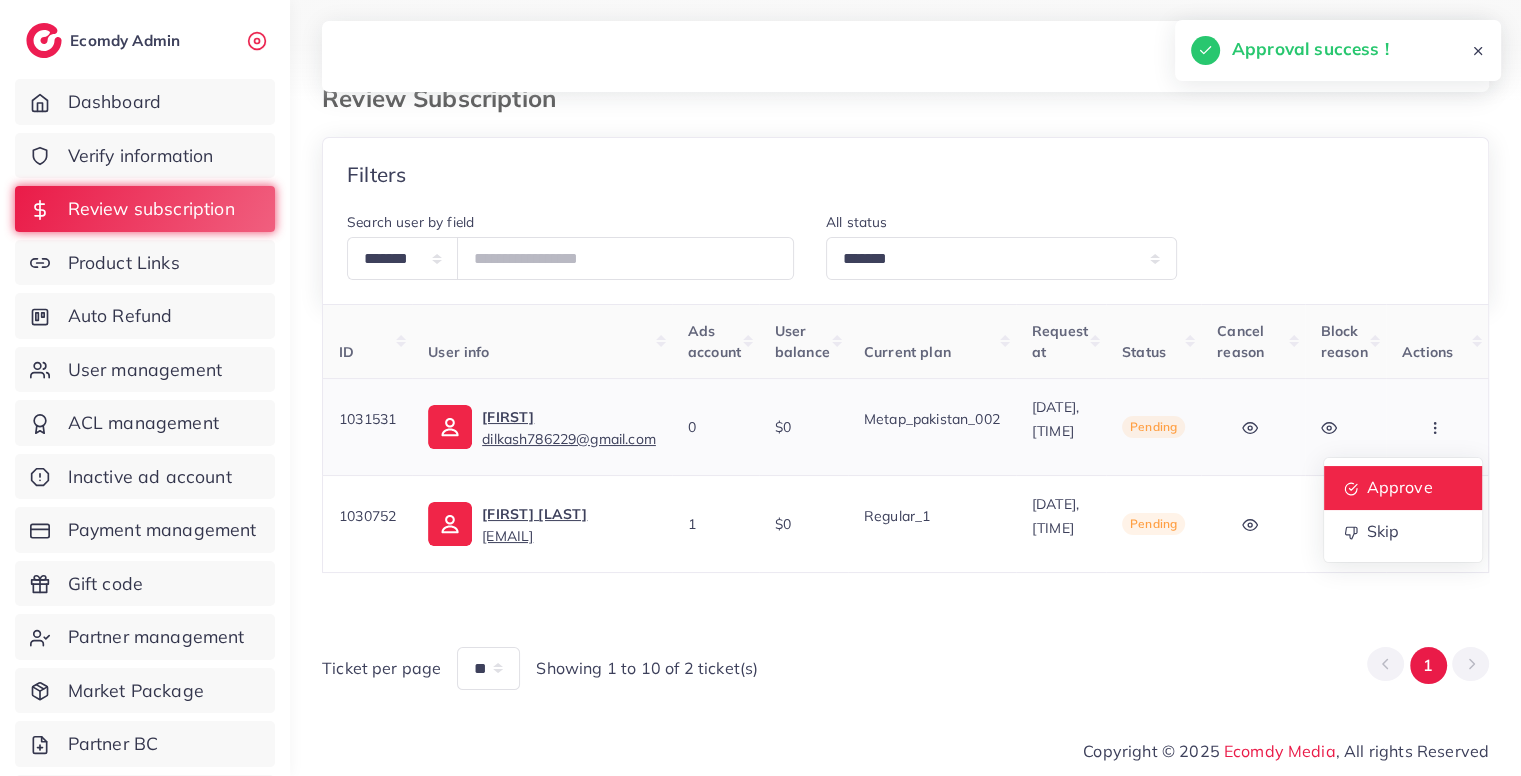 click on "Approve" at bounding box center (1399, 488) 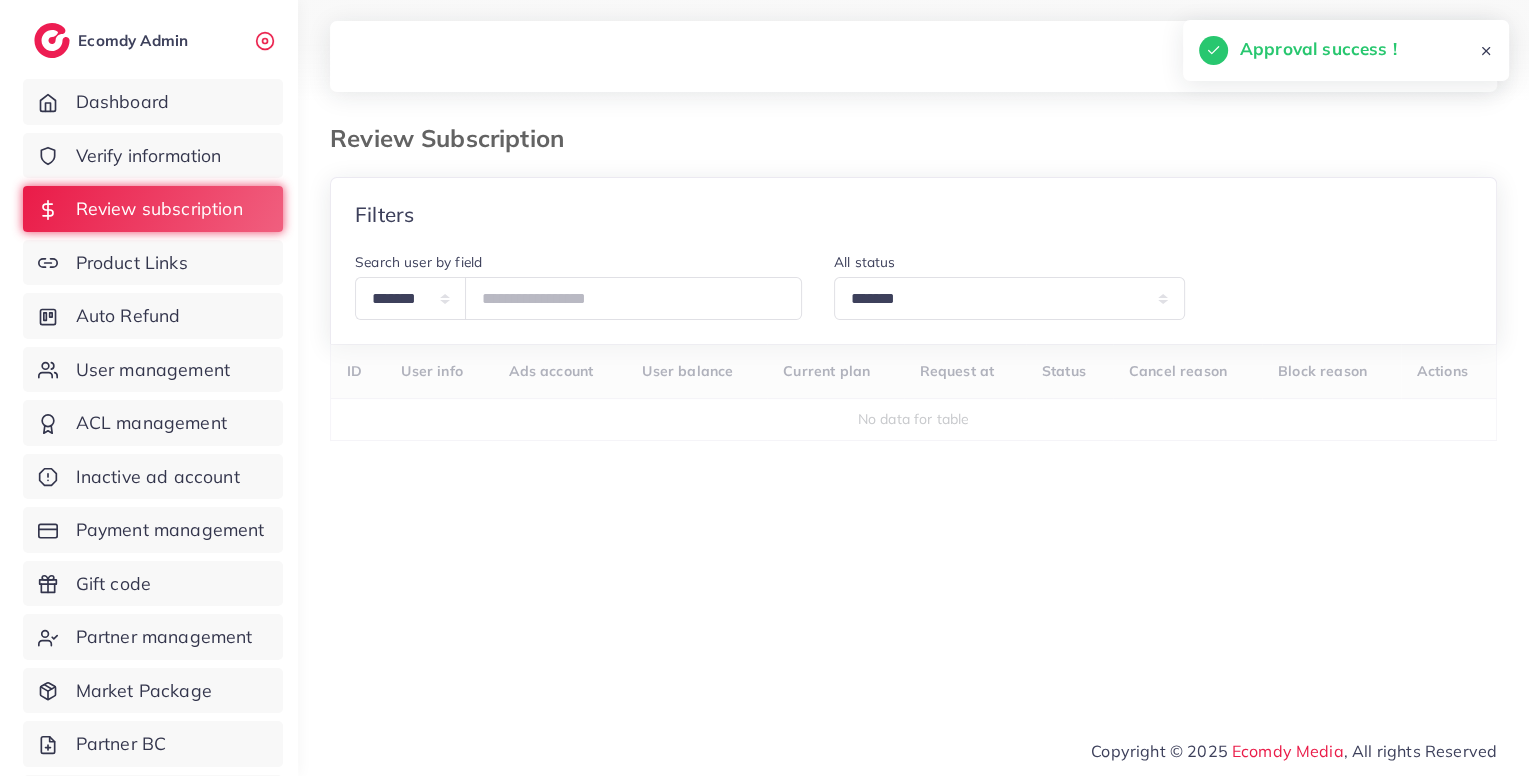 scroll, scrollTop: 0, scrollLeft: 0, axis: both 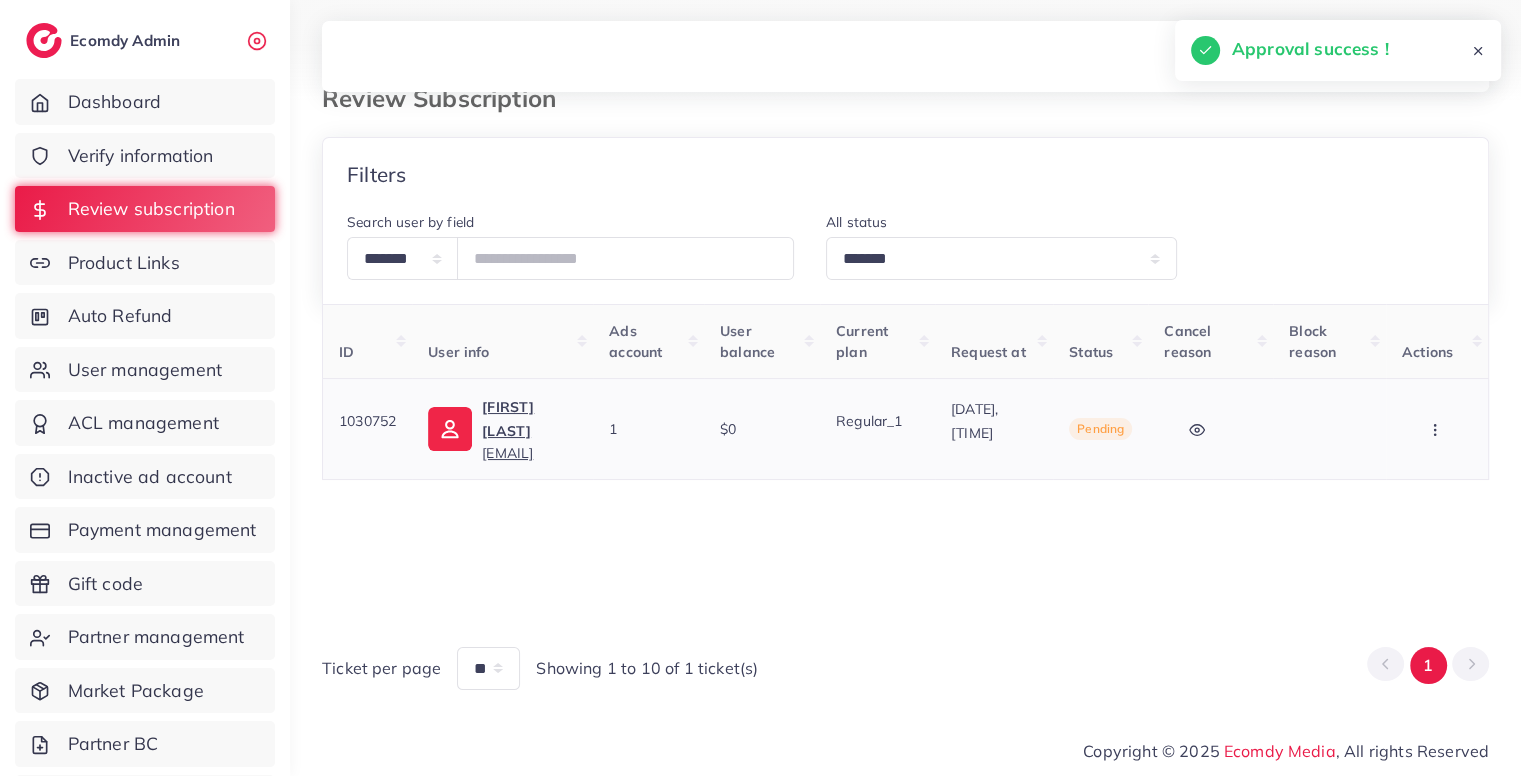 click at bounding box center (1437, 429) 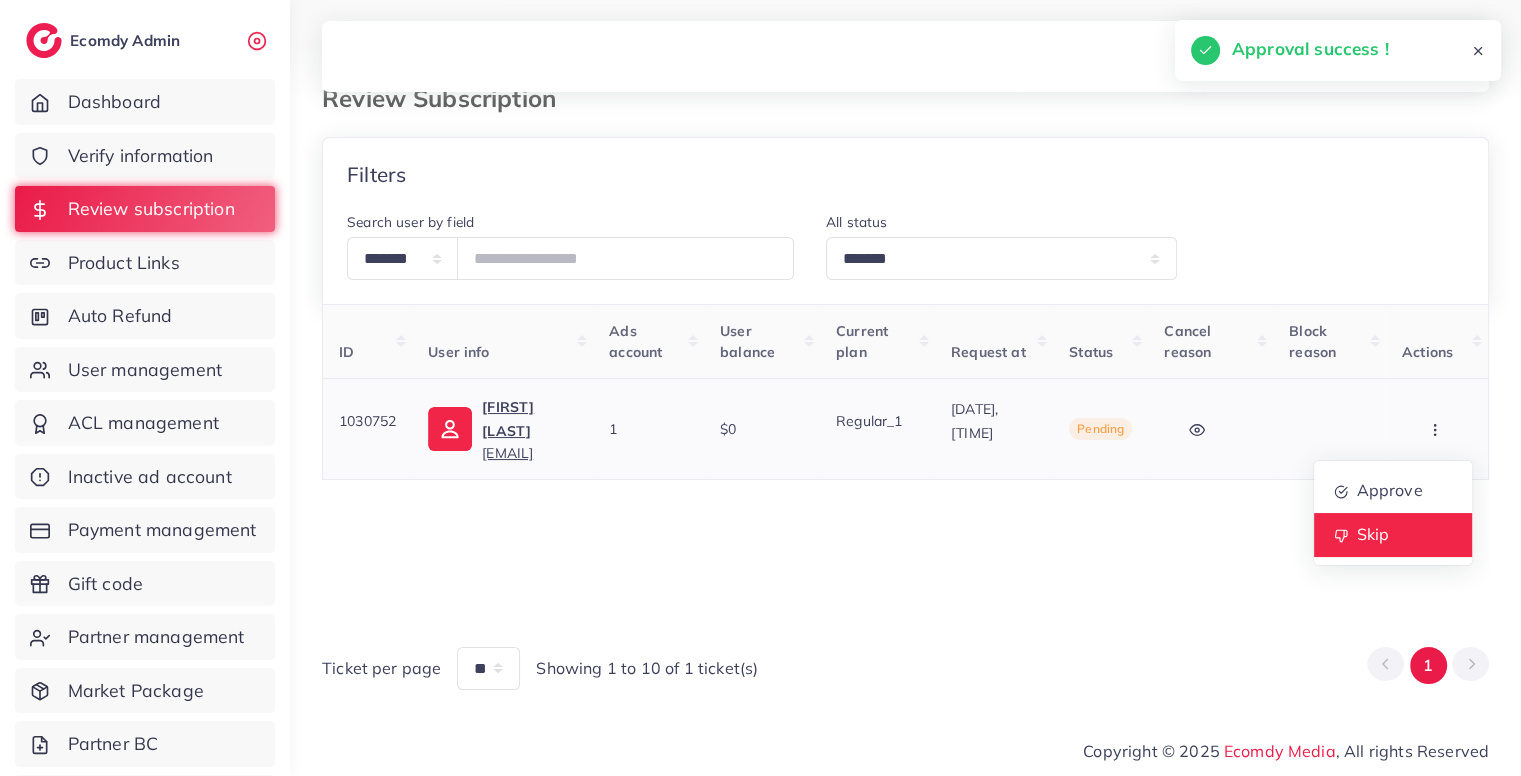 click on "Skip" at bounding box center [1372, 534] 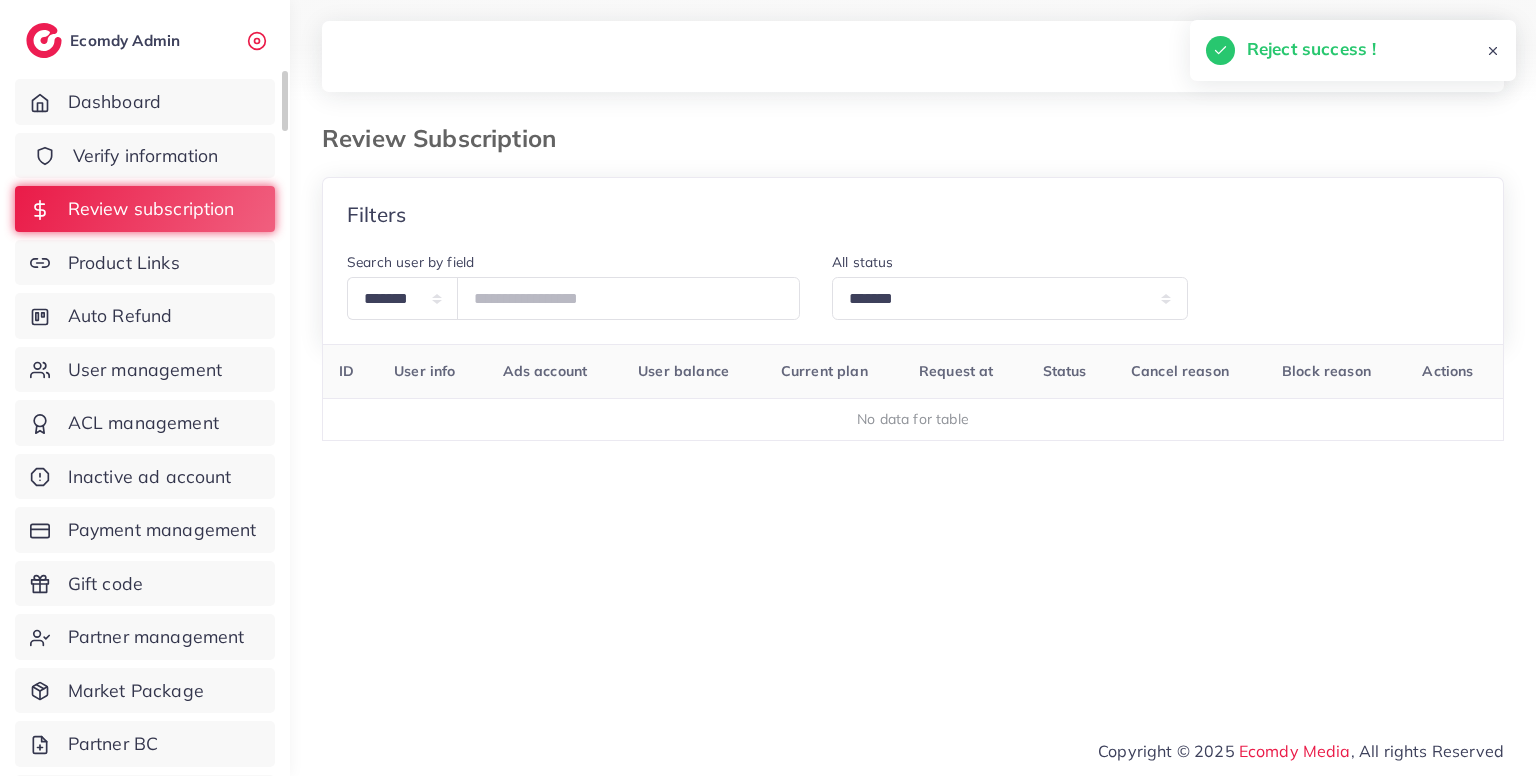 click on "Verify information" at bounding box center (146, 156) 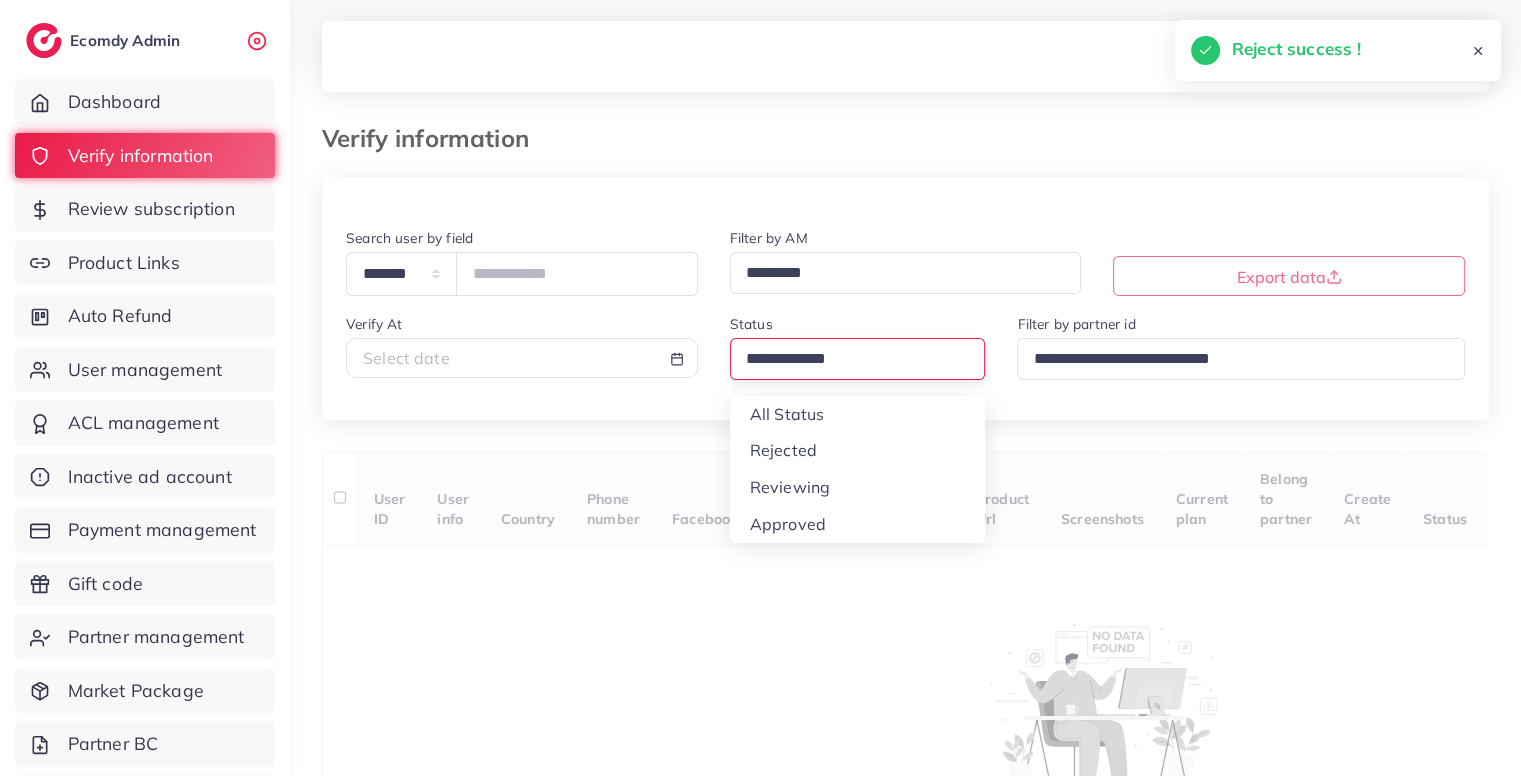 click at bounding box center [849, 359] 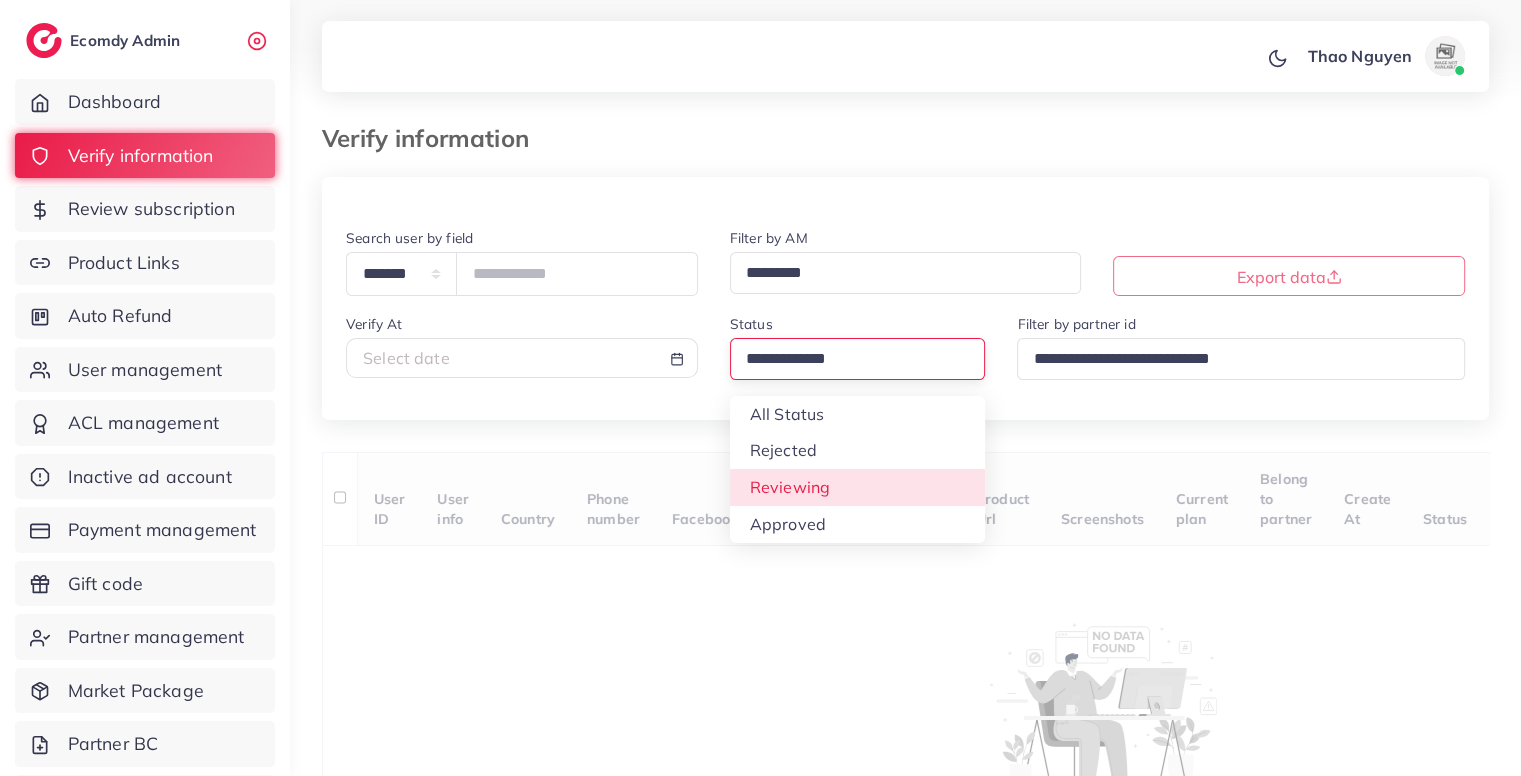 click on "**********" at bounding box center [905, 519] 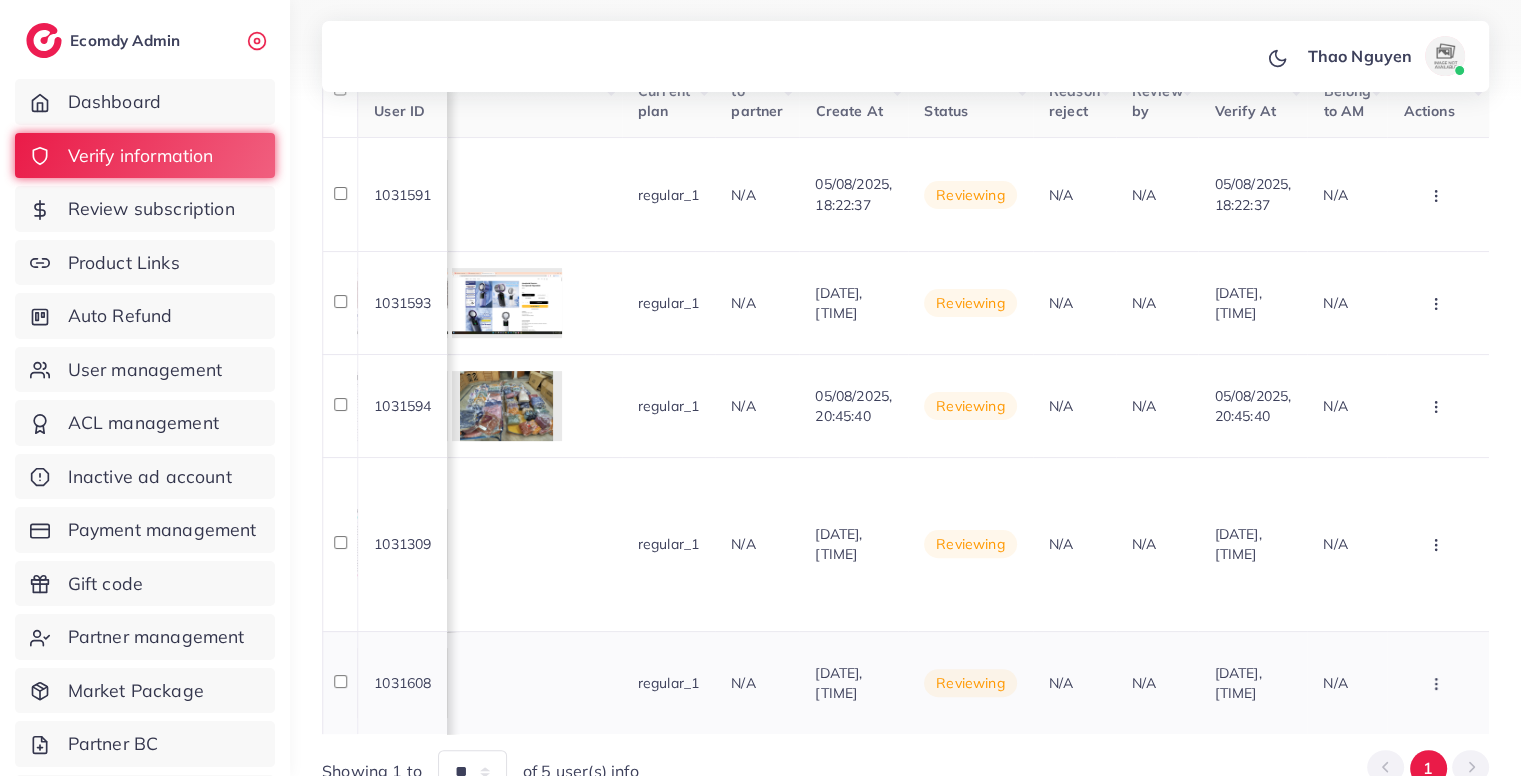click at bounding box center [1438, 194] 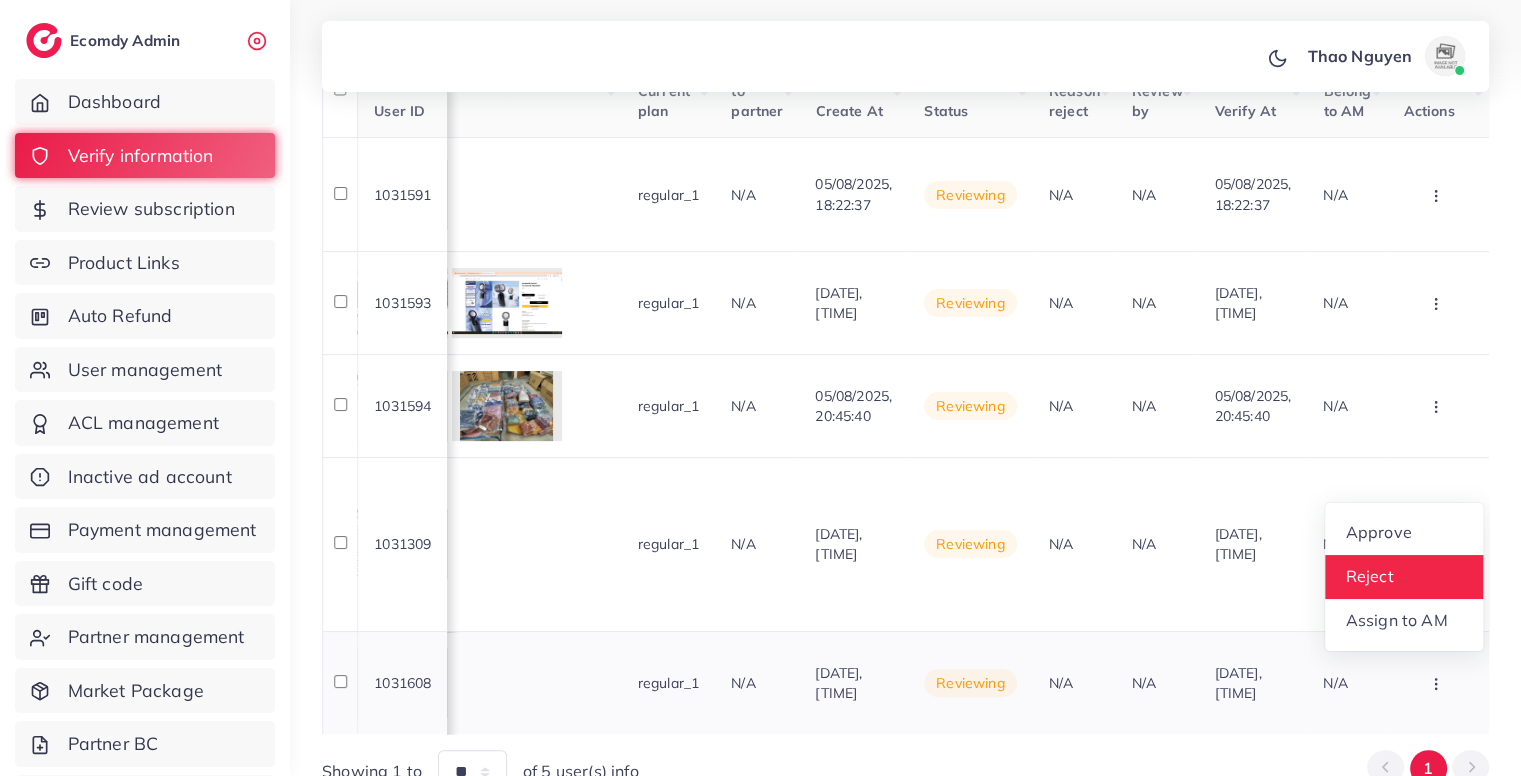click on "Reject" at bounding box center [1370, 577] 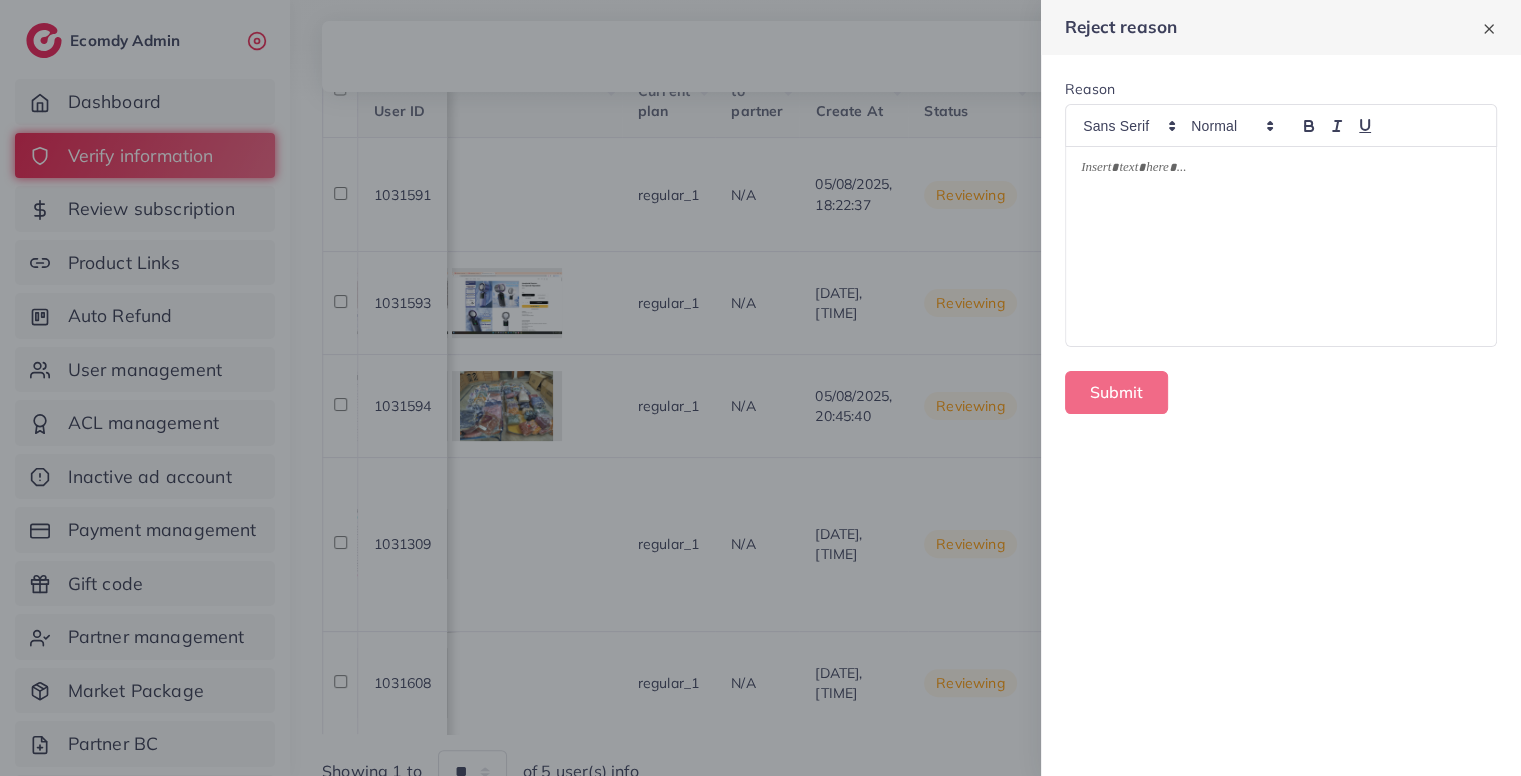 click at bounding box center [1281, 246] 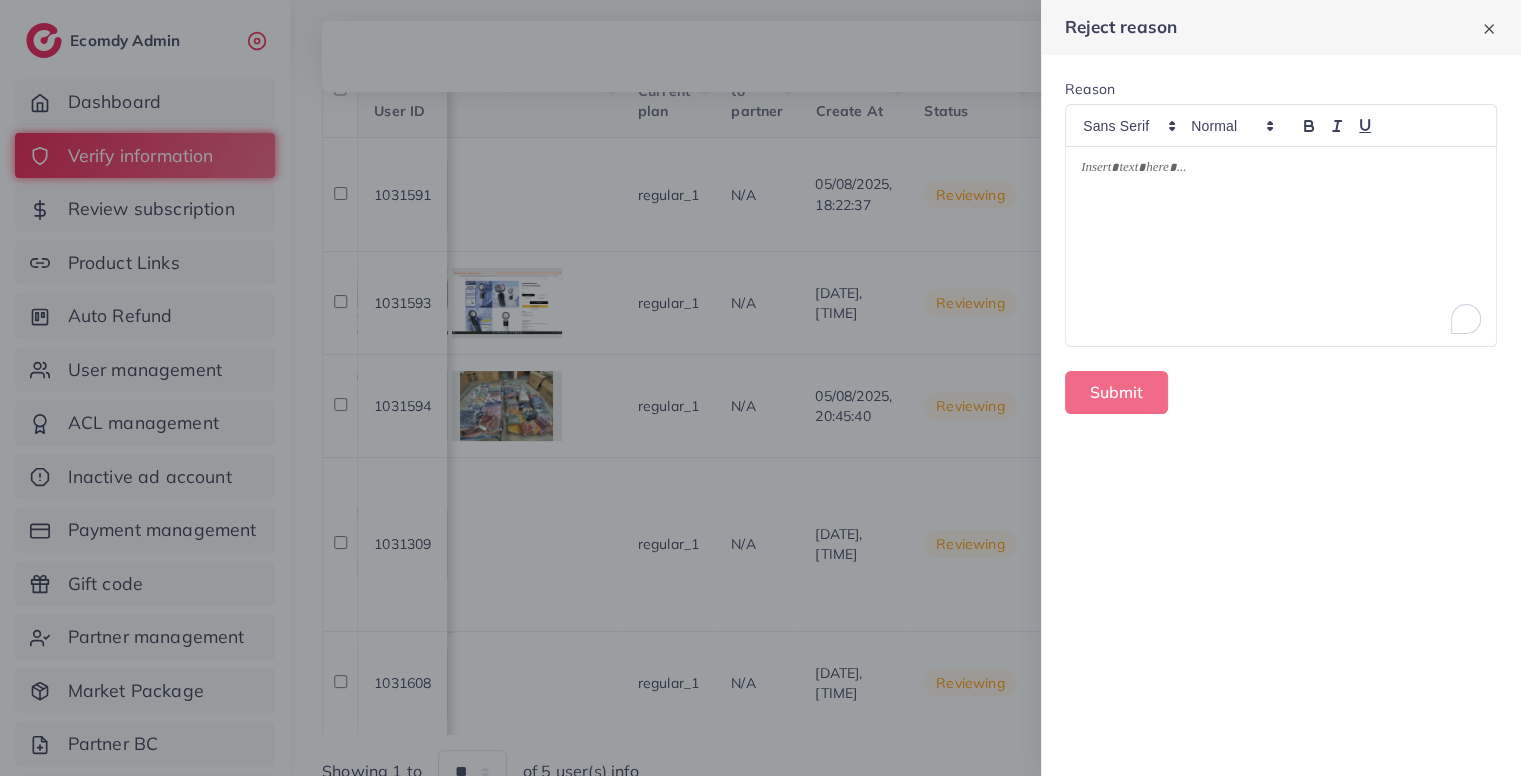paste 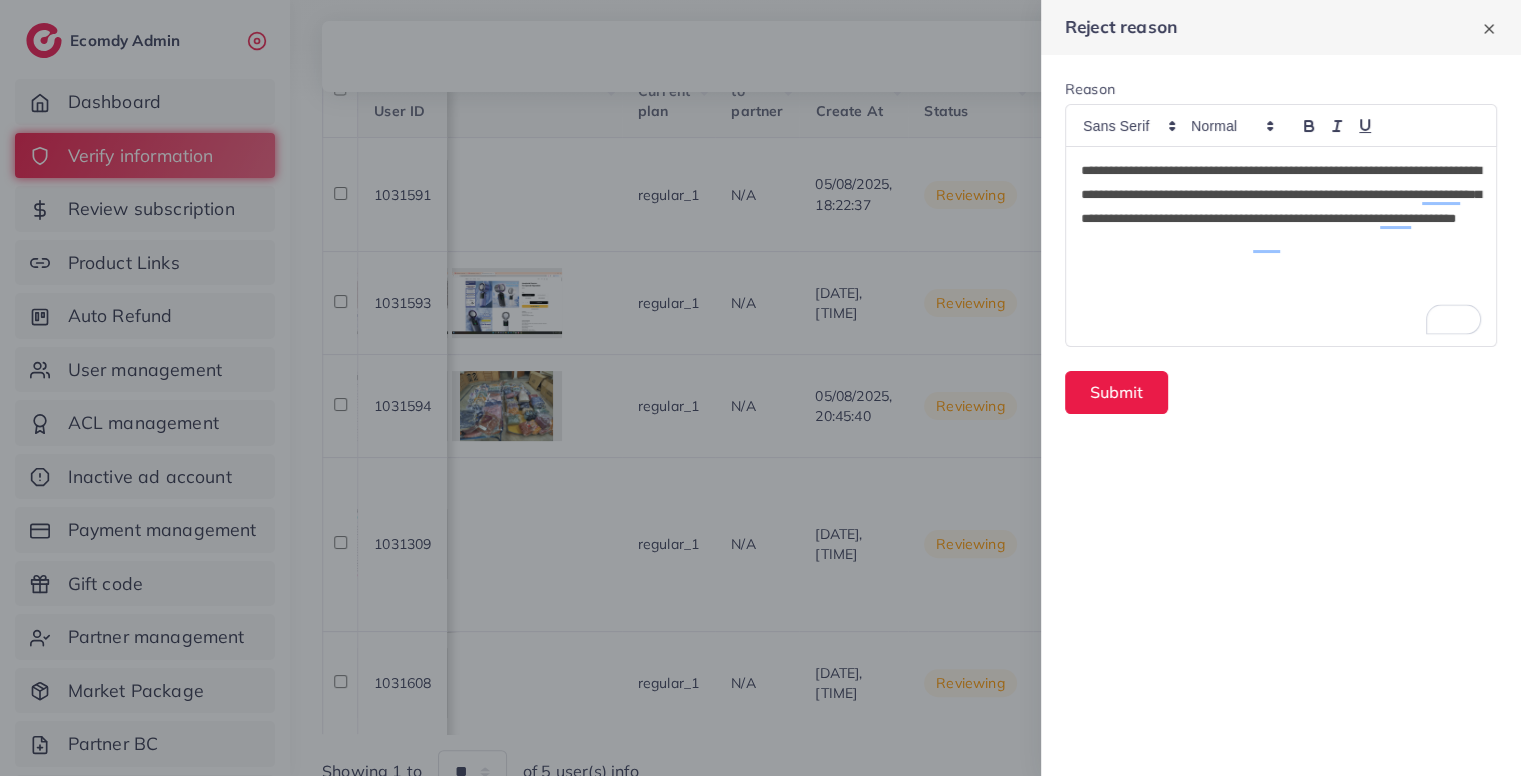 click on "**********" at bounding box center [1281, 207] 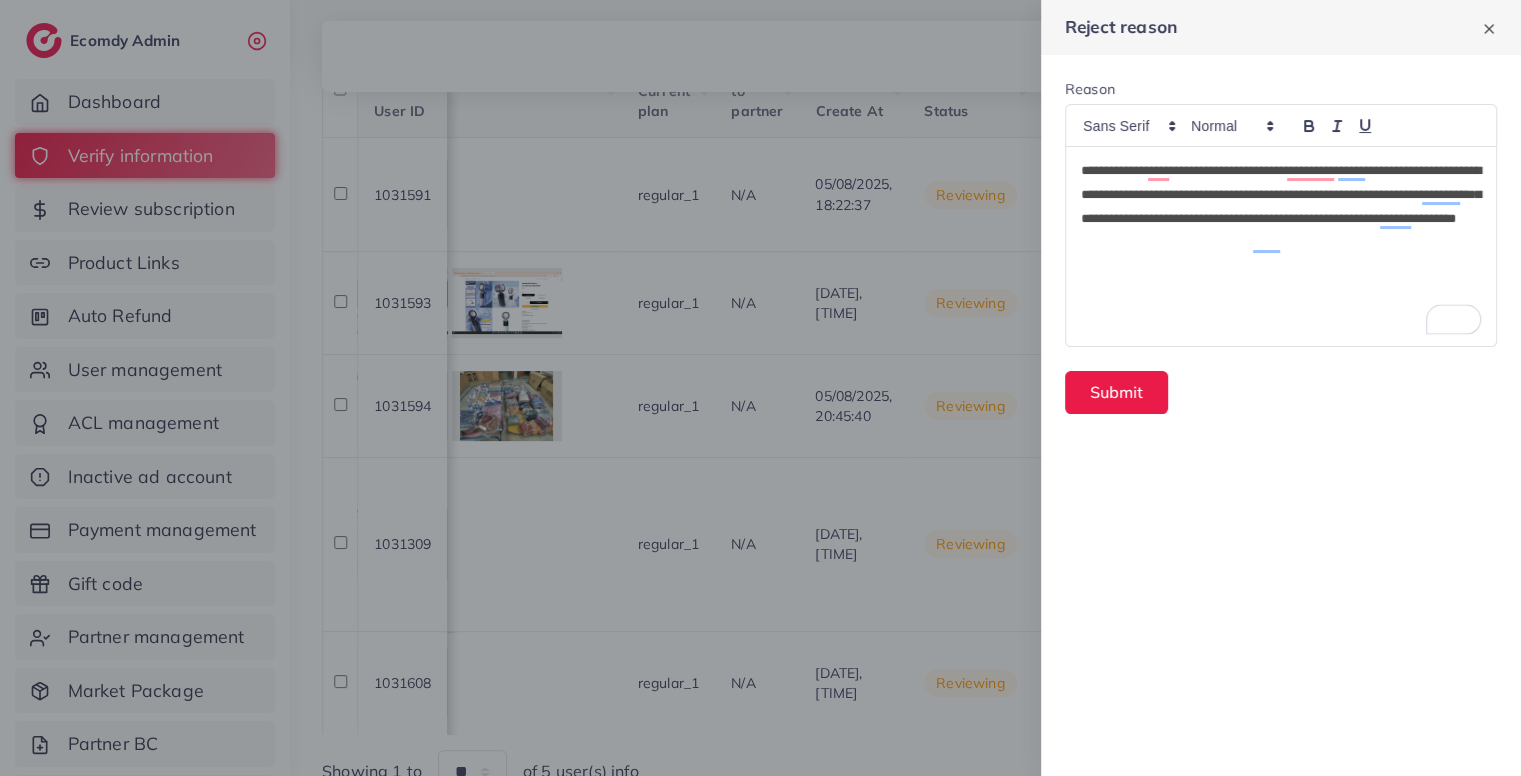 type 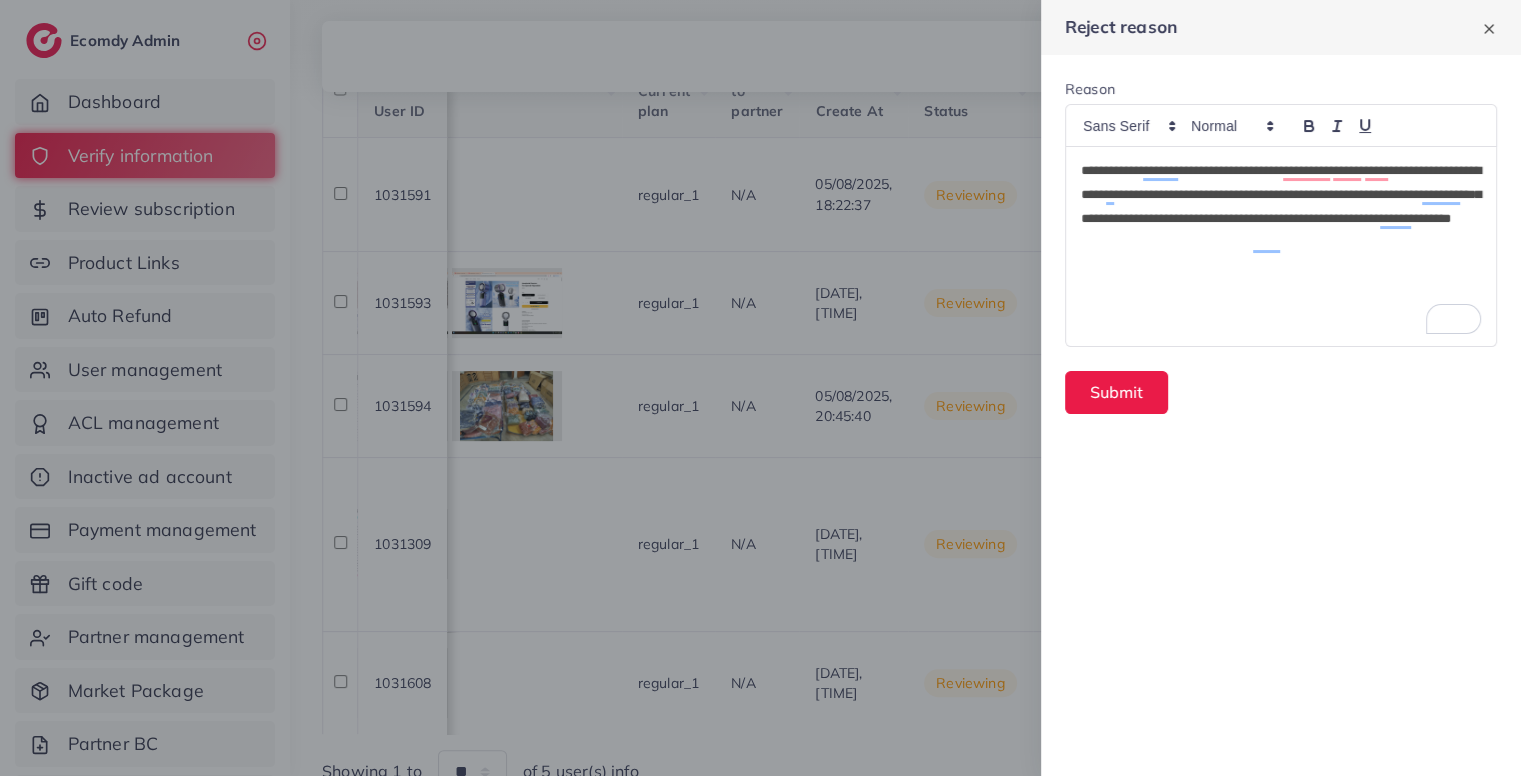 click on "**********" at bounding box center [1281, 207] 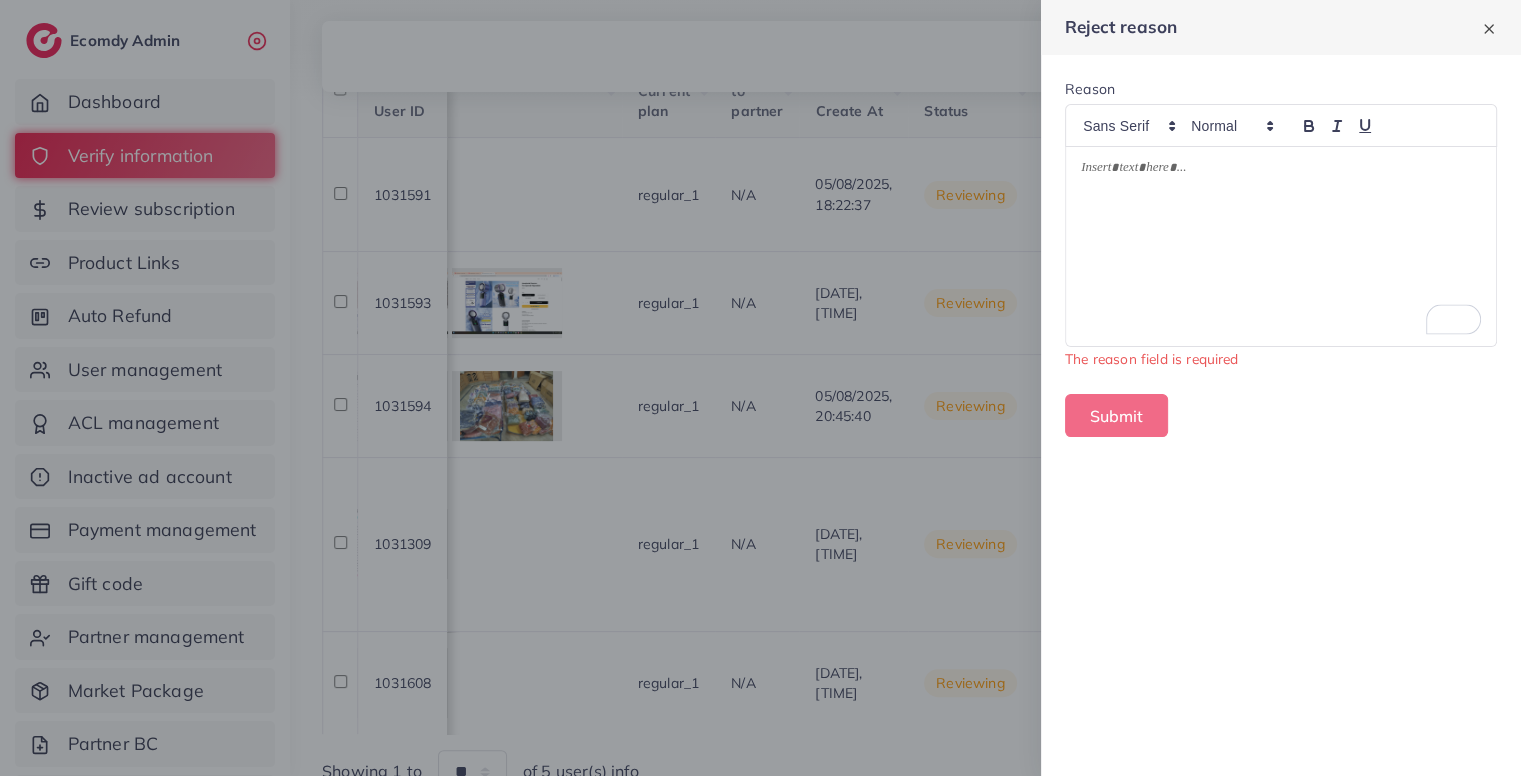 click at bounding box center [760, 388] 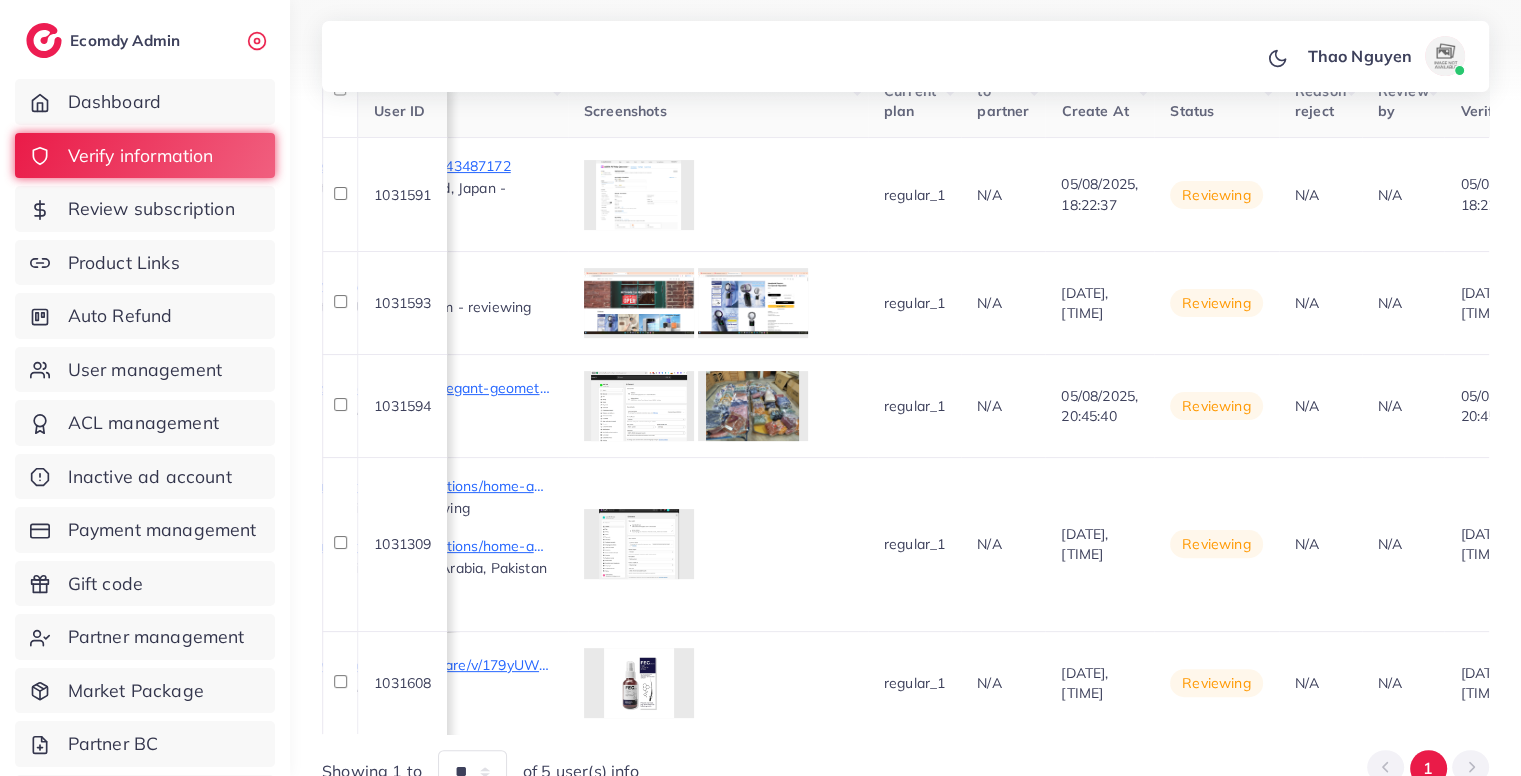 scroll, scrollTop: 0, scrollLeft: 1780, axis: horizontal 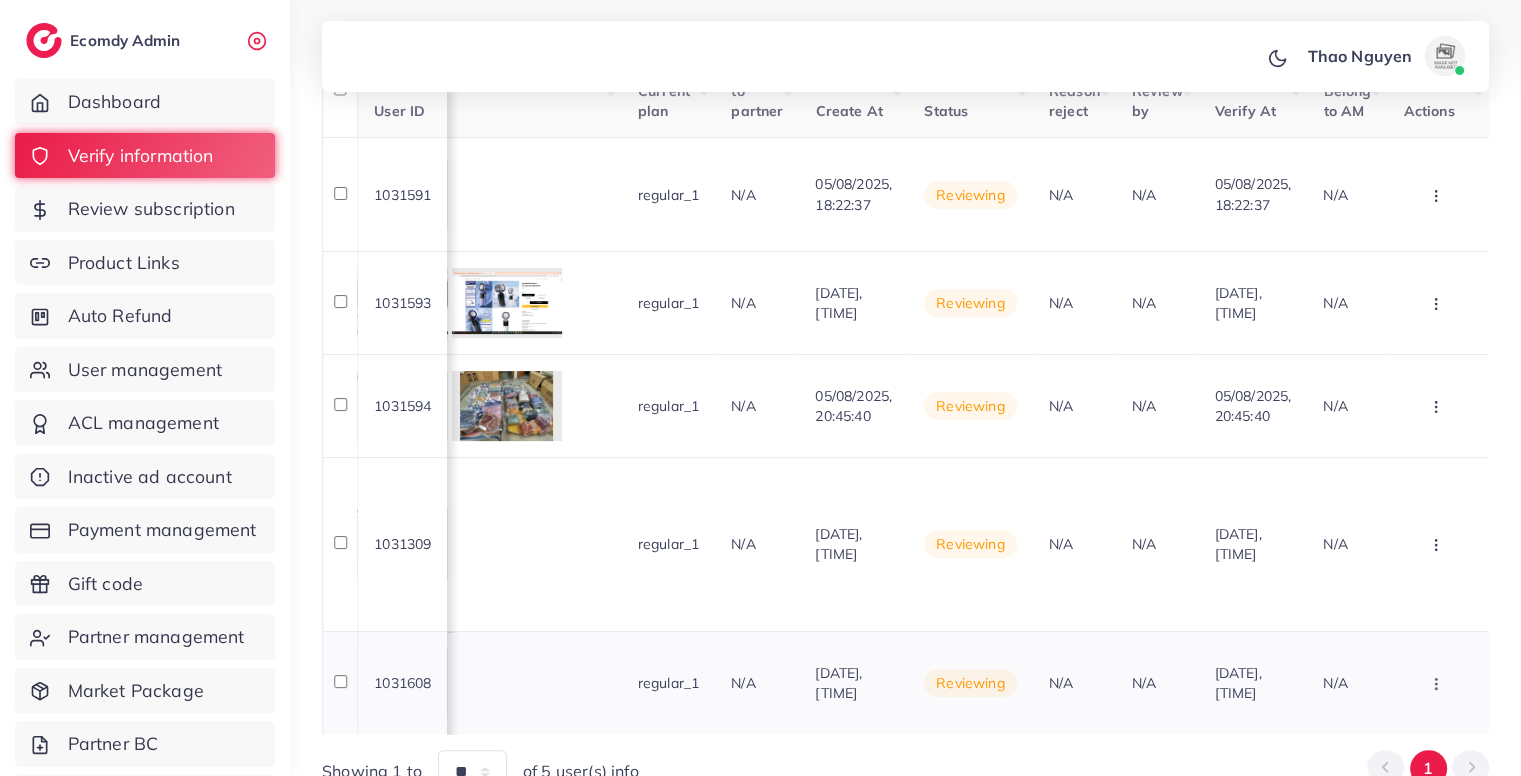 click 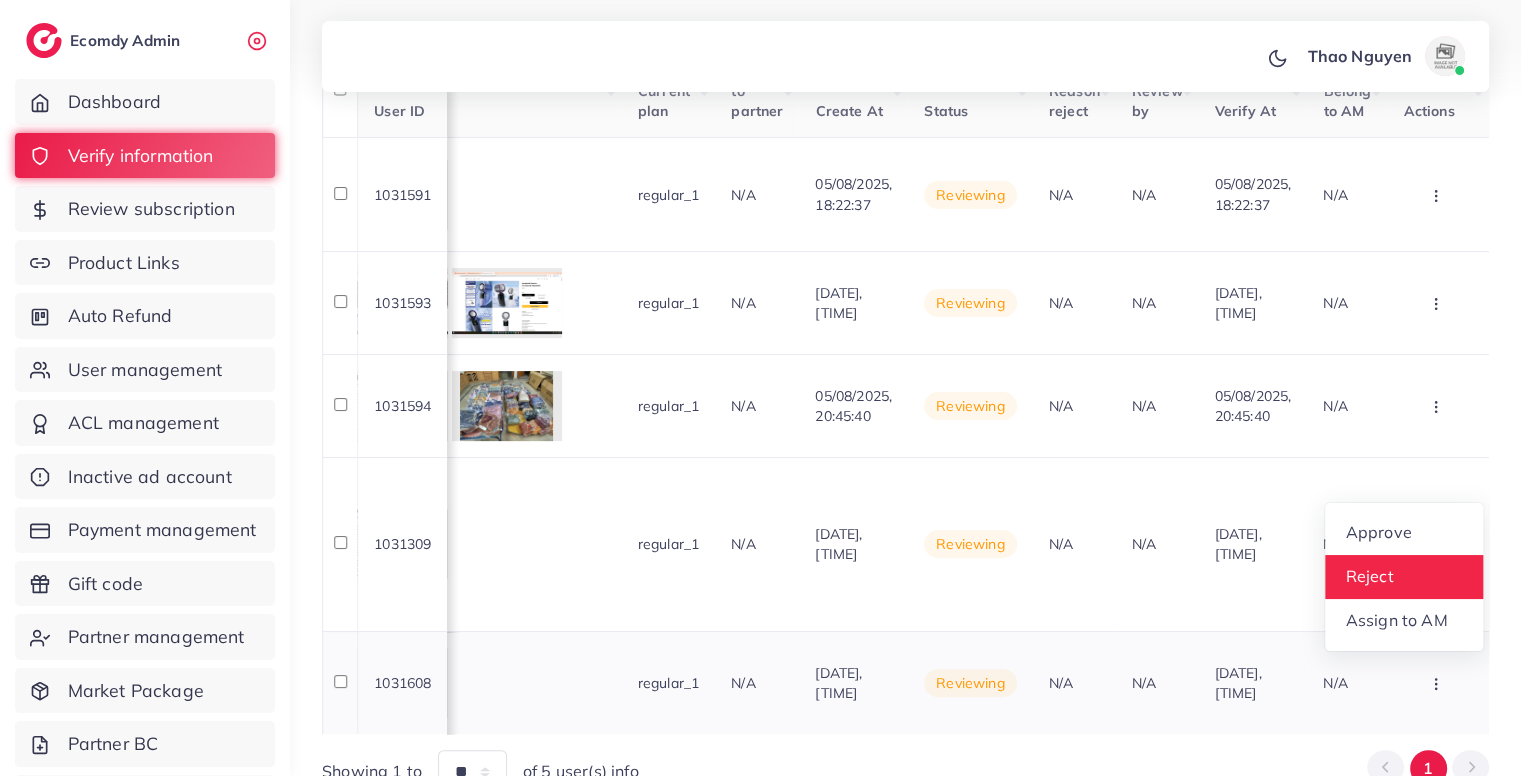 click on "Reject" at bounding box center (1370, 577) 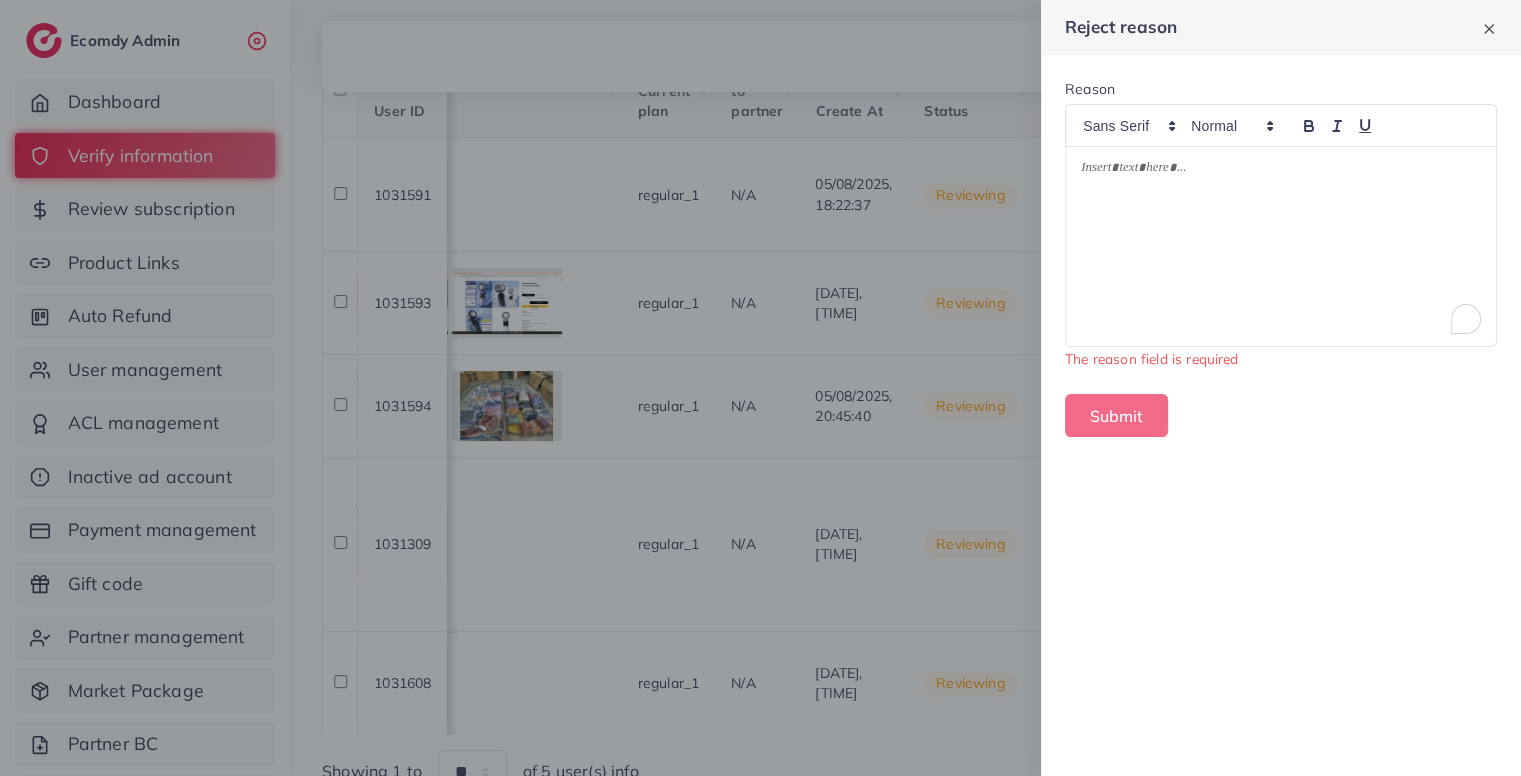 click at bounding box center [1281, 246] 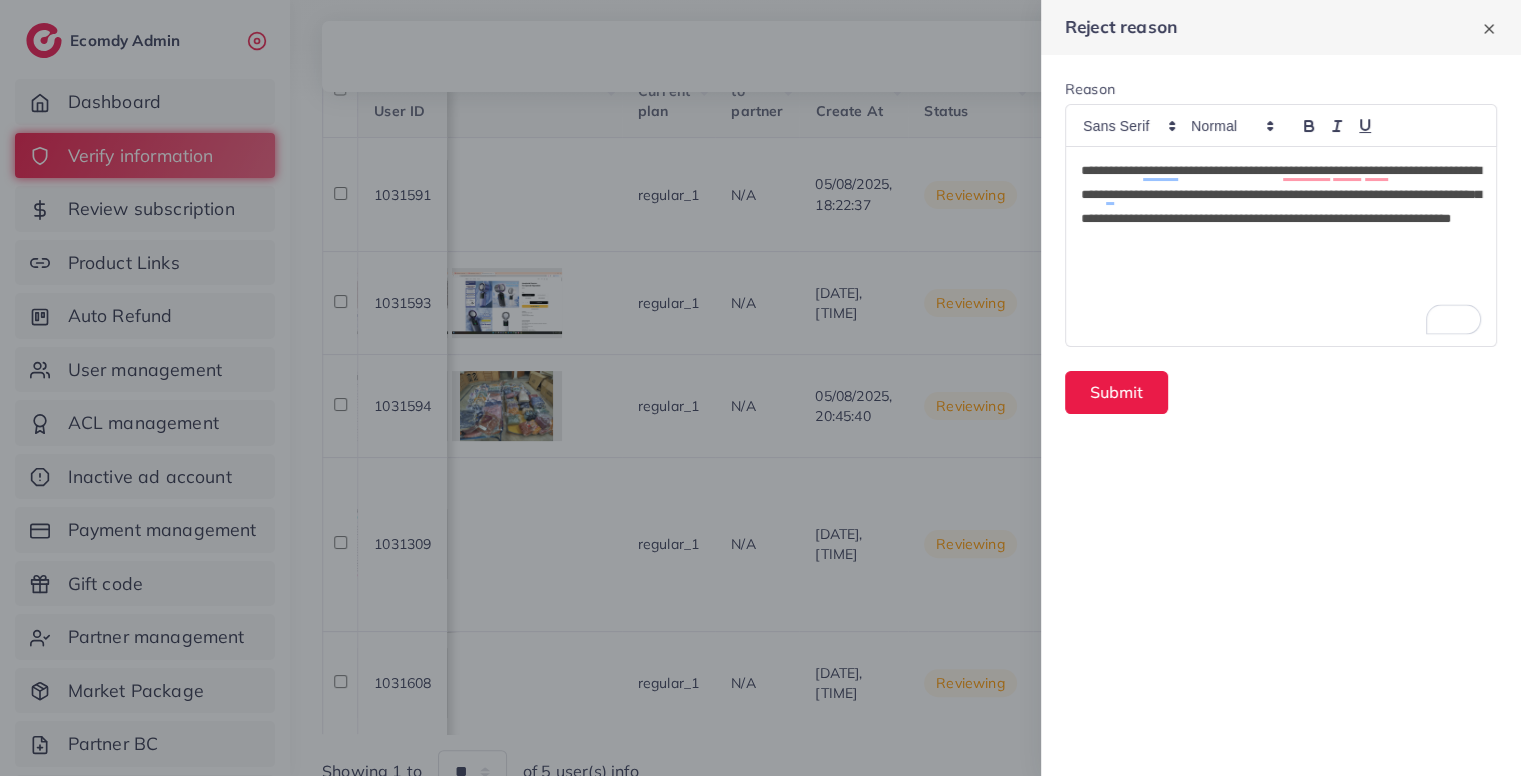 click on "**********" at bounding box center [1281, 207] 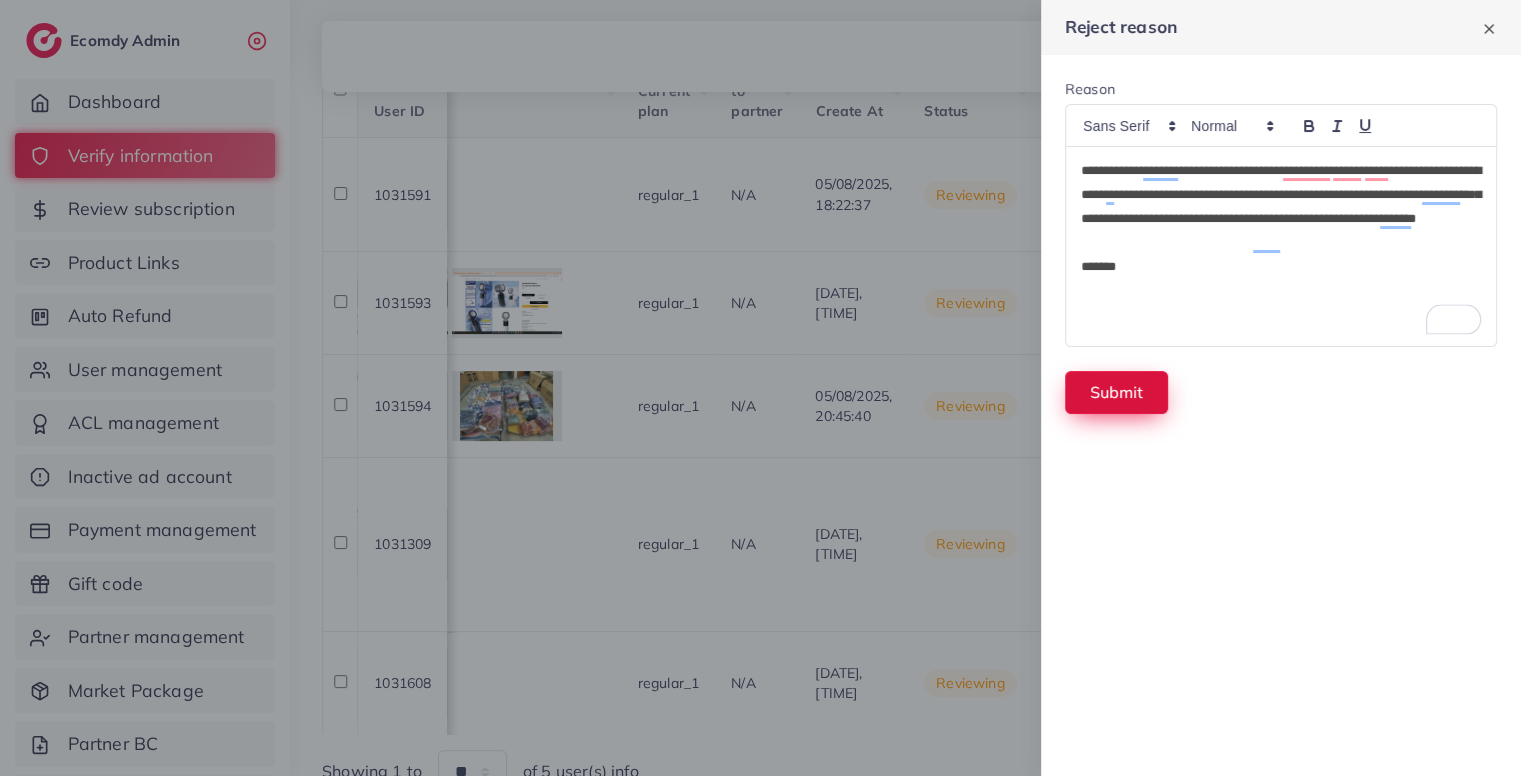 click on "Submit" at bounding box center (1116, 392) 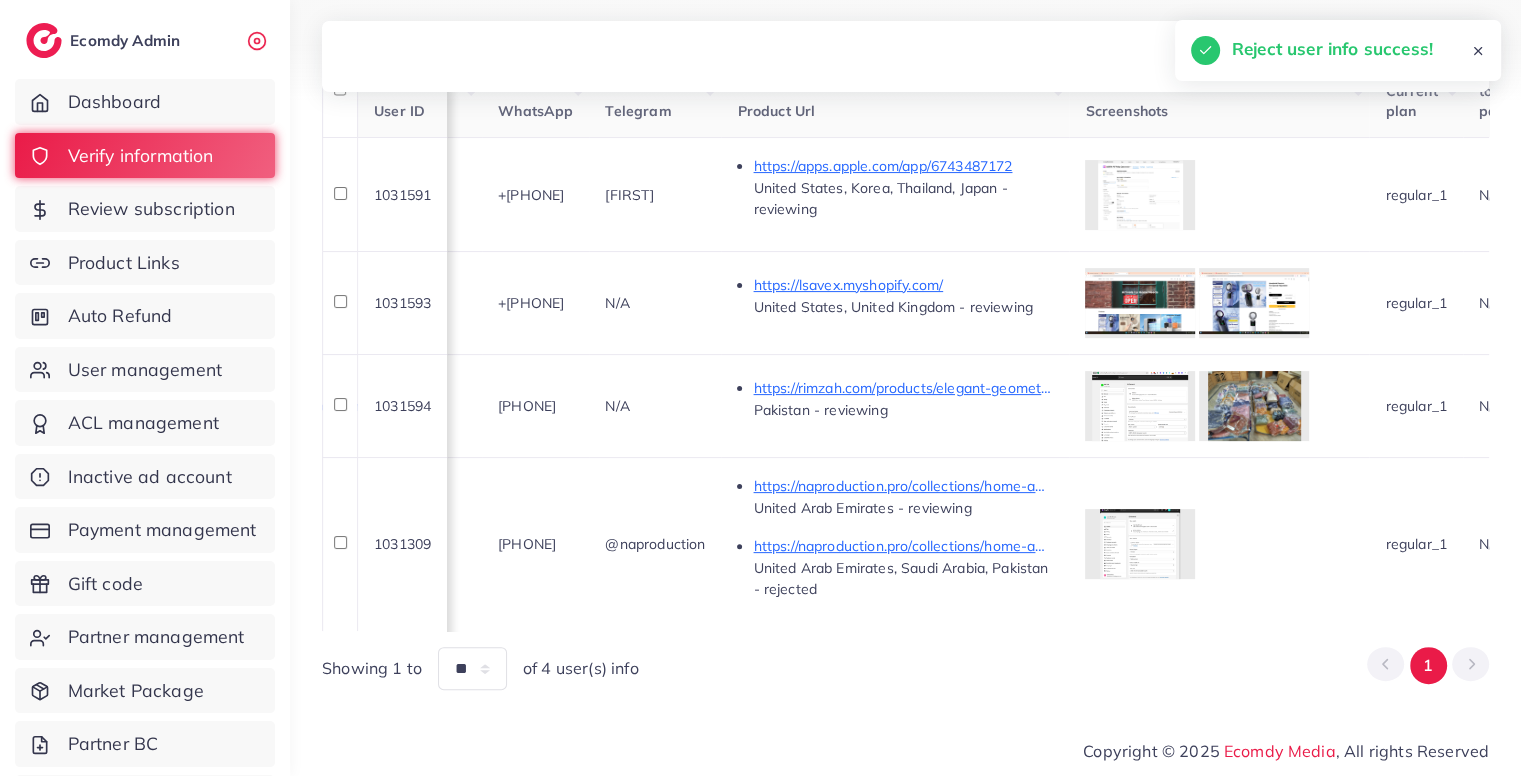 scroll, scrollTop: 0, scrollLeft: 880, axis: horizontal 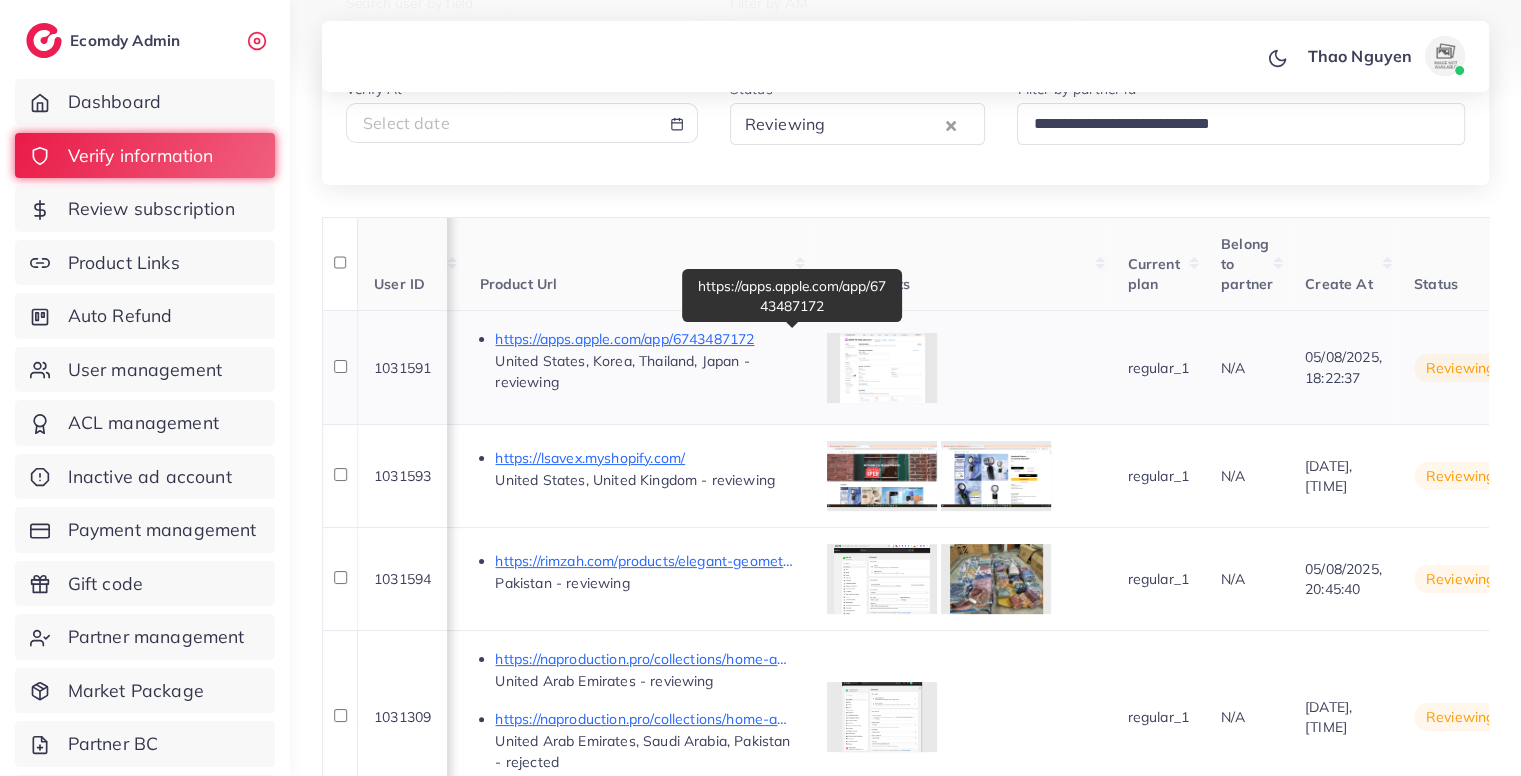 click on "https://apps.apple.com/app/6743487172" at bounding box center [645, 339] 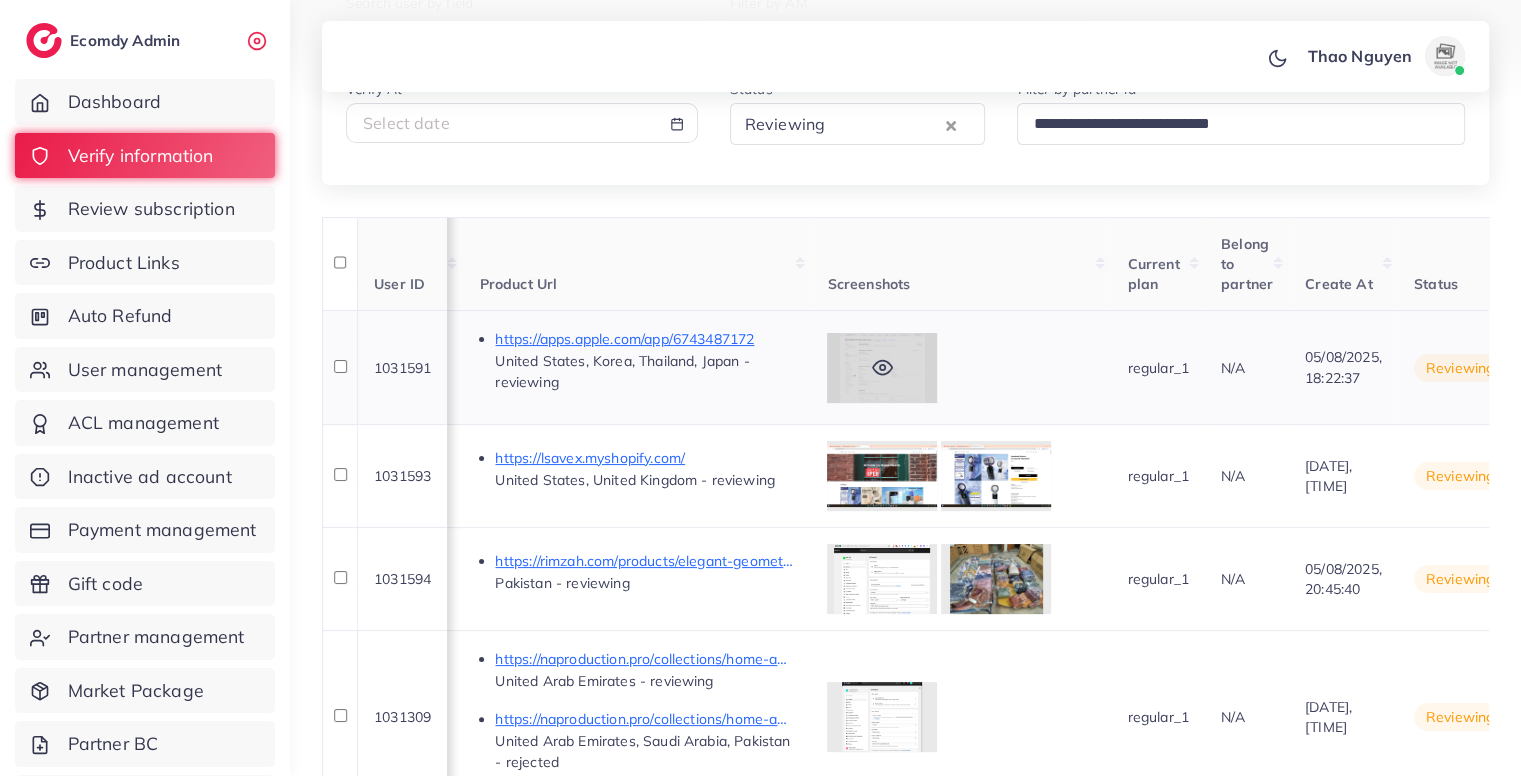 click at bounding box center (882, 368) 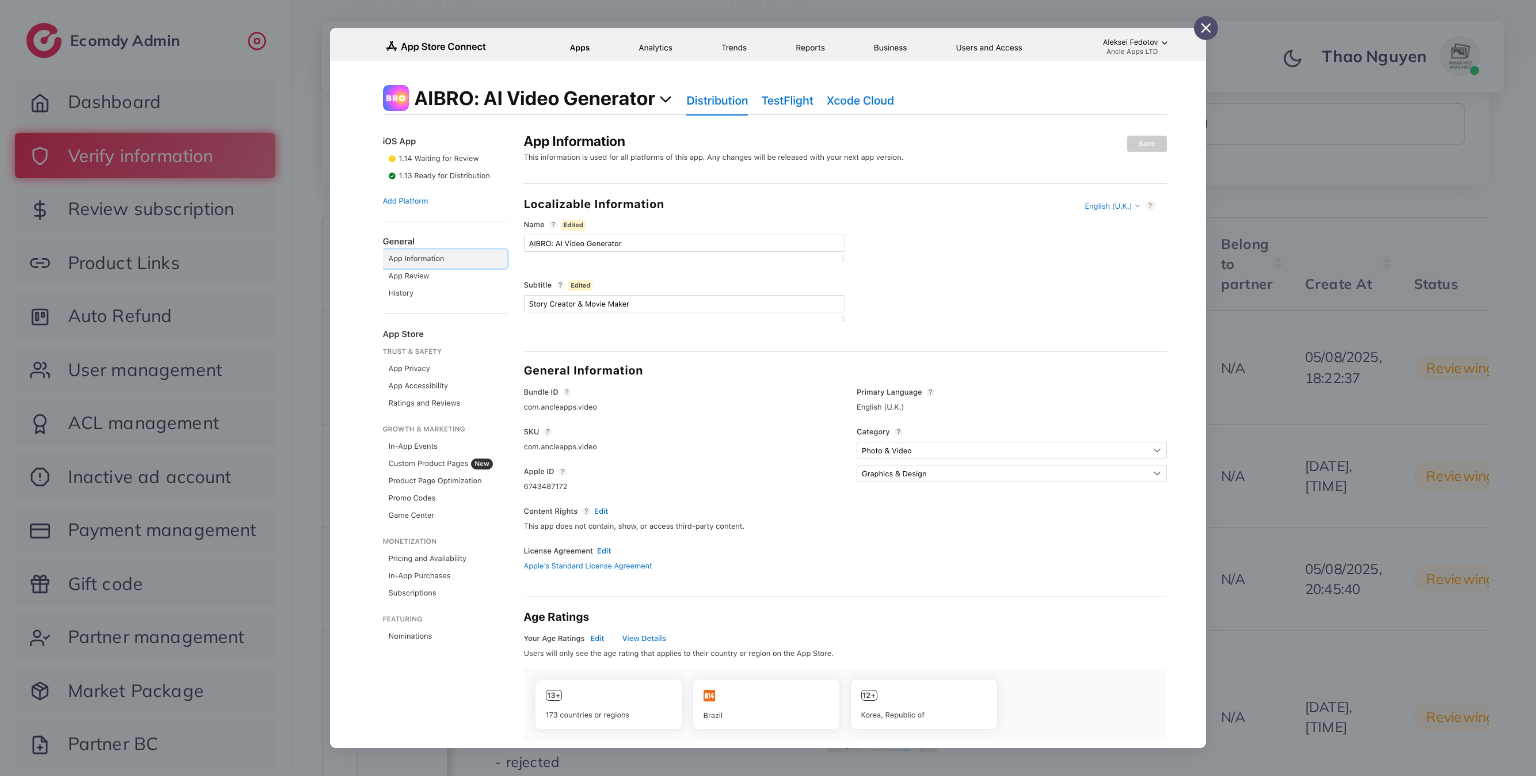 click at bounding box center [768, 388] 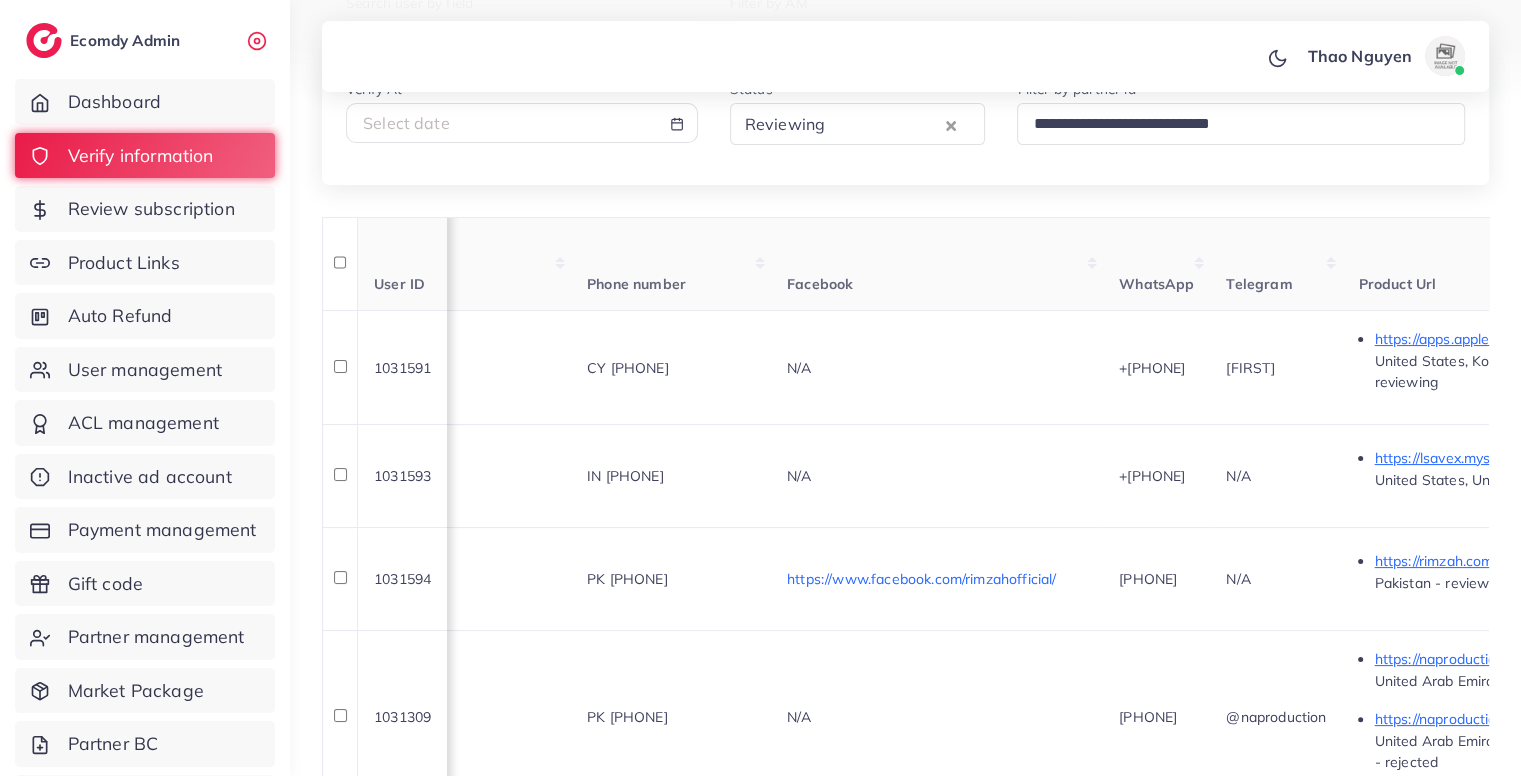 scroll, scrollTop: 0, scrollLeft: 254, axis: horizontal 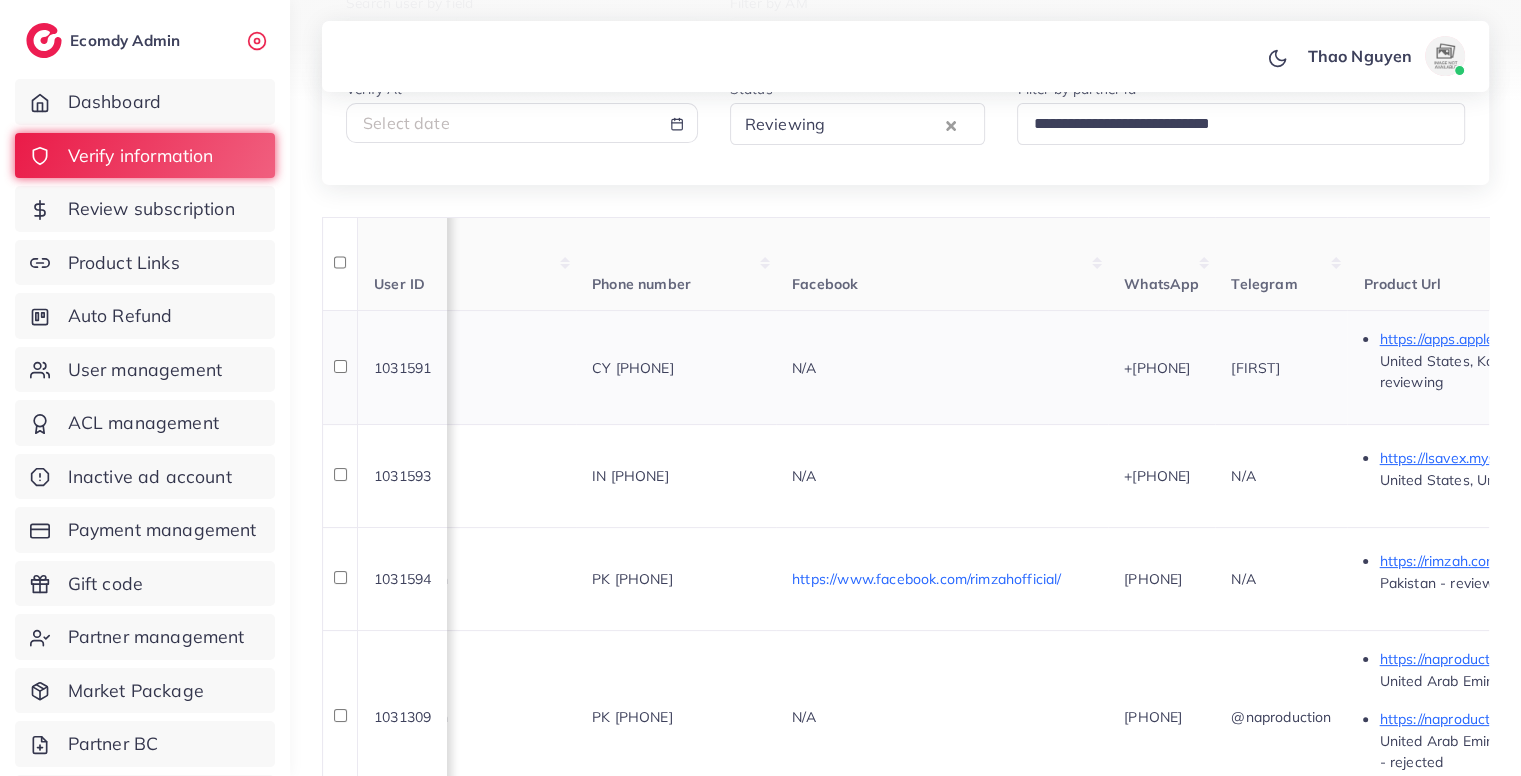 click on "CY +35796297858" at bounding box center (633, 368) 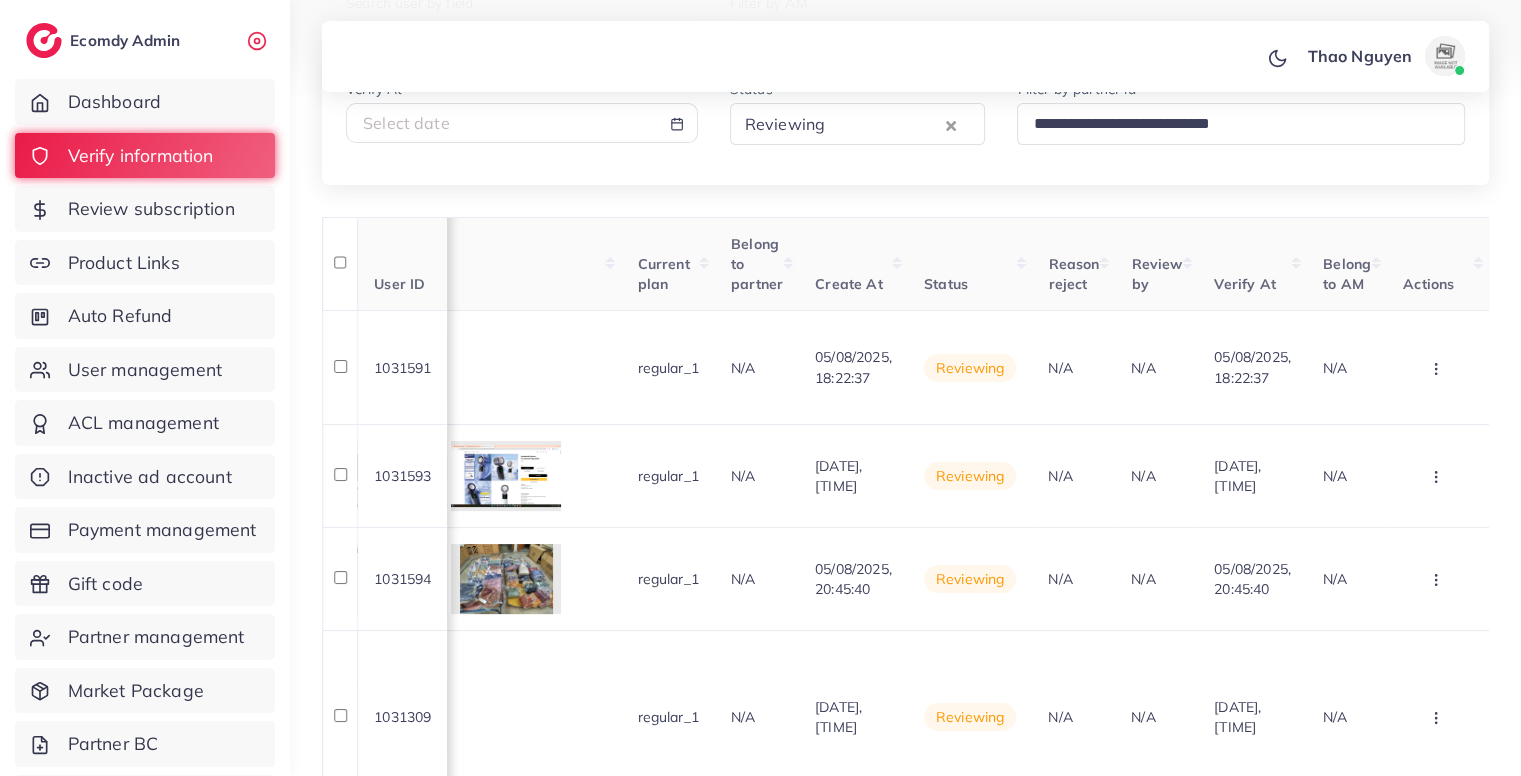 scroll, scrollTop: 0, scrollLeft: 1779, axis: horizontal 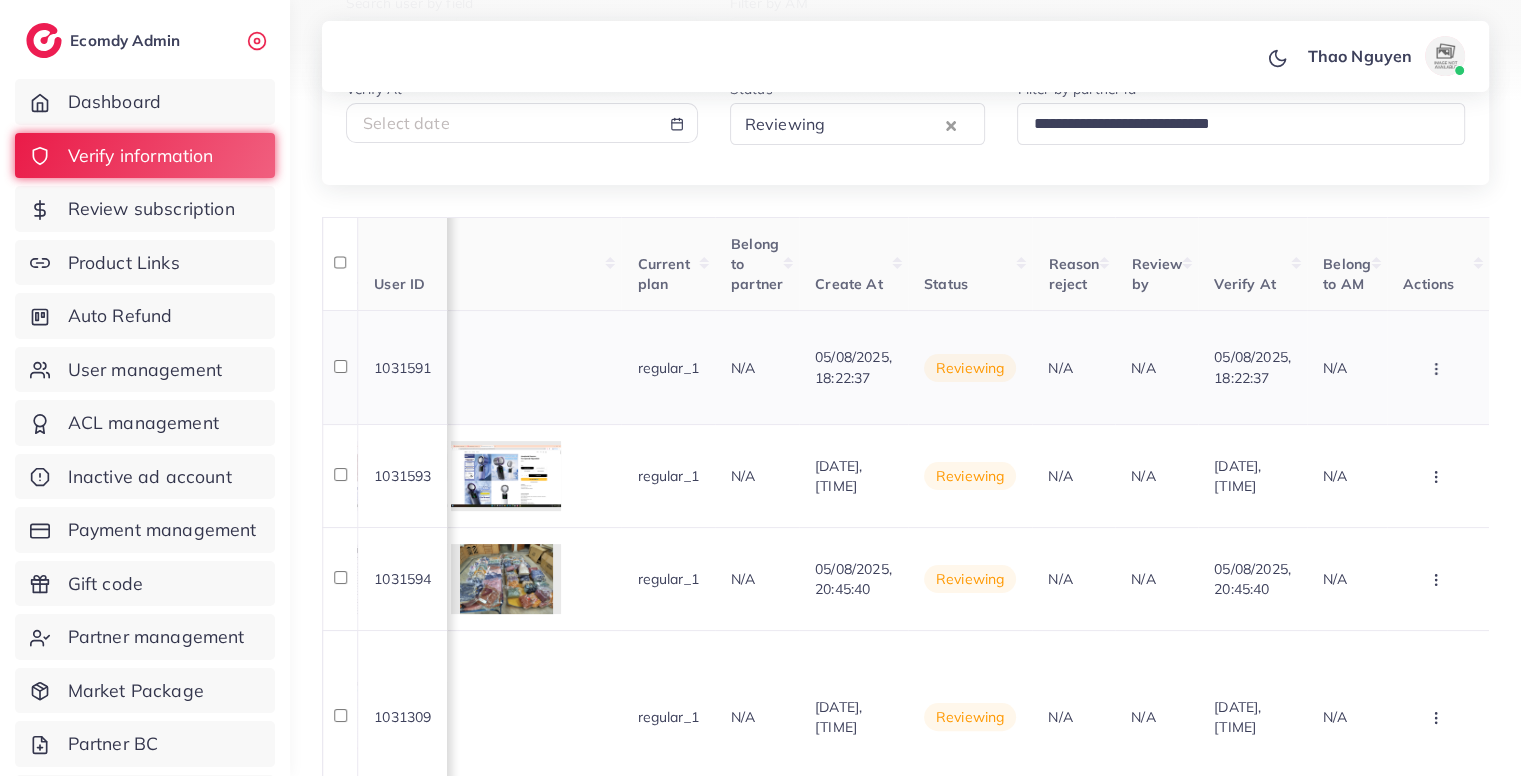 click 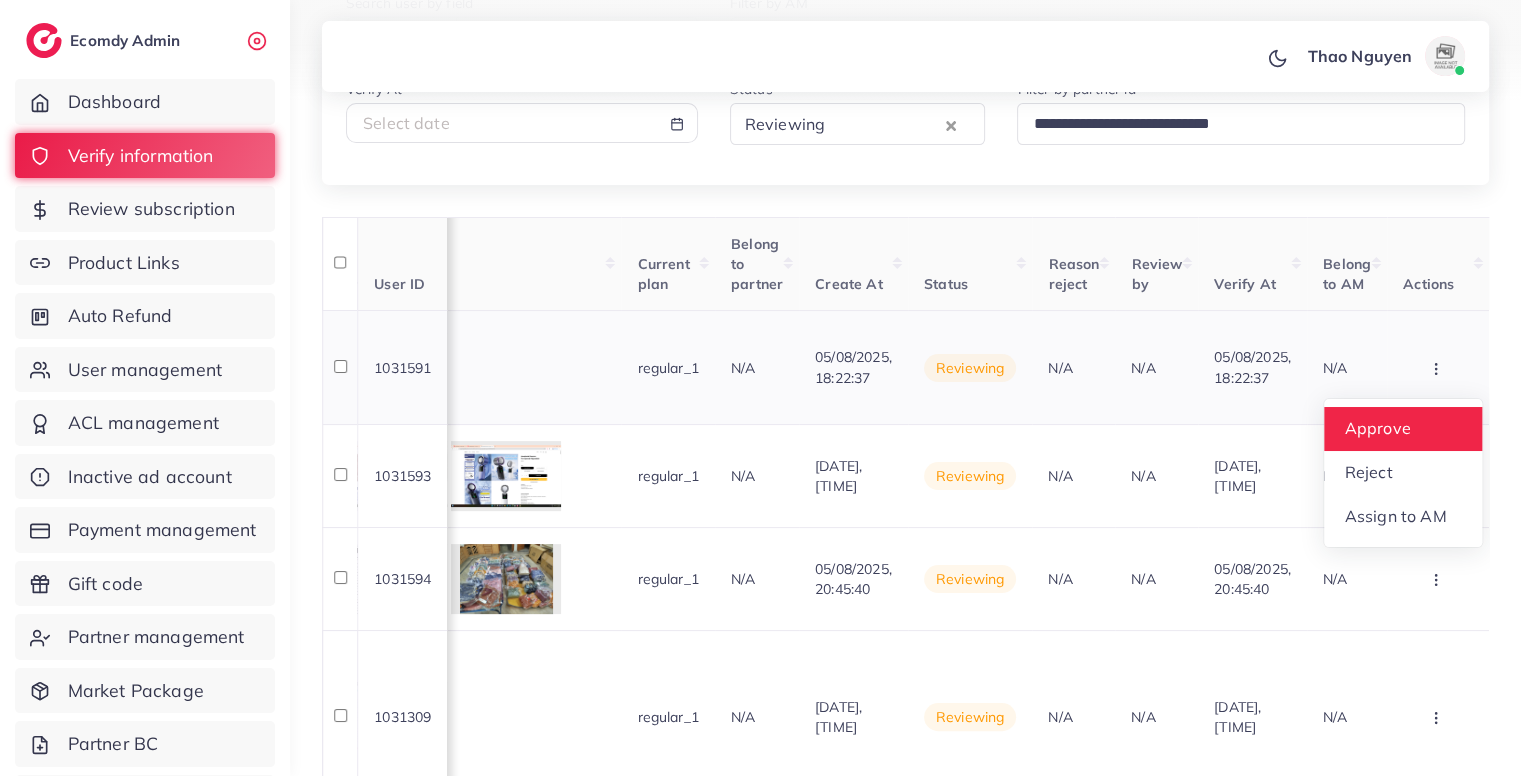 click on "Approve" at bounding box center (1377, 429) 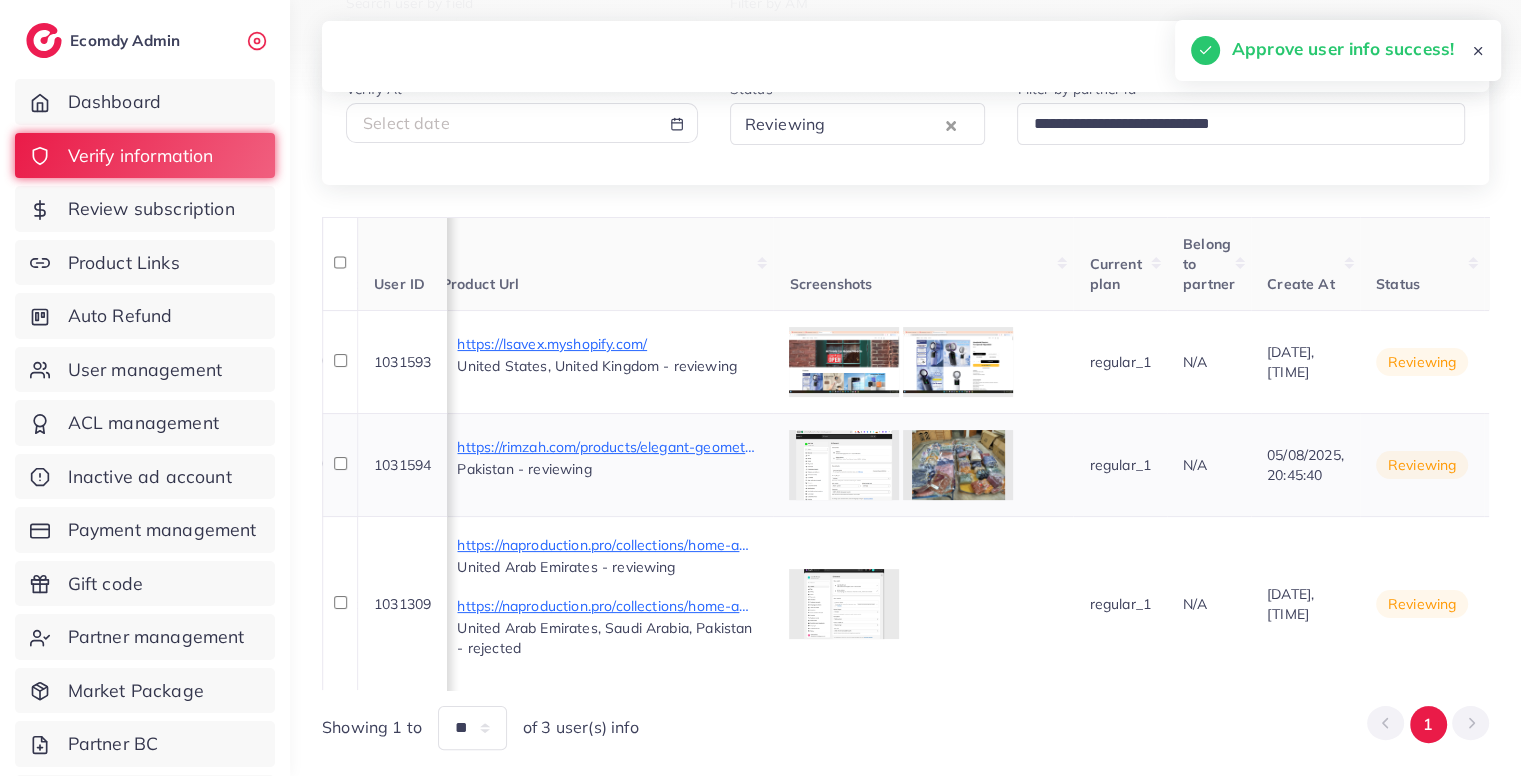 scroll, scrollTop: 0, scrollLeft: 995, axis: horizontal 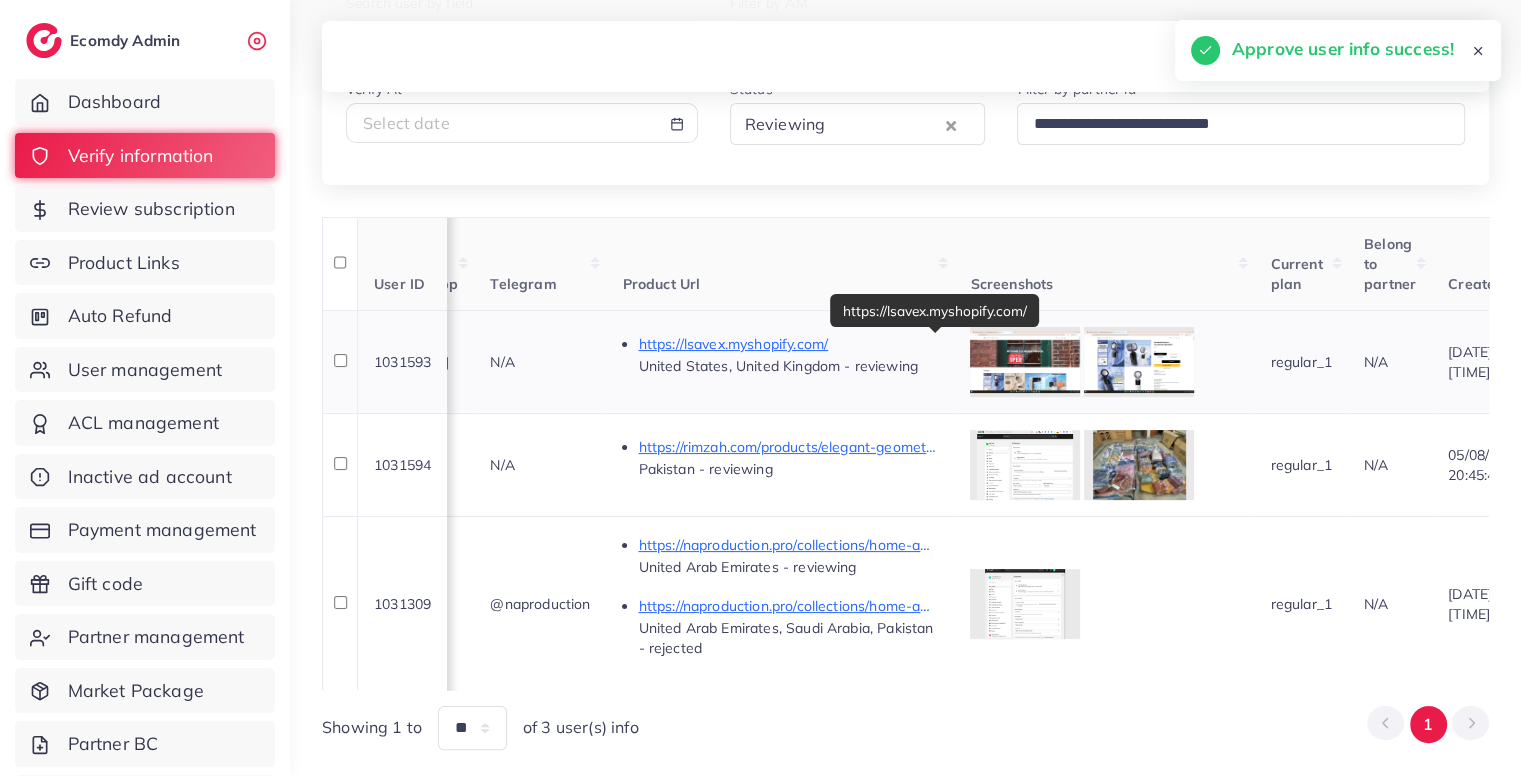 click on "https://lsavex.myshopify.com/" at bounding box center (788, 344) 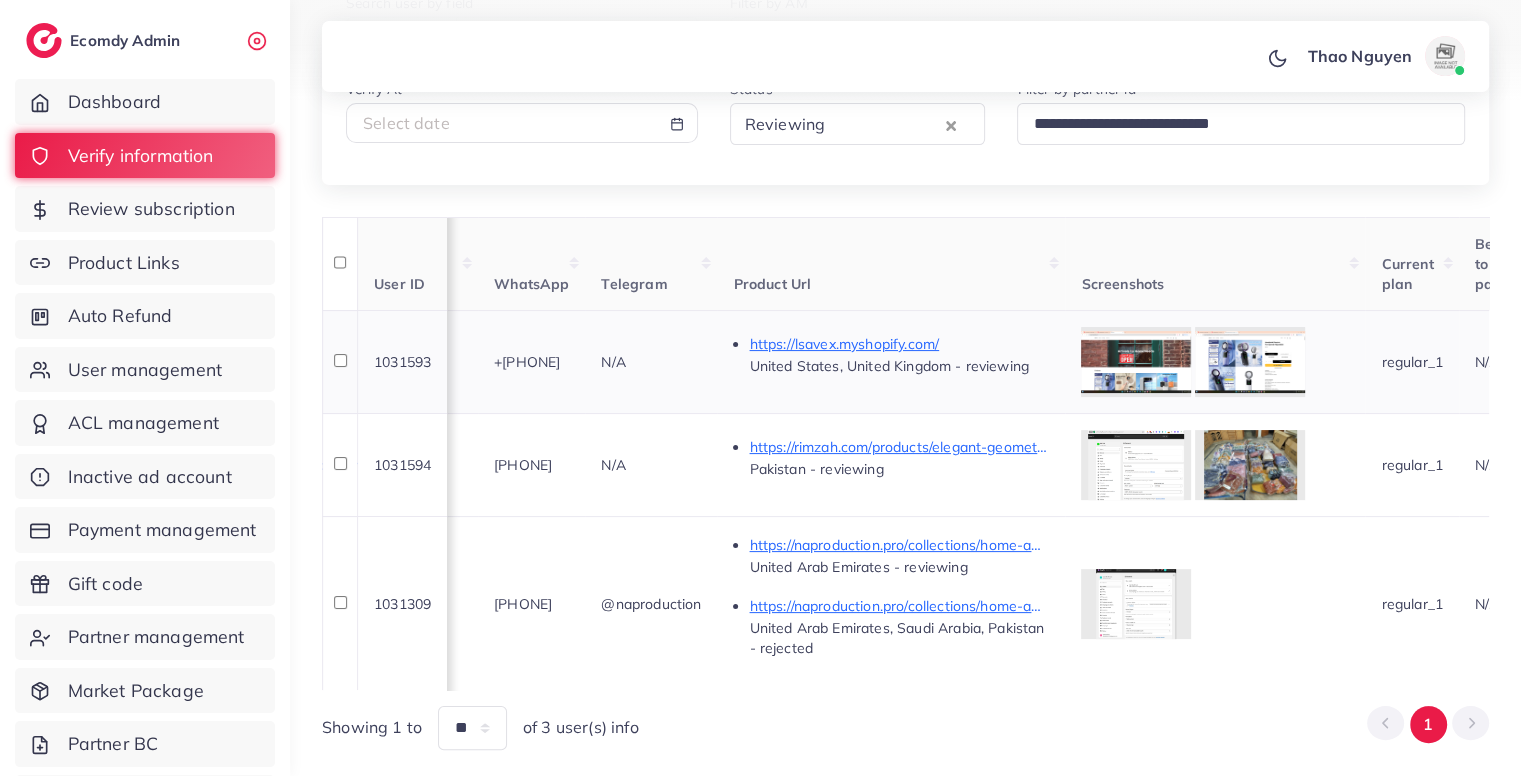 scroll, scrollTop: 0, scrollLeft: 884, axis: horizontal 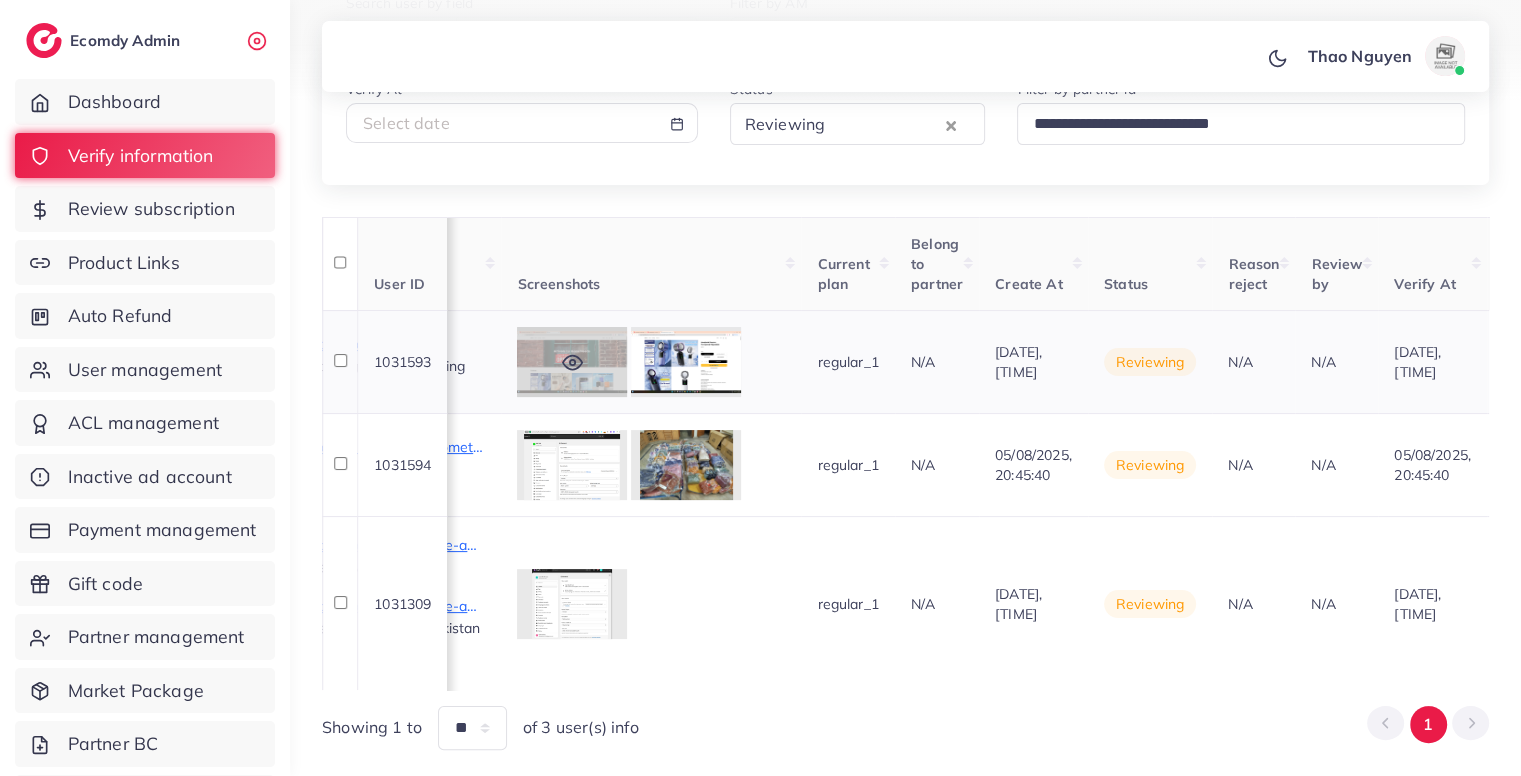 click at bounding box center [572, 362] 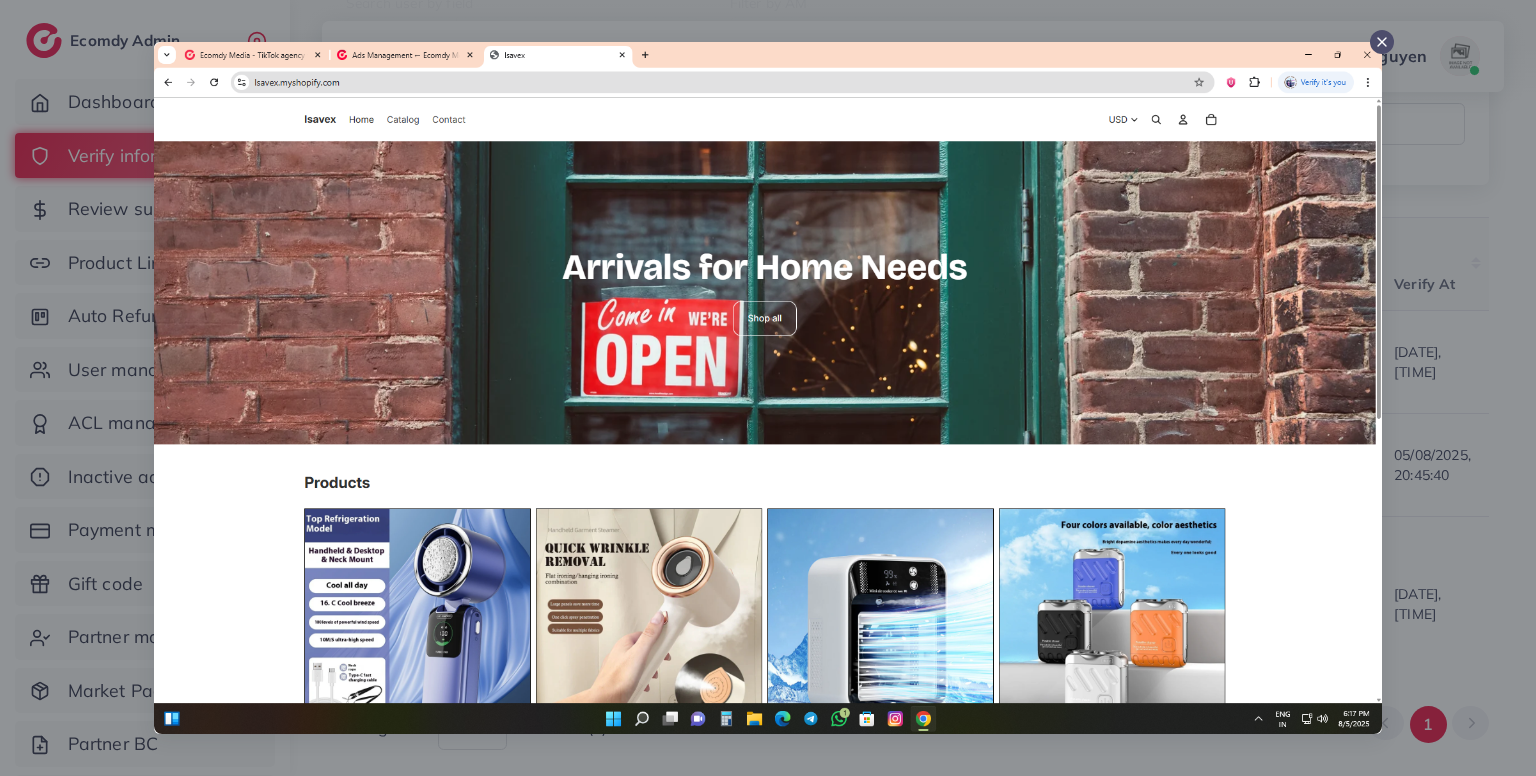 click at bounding box center [768, 388] 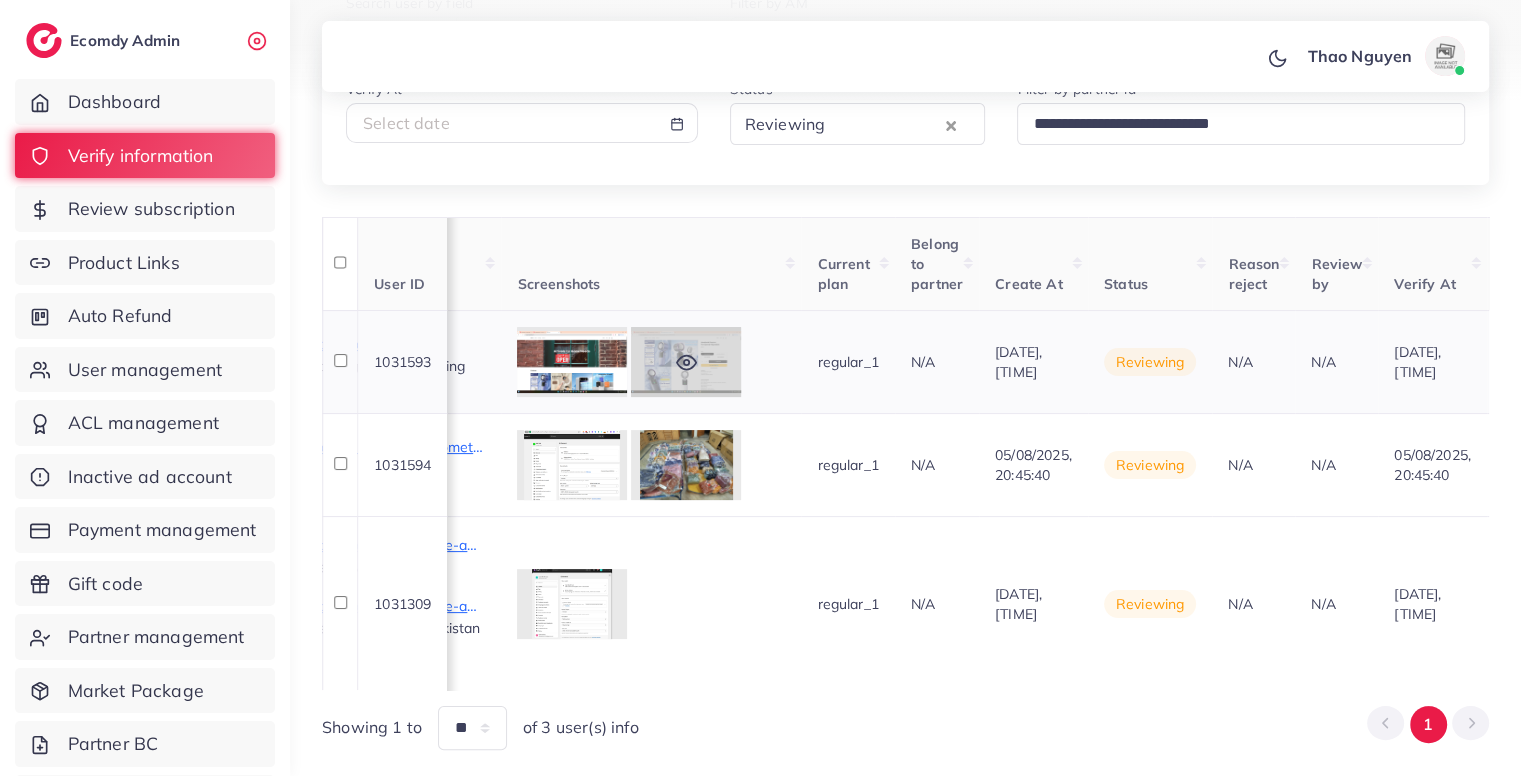 click at bounding box center (686, 362) 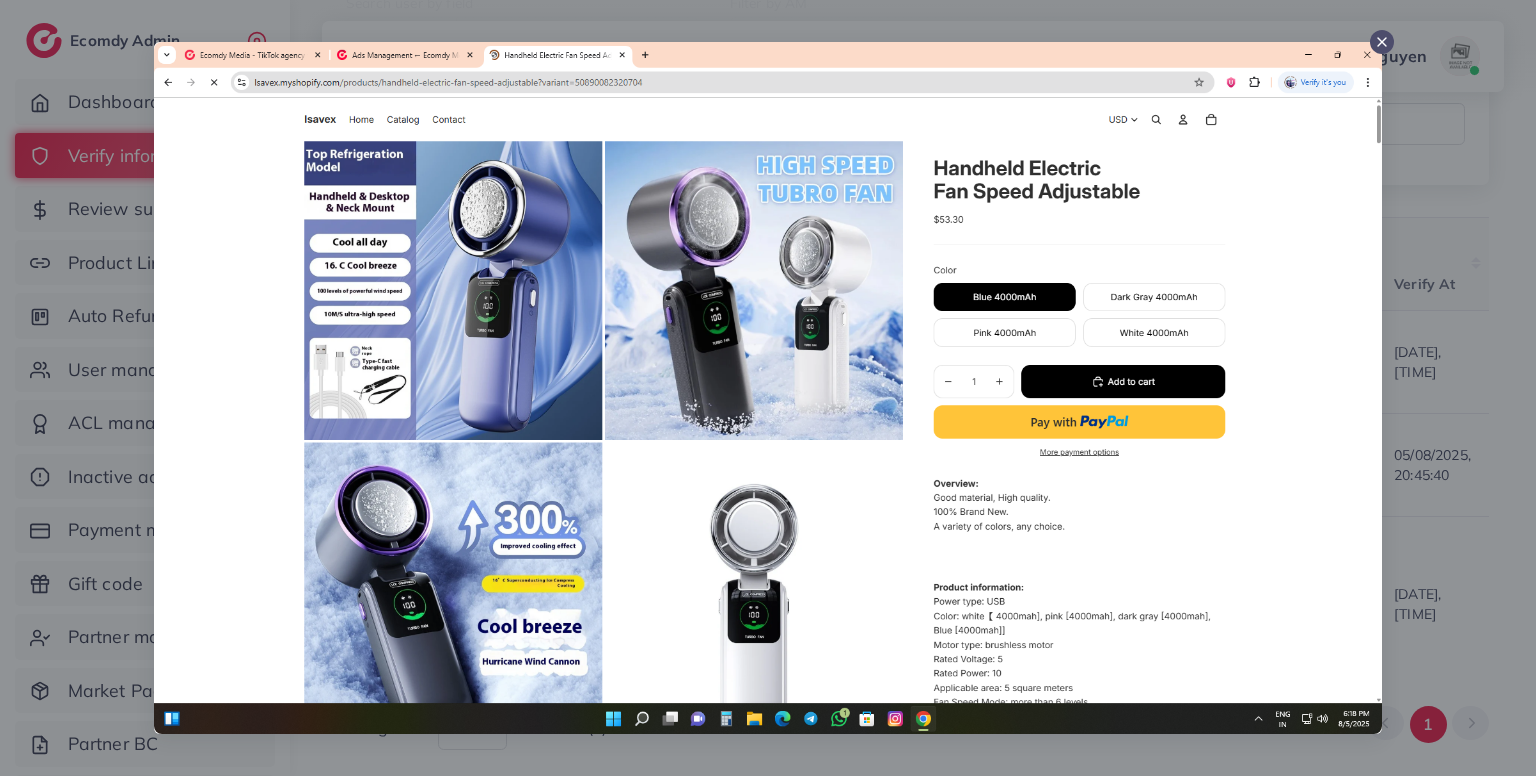 click at bounding box center [768, 388] 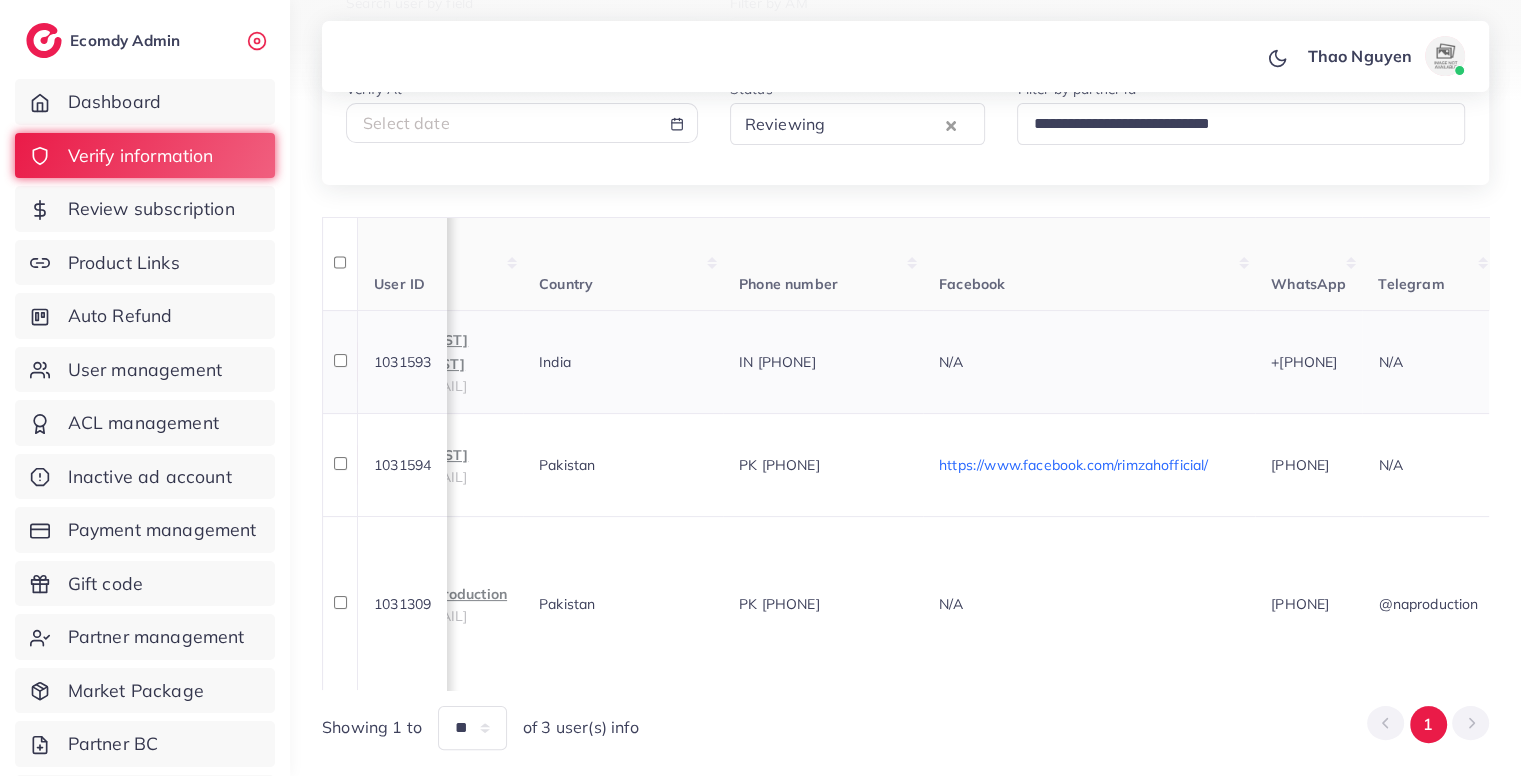 scroll, scrollTop: 0, scrollLeft: 80, axis: horizontal 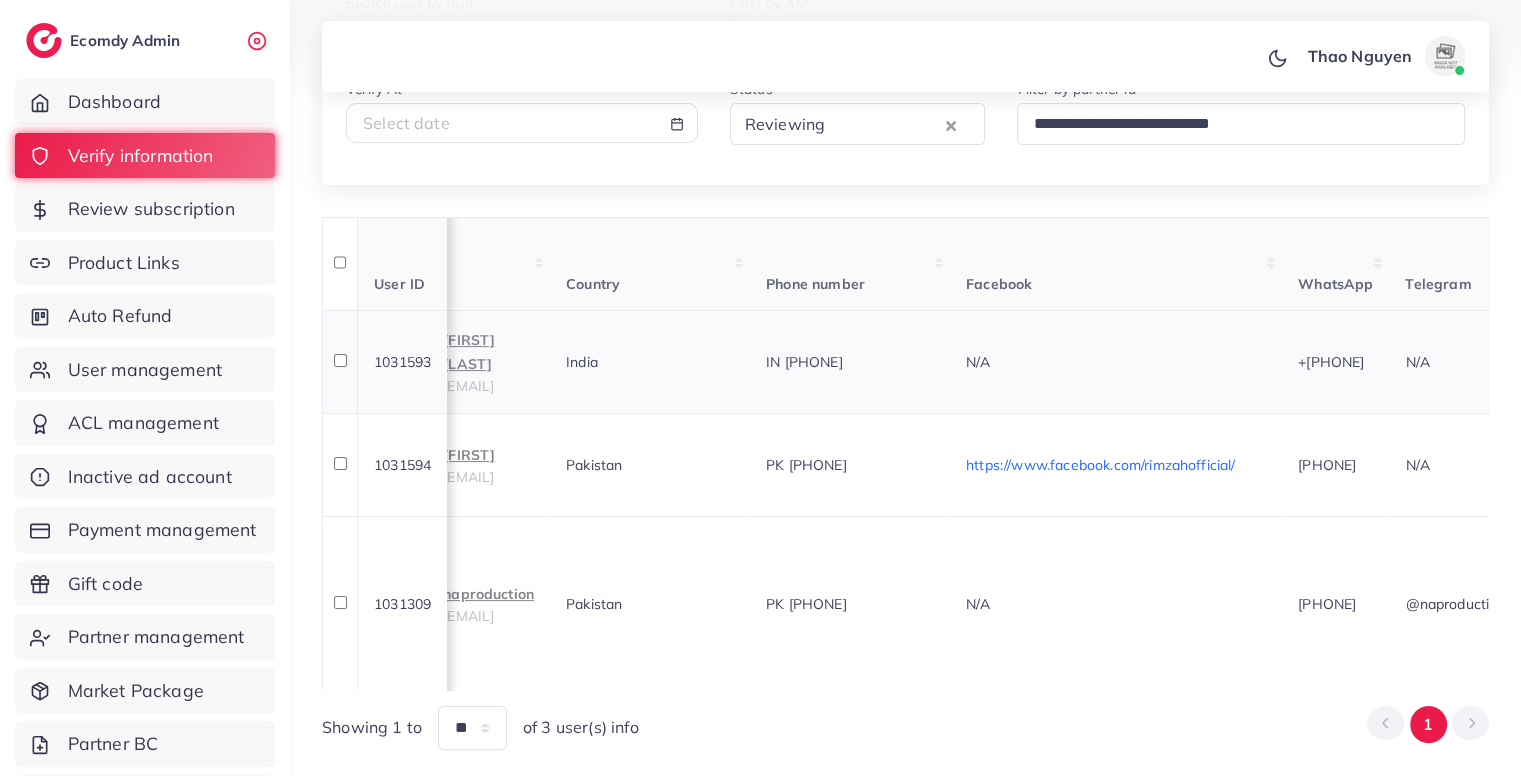 click on "IN +918144440401" at bounding box center (804, 362) 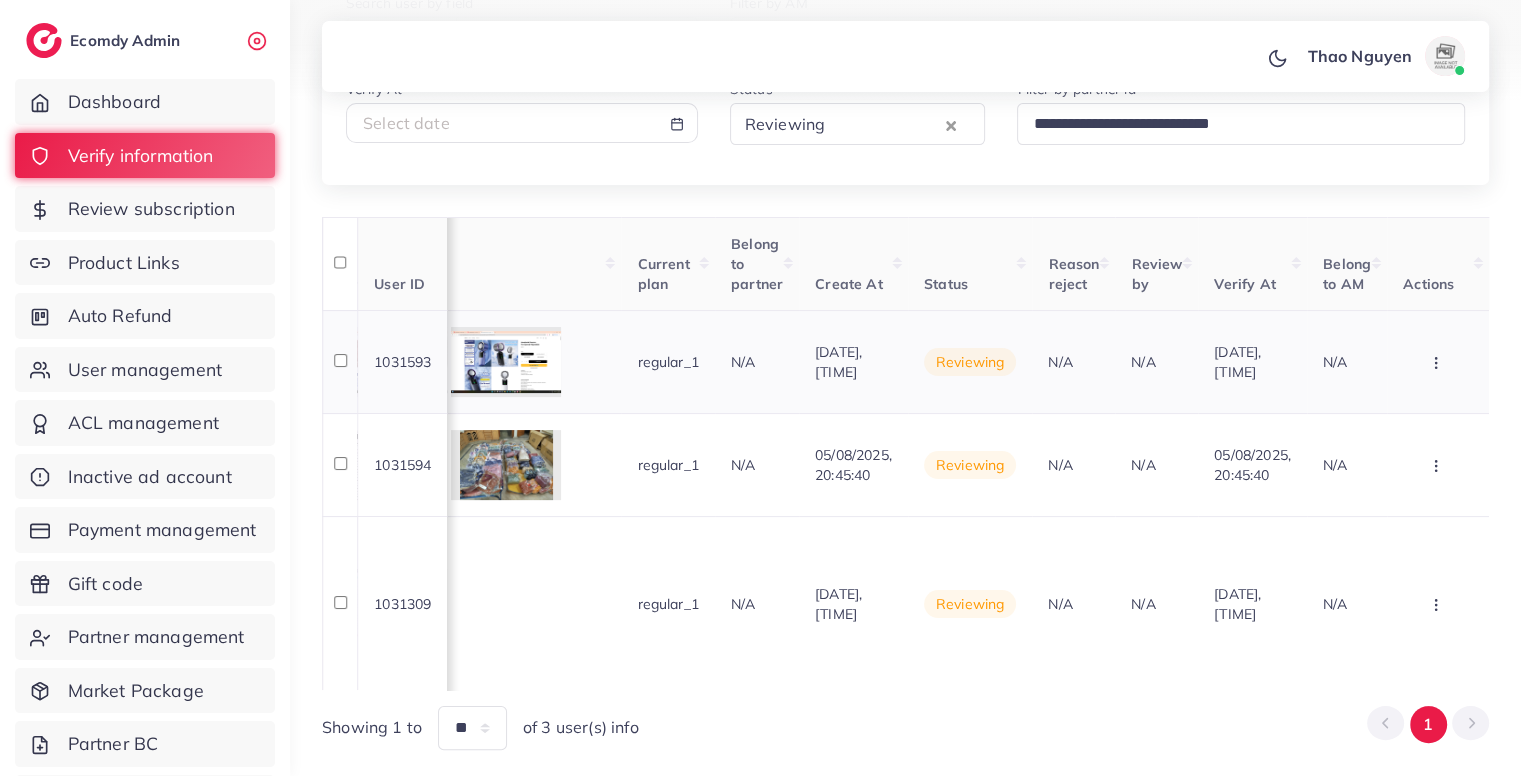 scroll, scrollTop: 0, scrollLeft: 1780, axis: horizontal 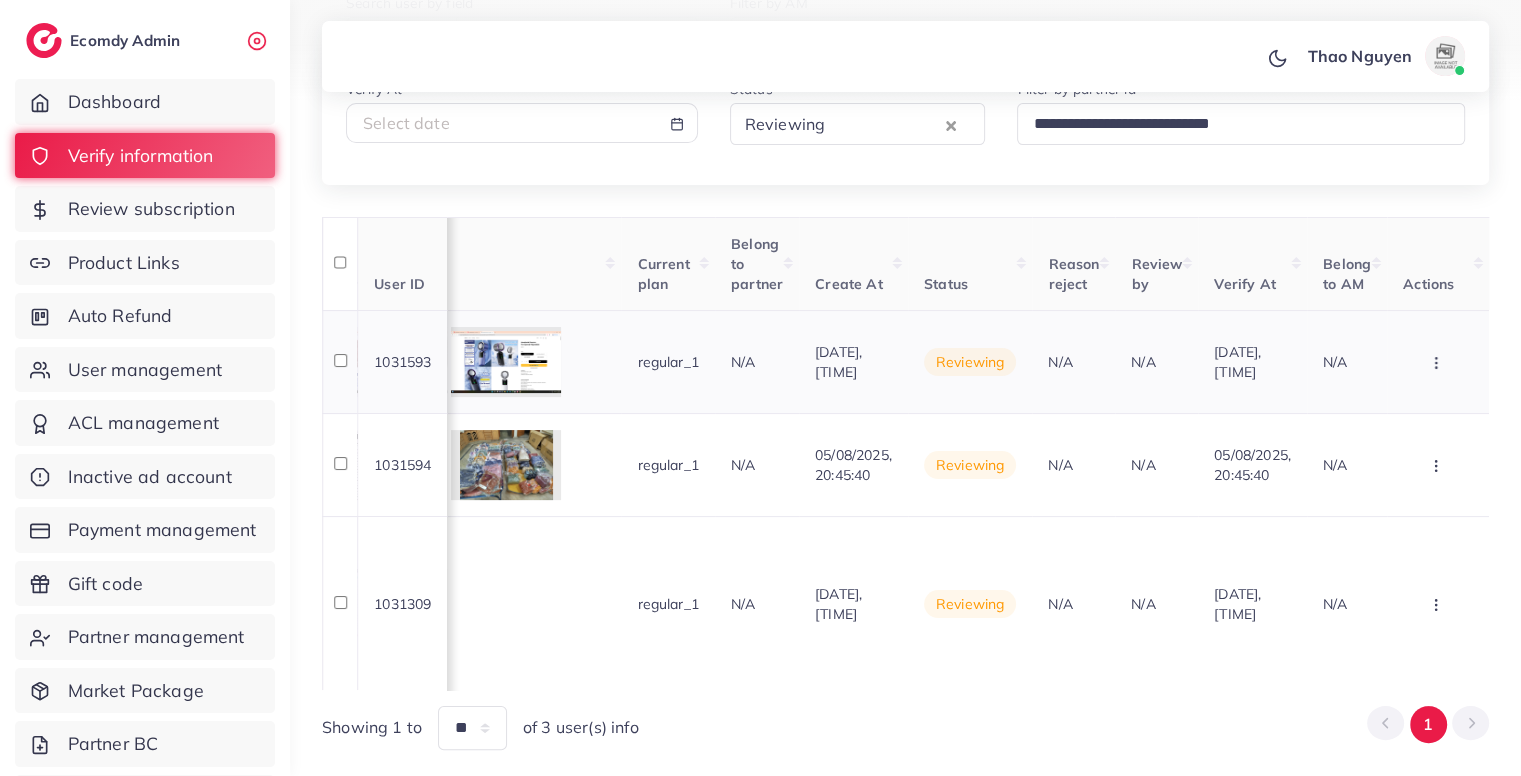 click at bounding box center (1438, 362) 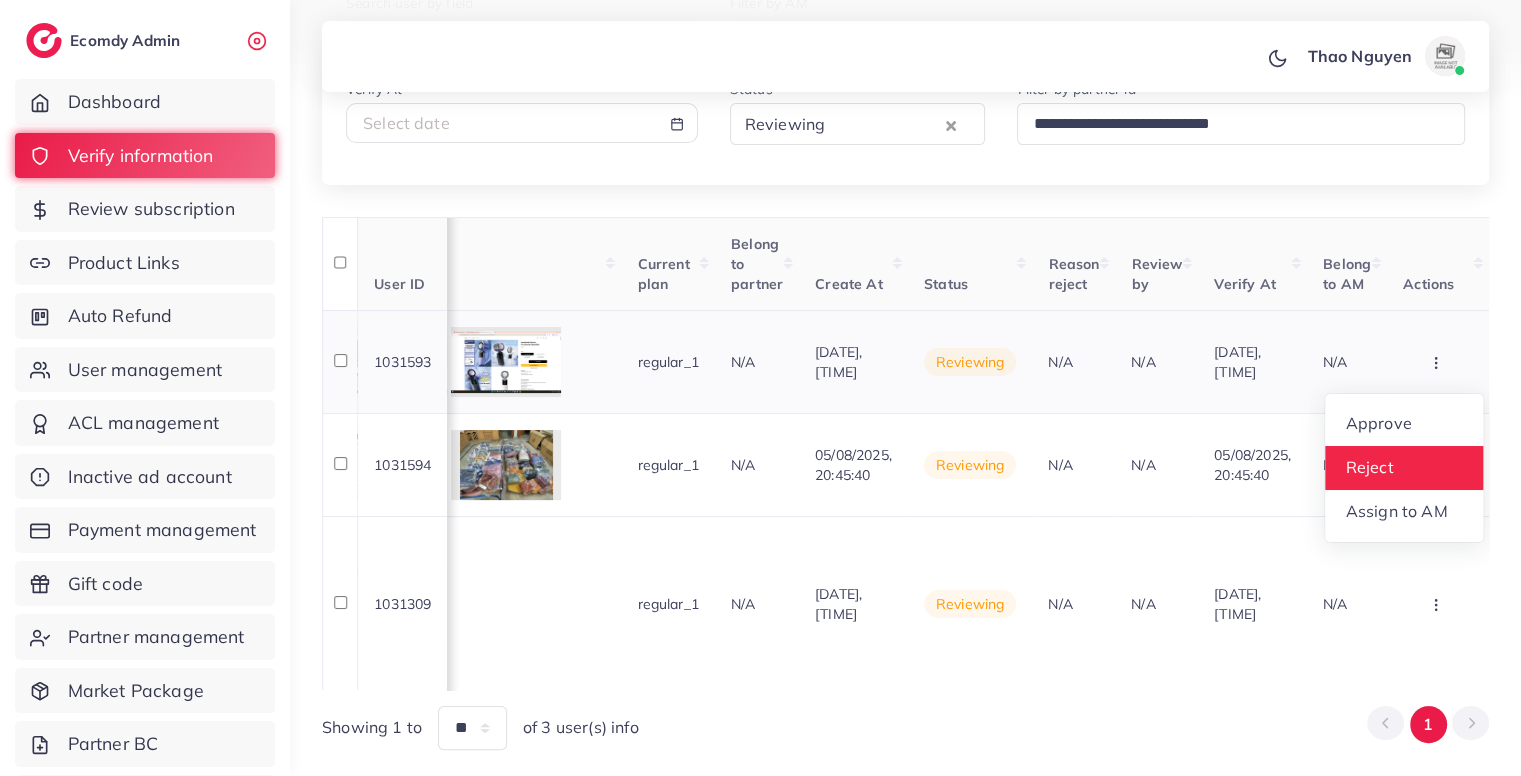 click on "Reject" at bounding box center (1404, 468) 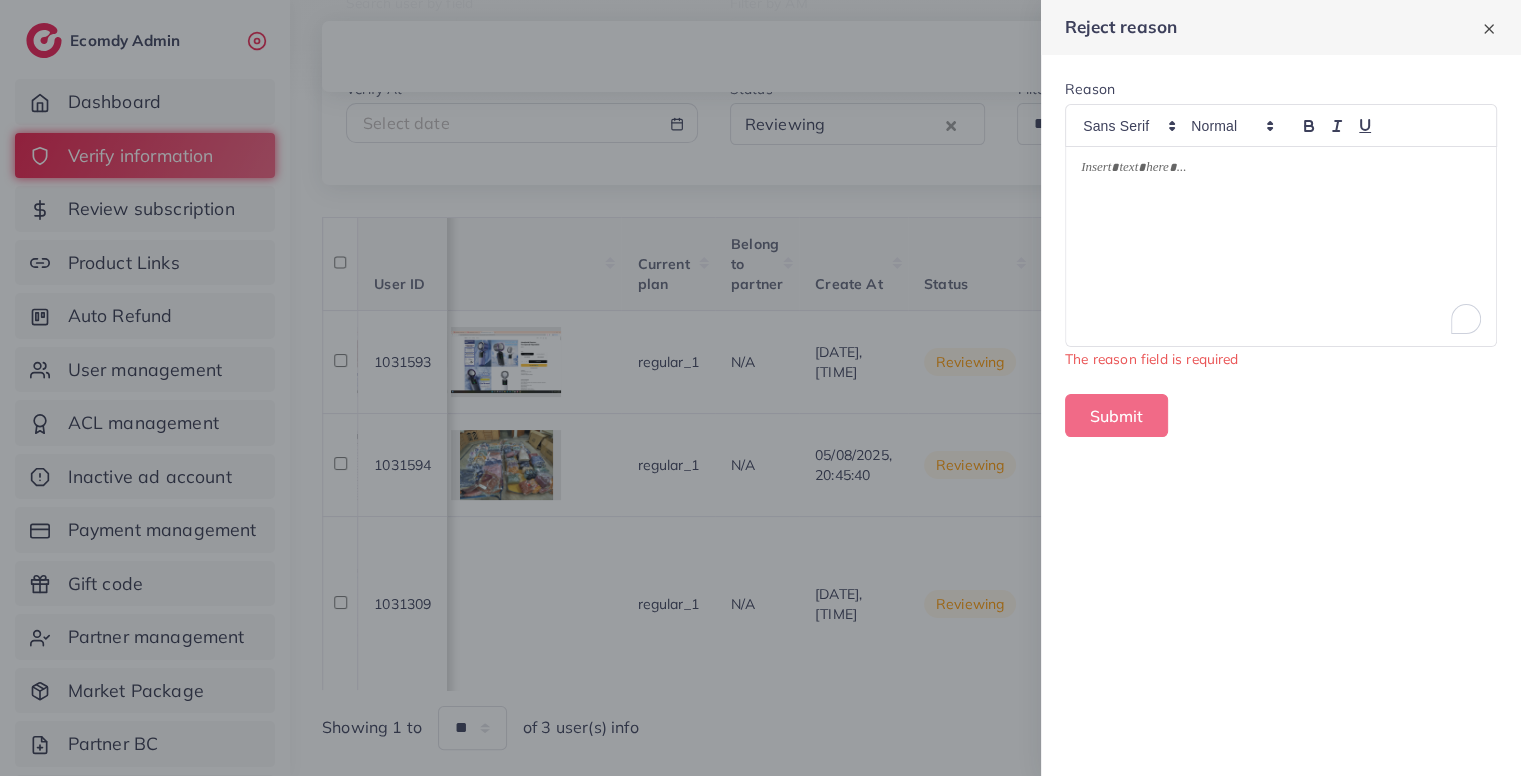click at bounding box center [1281, 246] 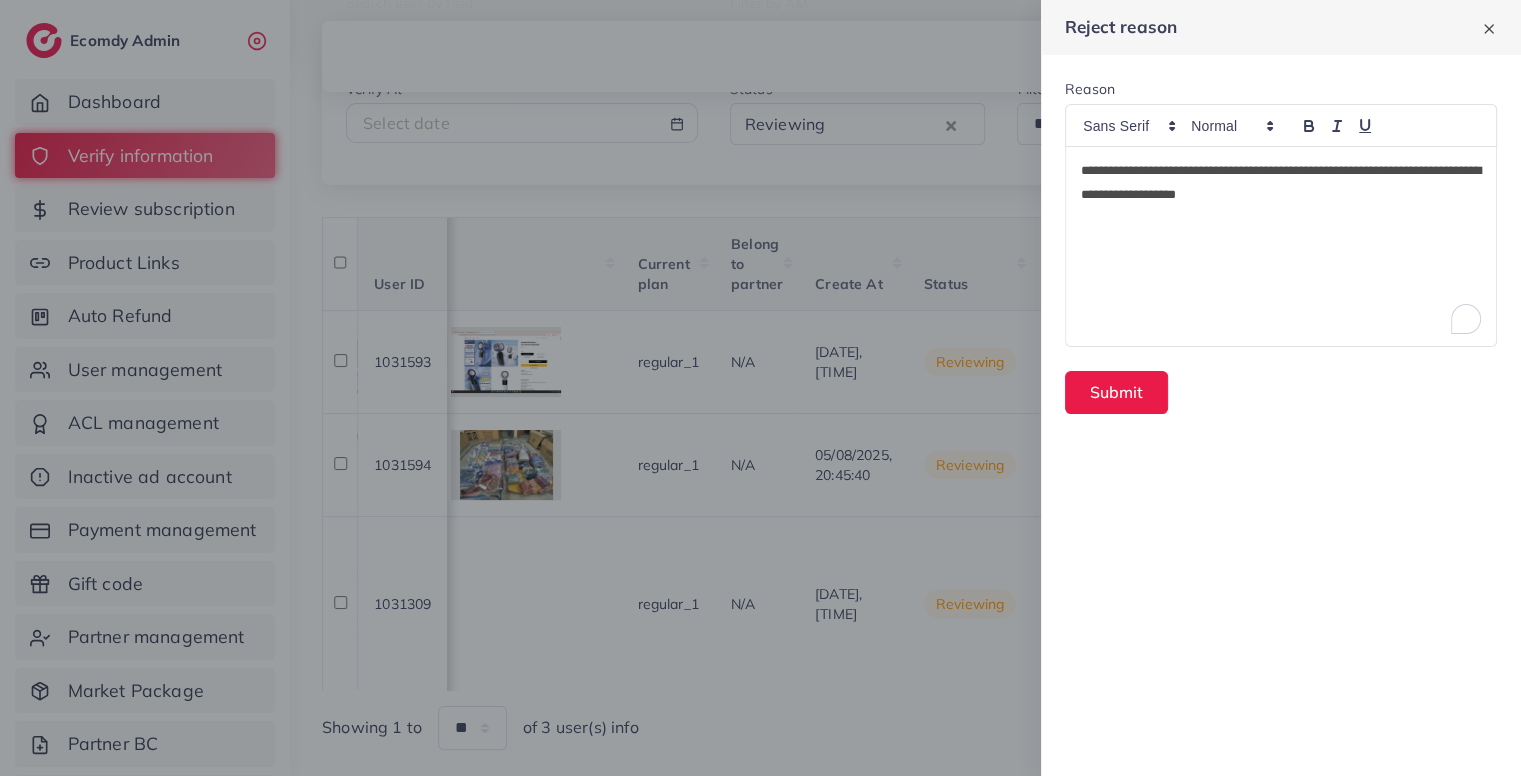 scroll, scrollTop: 0, scrollLeft: 0, axis: both 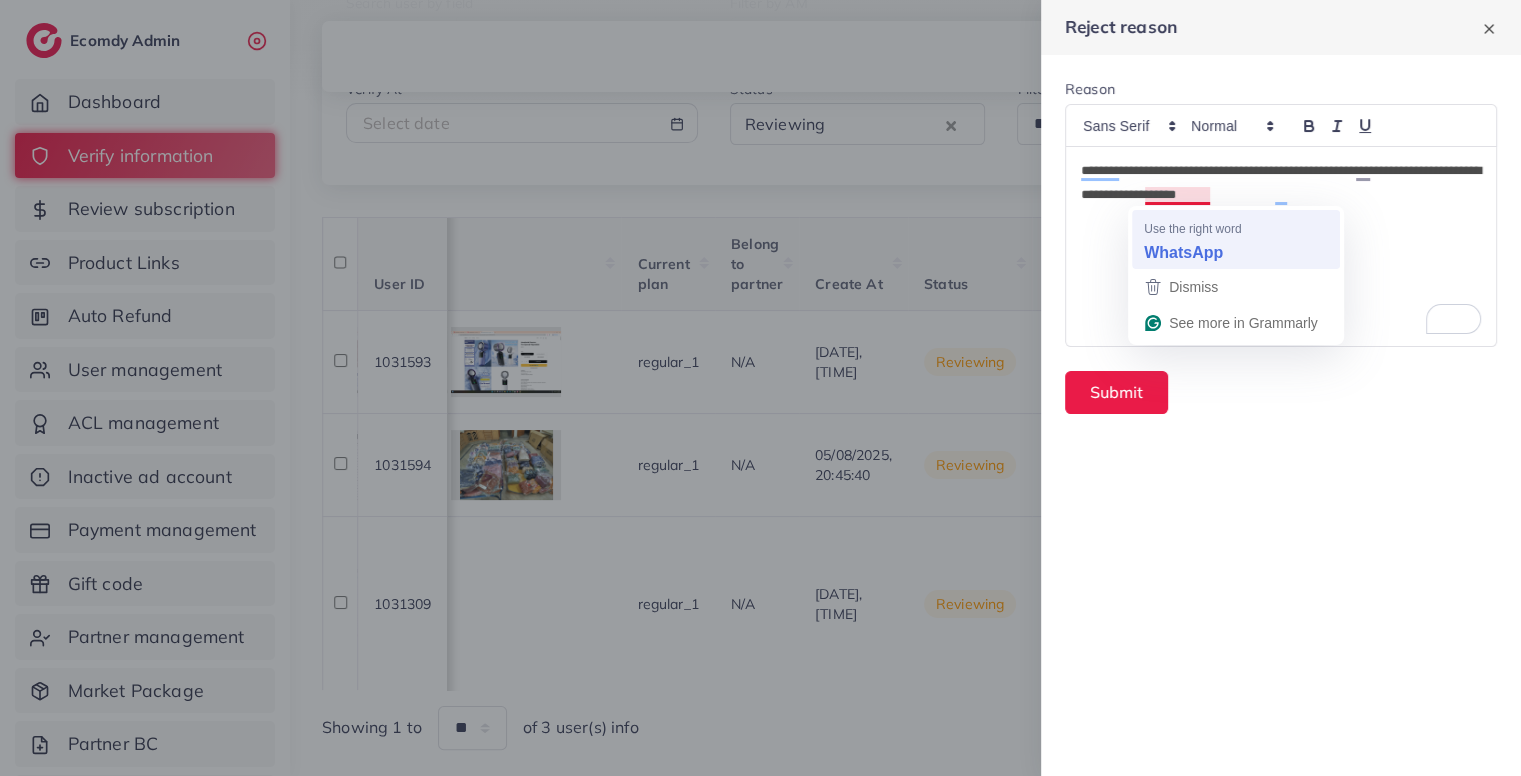type 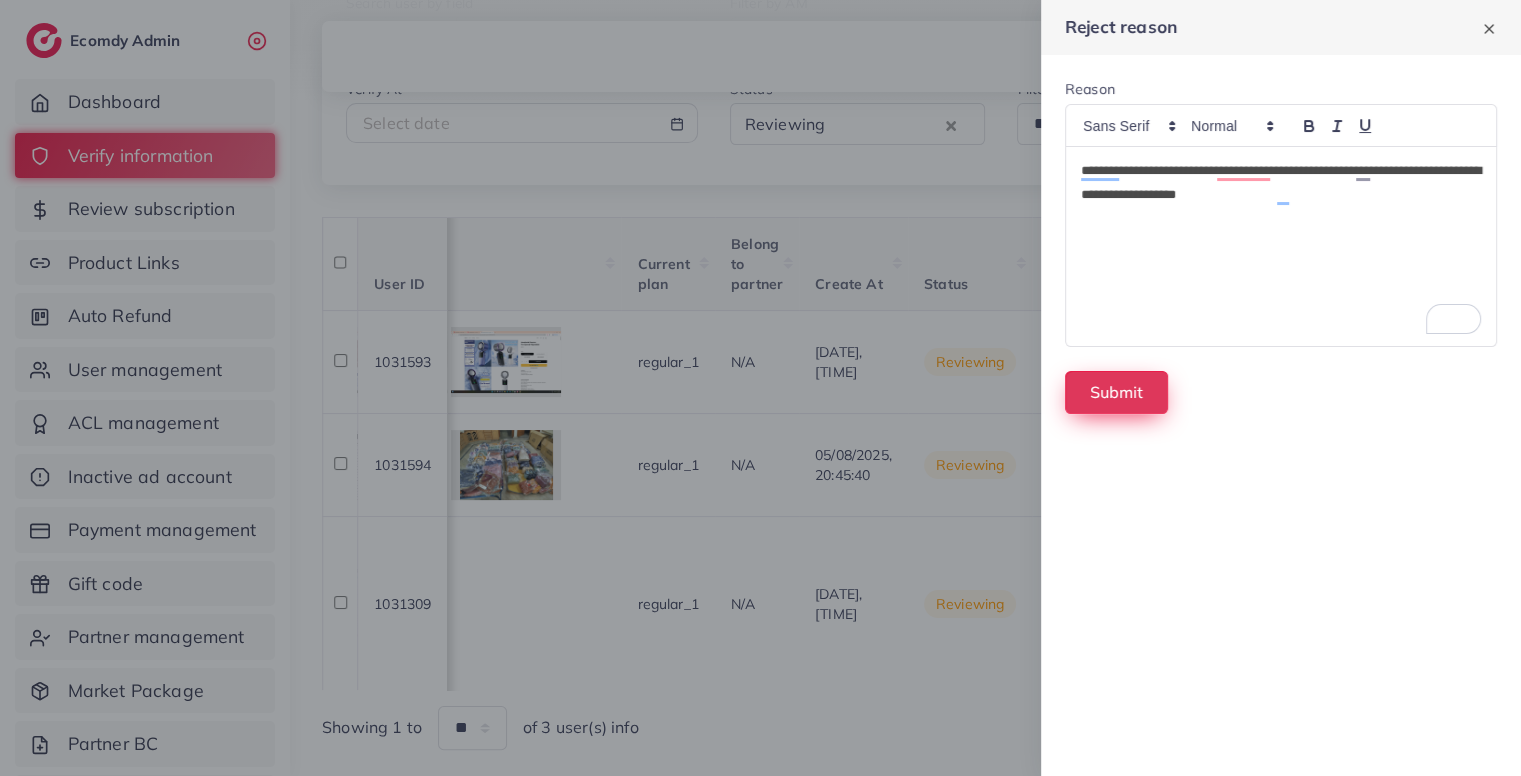 click on "Submit" at bounding box center (1116, 392) 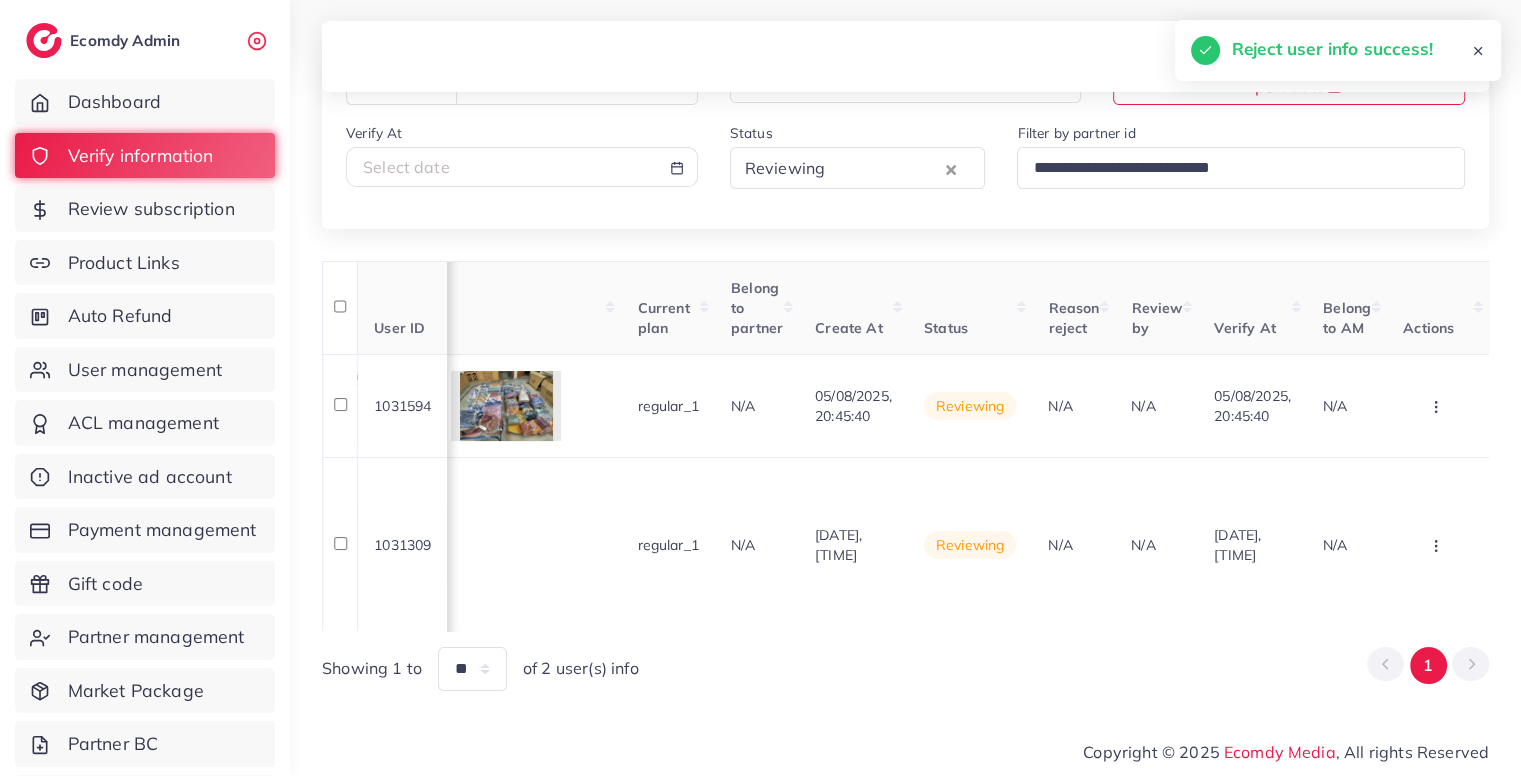 scroll, scrollTop: 207, scrollLeft: 0, axis: vertical 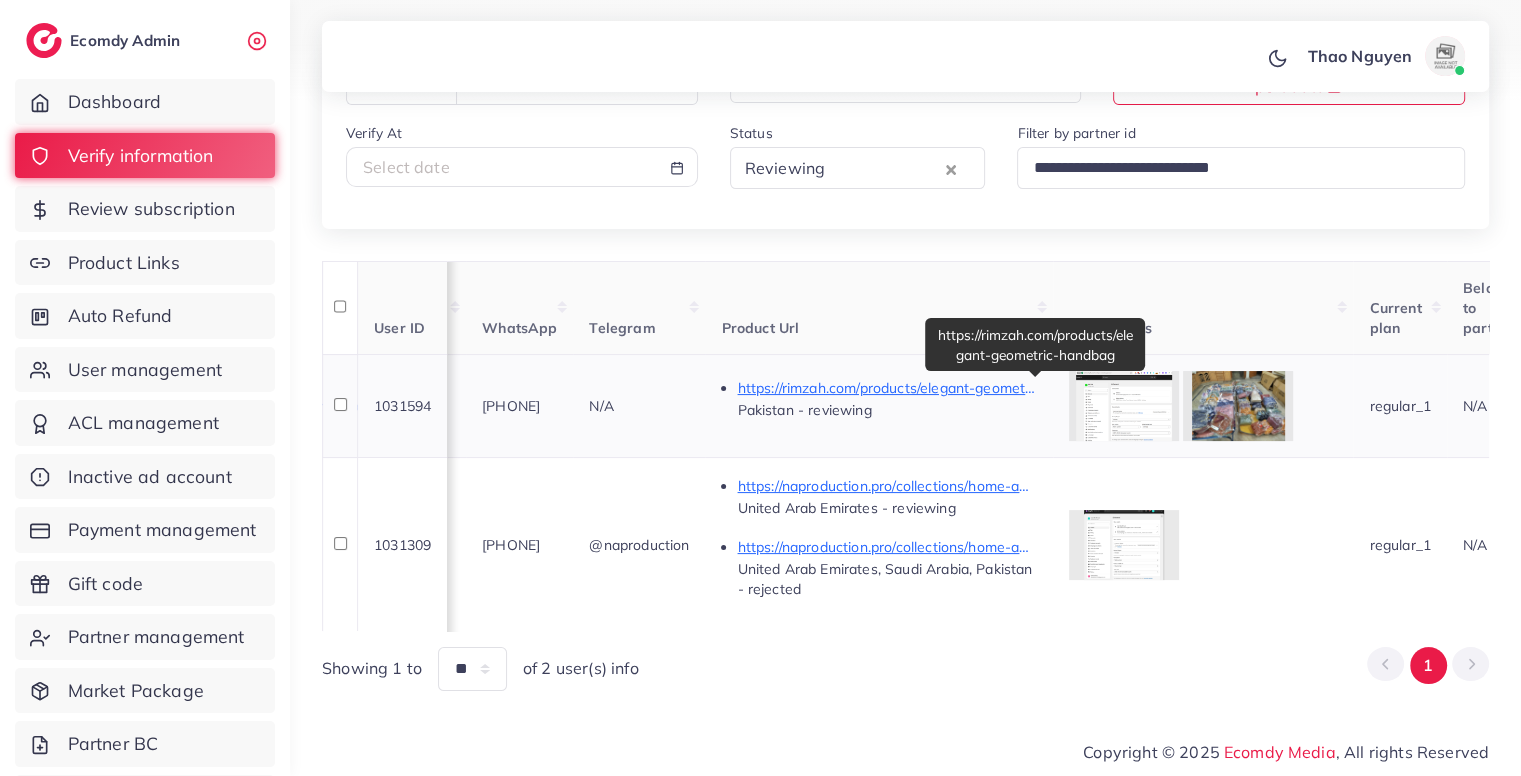 click on "https://rimzah.com/products/elegant-geometric-handbag" at bounding box center [887, 388] 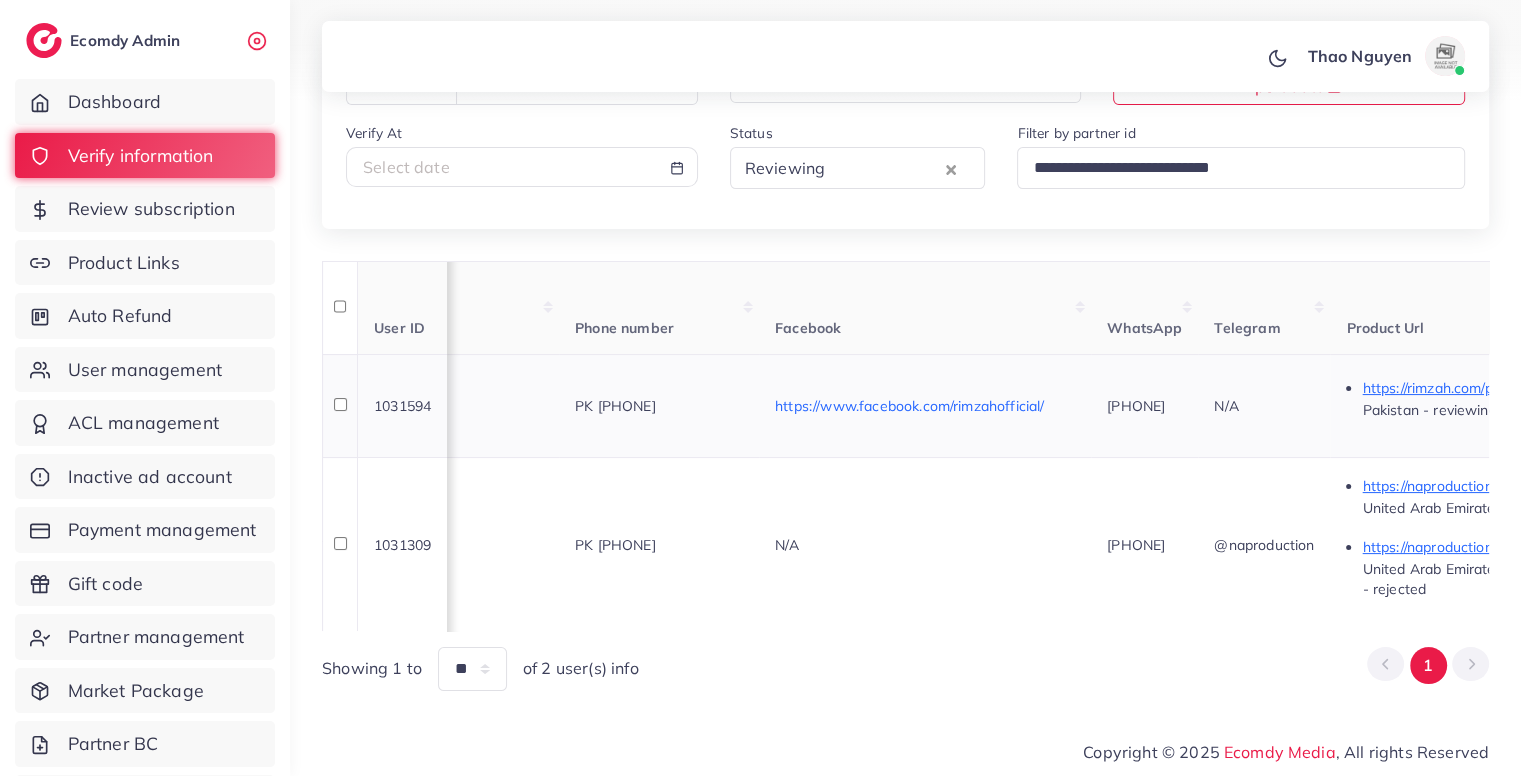scroll, scrollTop: 0, scrollLeft: 259, axis: horizontal 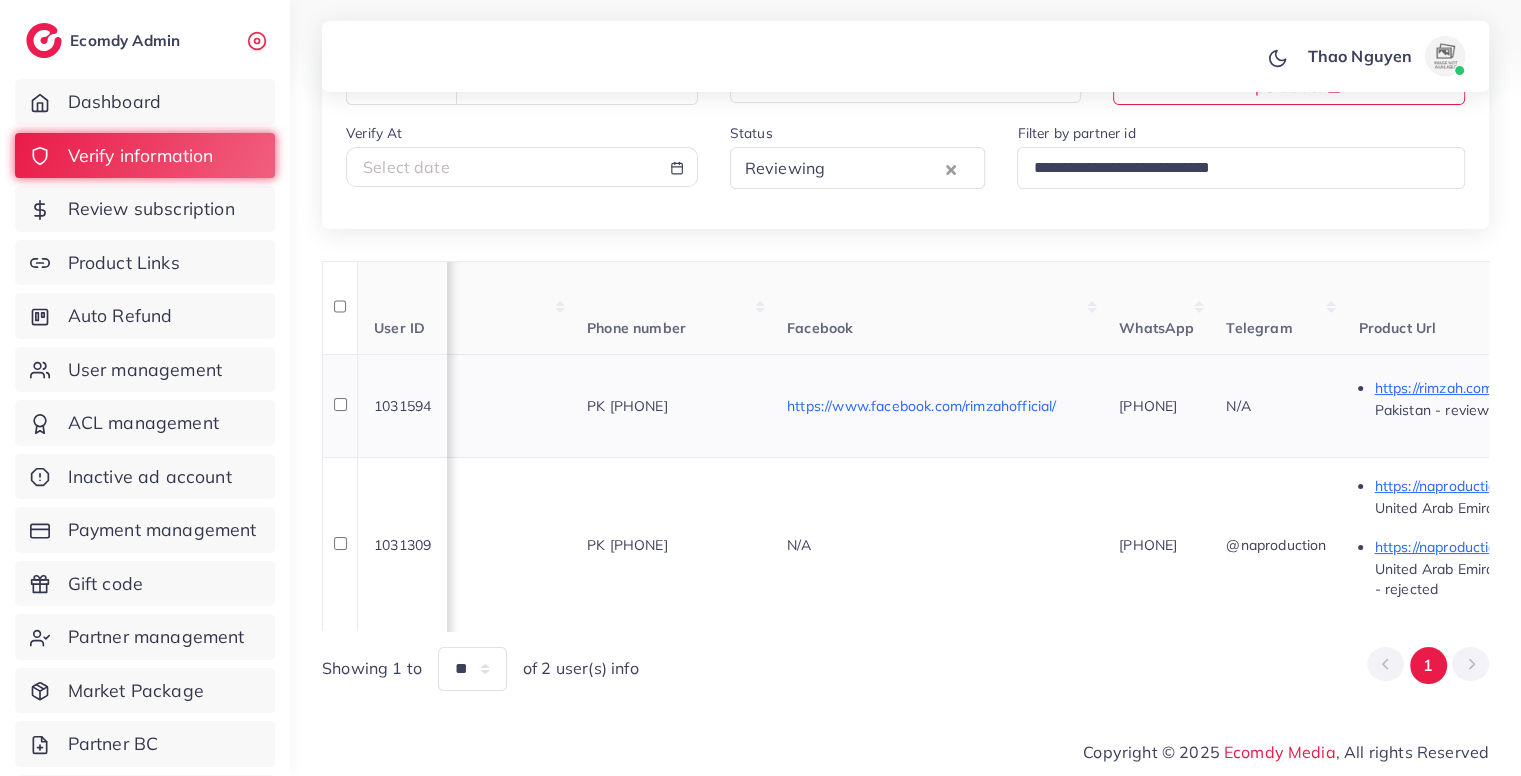 click on "PK +923704442442" at bounding box center [627, 406] 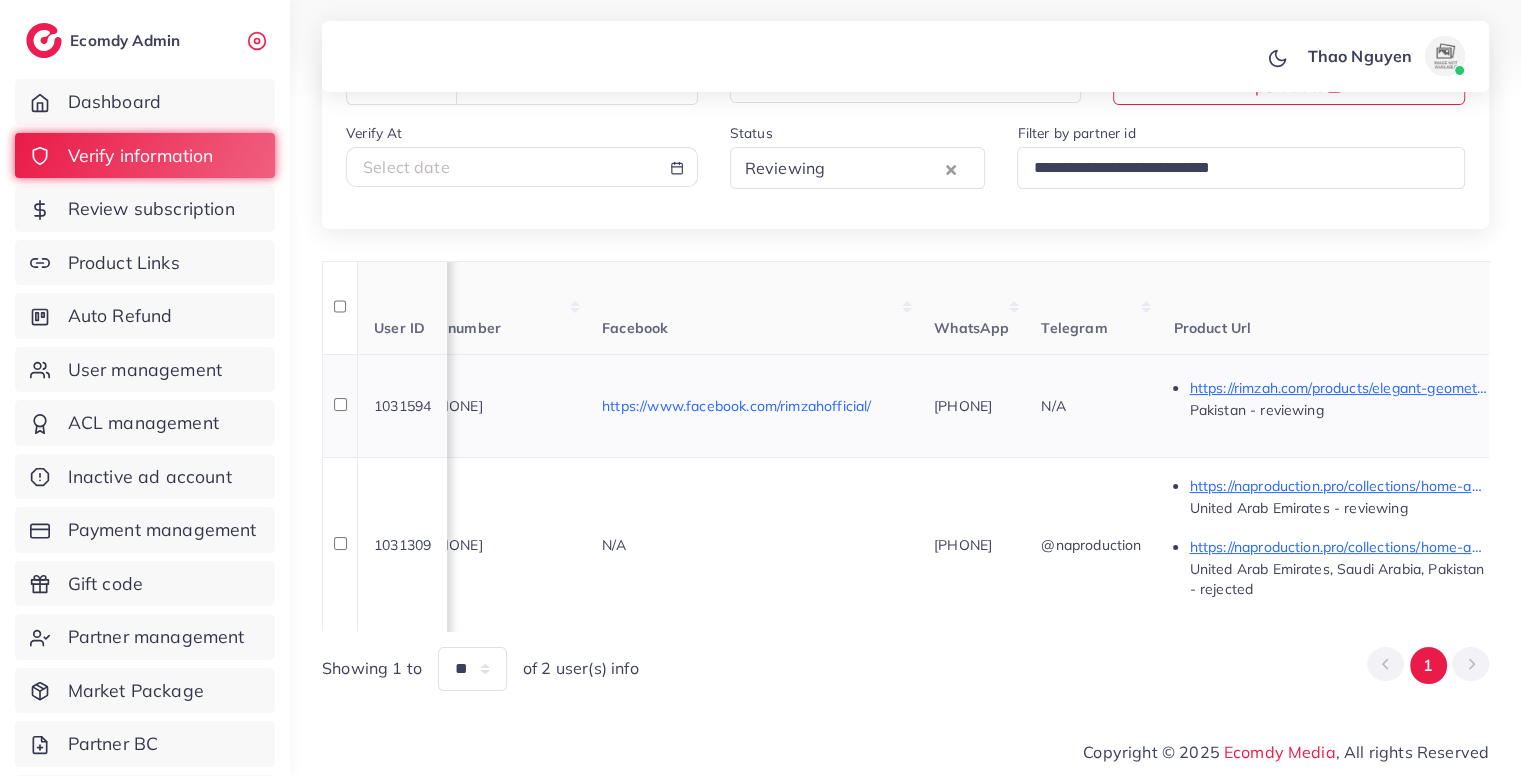scroll, scrollTop: 0, scrollLeft: 0, axis: both 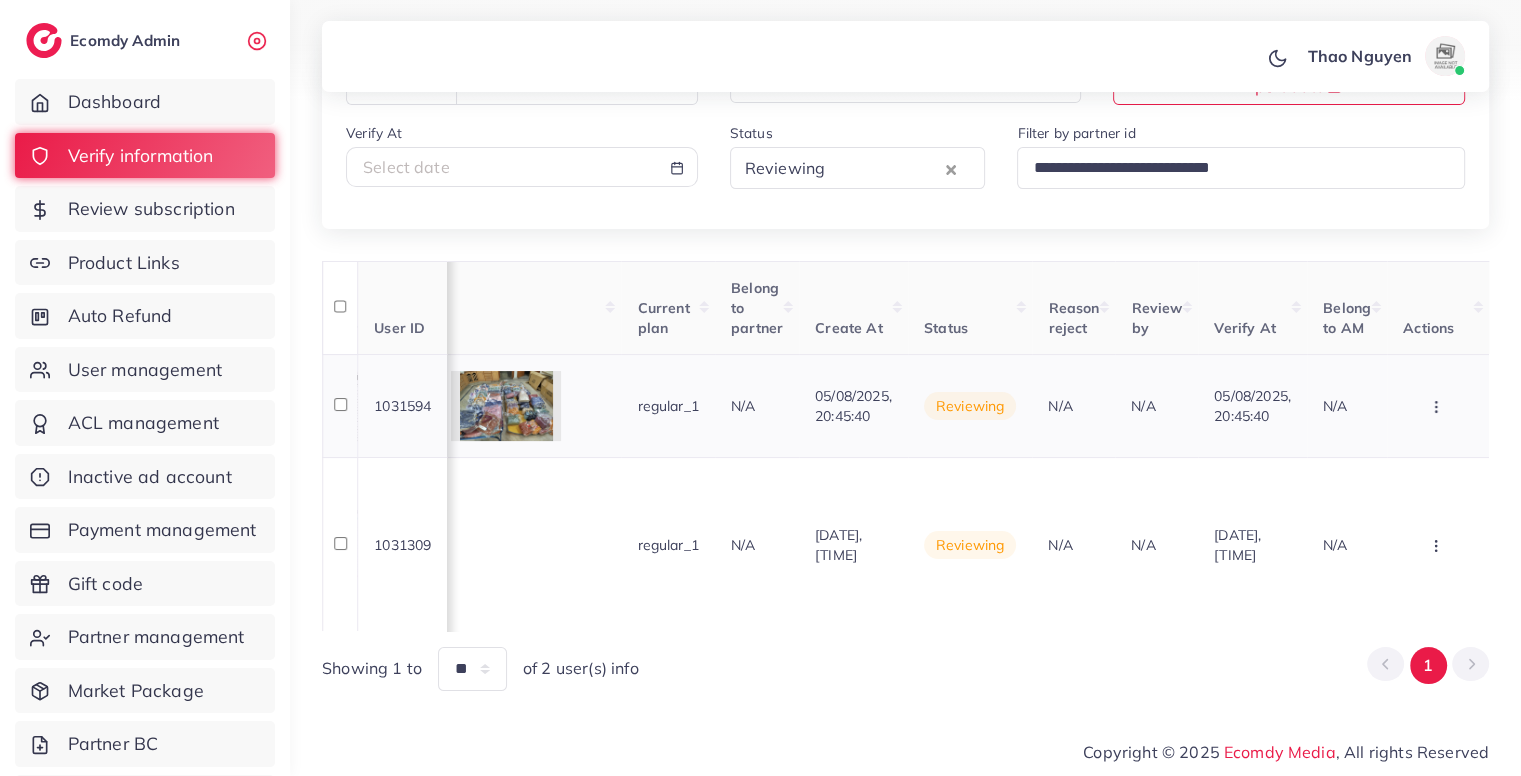 click 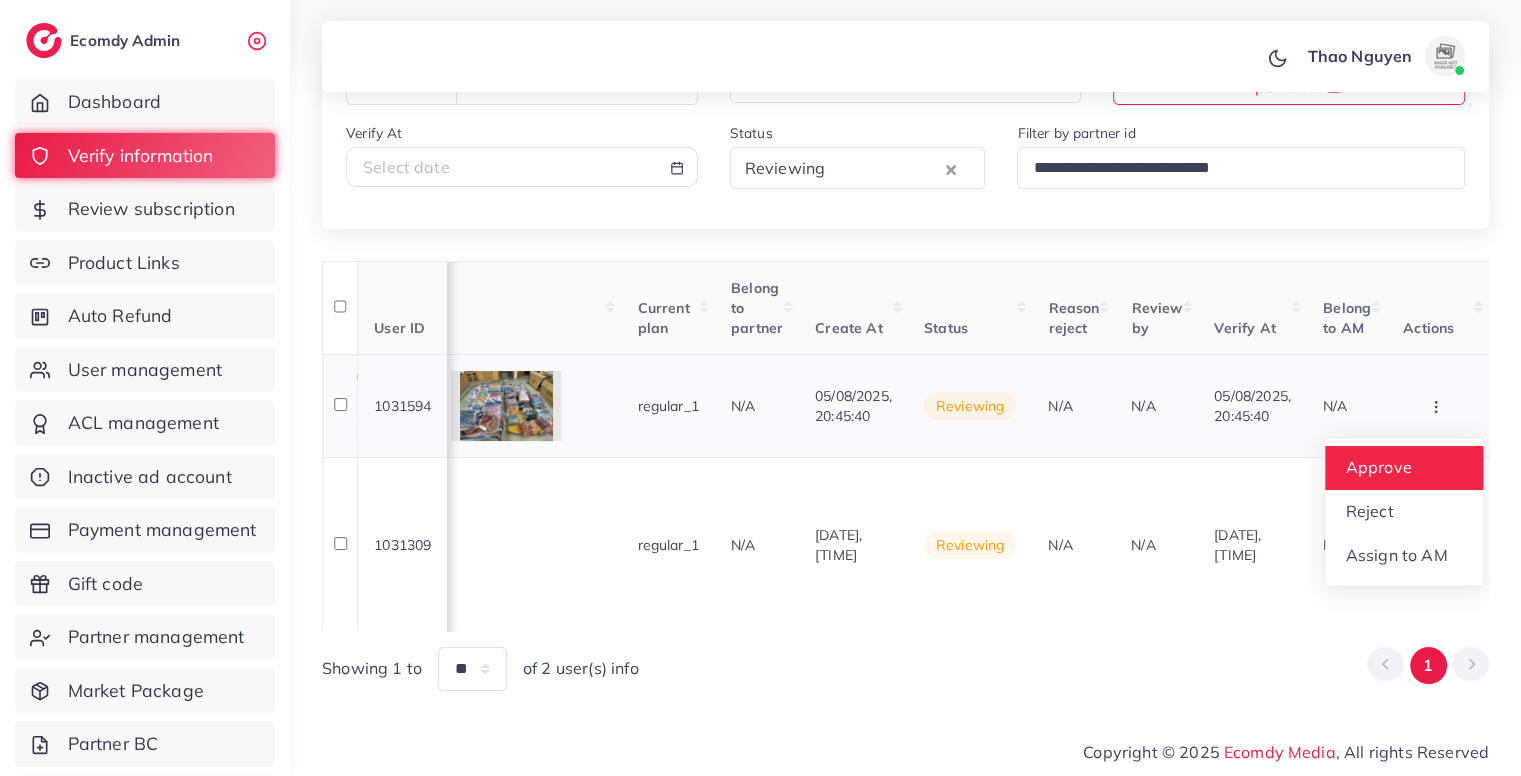 click on "Approve" at bounding box center (1378, 467) 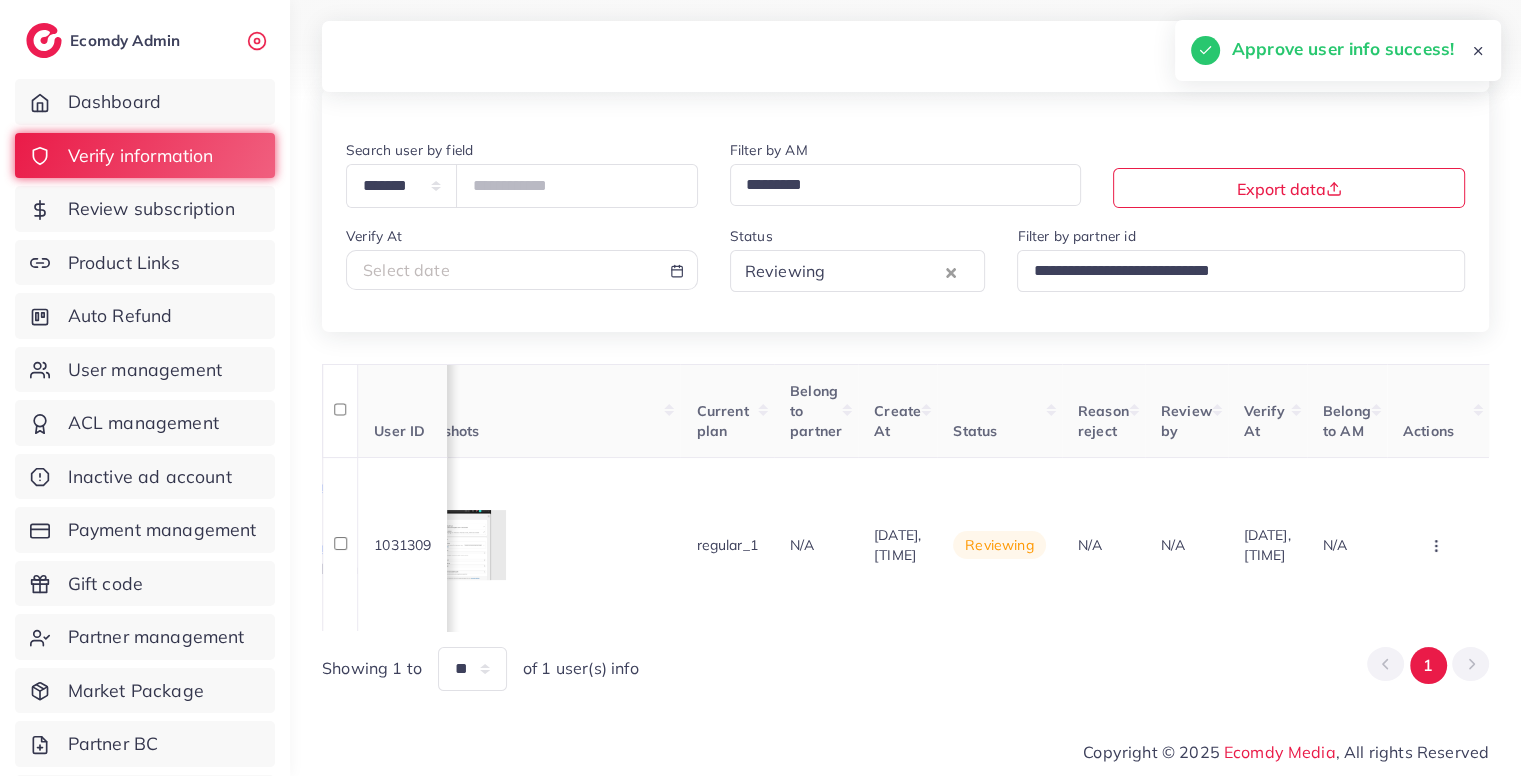 scroll, scrollTop: 104, scrollLeft: 0, axis: vertical 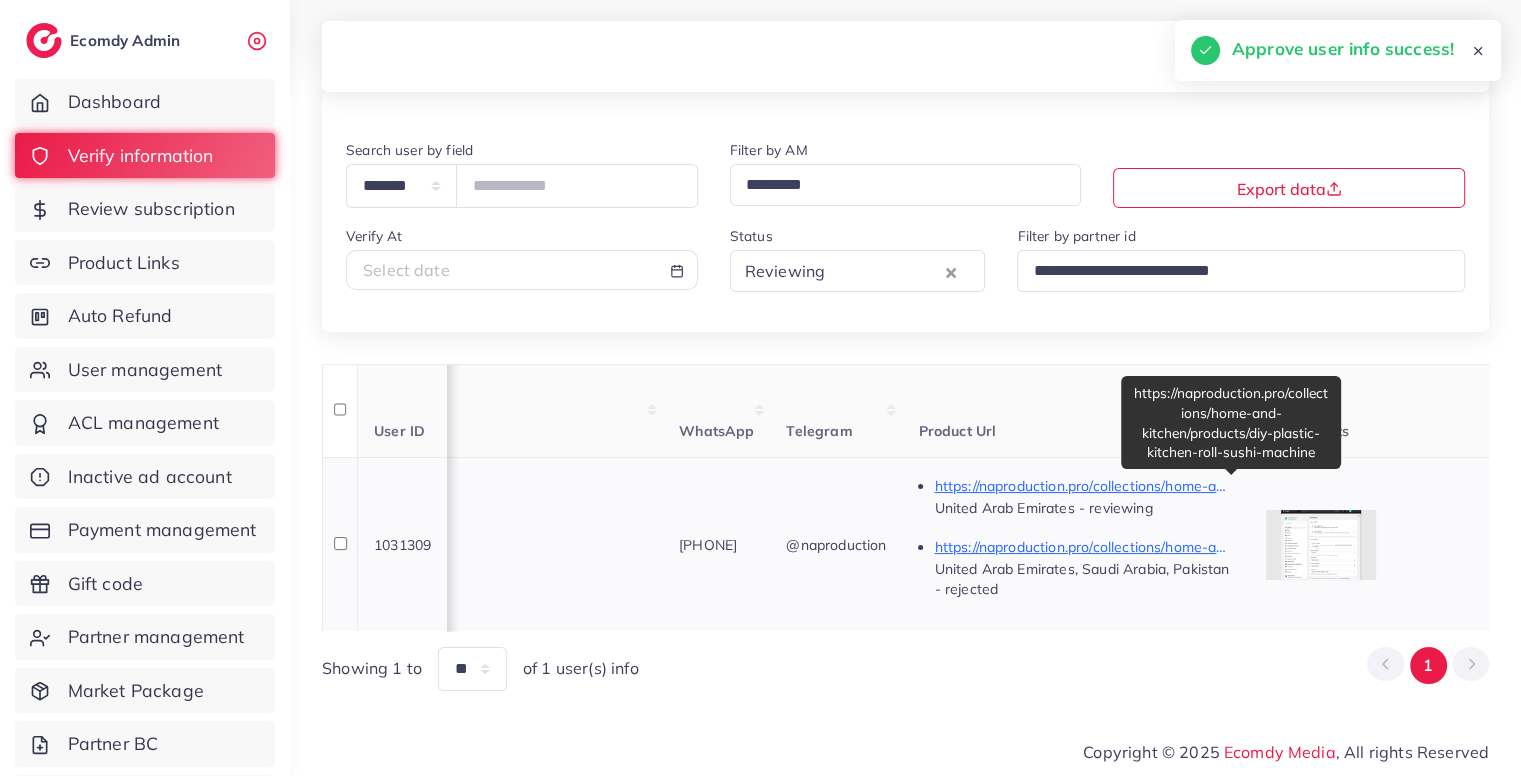 click on "https://naproduction.pro/collections/home-and-kitchen/products/diy-plastic-kitchen-roll-sushi-machine" at bounding box center (1084, 486) 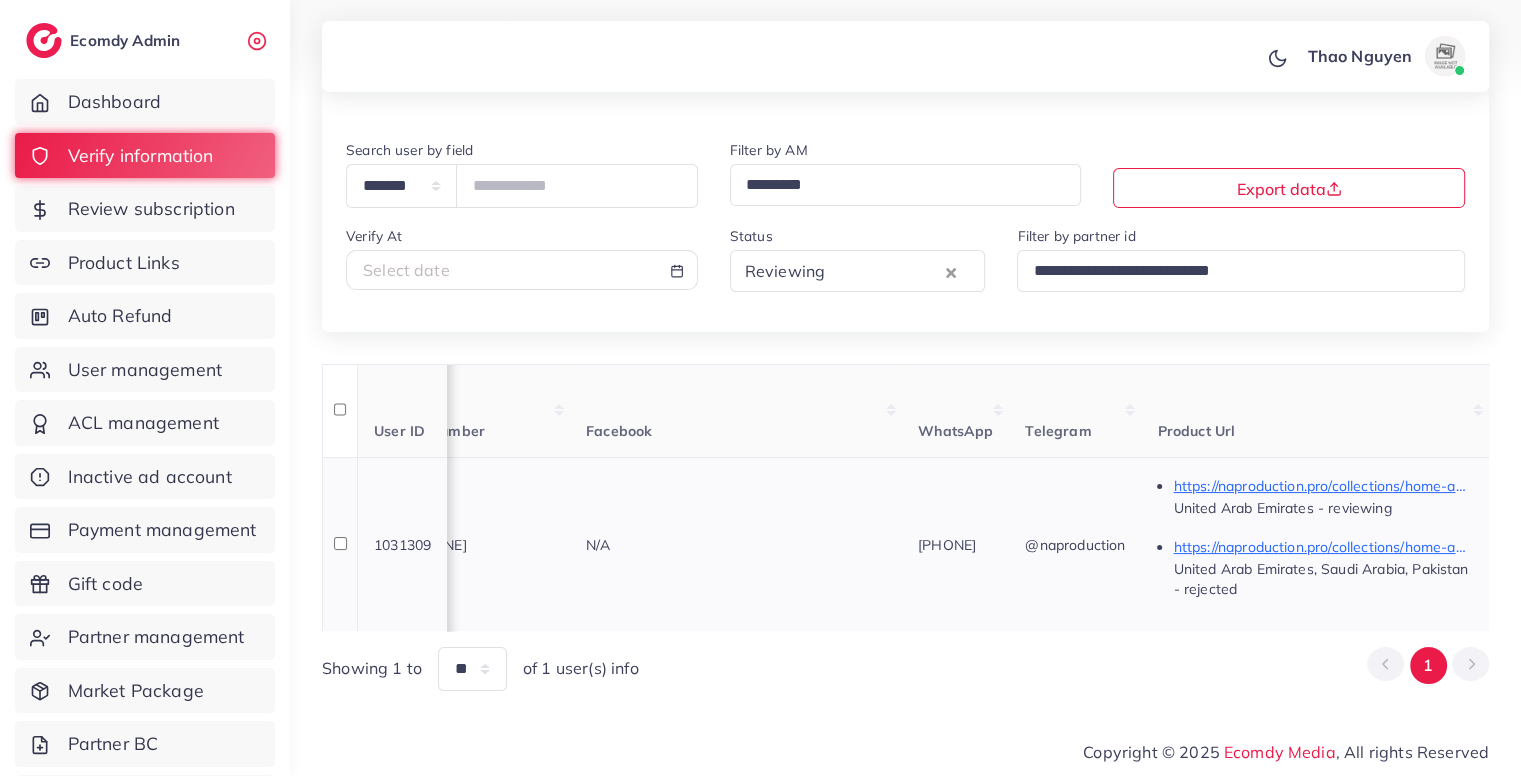 scroll, scrollTop: 0, scrollLeft: 459, axis: horizontal 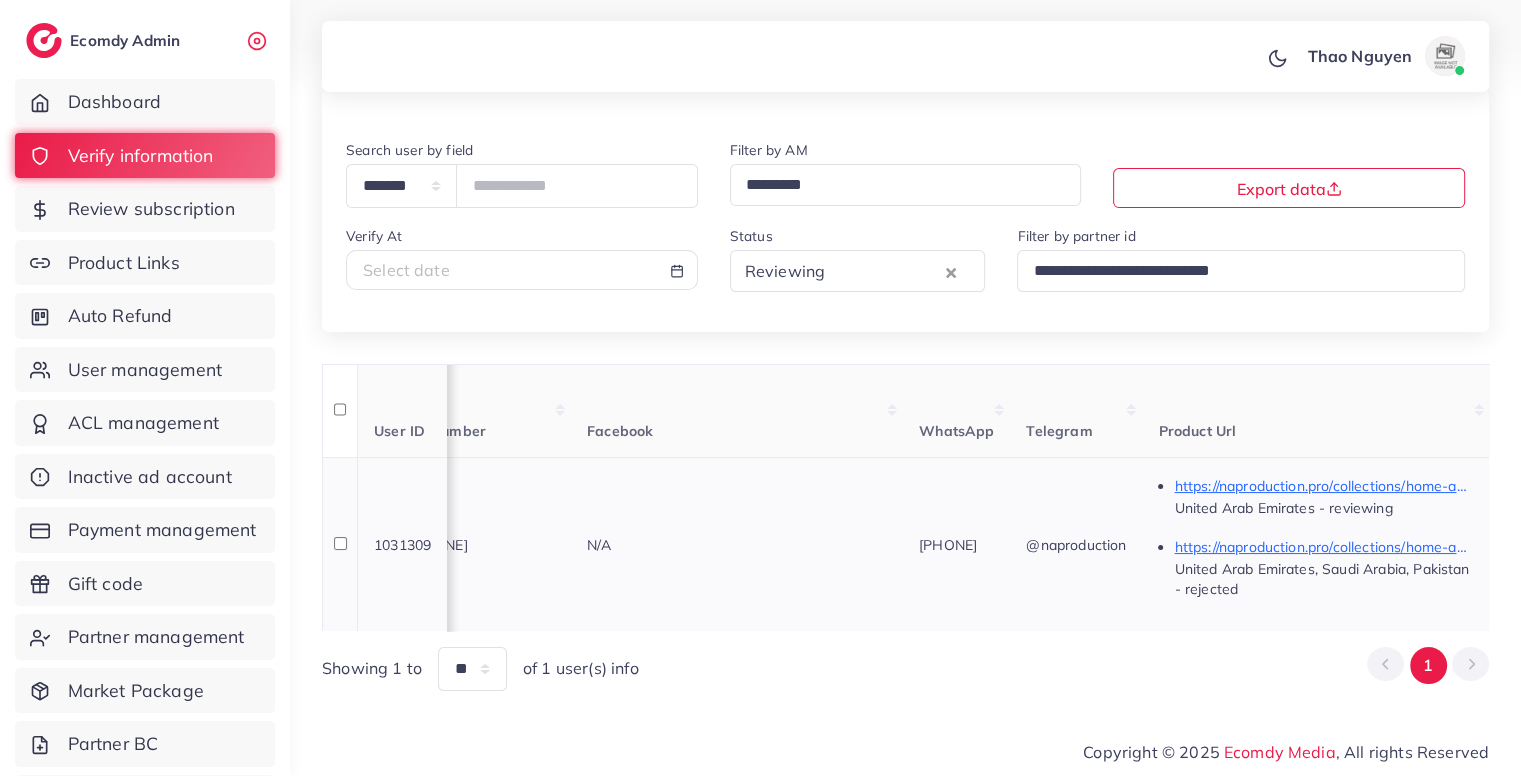 click on "@naproduction" at bounding box center [1076, 544] 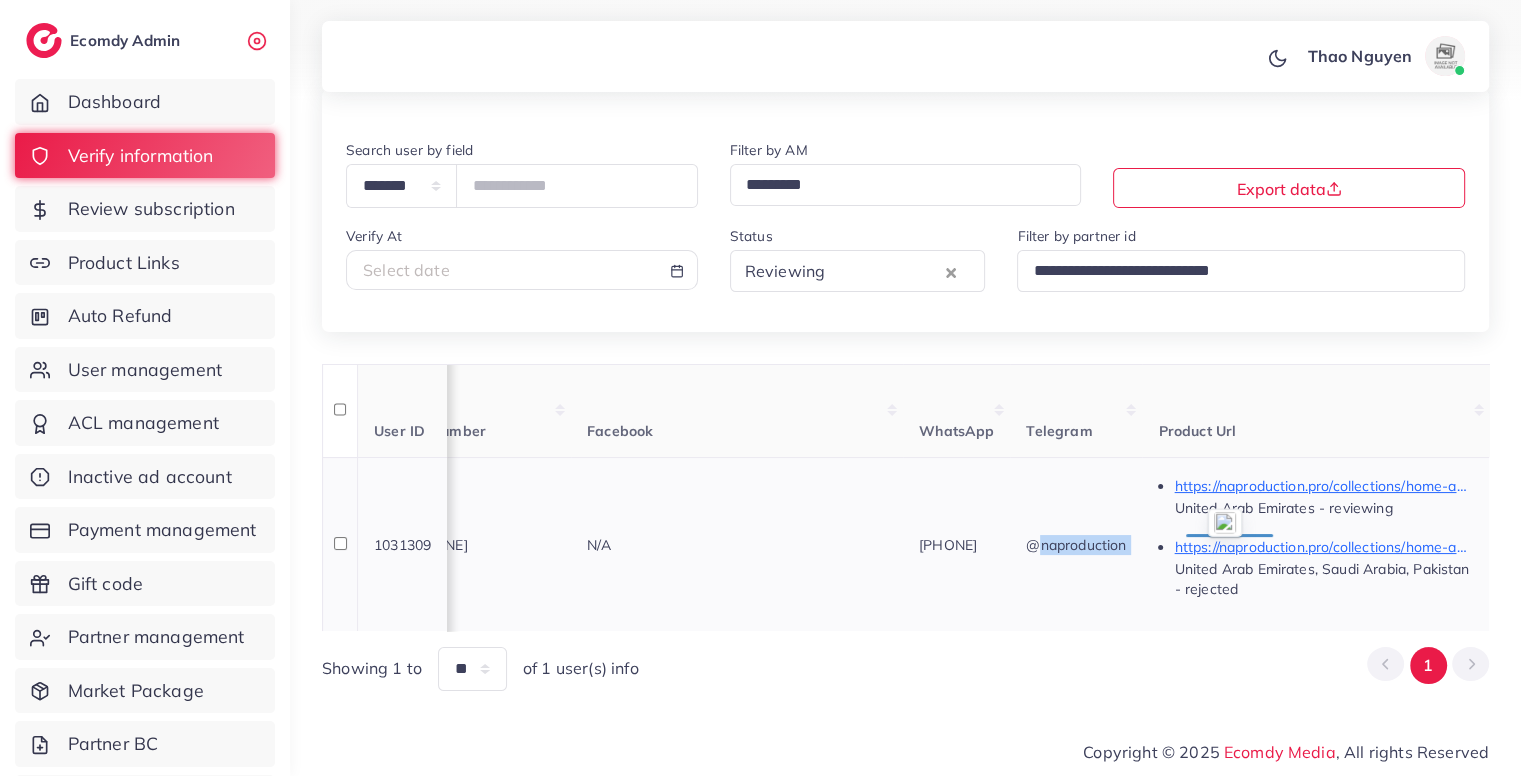 click on "@naproduction" at bounding box center (1076, 544) 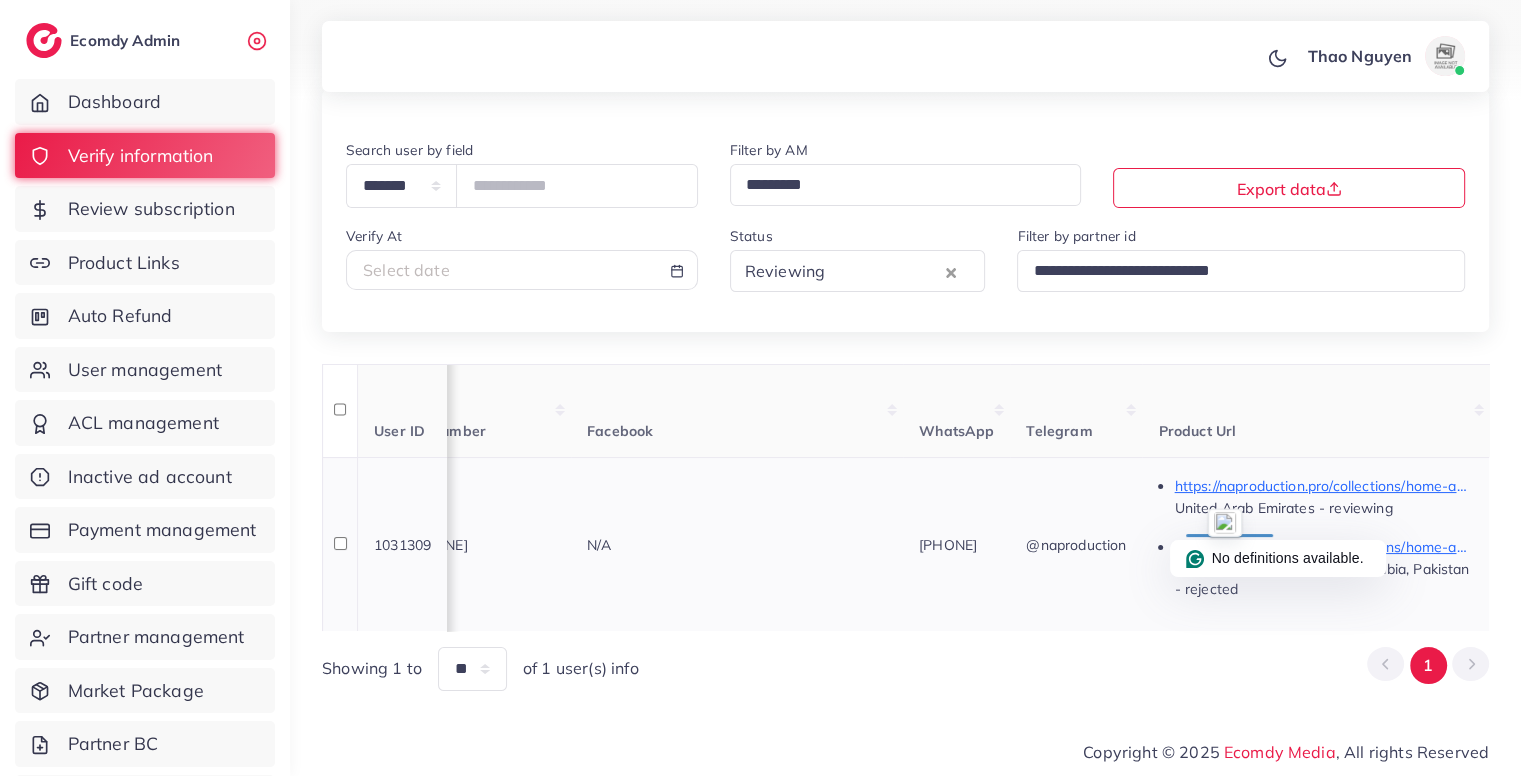 click on "PK +923191445502" at bounding box center (427, 545) 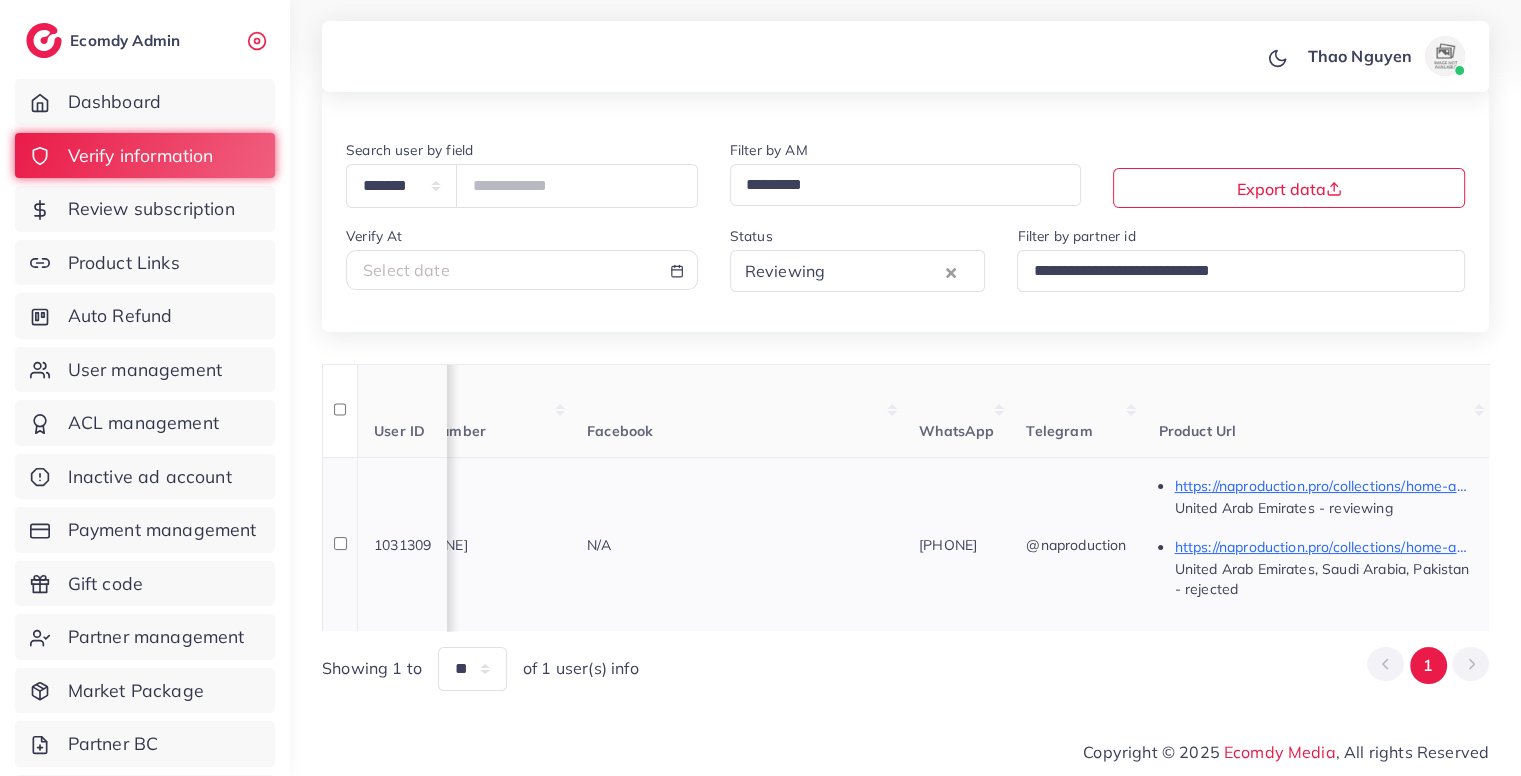 click on "PK +923191445502" at bounding box center [427, 545] 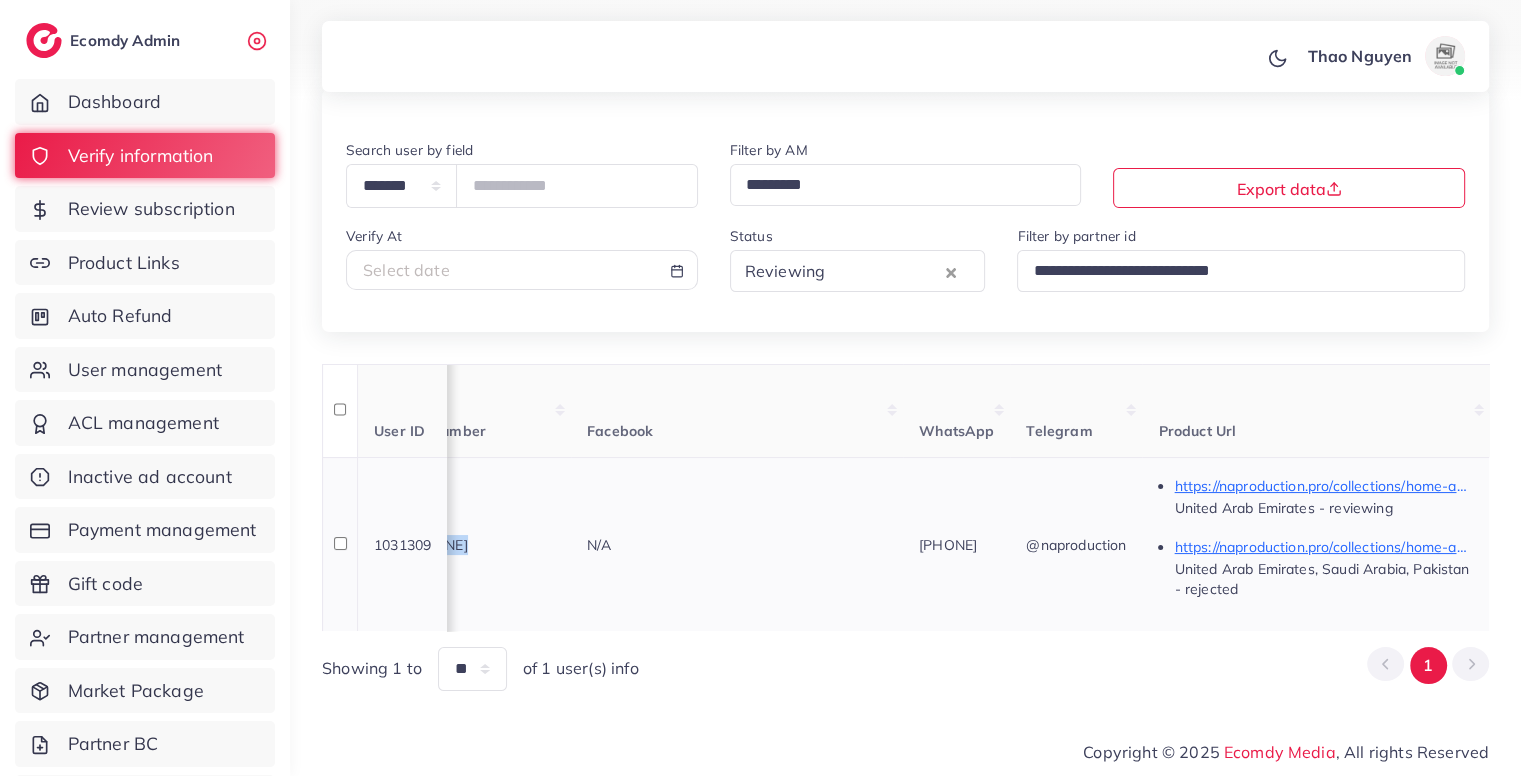 click on "PK +923191445502" at bounding box center [427, 545] 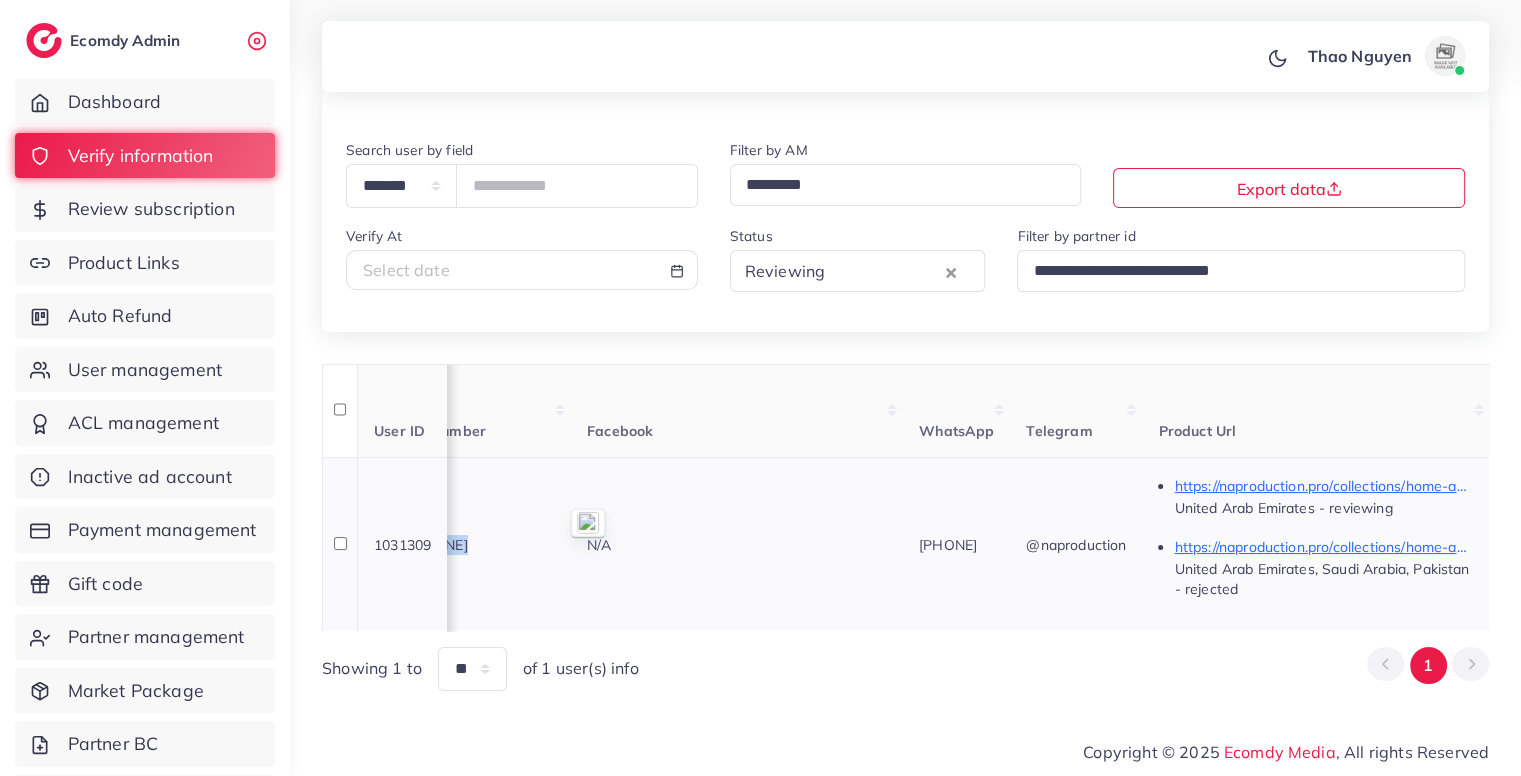 click on "PK +923191445502" at bounding box center [471, 544] 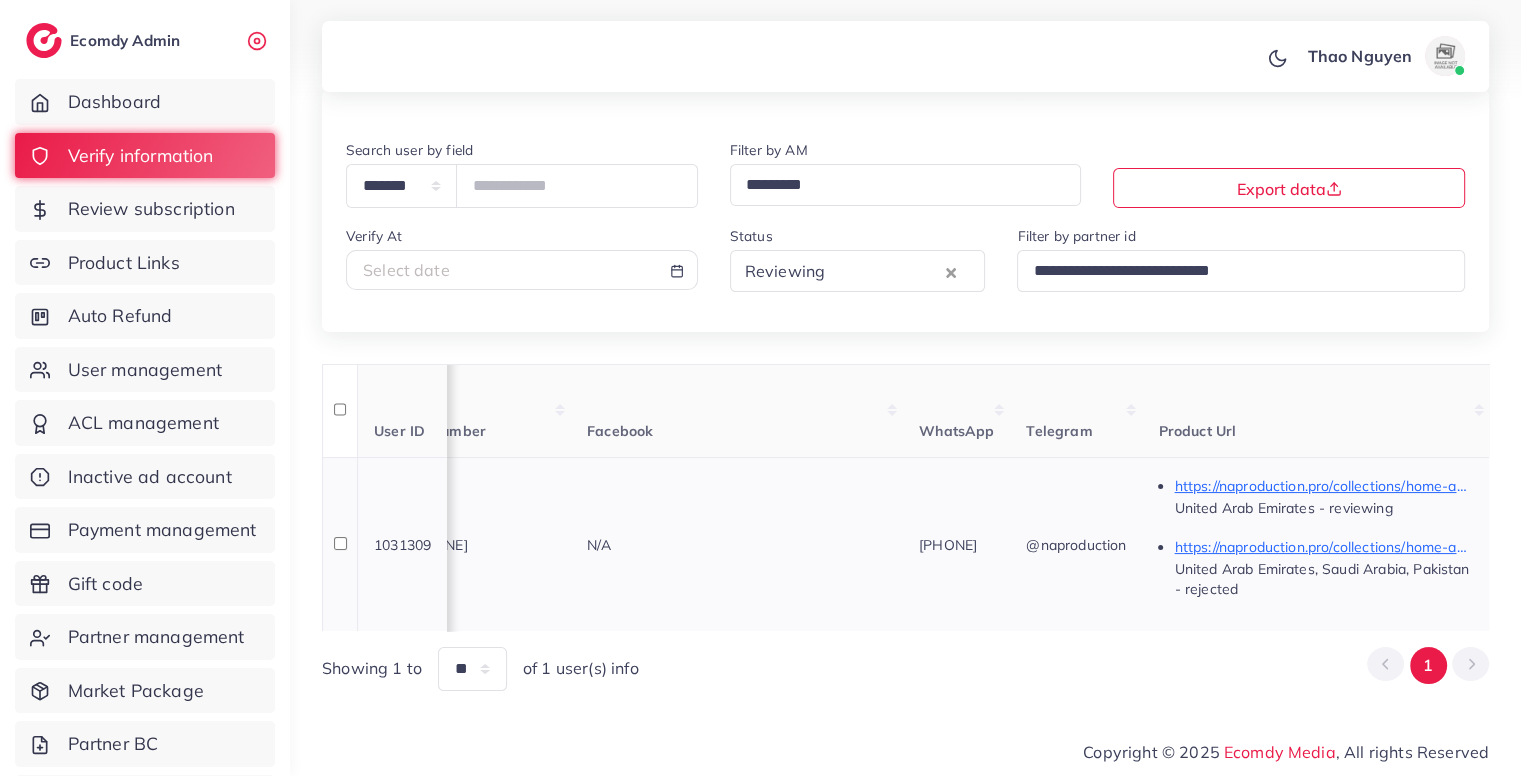 click on "PK +923191445502" at bounding box center (471, 544) 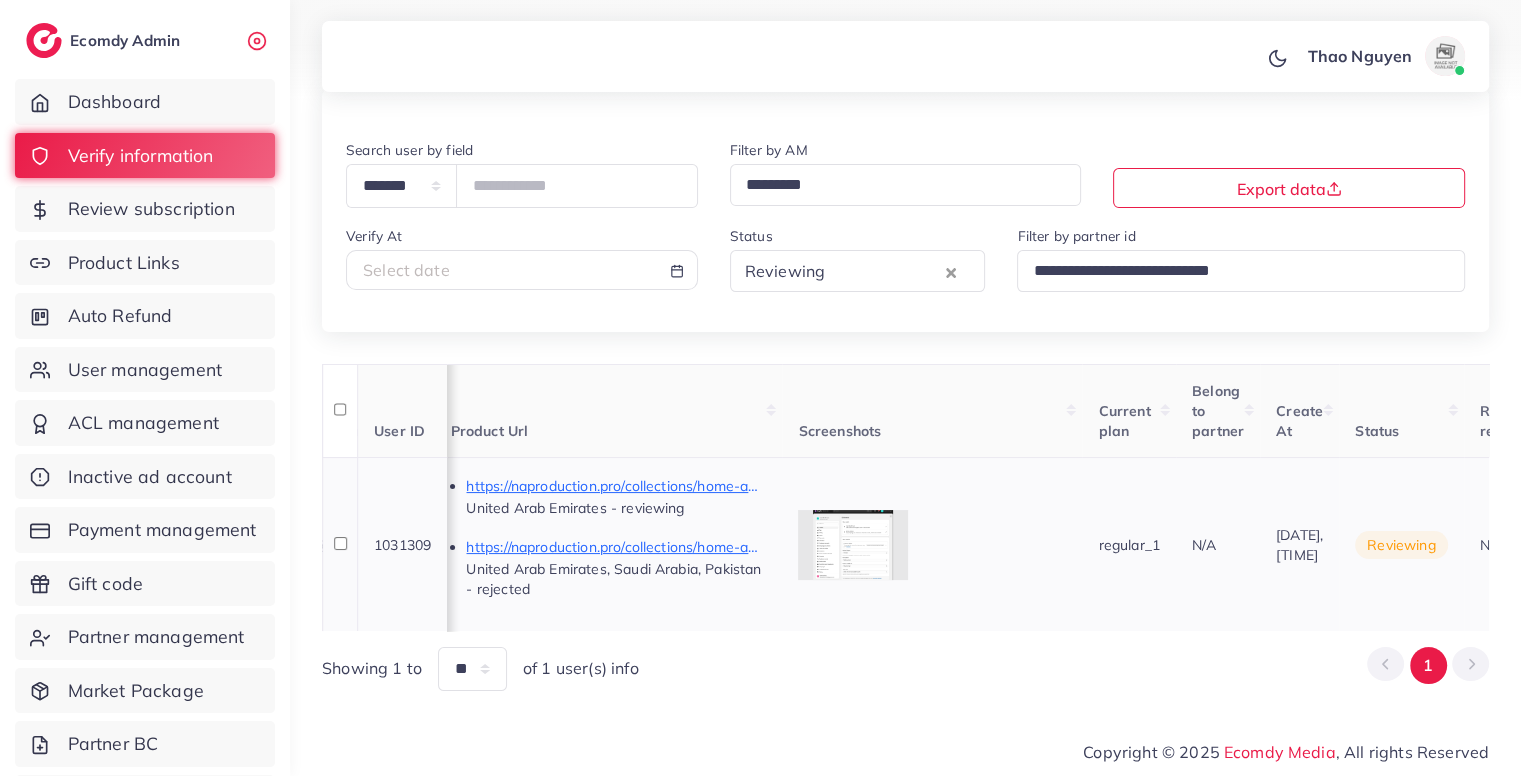 scroll, scrollTop: 0, scrollLeft: 1228, axis: horizontal 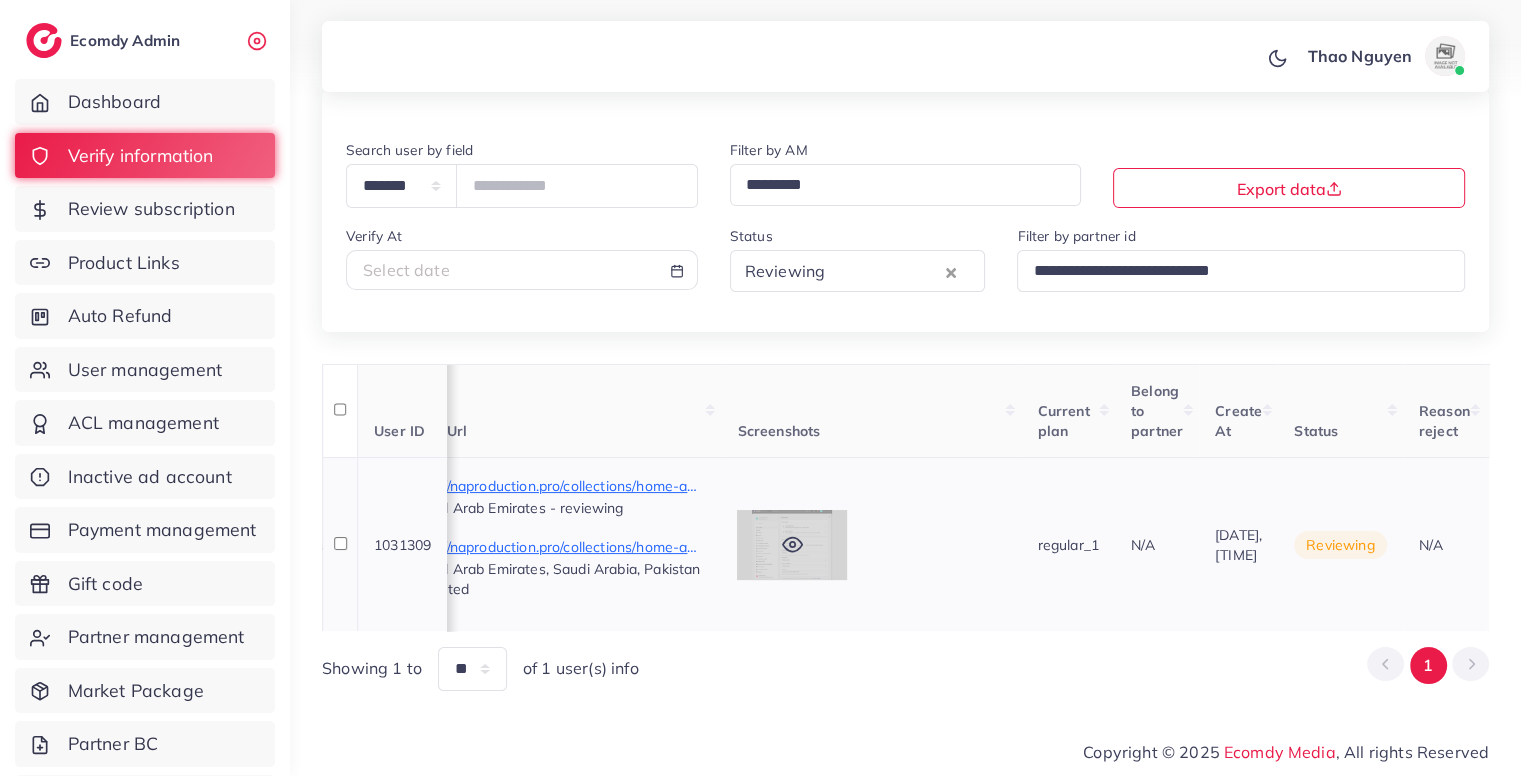 click at bounding box center [792, 545] 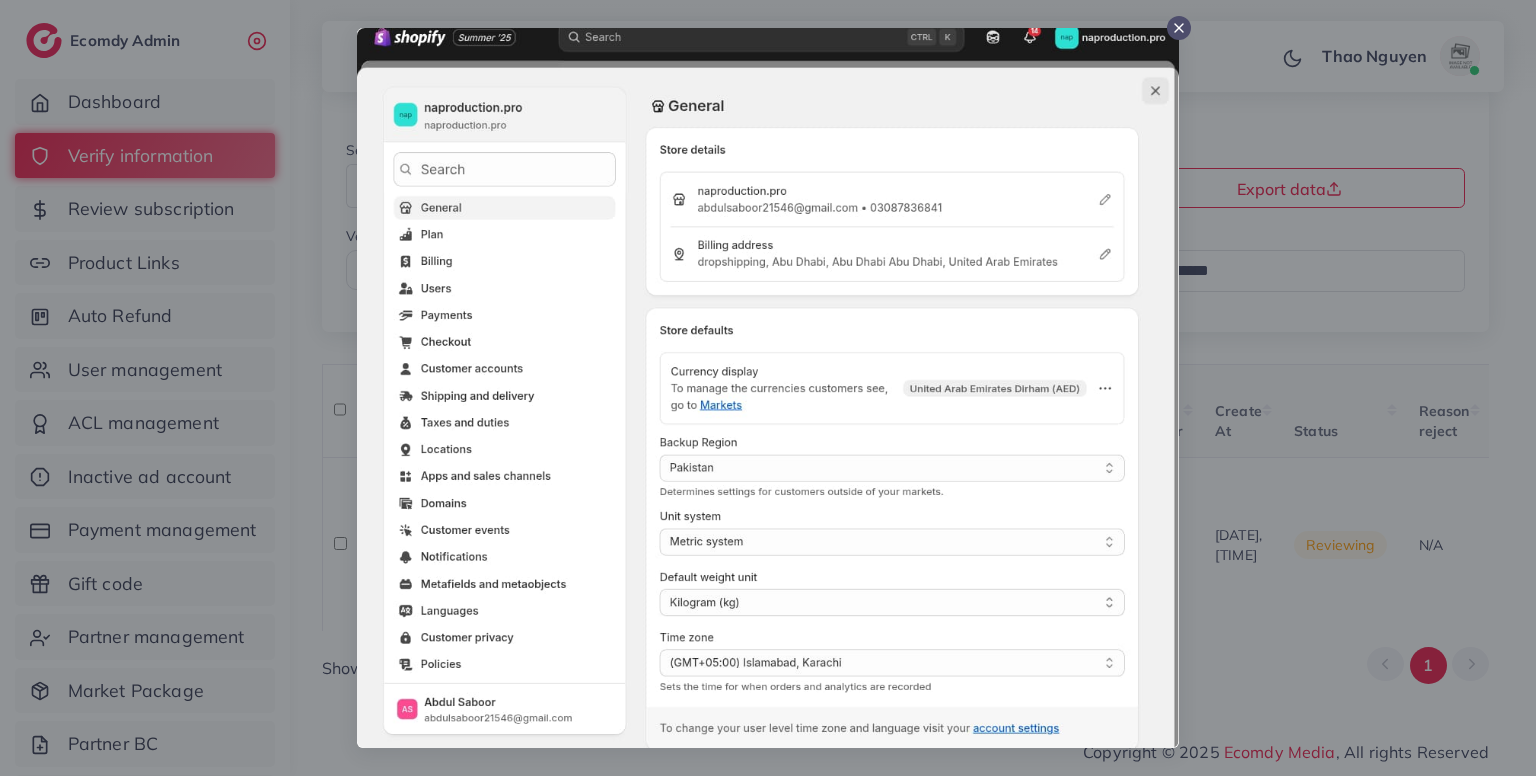 click at bounding box center [768, 388] 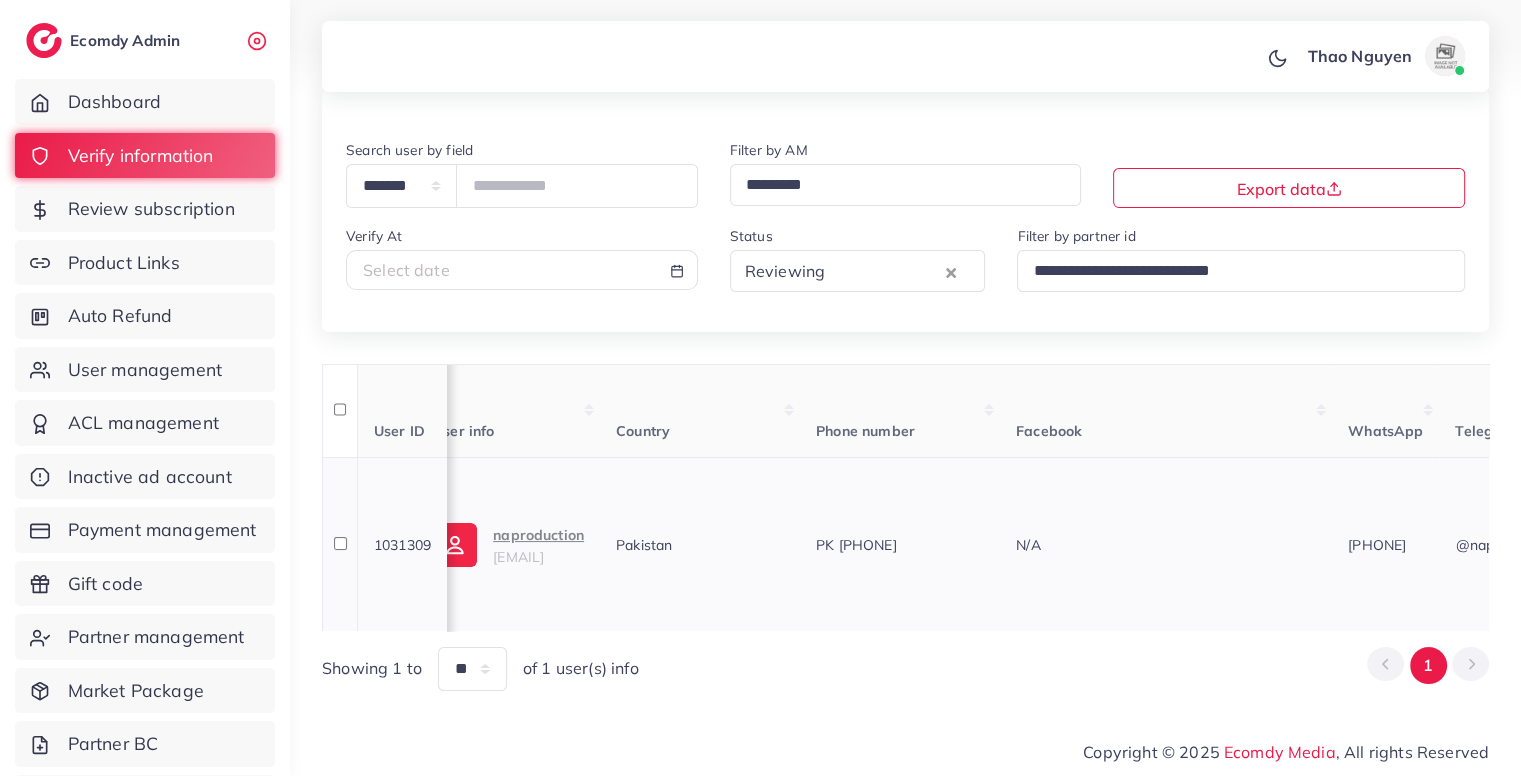 scroll, scrollTop: 0, scrollLeft: 28, axis: horizontal 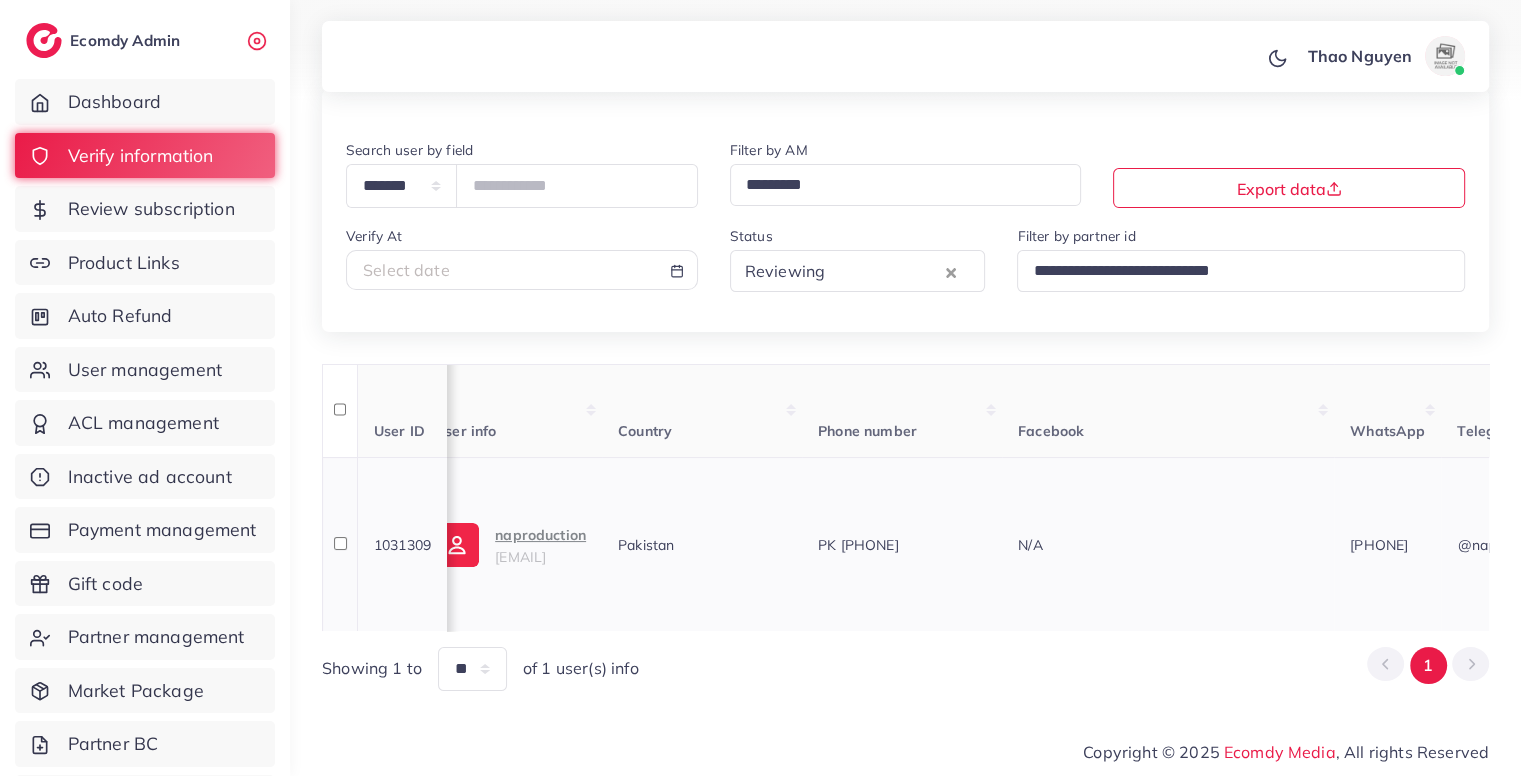 click on "abdulsaboor21546@gmail.com" at bounding box center (520, 557) 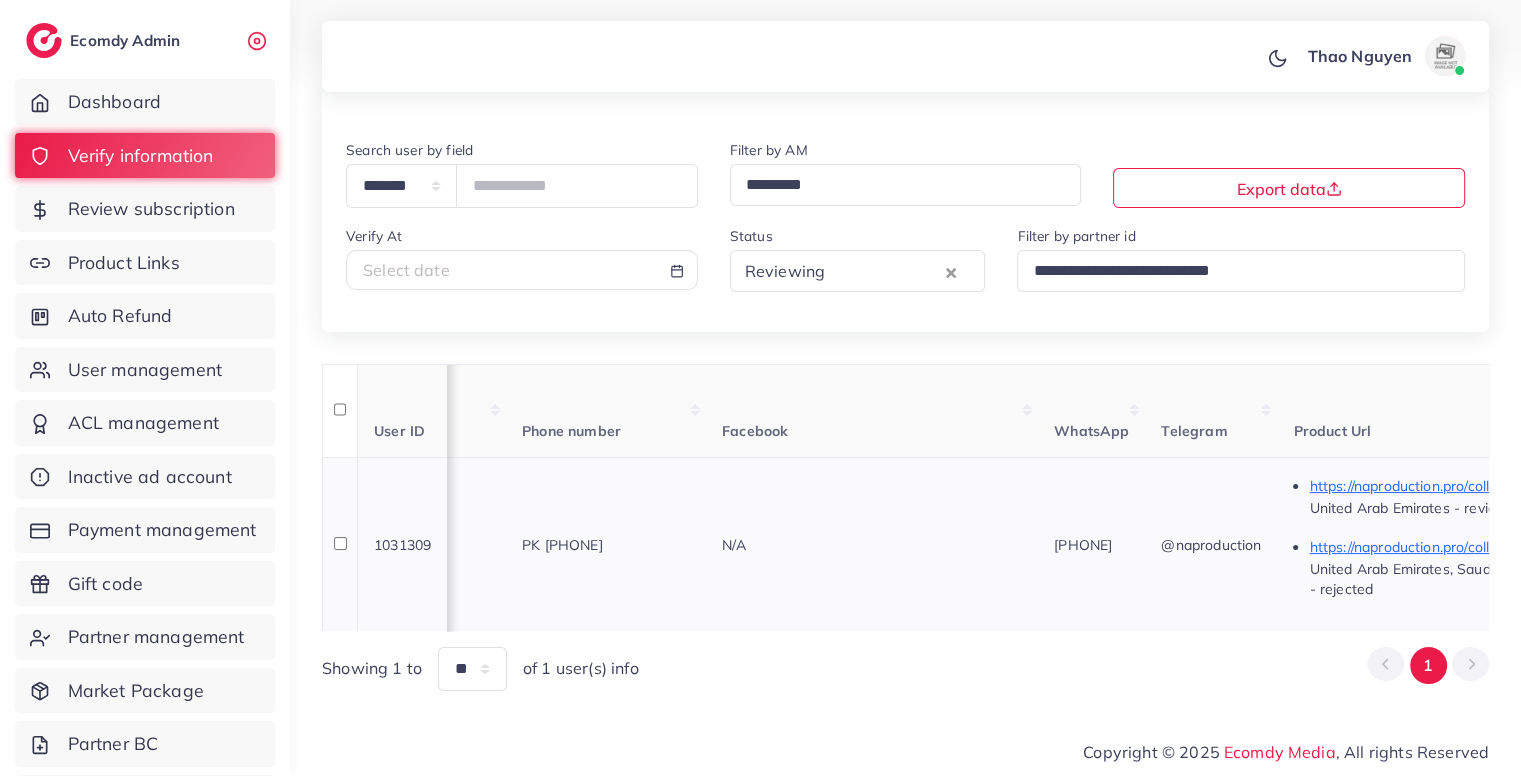 scroll, scrollTop: 0, scrollLeft: 324, axis: horizontal 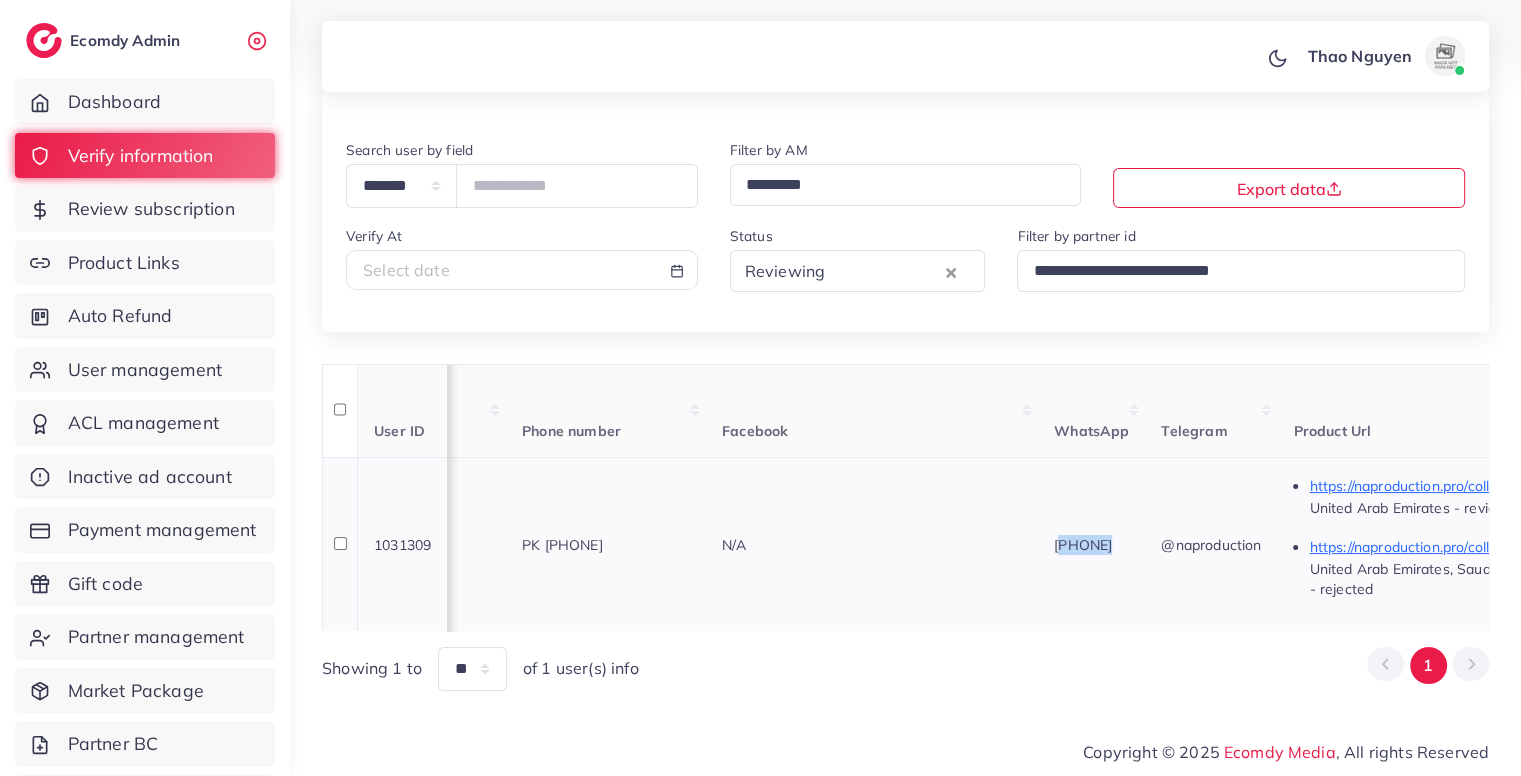 click on "009733035929" at bounding box center (1083, 545) 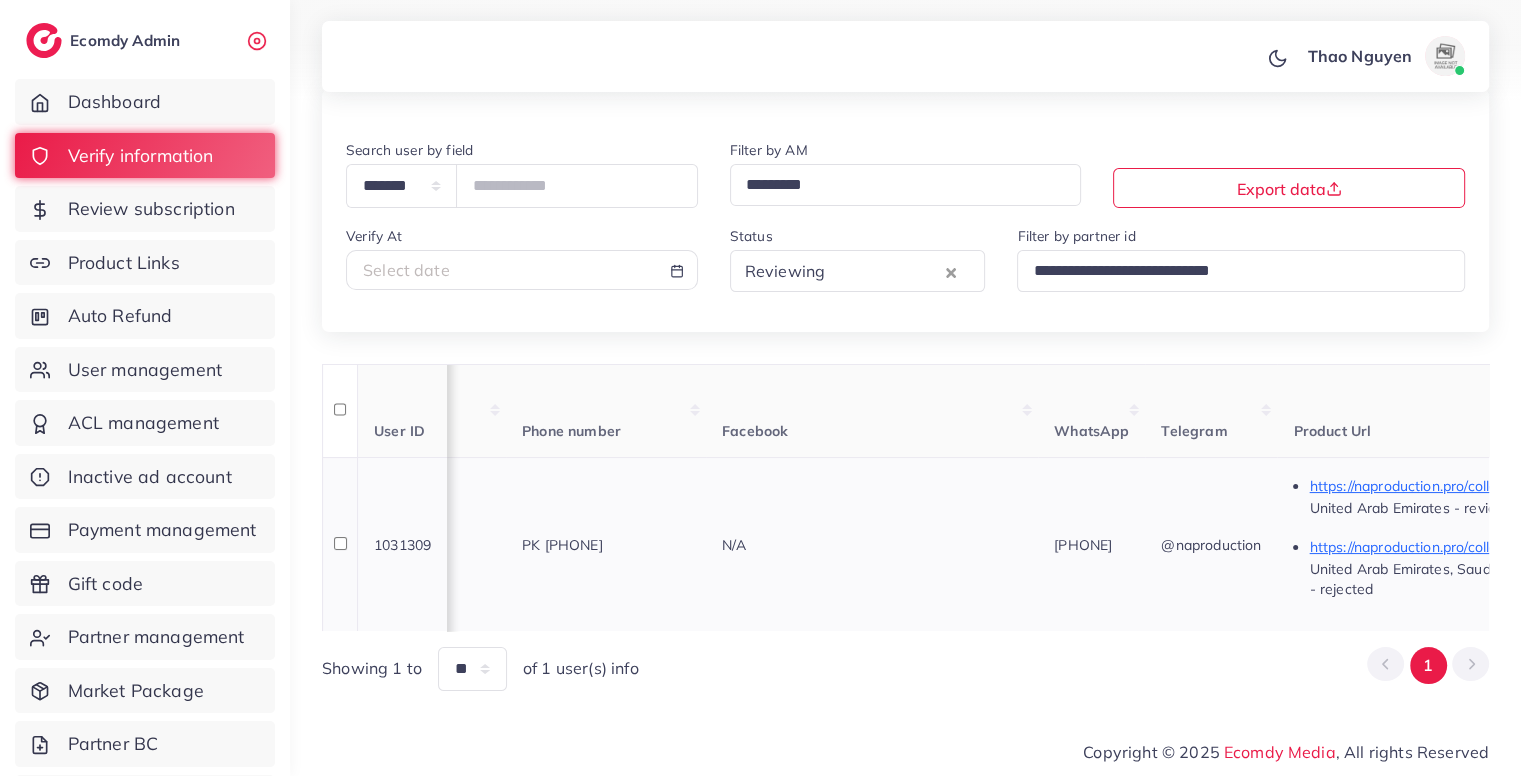 click on "PK +923191445502" at bounding box center [562, 545] 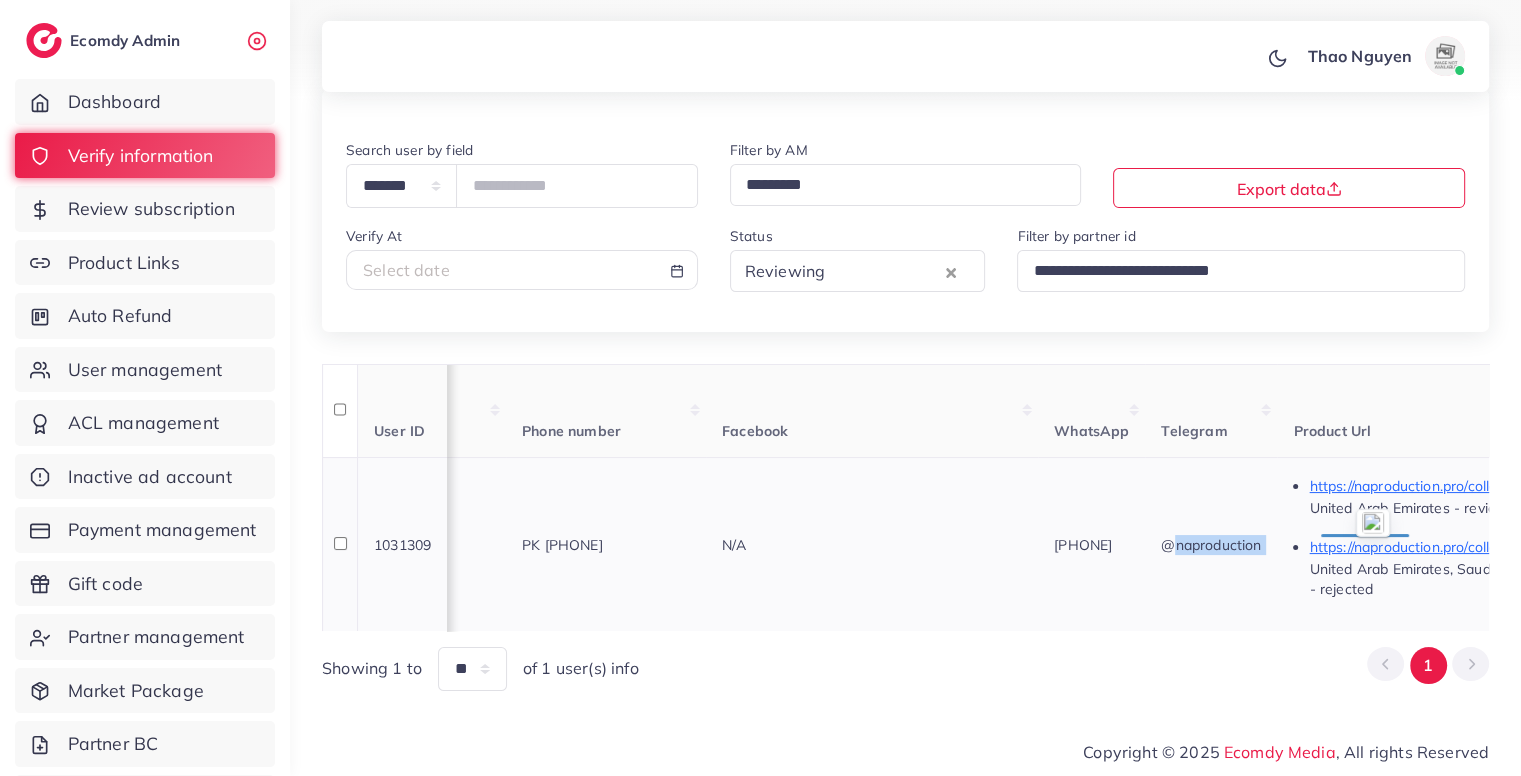 click on "**********" at bounding box center [760, 300] 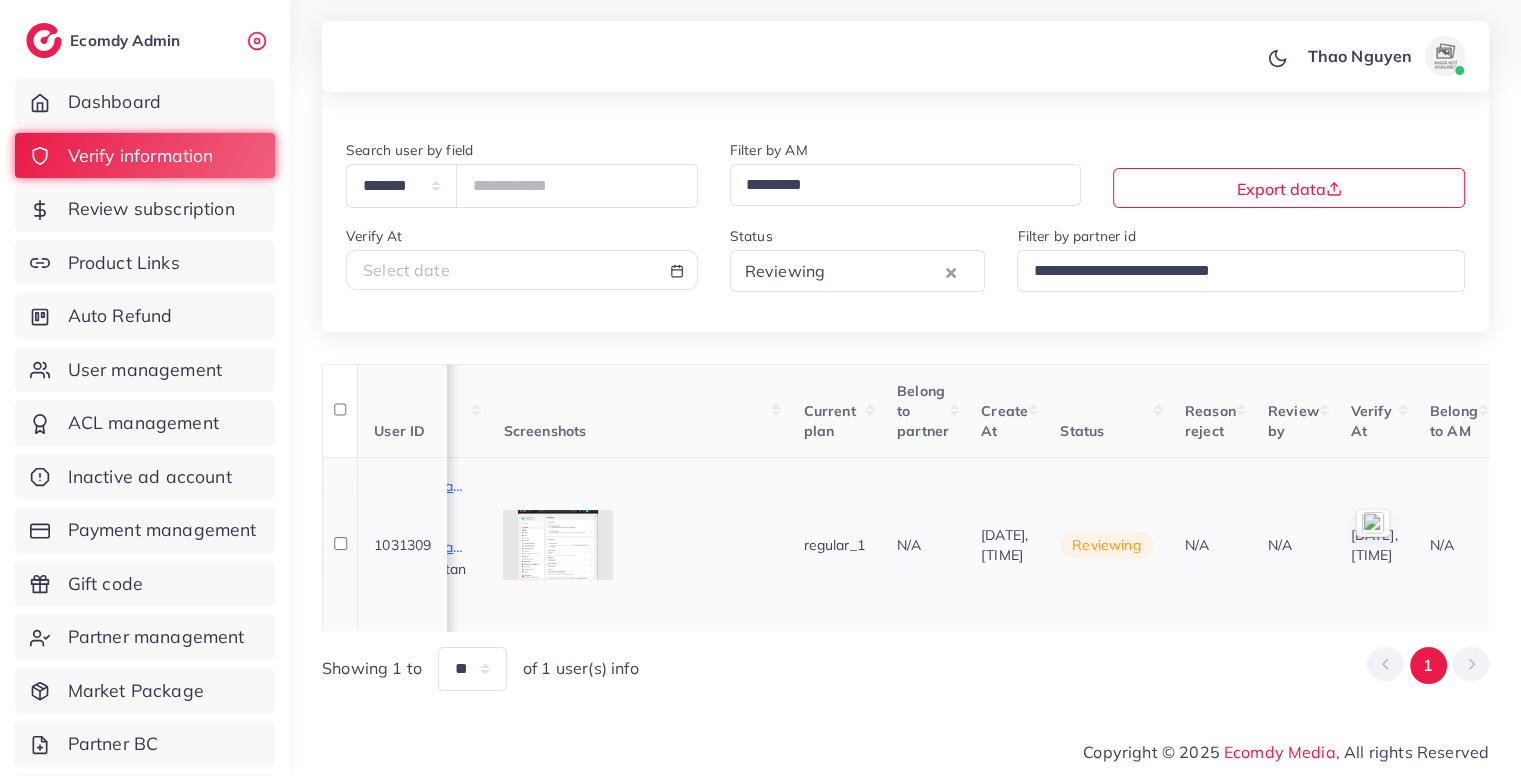 scroll, scrollTop: 0, scrollLeft: 1780, axis: horizontal 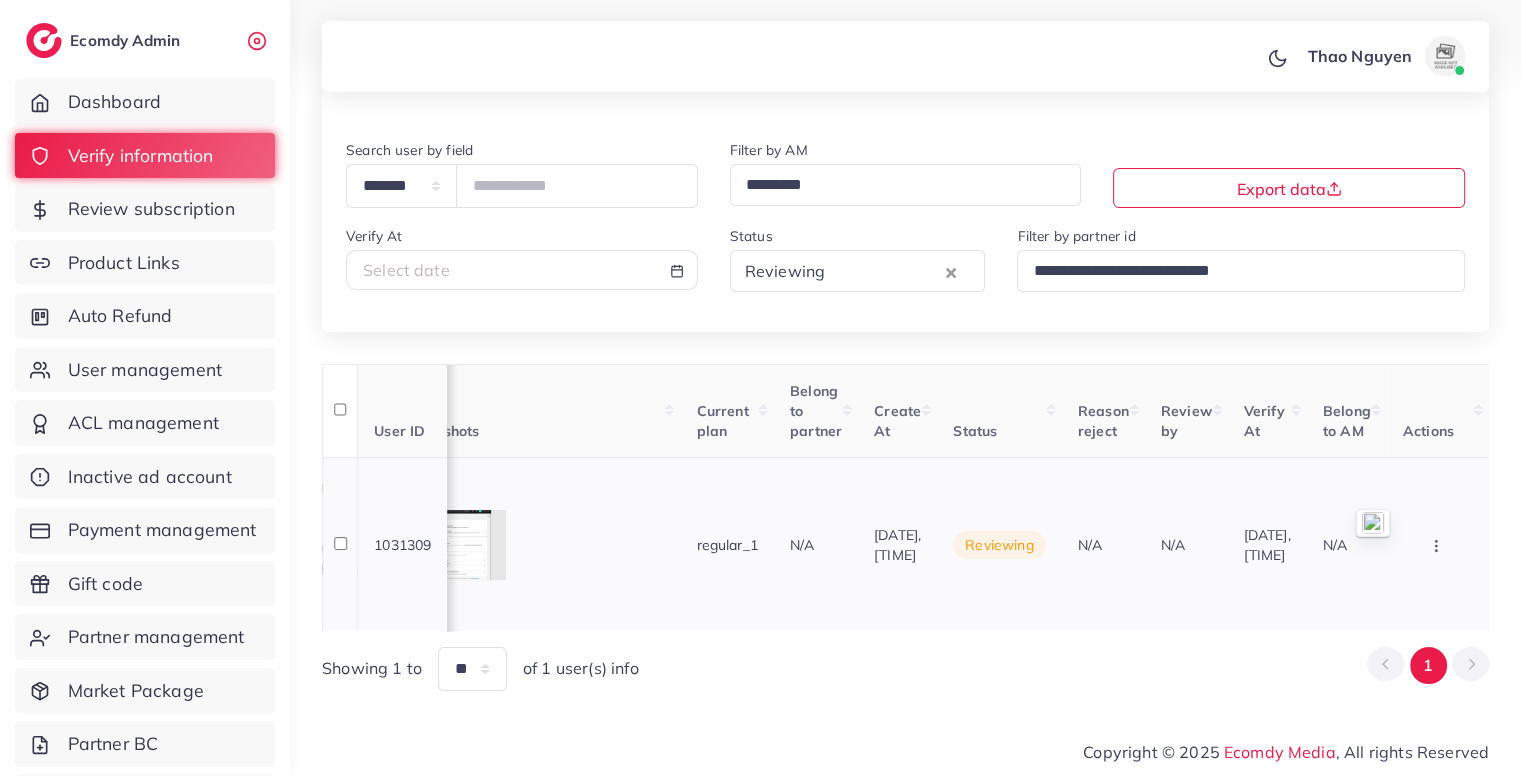 click at bounding box center (1438, 544) 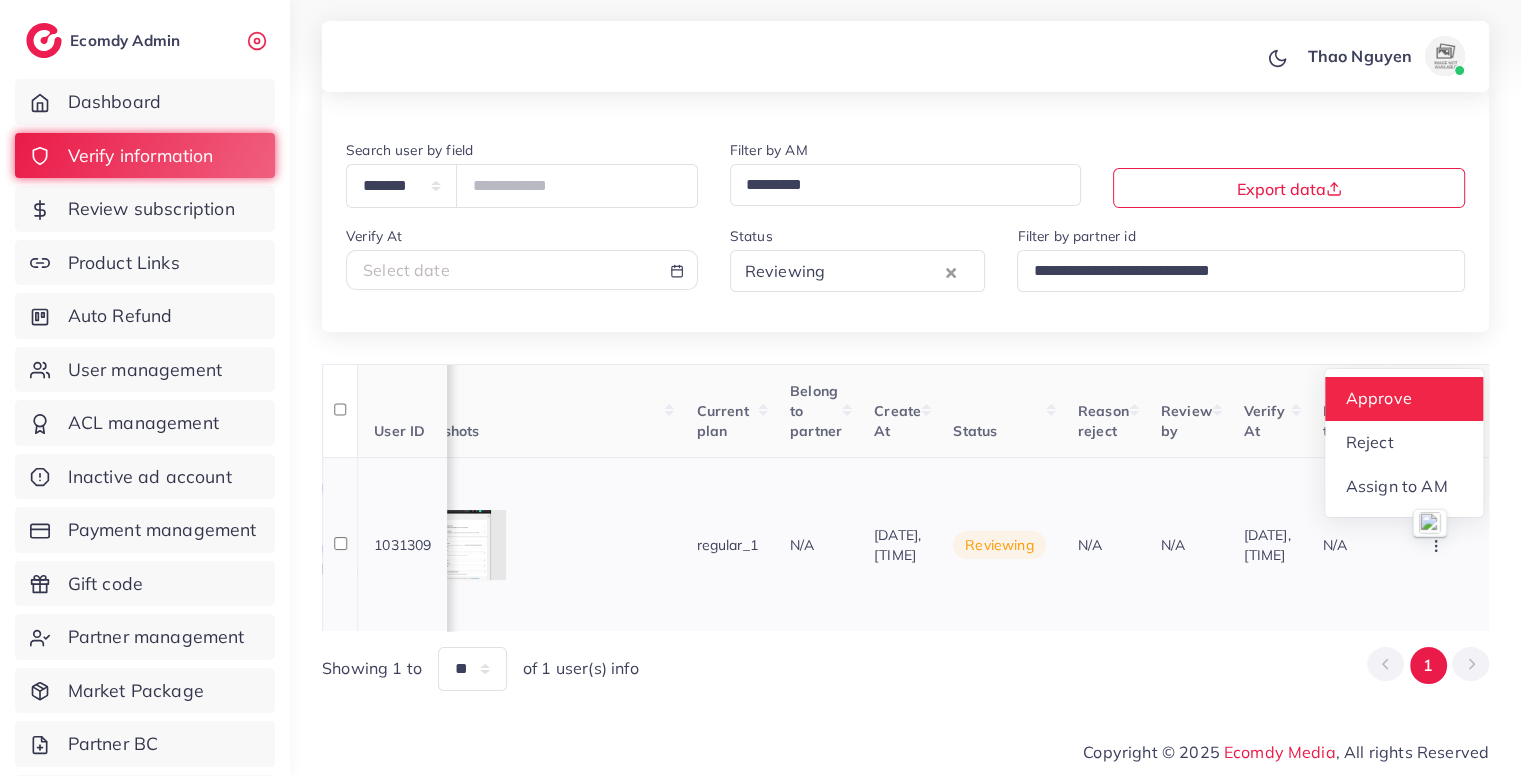 click on "Approve" at bounding box center [1404, 399] 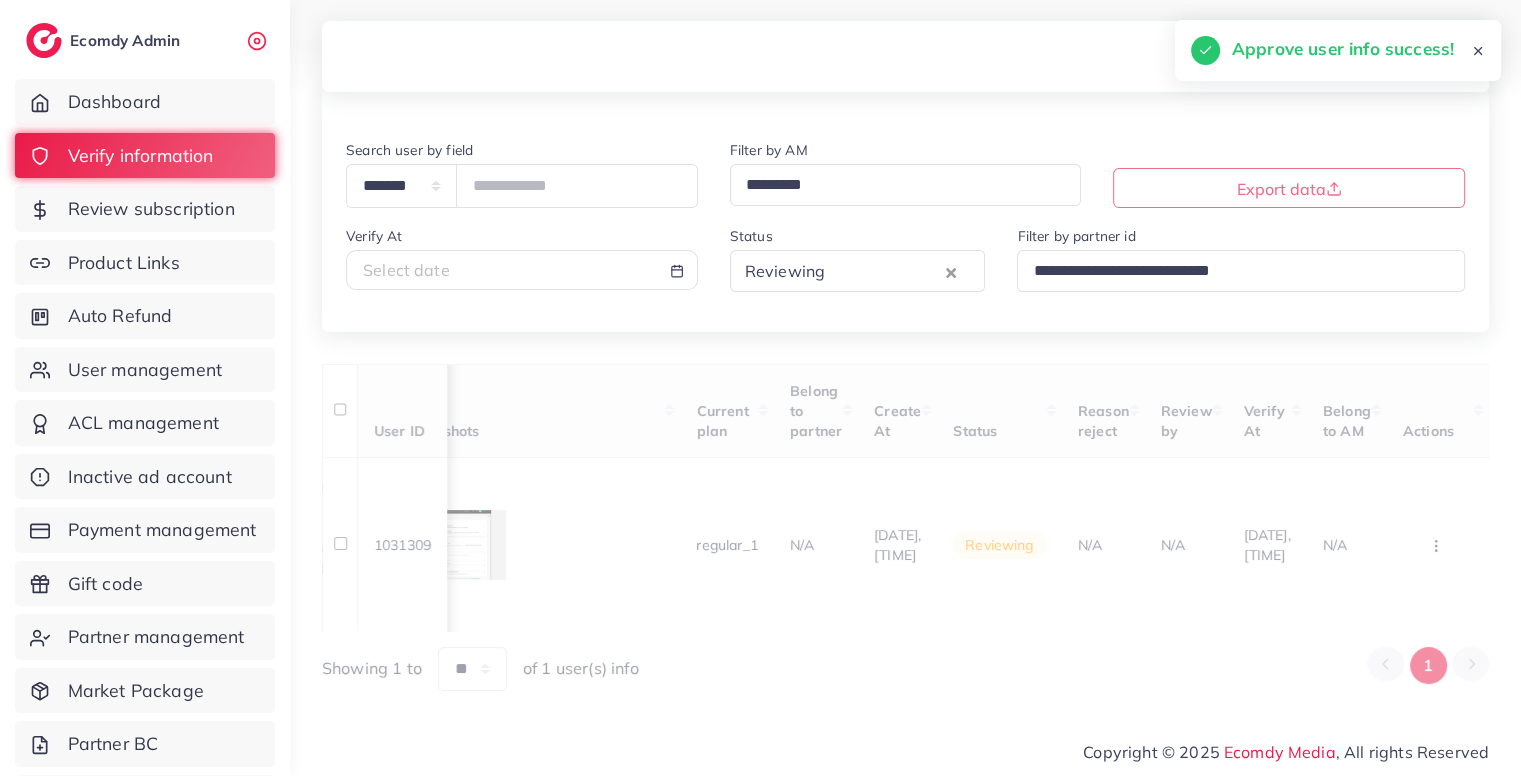scroll, scrollTop: 0, scrollLeft: 383, axis: horizontal 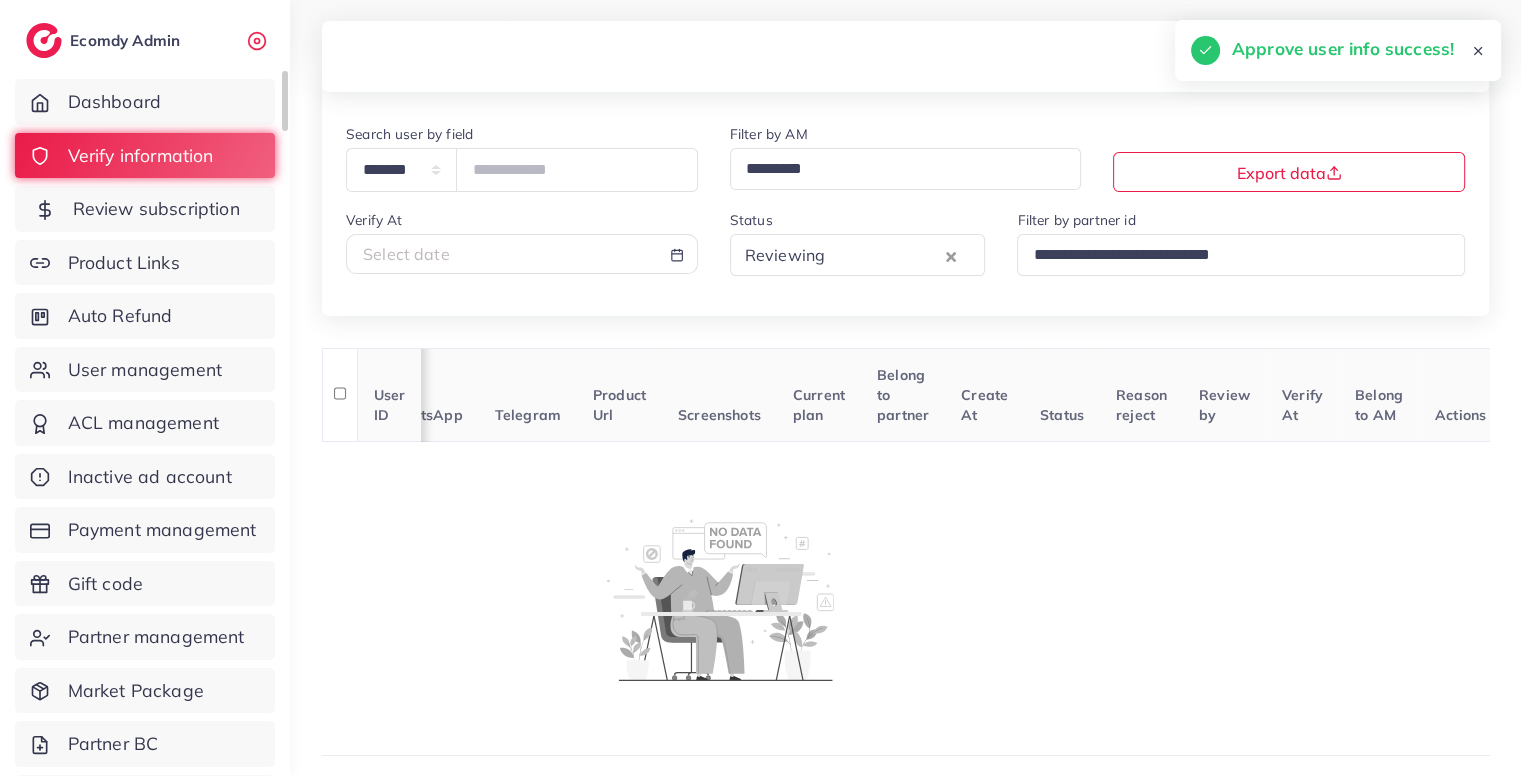 click on "Review subscription" at bounding box center [145, 209] 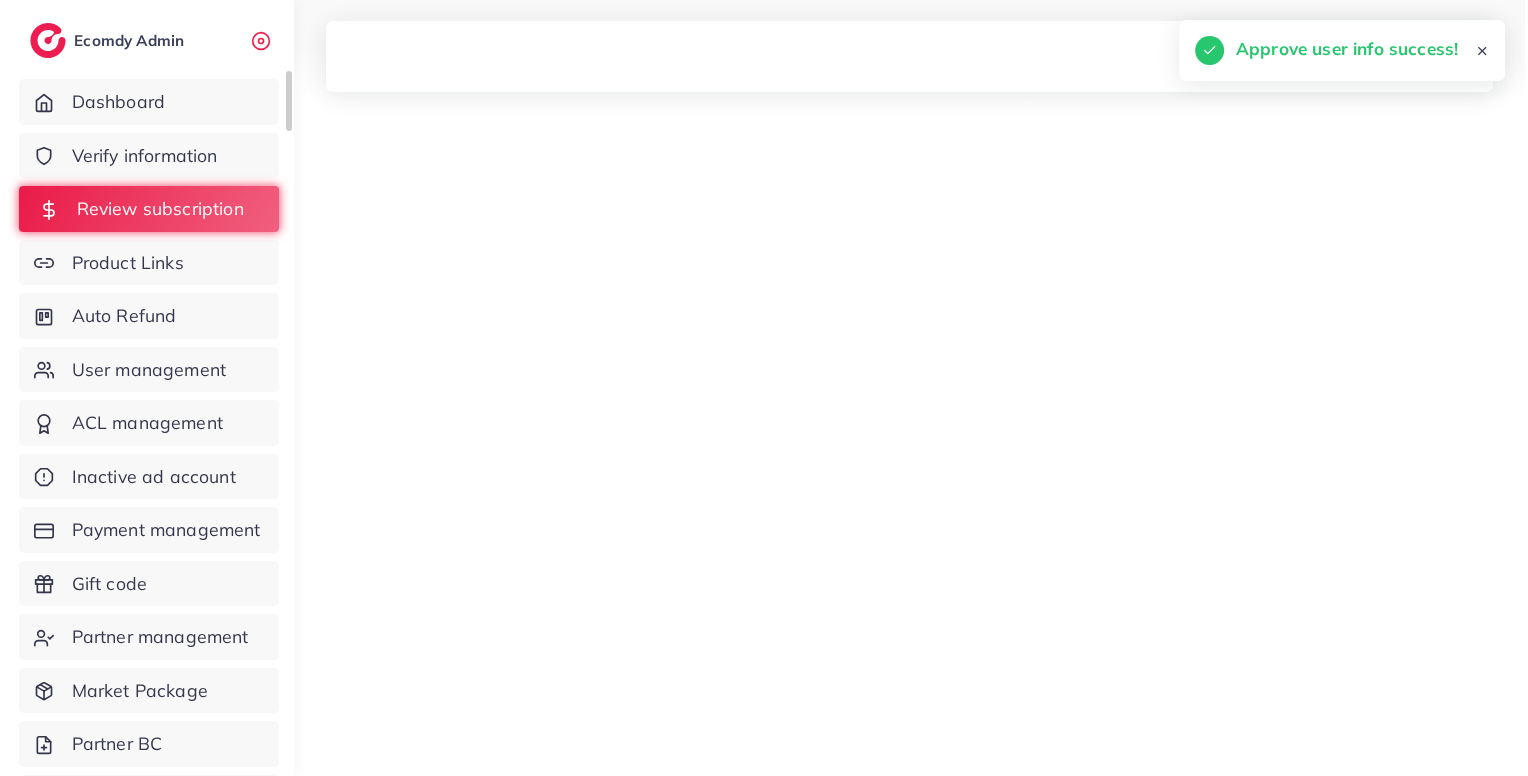scroll, scrollTop: 0, scrollLeft: 0, axis: both 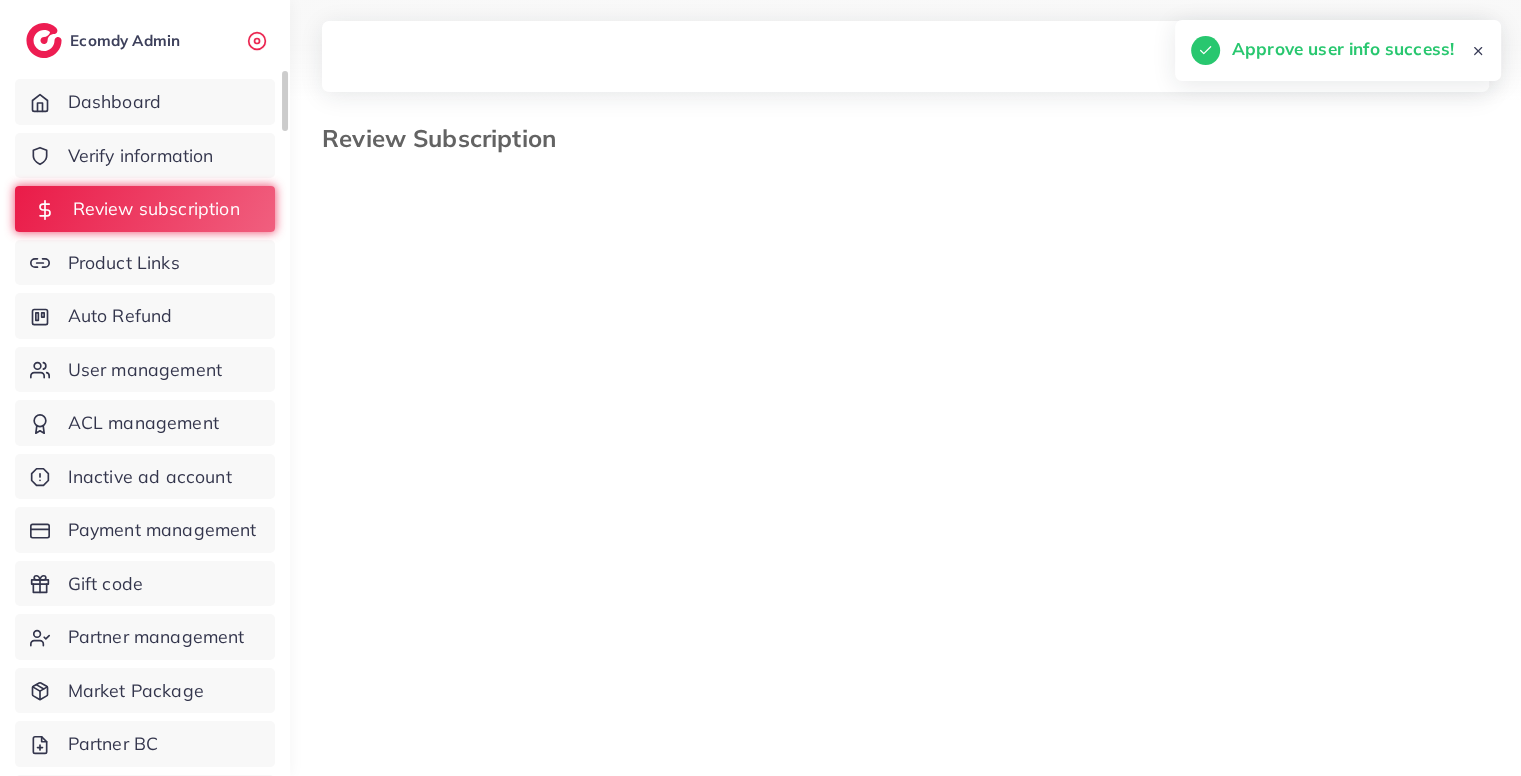 select on "*******" 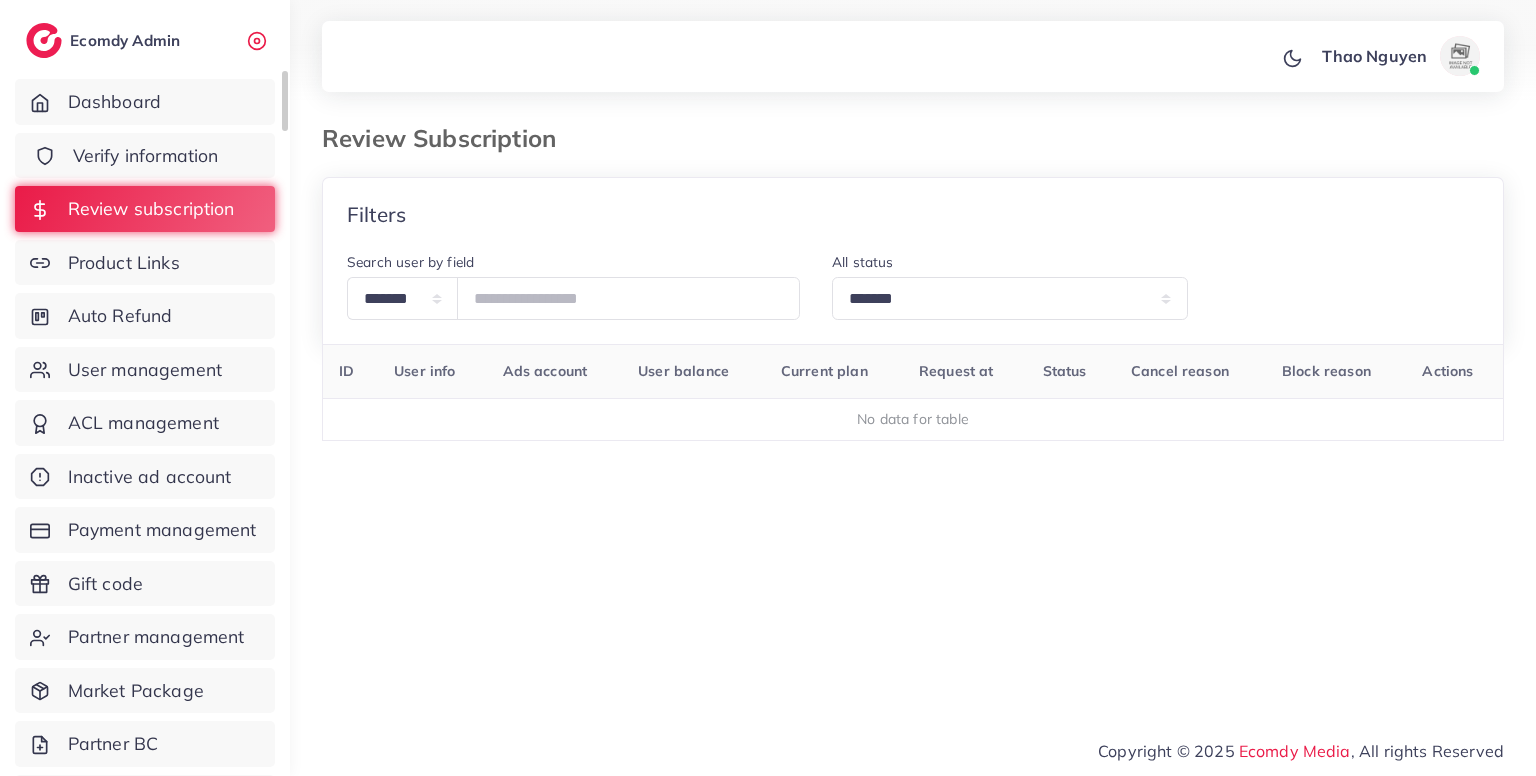 click on "Verify information" at bounding box center [146, 156] 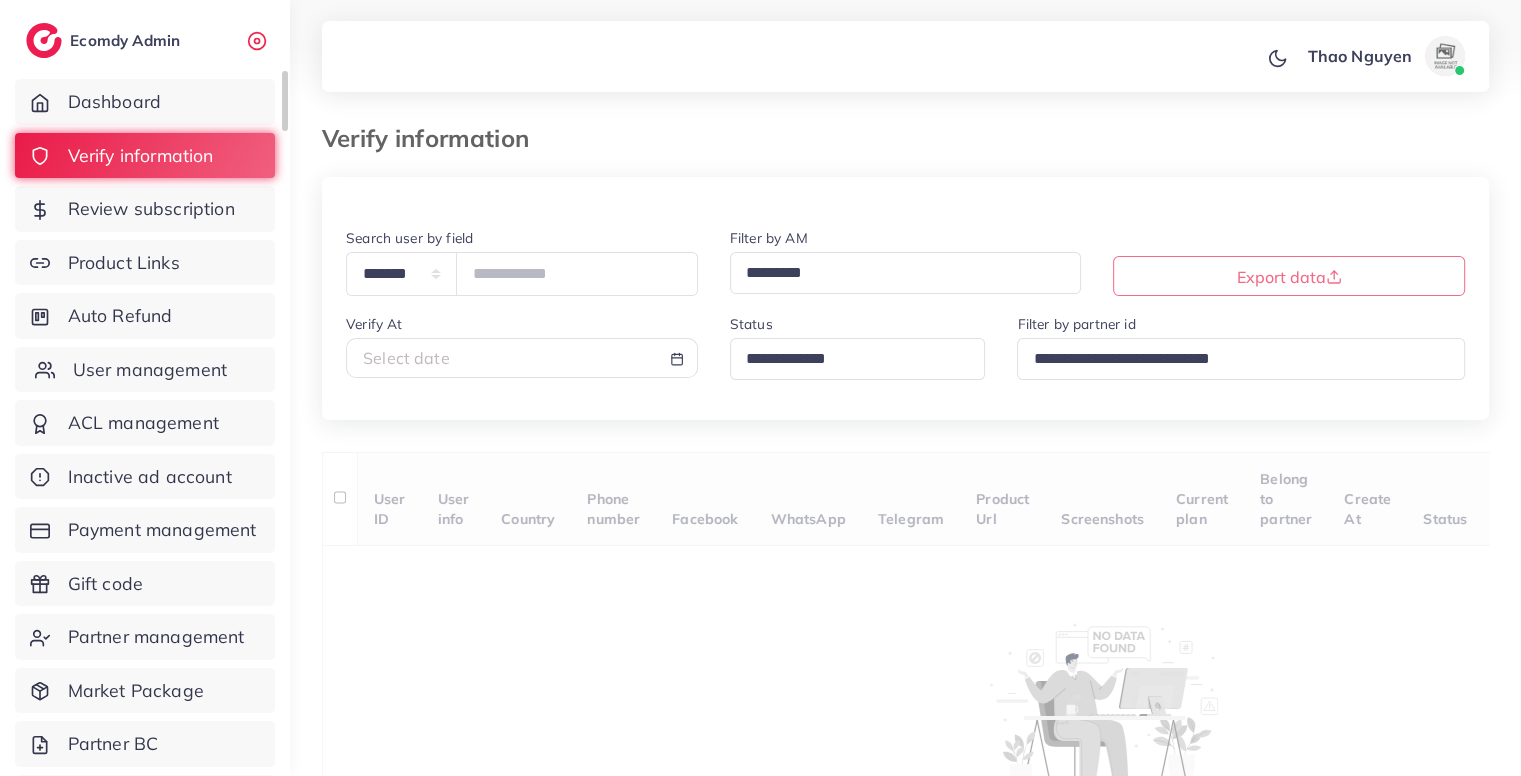 click on "User management" at bounding box center [150, 370] 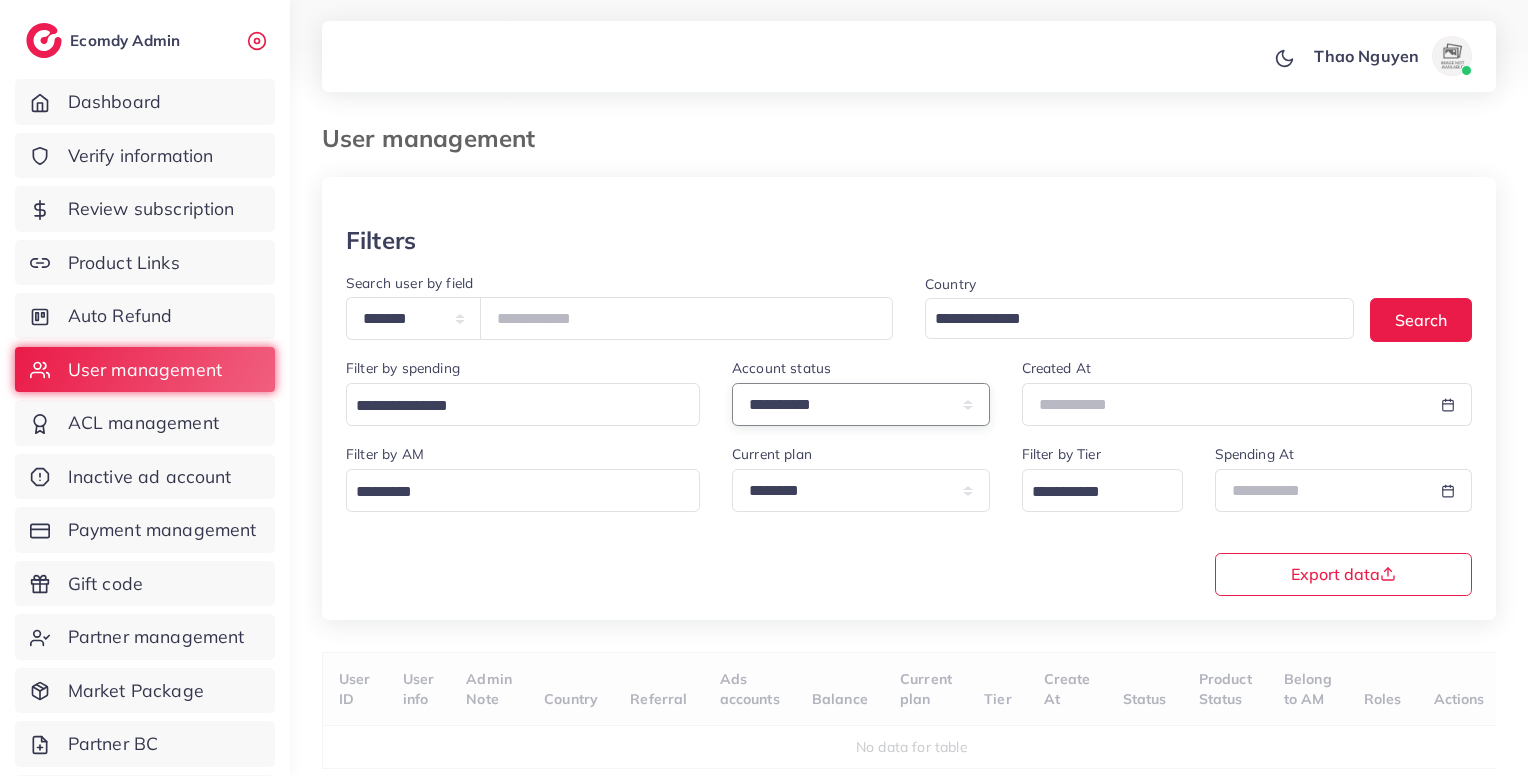 click on "**********" at bounding box center [861, 404] 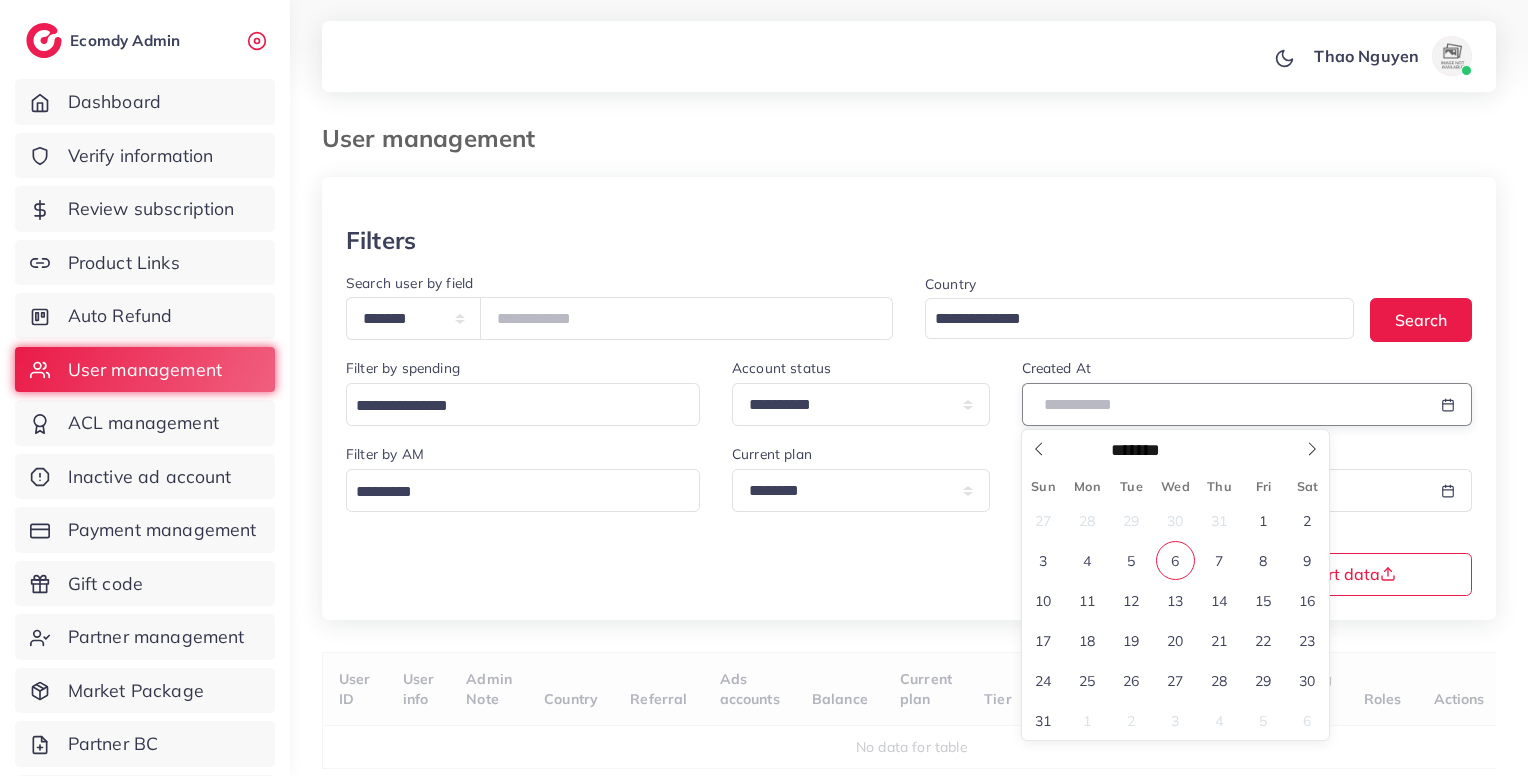click at bounding box center (1224, 404) 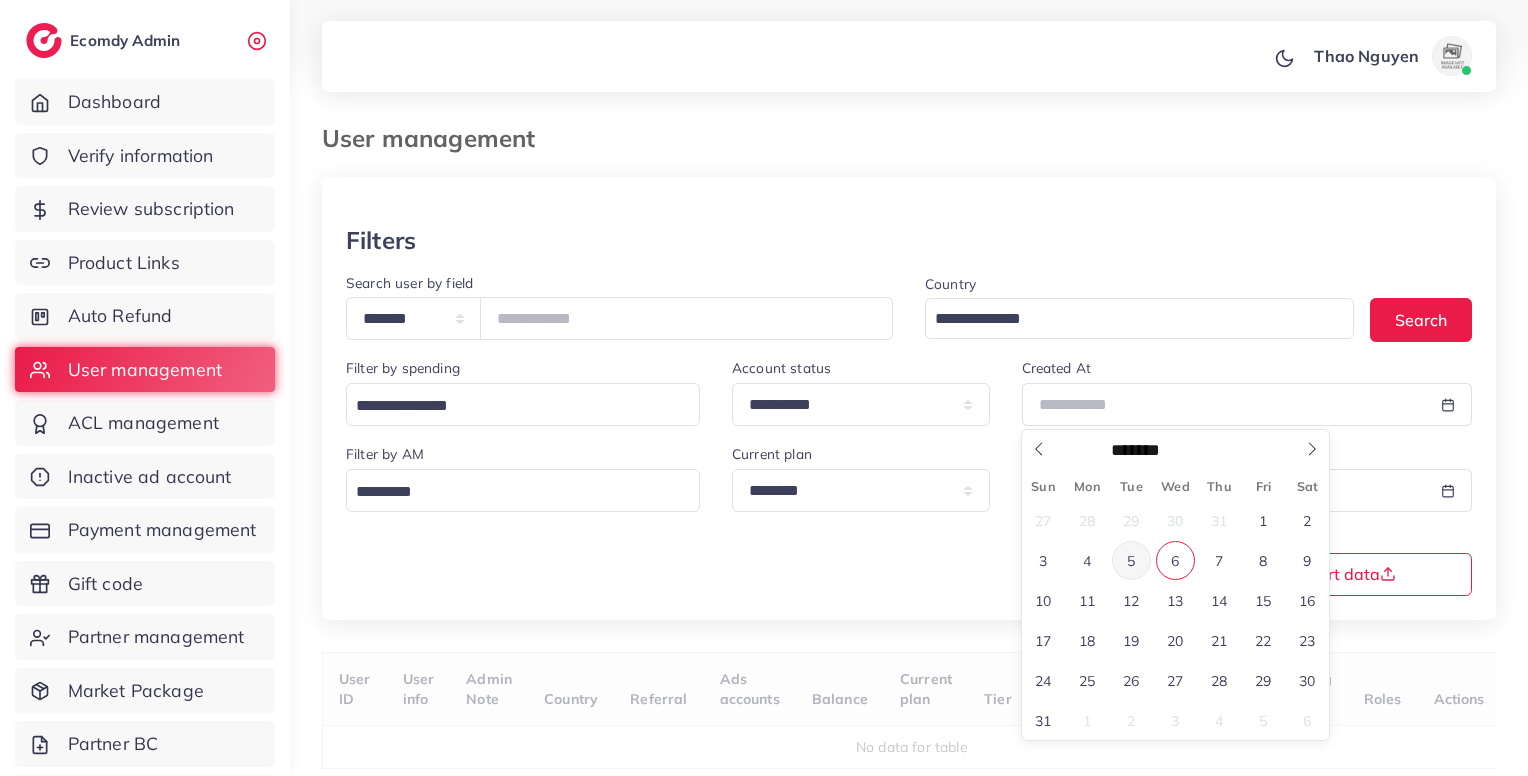 click on "5" at bounding box center (1131, 560) 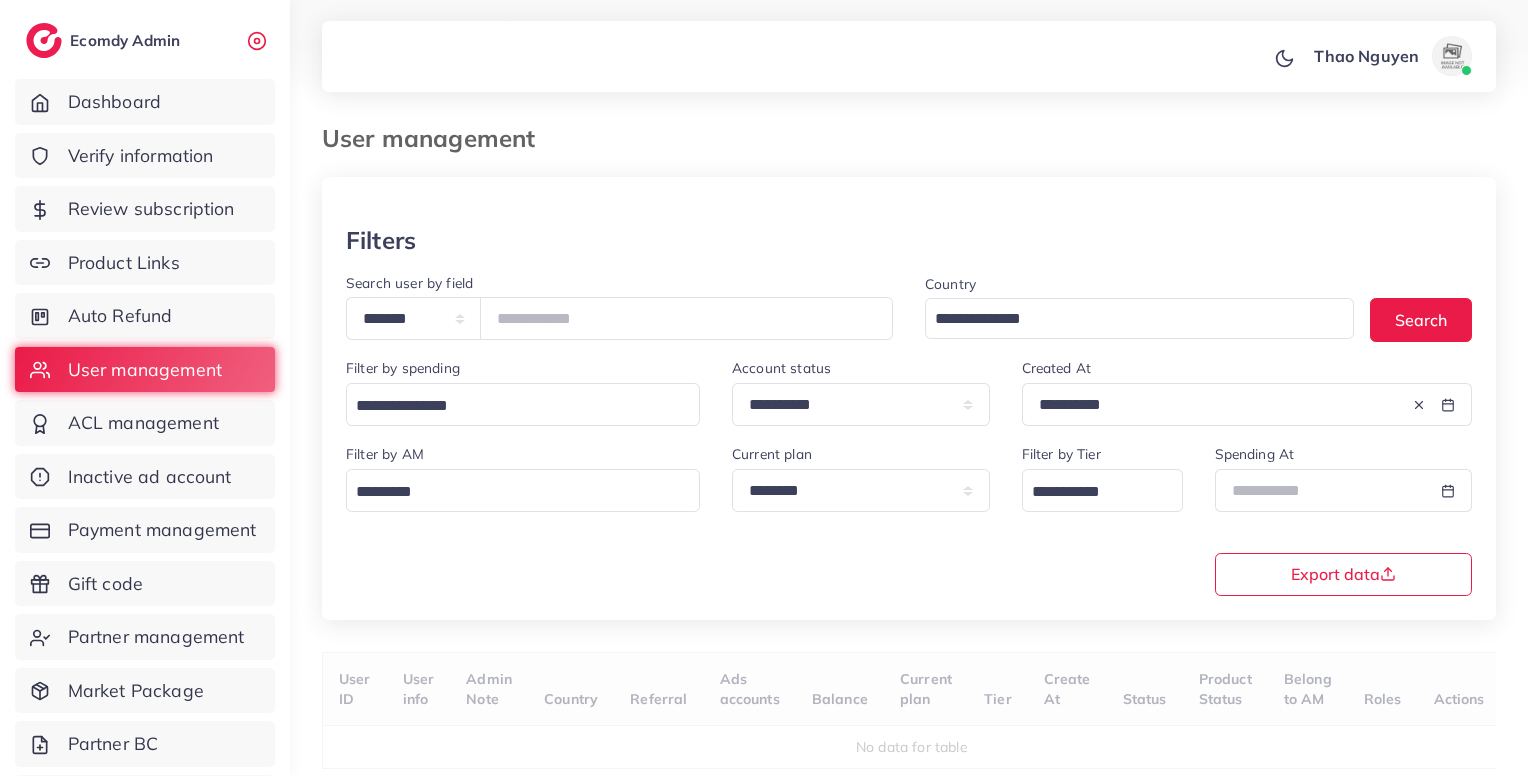 click on "**********" at bounding box center [909, 518] 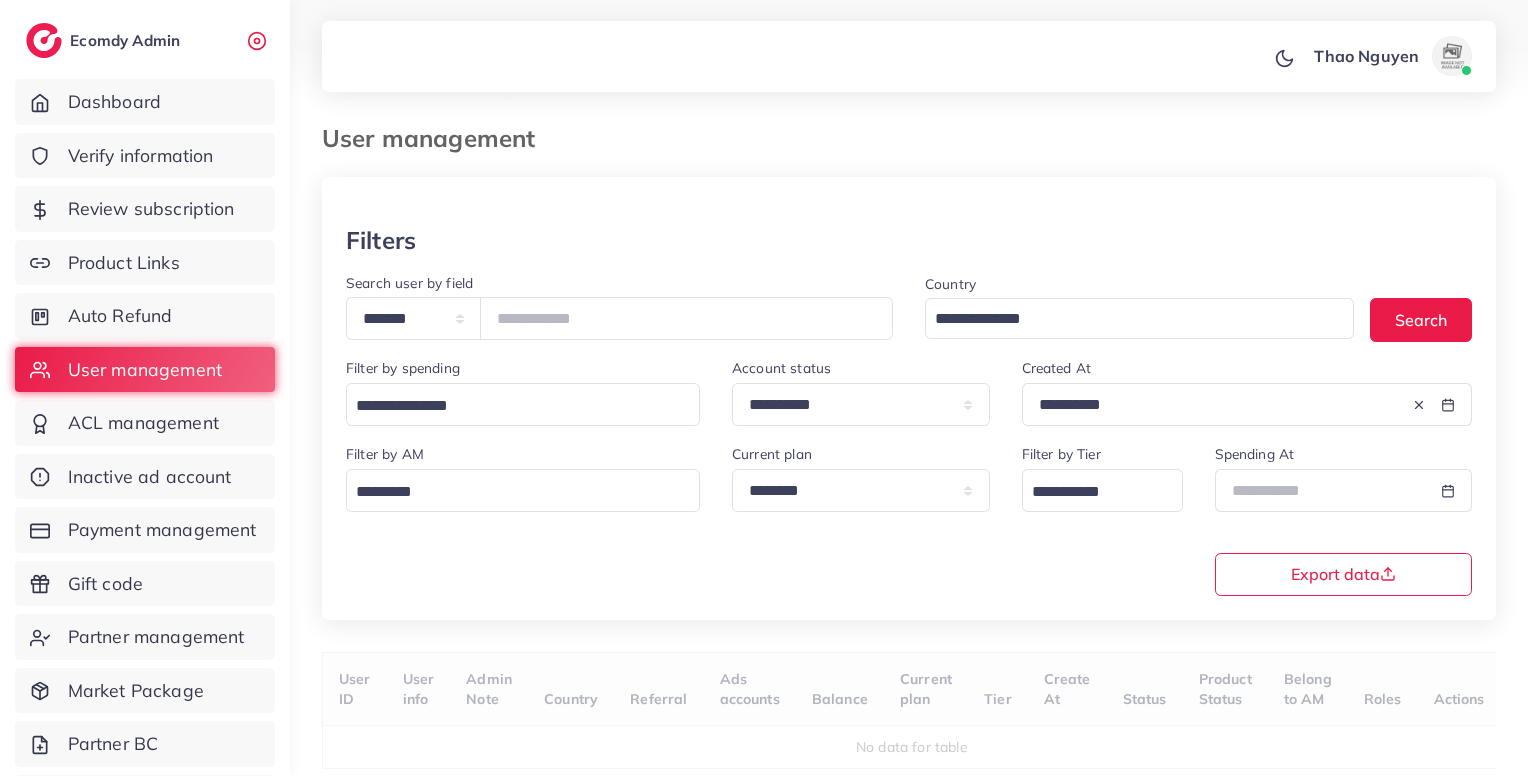 scroll, scrollTop: 80, scrollLeft: 0, axis: vertical 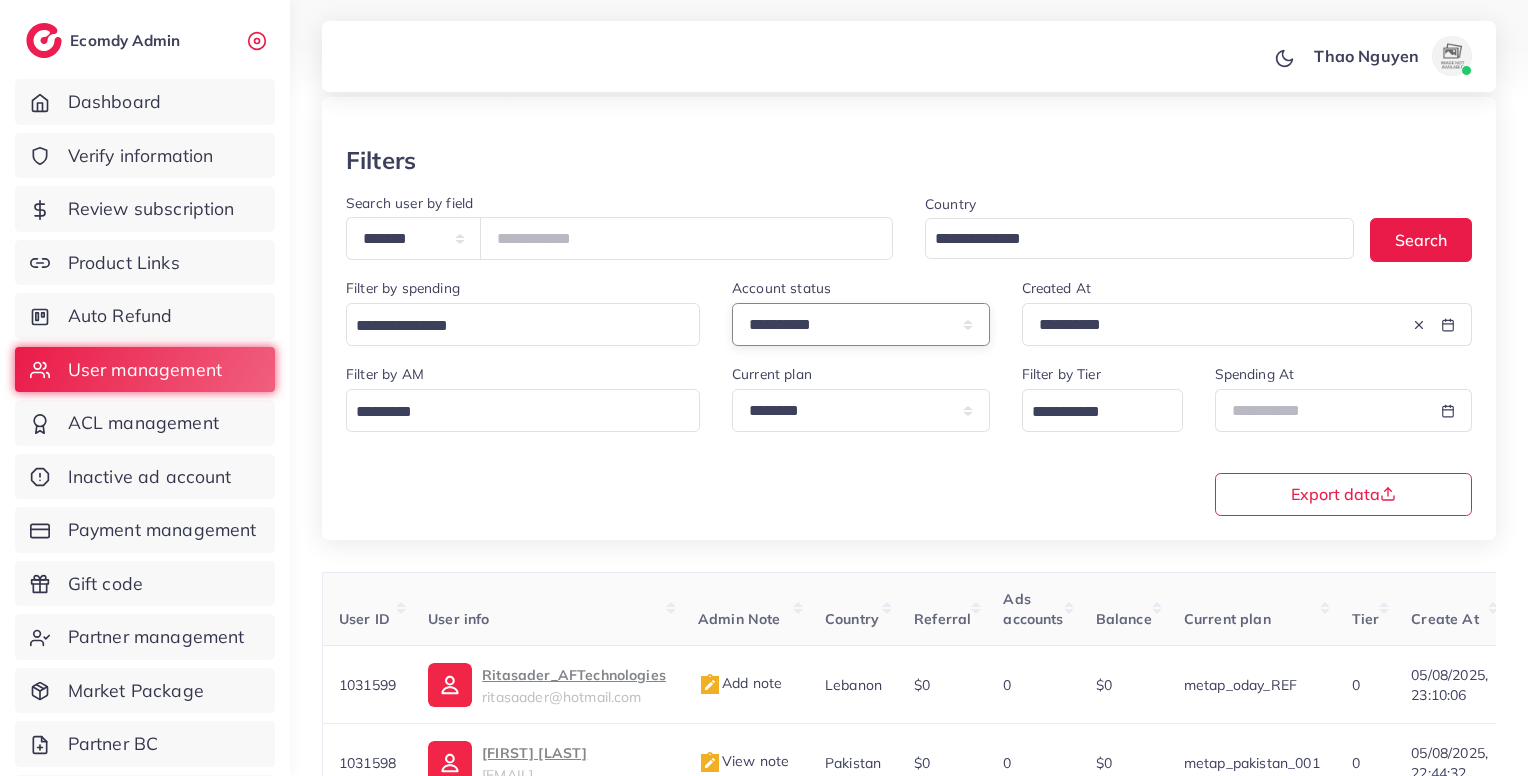 click on "**********" at bounding box center [861, 324] 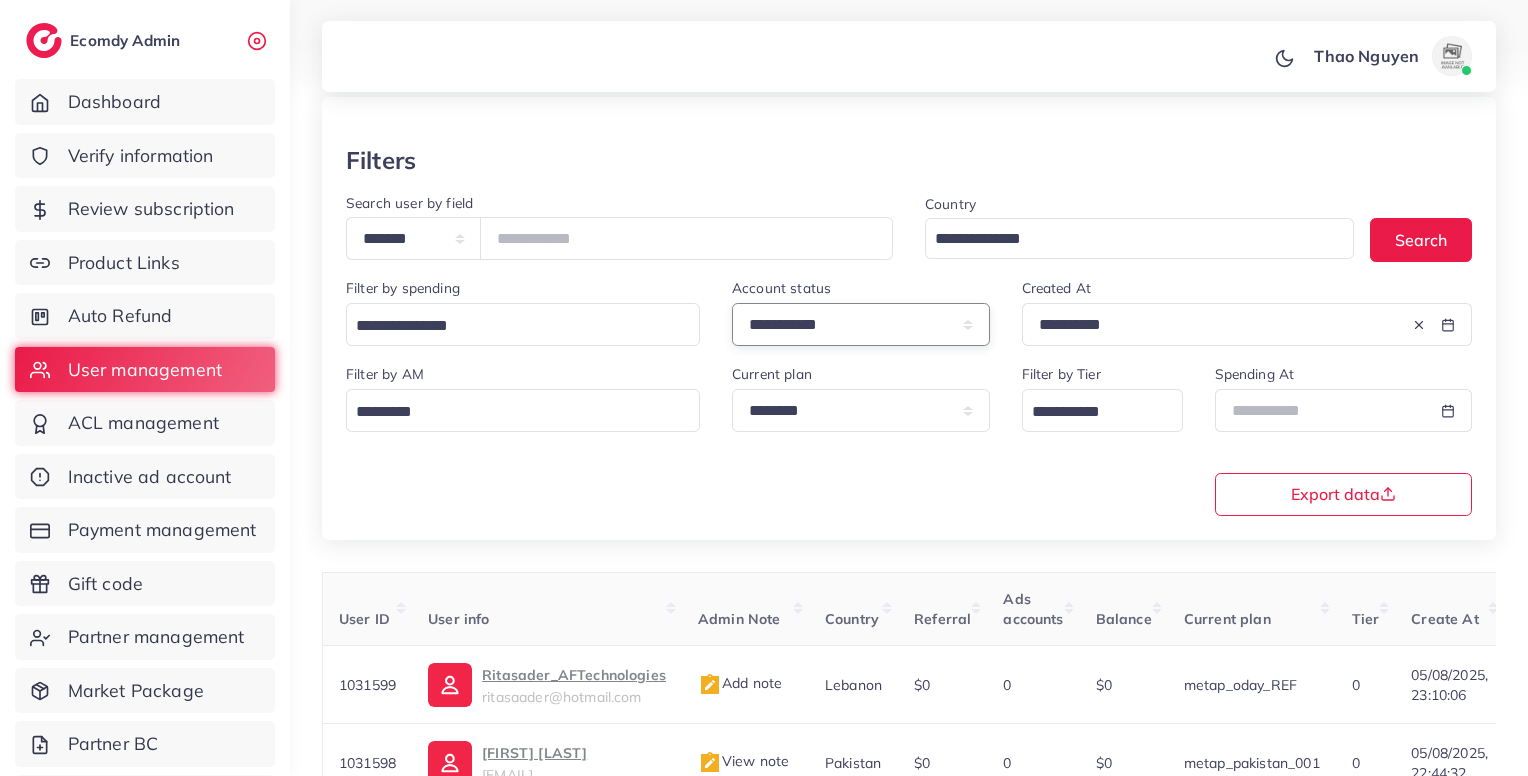 click on "**********" at bounding box center [861, 324] 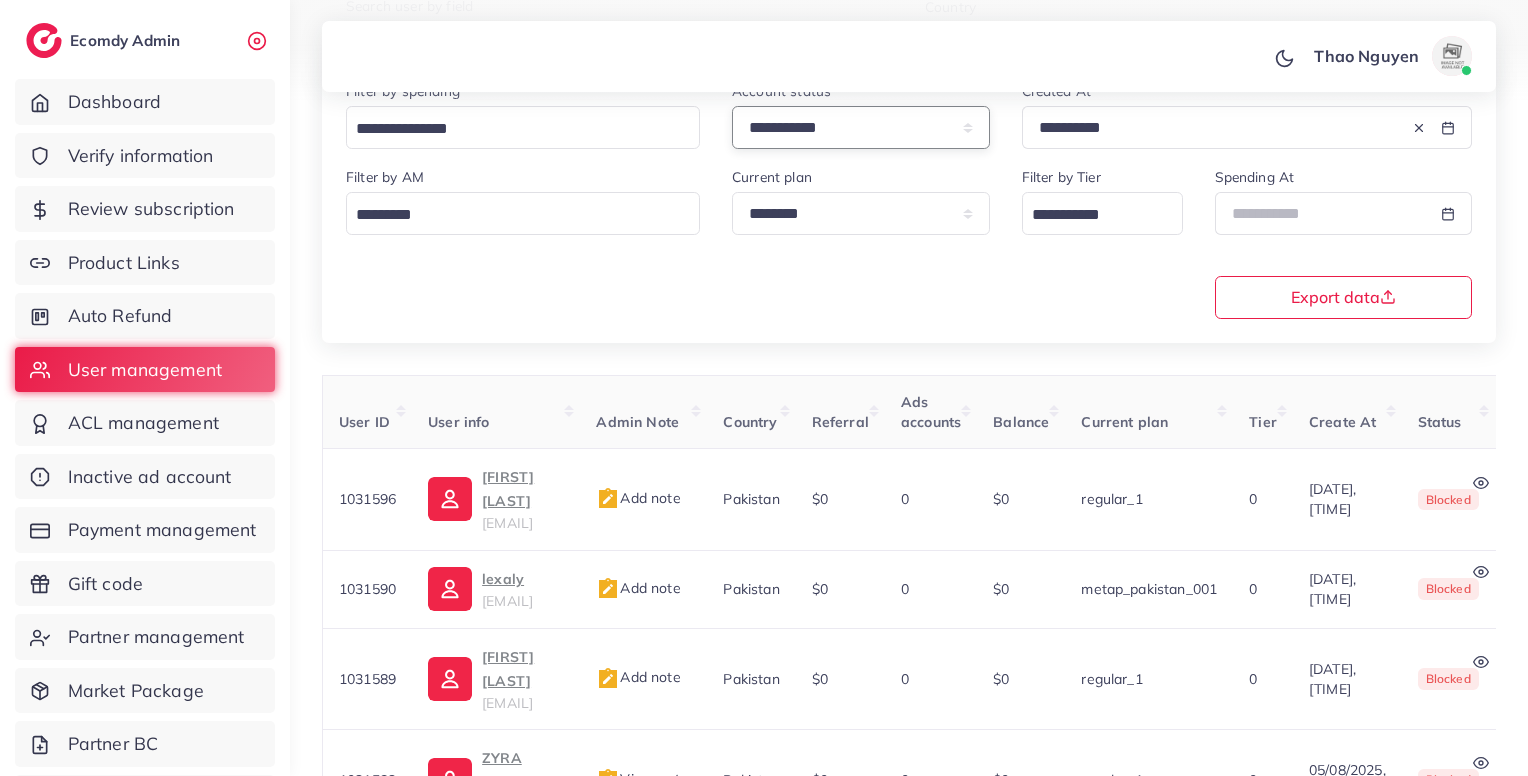 scroll, scrollTop: 164, scrollLeft: 0, axis: vertical 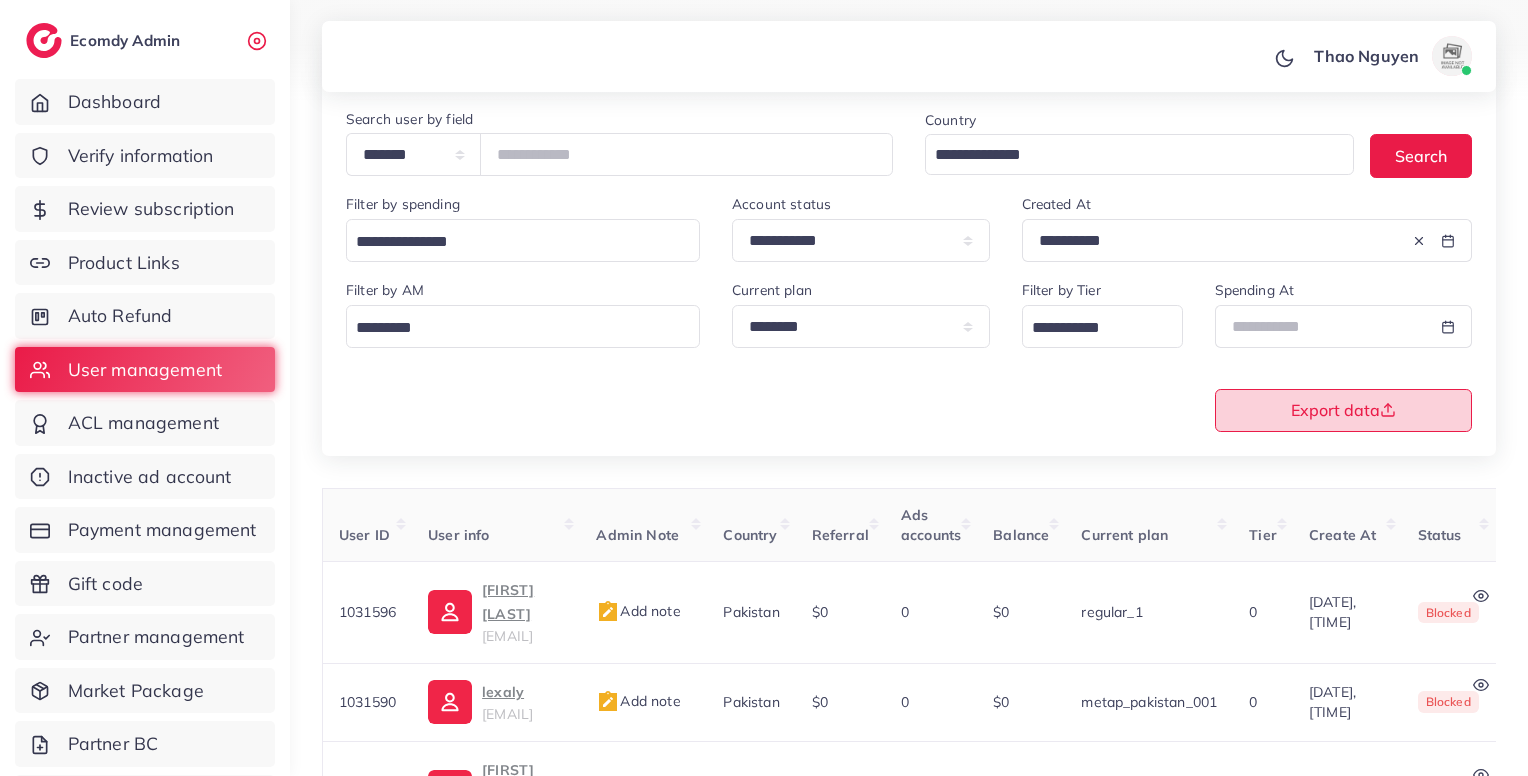 click on "Export data" at bounding box center (1343, 410) 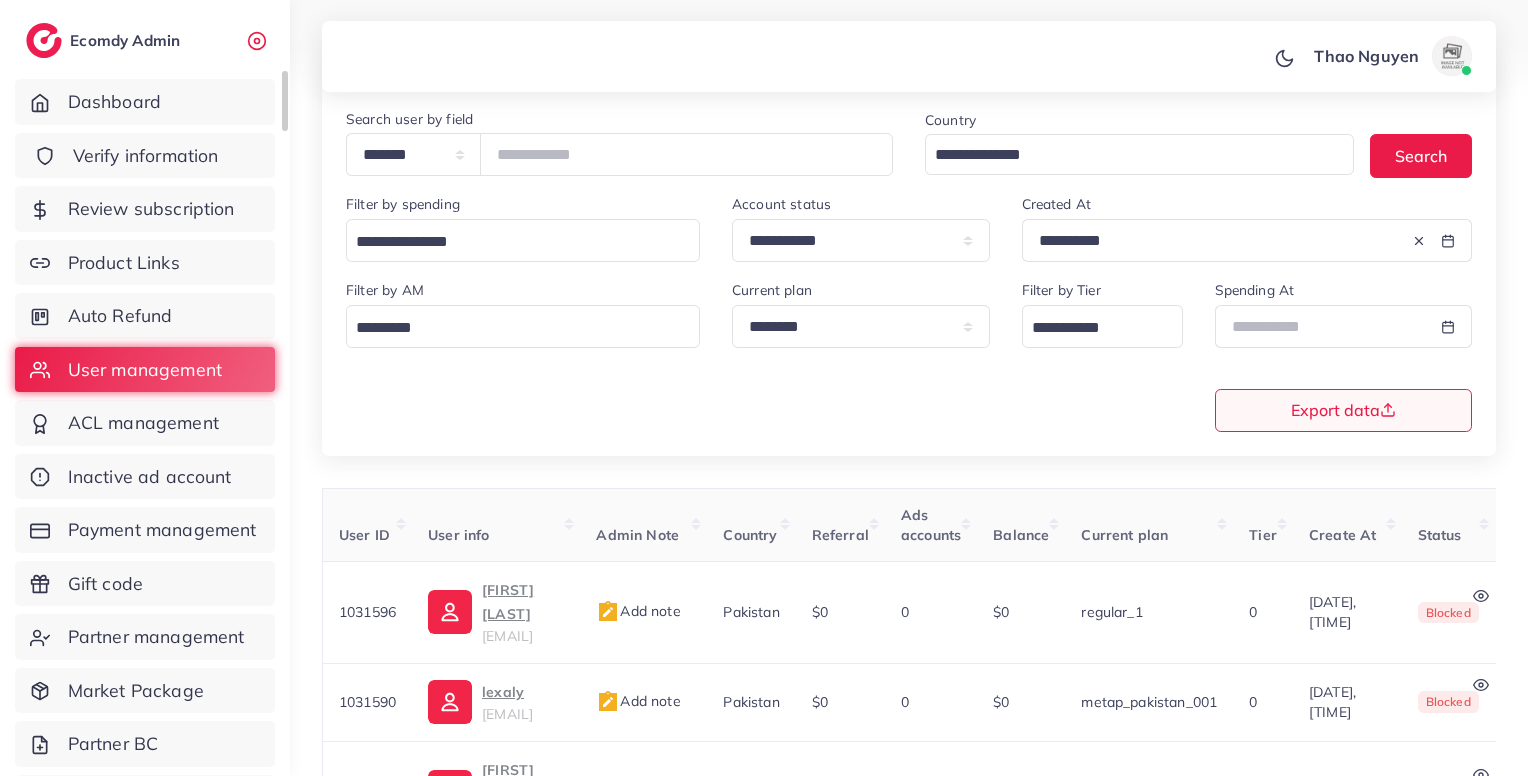 click on "Verify information" at bounding box center [145, 156] 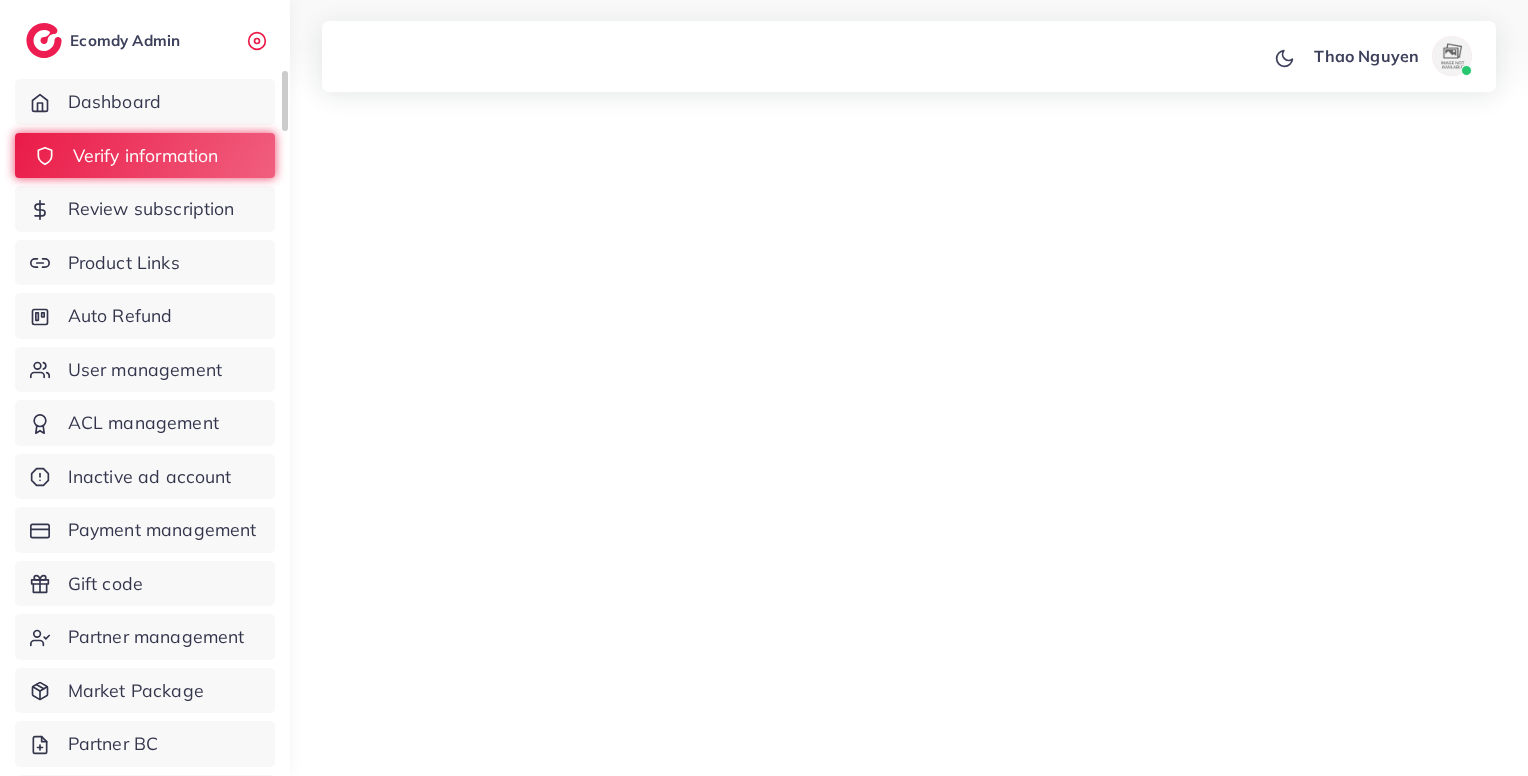 scroll, scrollTop: 0, scrollLeft: 0, axis: both 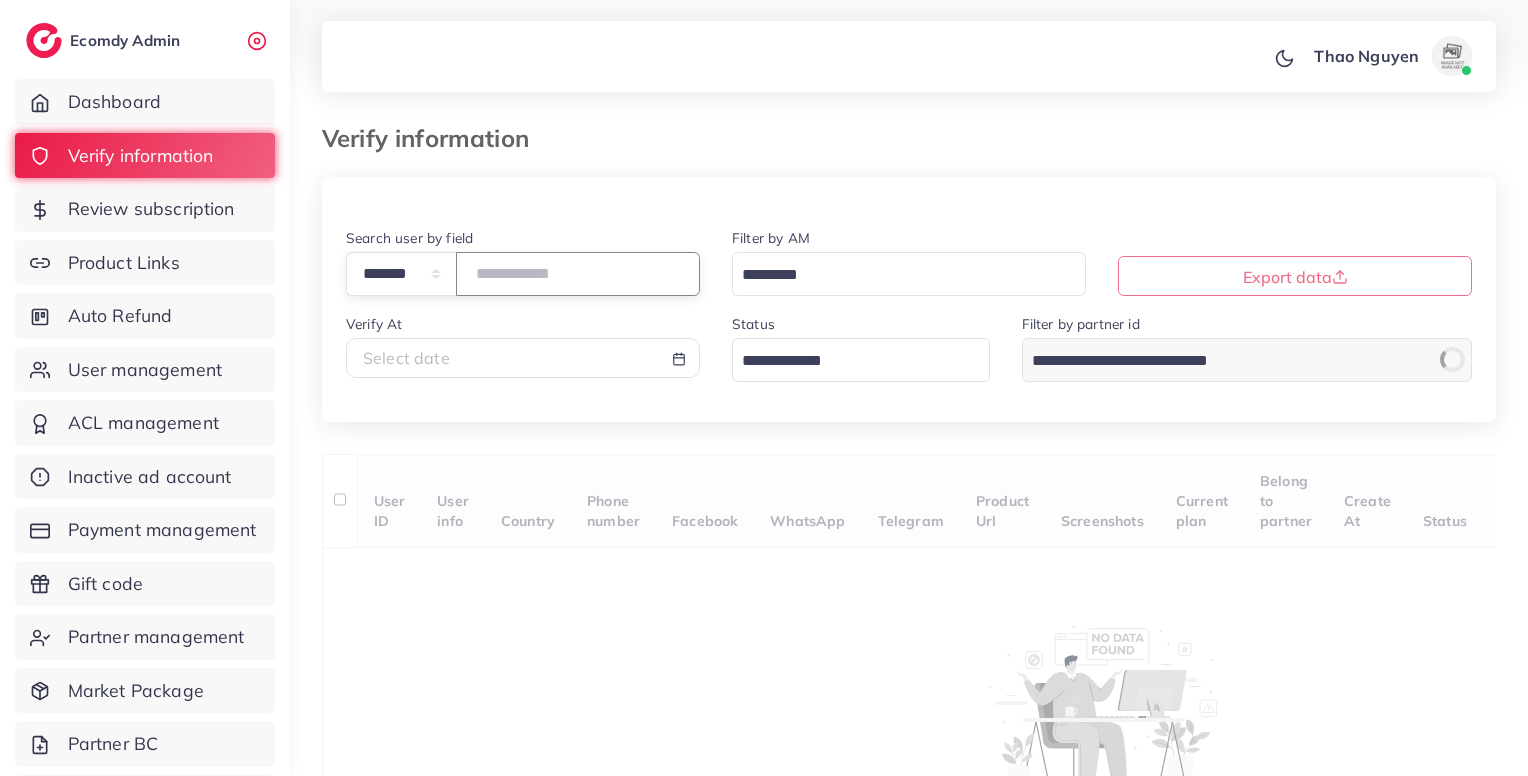 paste on "*******" 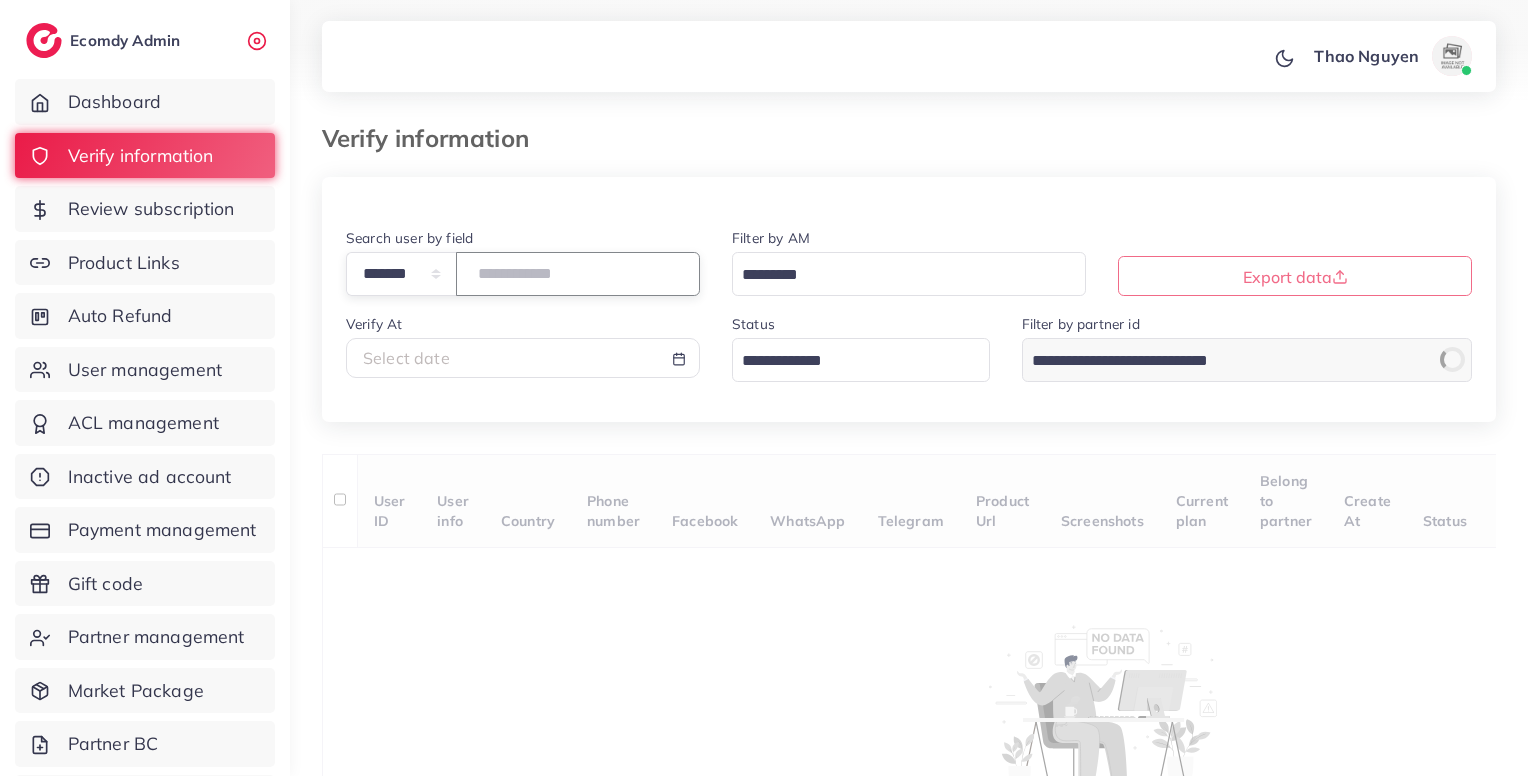 click on "*******" at bounding box center [578, 273] 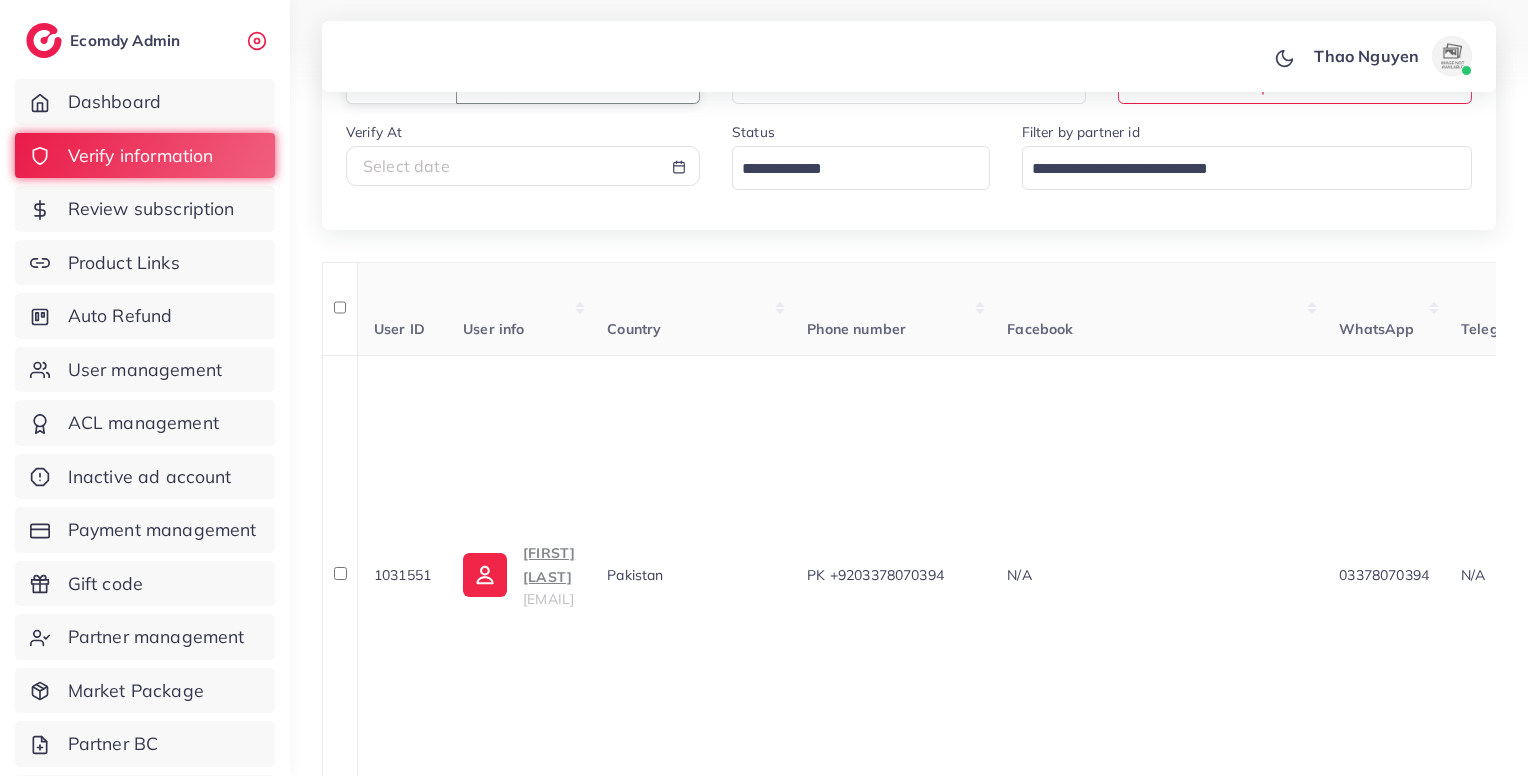 scroll, scrollTop: 407, scrollLeft: 0, axis: vertical 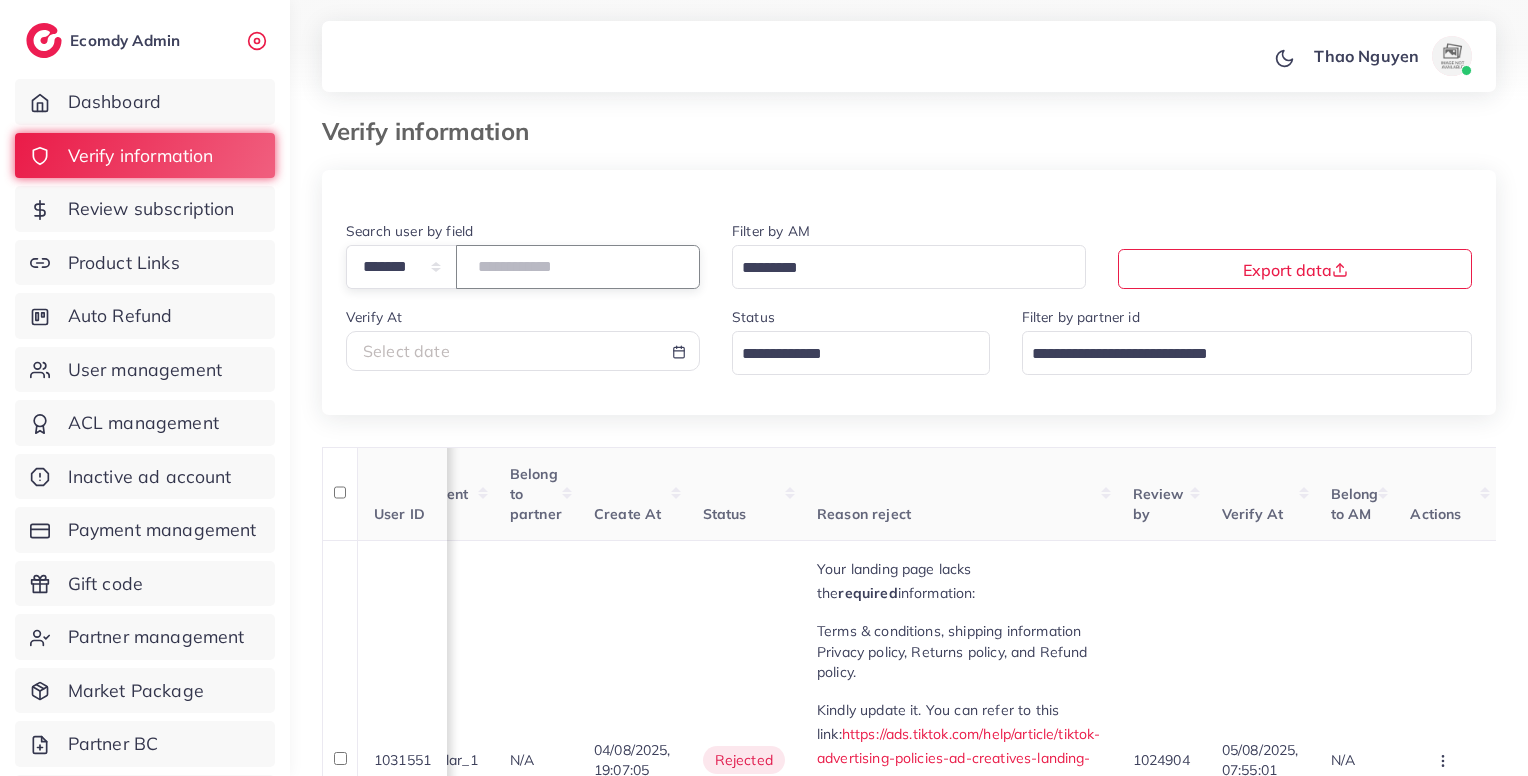 click on "*******" at bounding box center (578, 266) 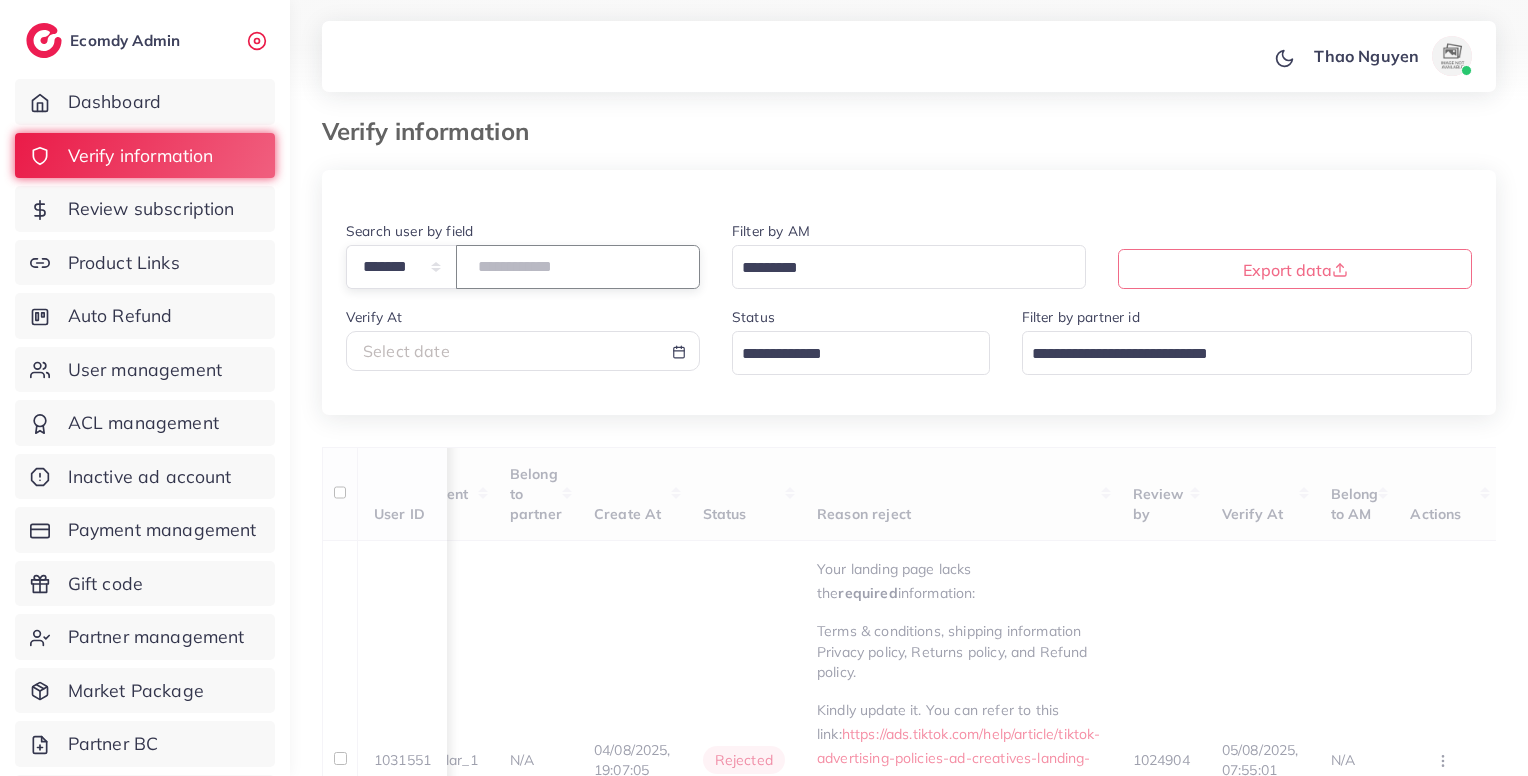 scroll, scrollTop: 0, scrollLeft: 0, axis: both 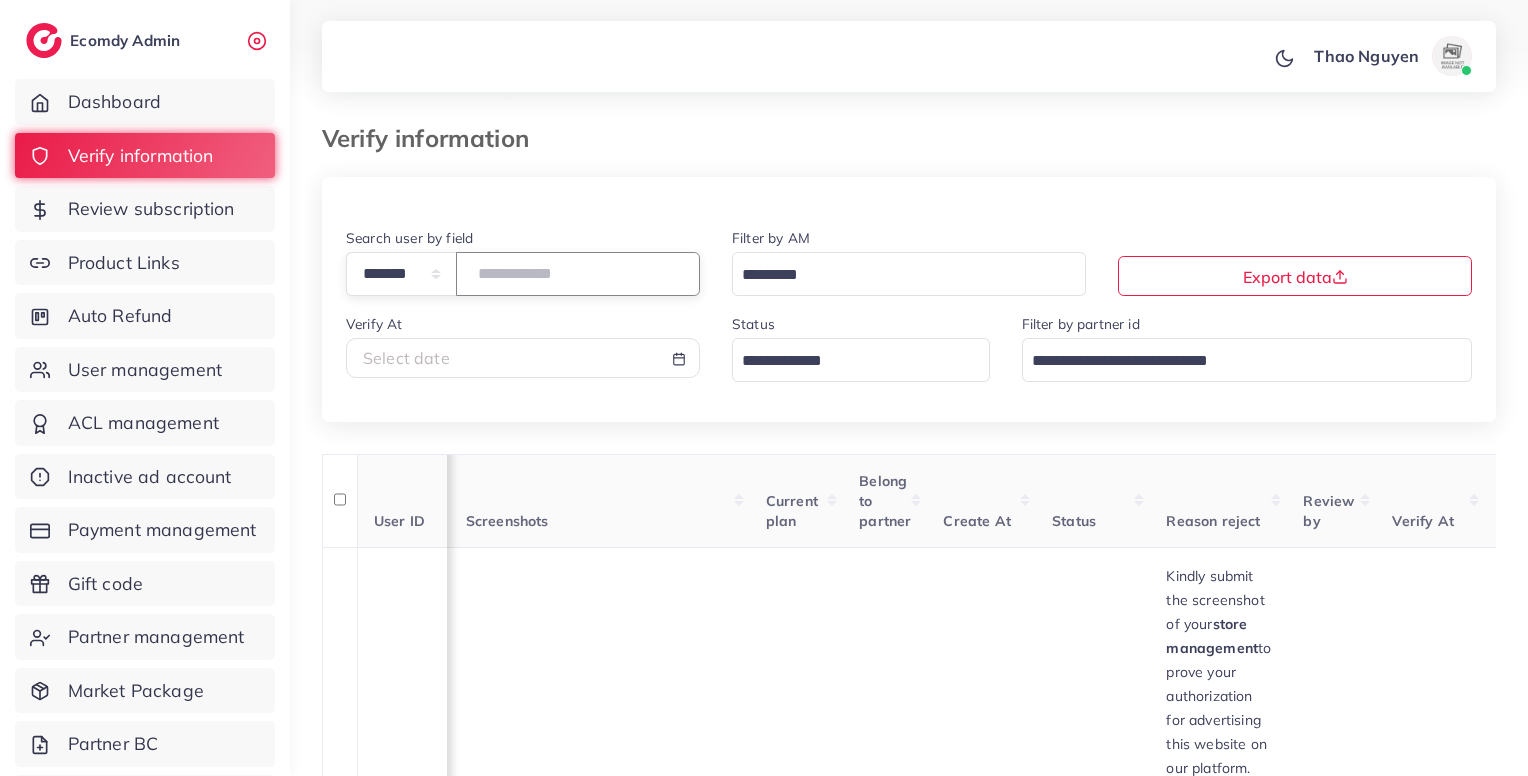 click on "*******" at bounding box center (578, 273) 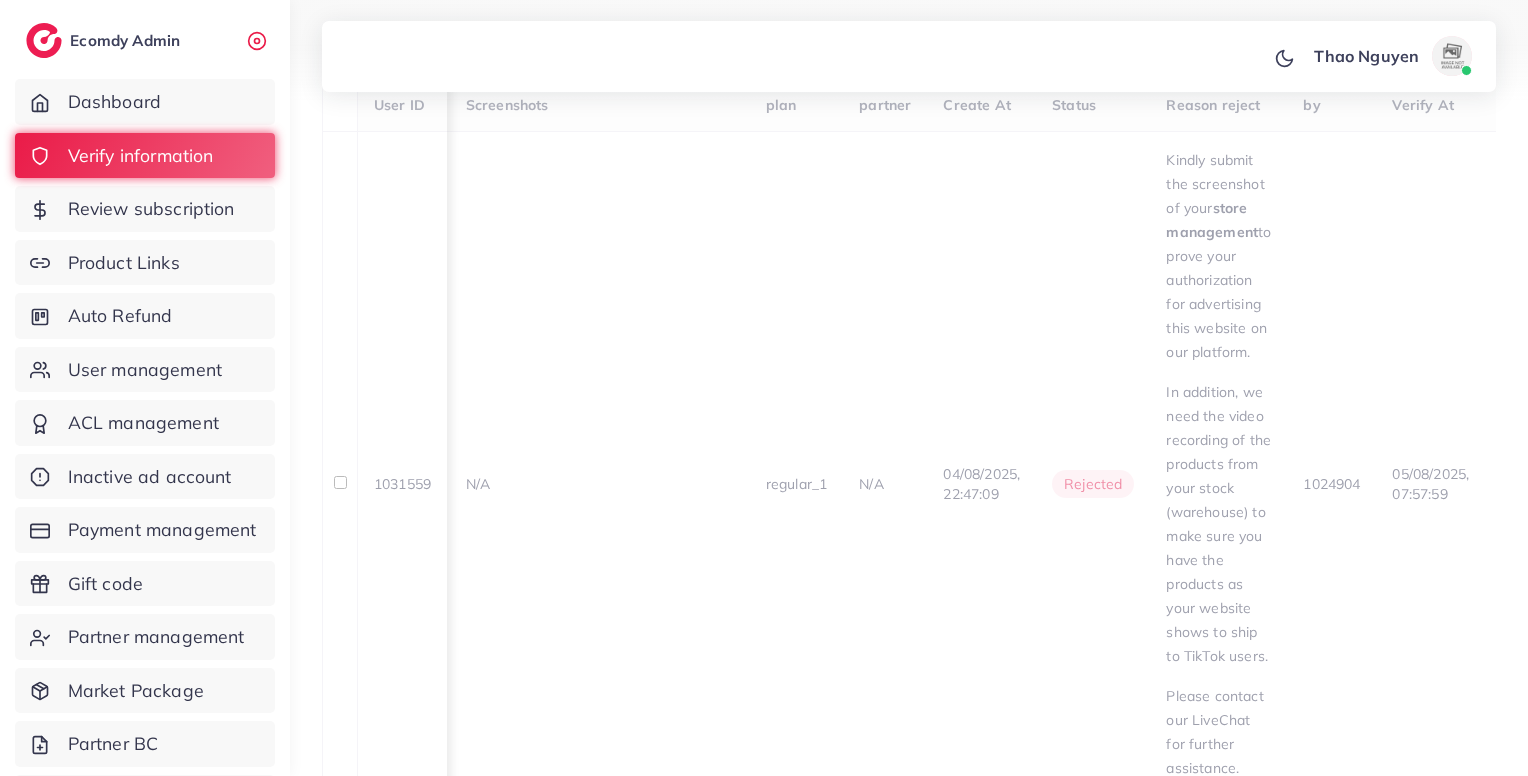 scroll, scrollTop: 416, scrollLeft: 0, axis: vertical 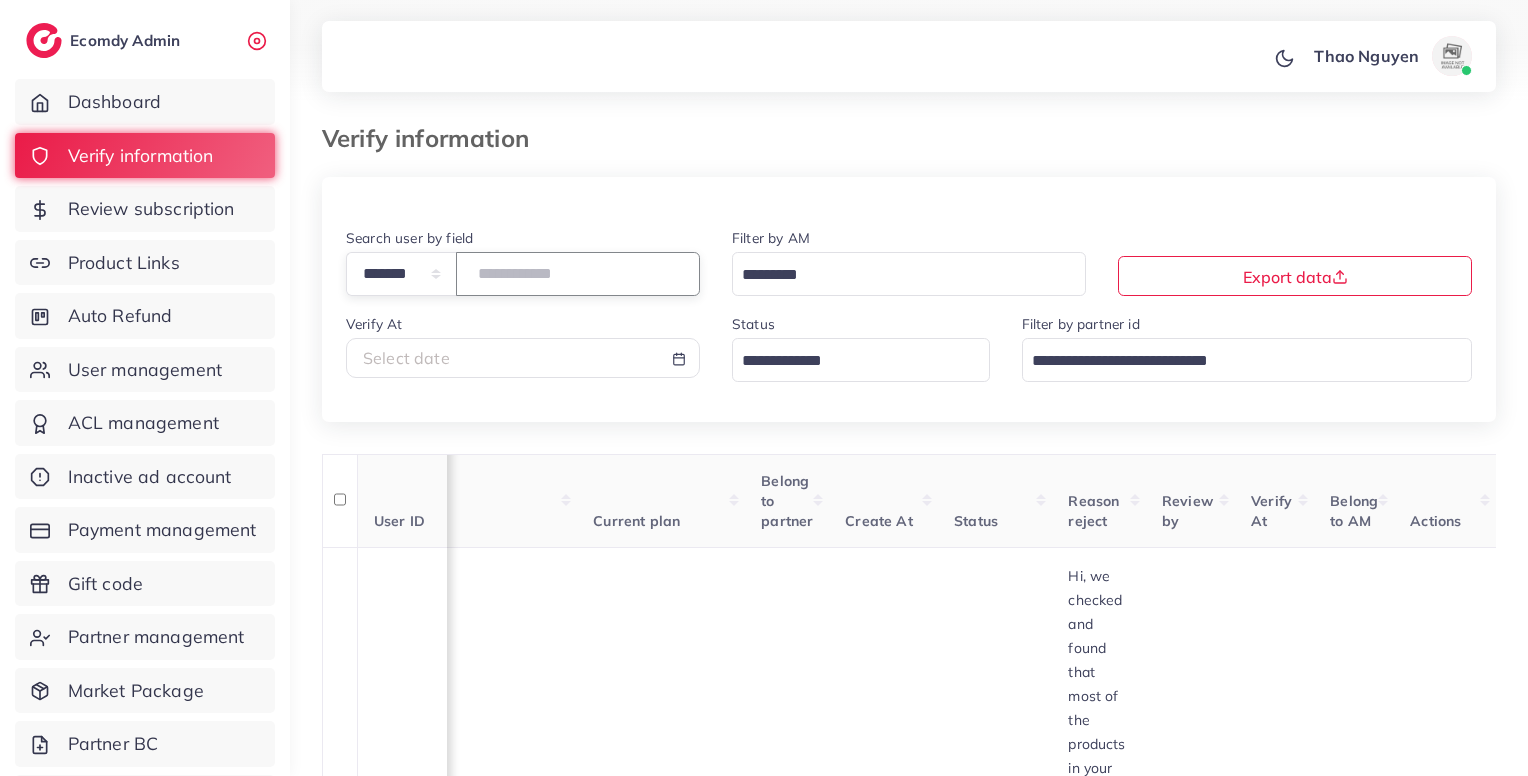 click on "*******" at bounding box center [578, 273] 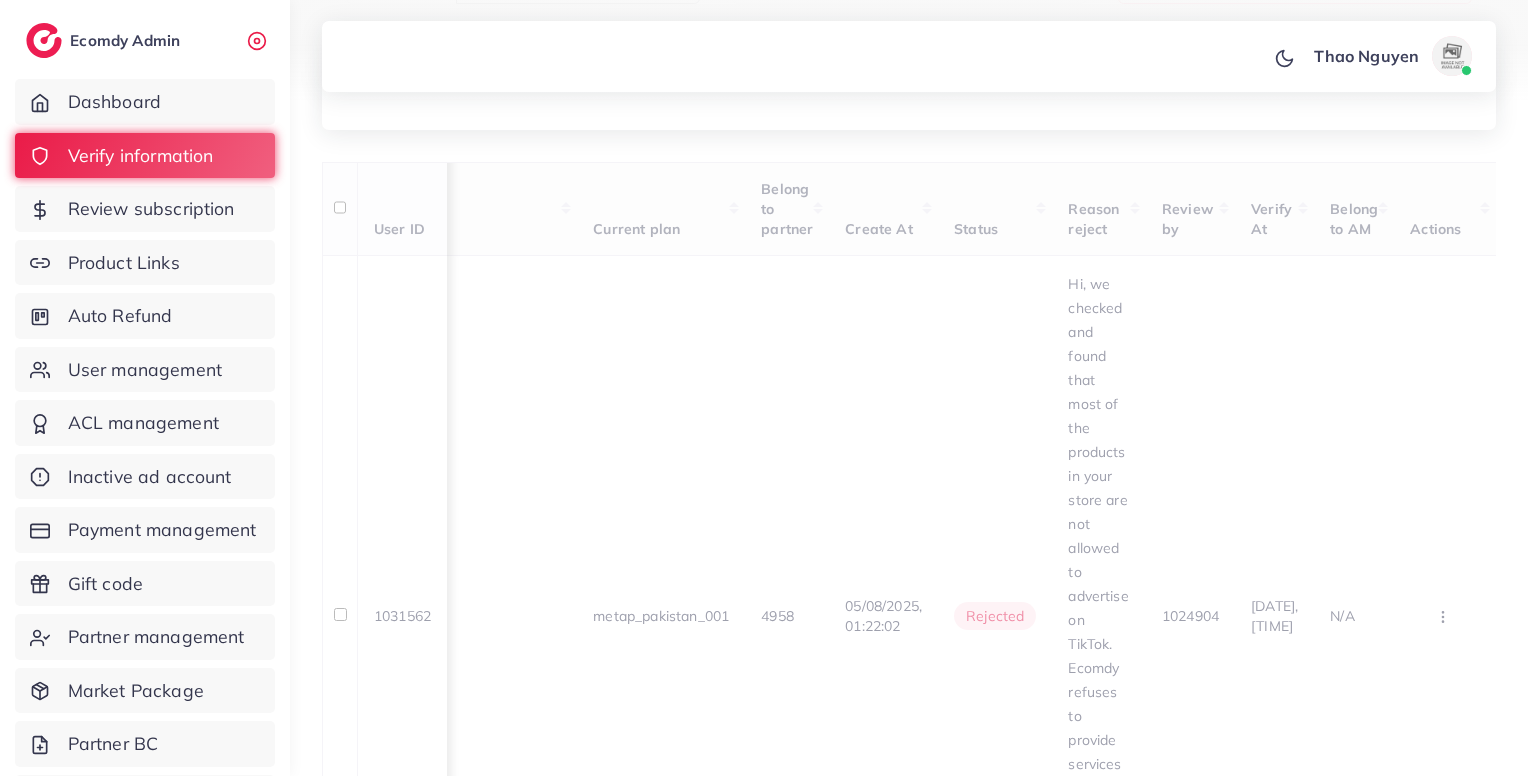 scroll, scrollTop: 427, scrollLeft: 0, axis: vertical 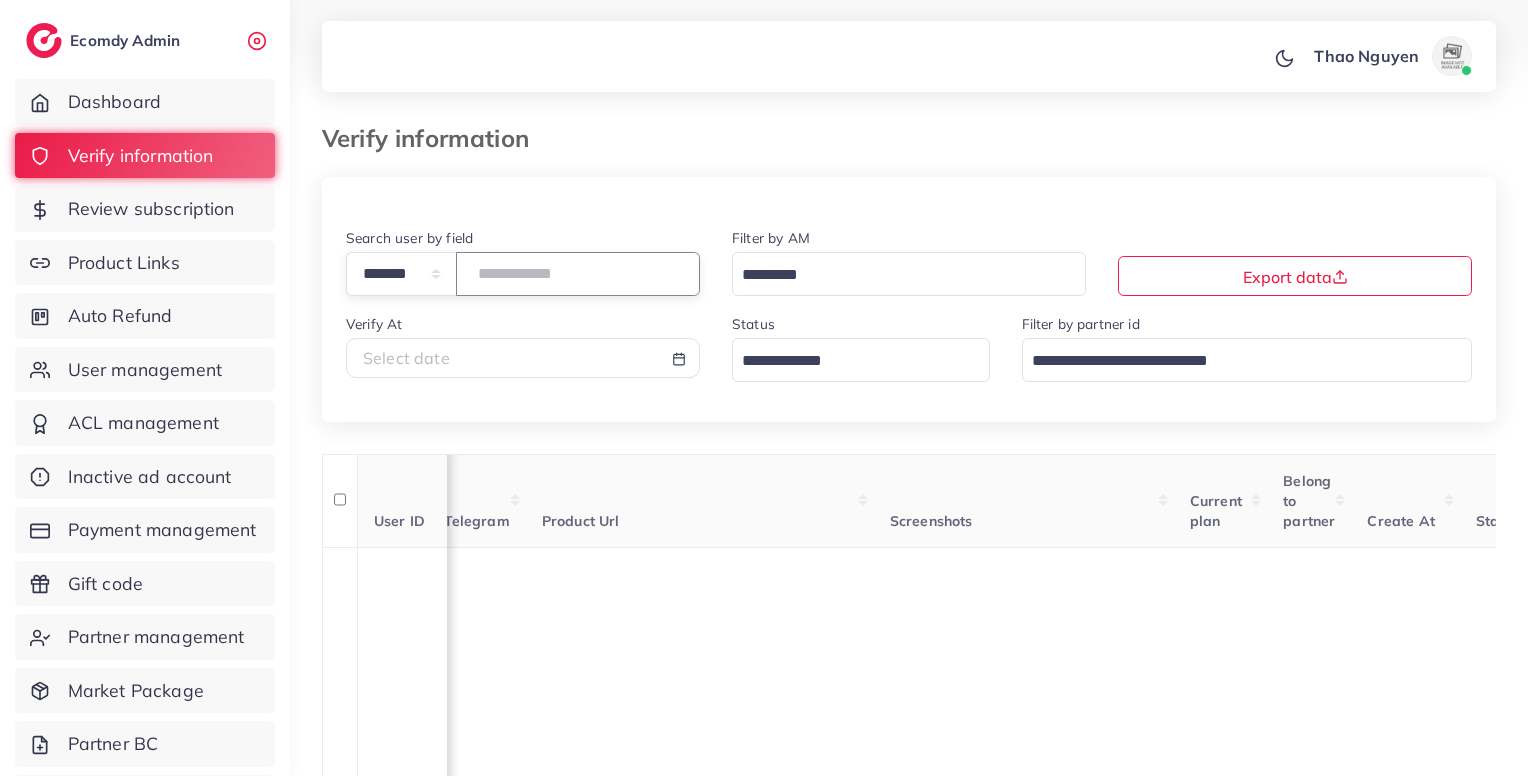 click on "*******" at bounding box center [578, 273] 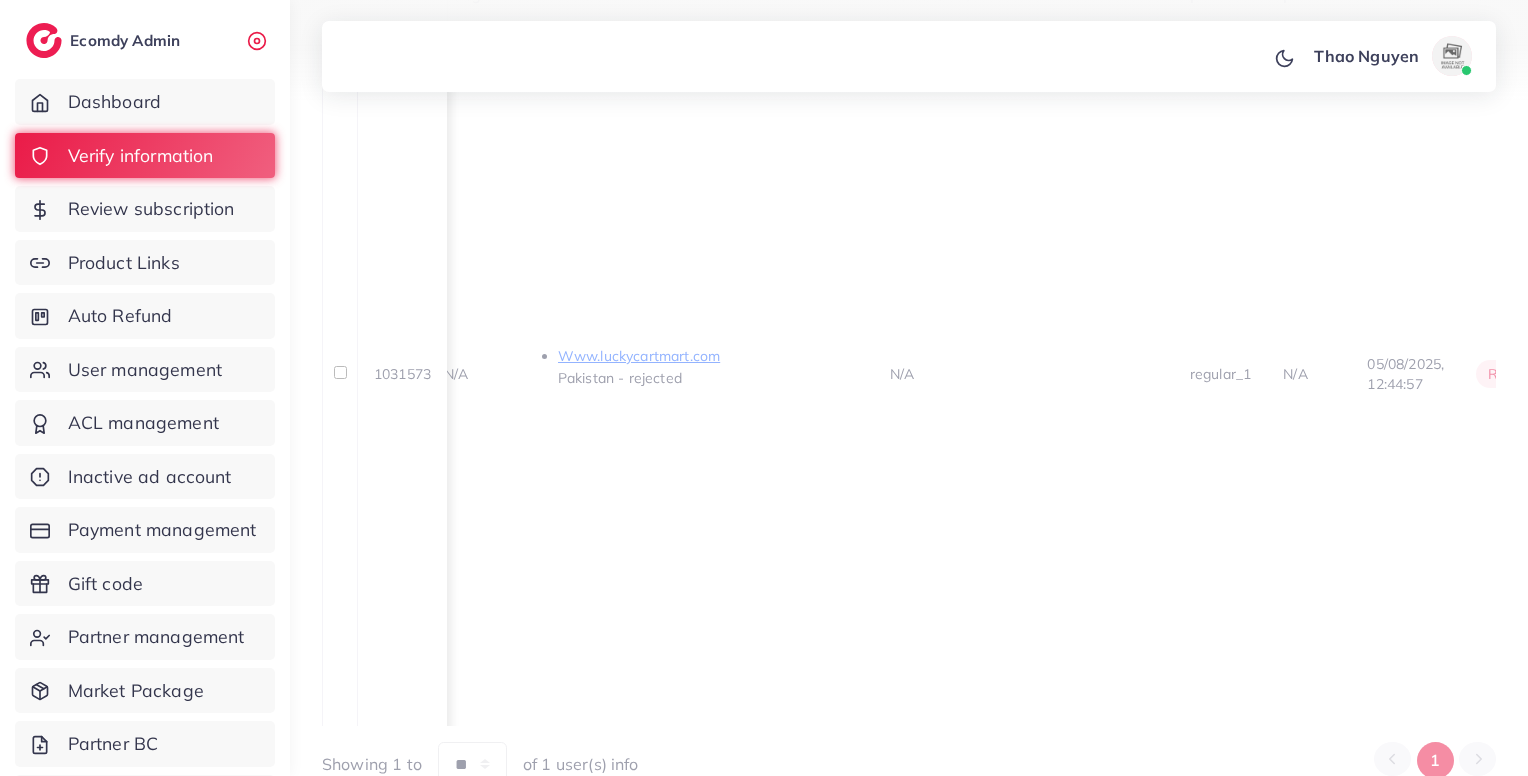 scroll, scrollTop: 532, scrollLeft: 0, axis: vertical 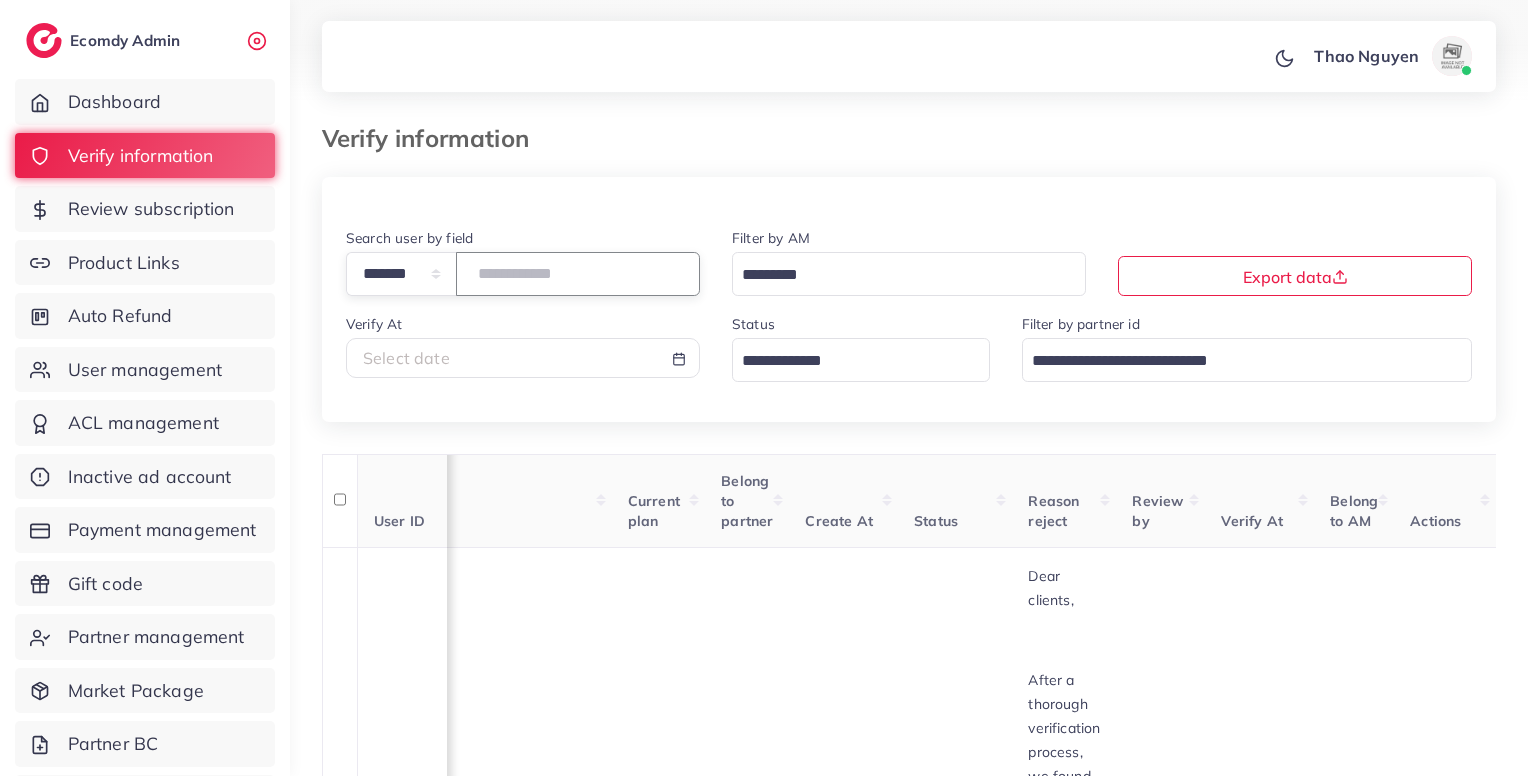 click on "*******" at bounding box center (578, 273) 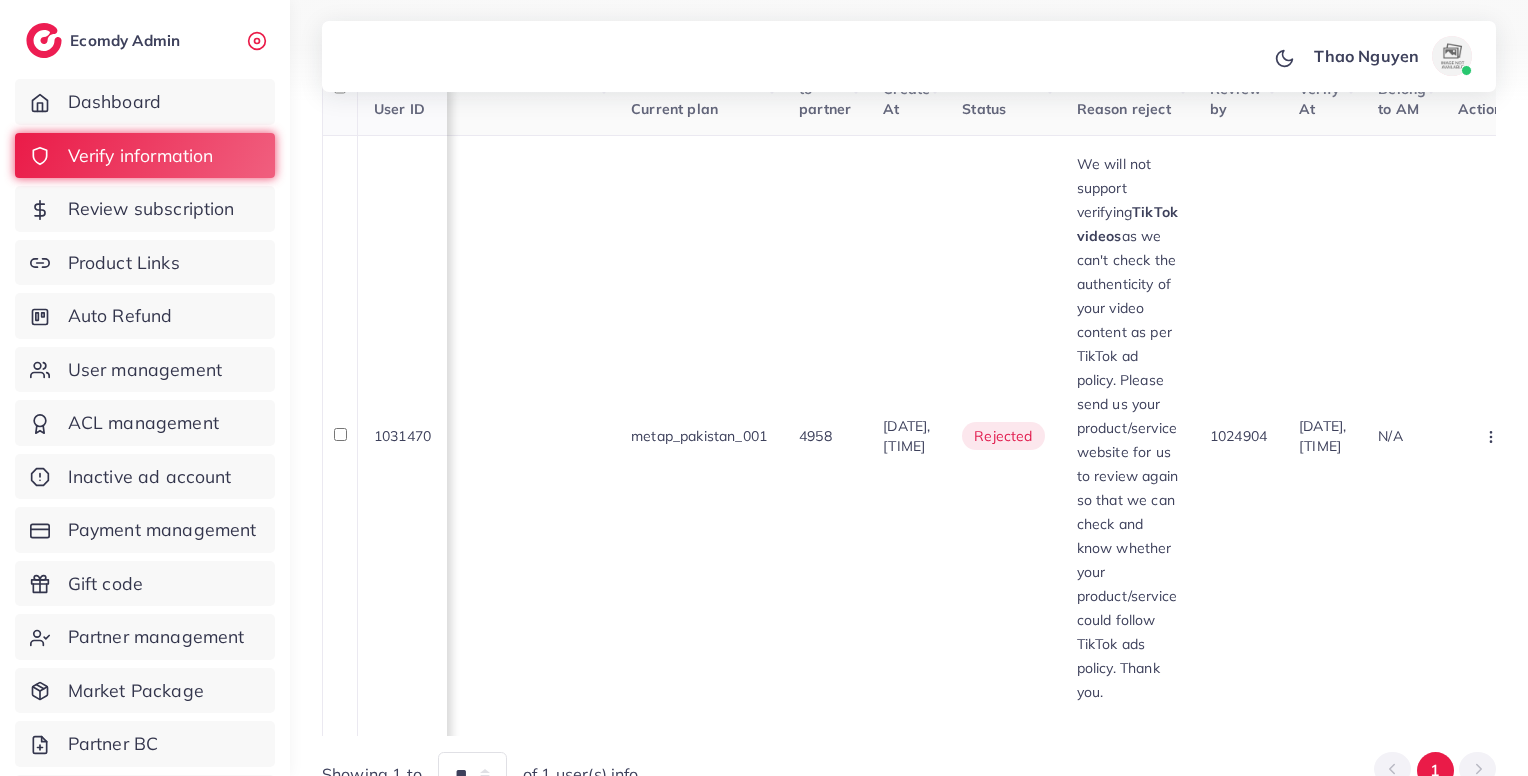 scroll, scrollTop: 412, scrollLeft: 0, axis: vertical 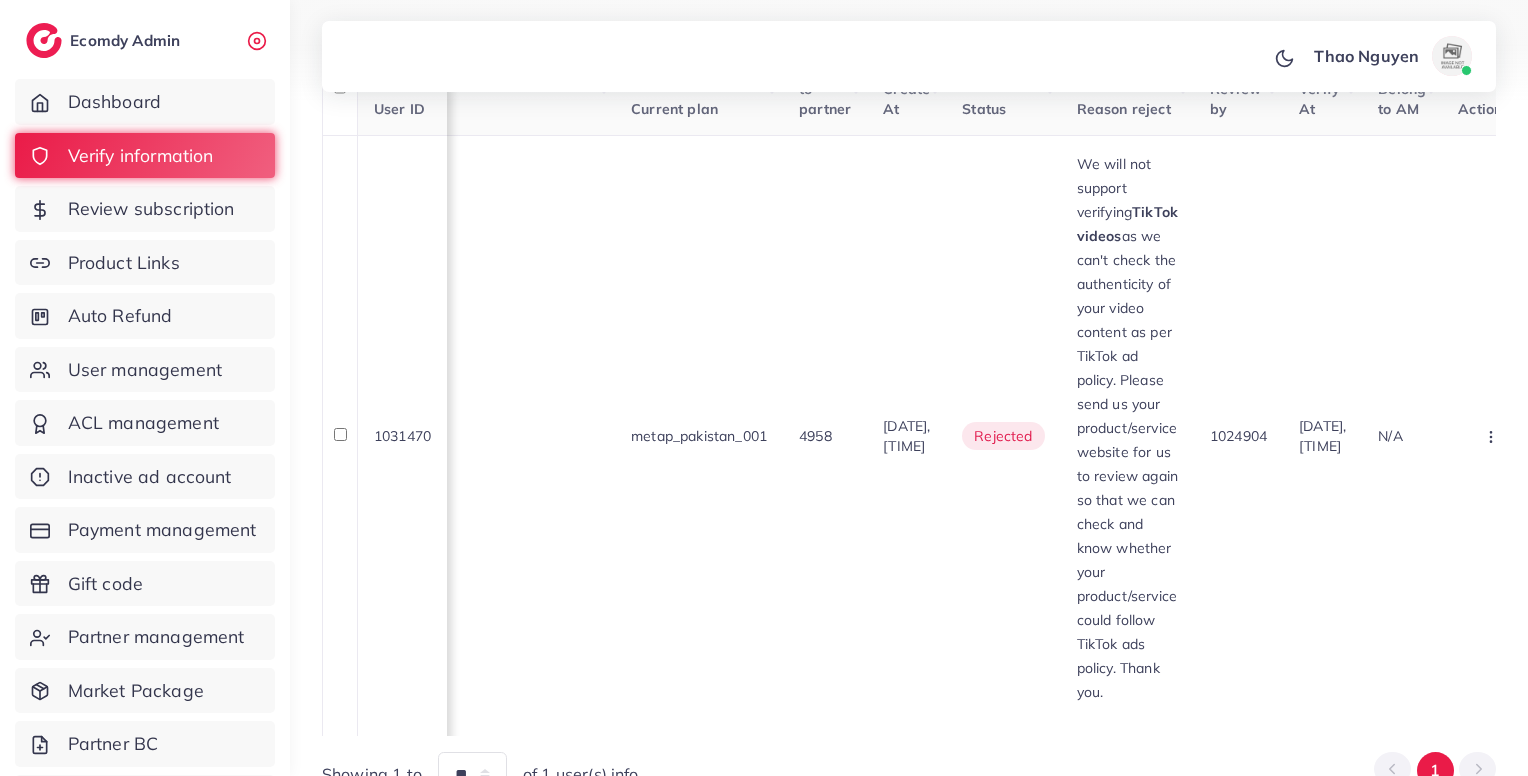 type on "*******" 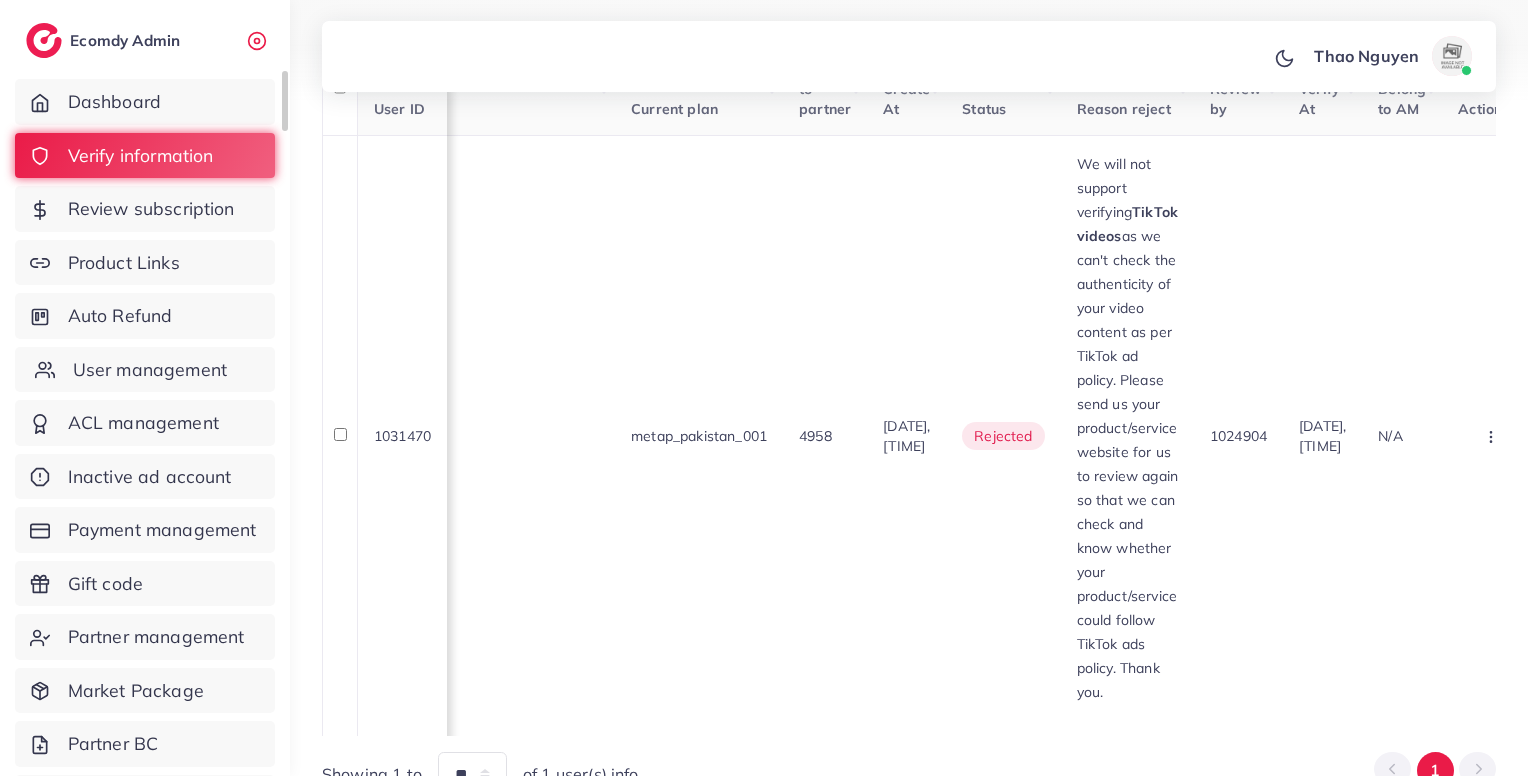 click on "User management" at bounding box center (145, 370) 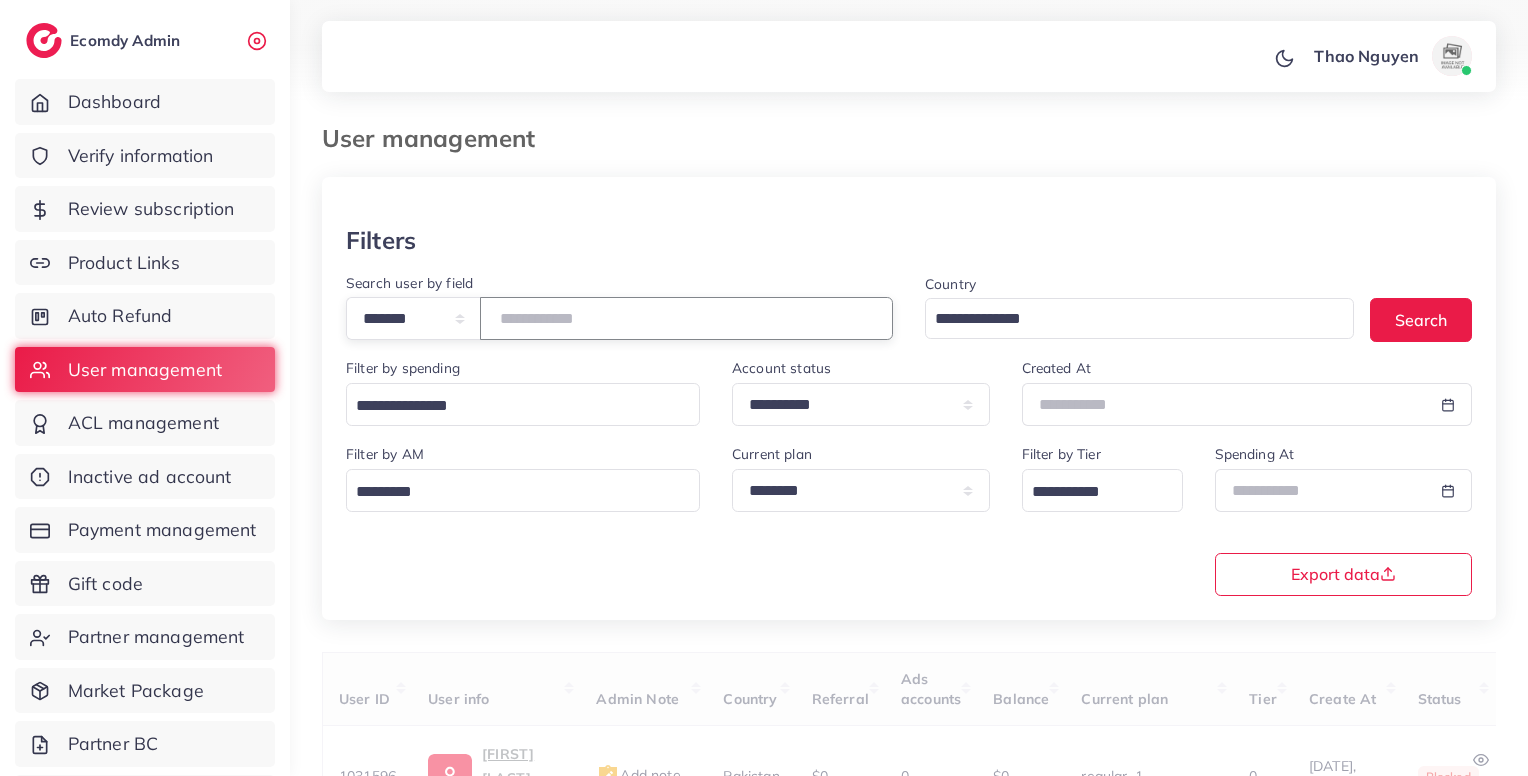 paste on "*******" 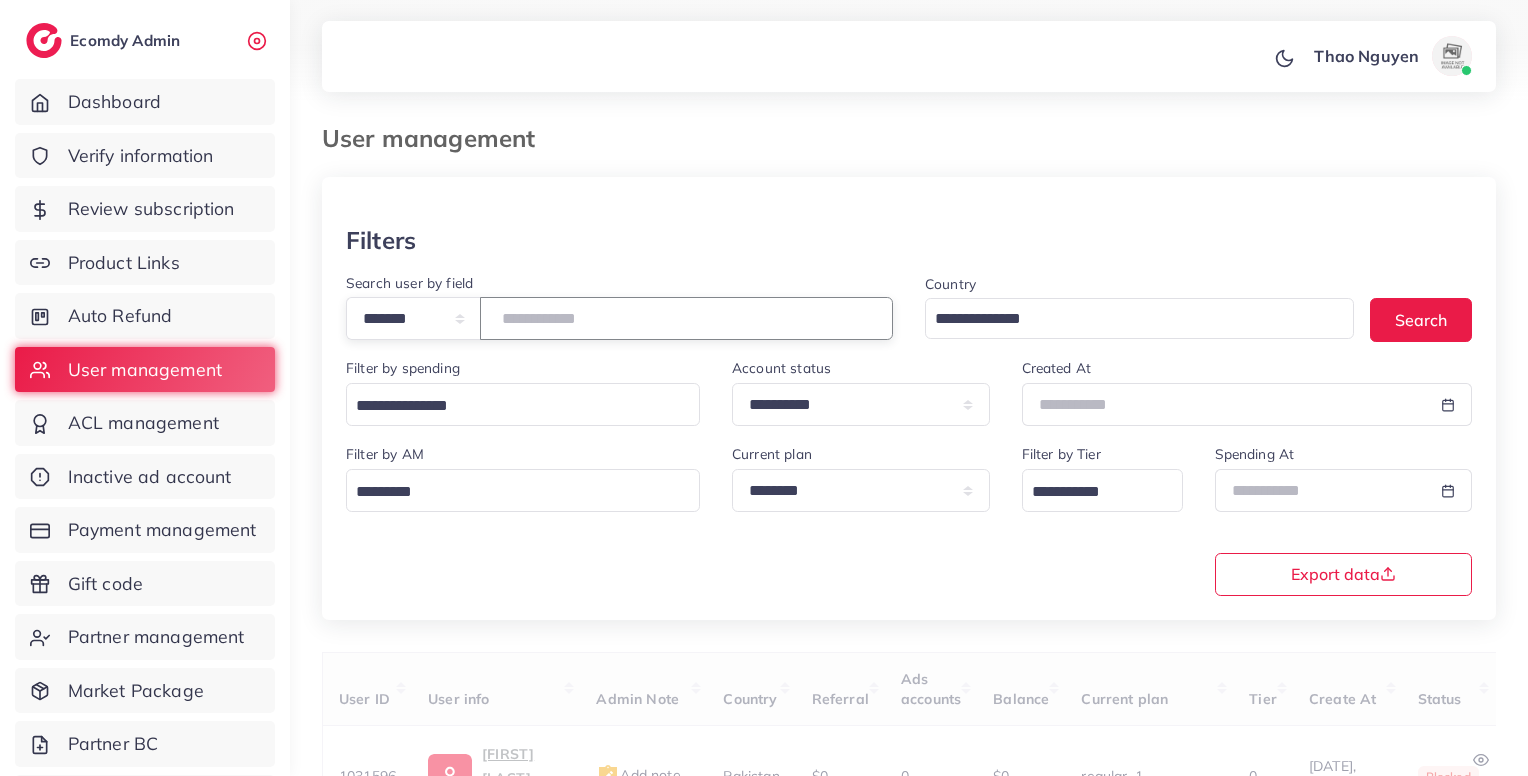 click on "*******" at bounding box center (686, 318) 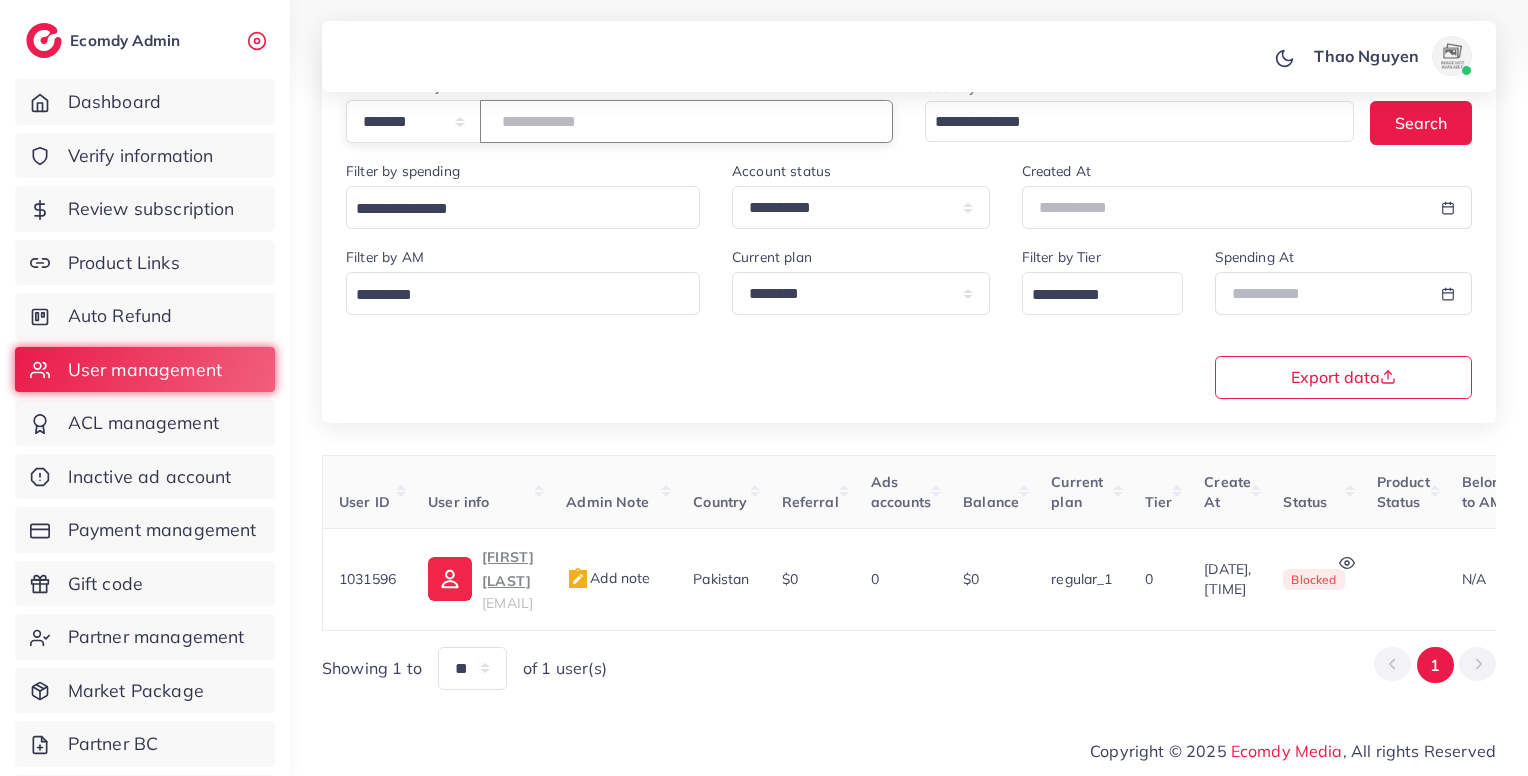 scroll, scrollTop: 183, scrollLeft: 0, axis: vertical 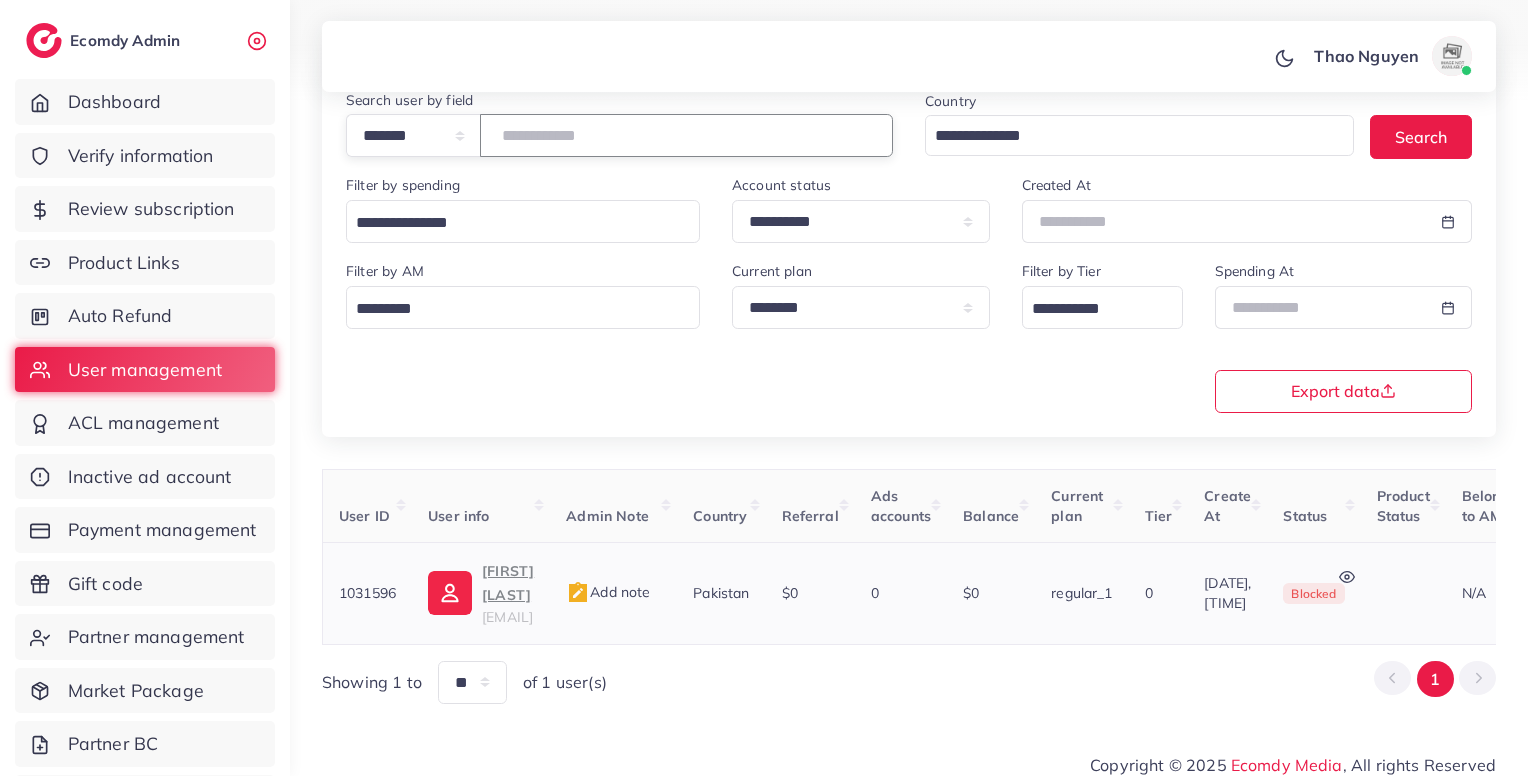 type on "*******" 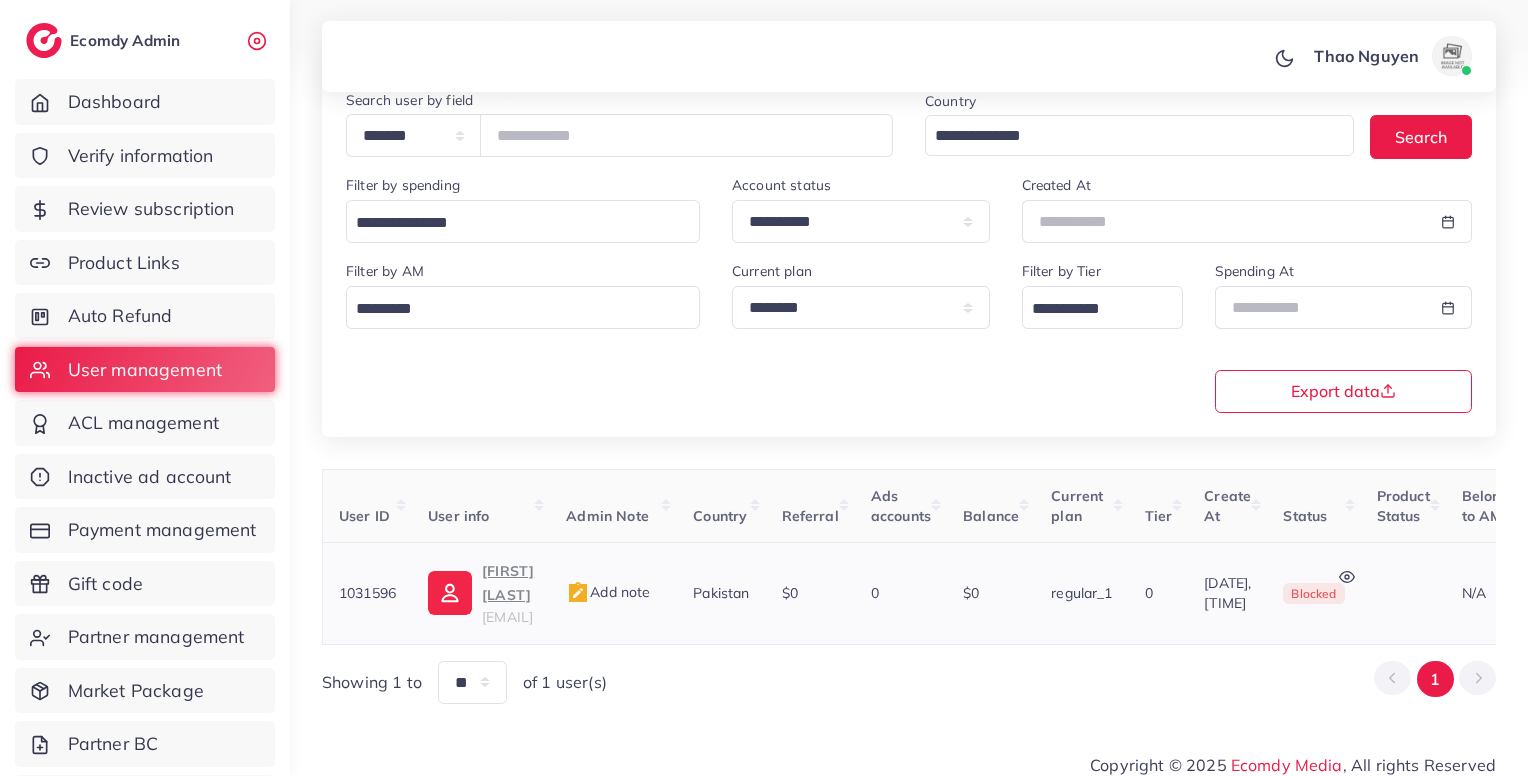 click on "ahmadnsfw@gmail.com" at bounding box center (507, 617) 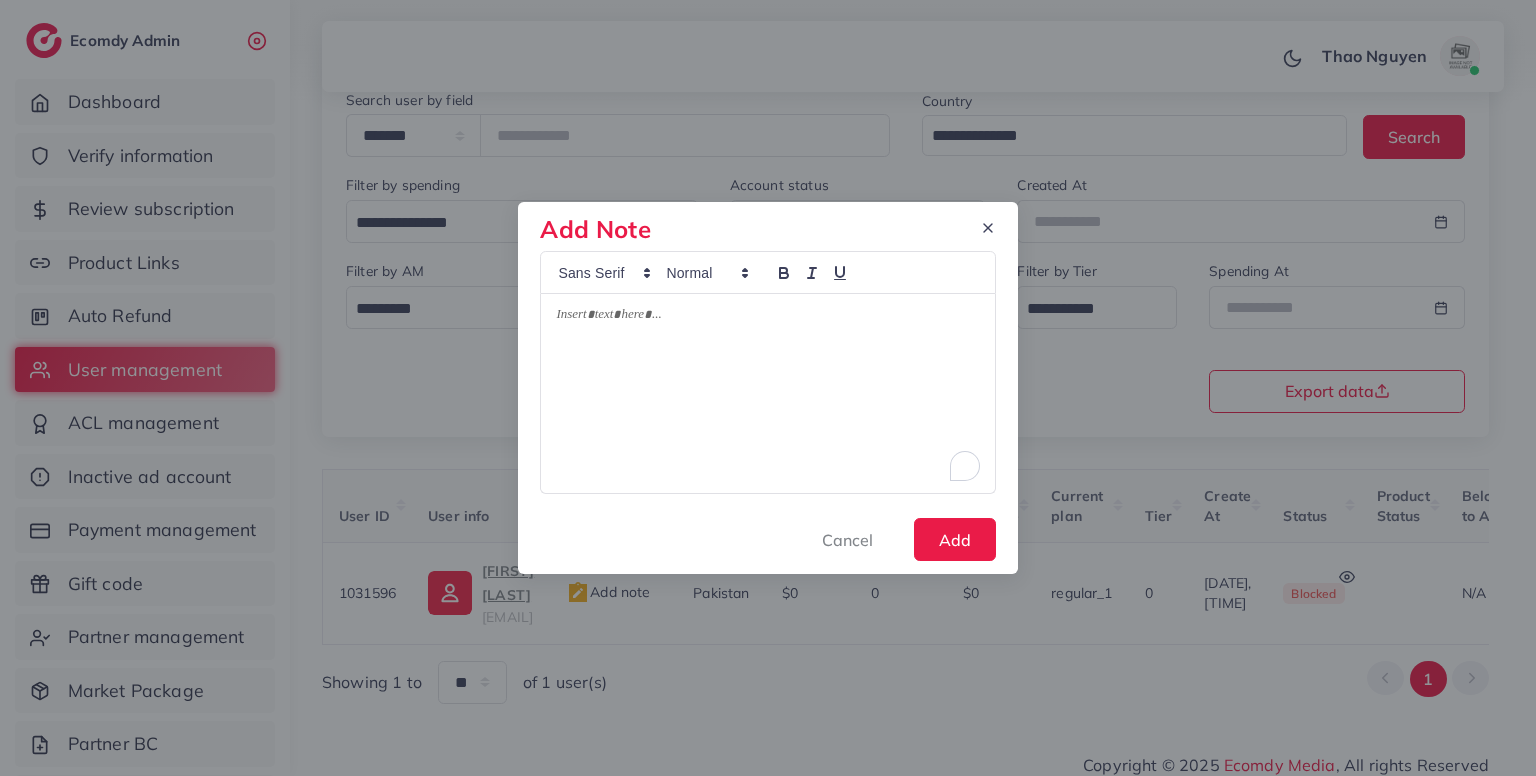 click at bounding box center [767, 393] 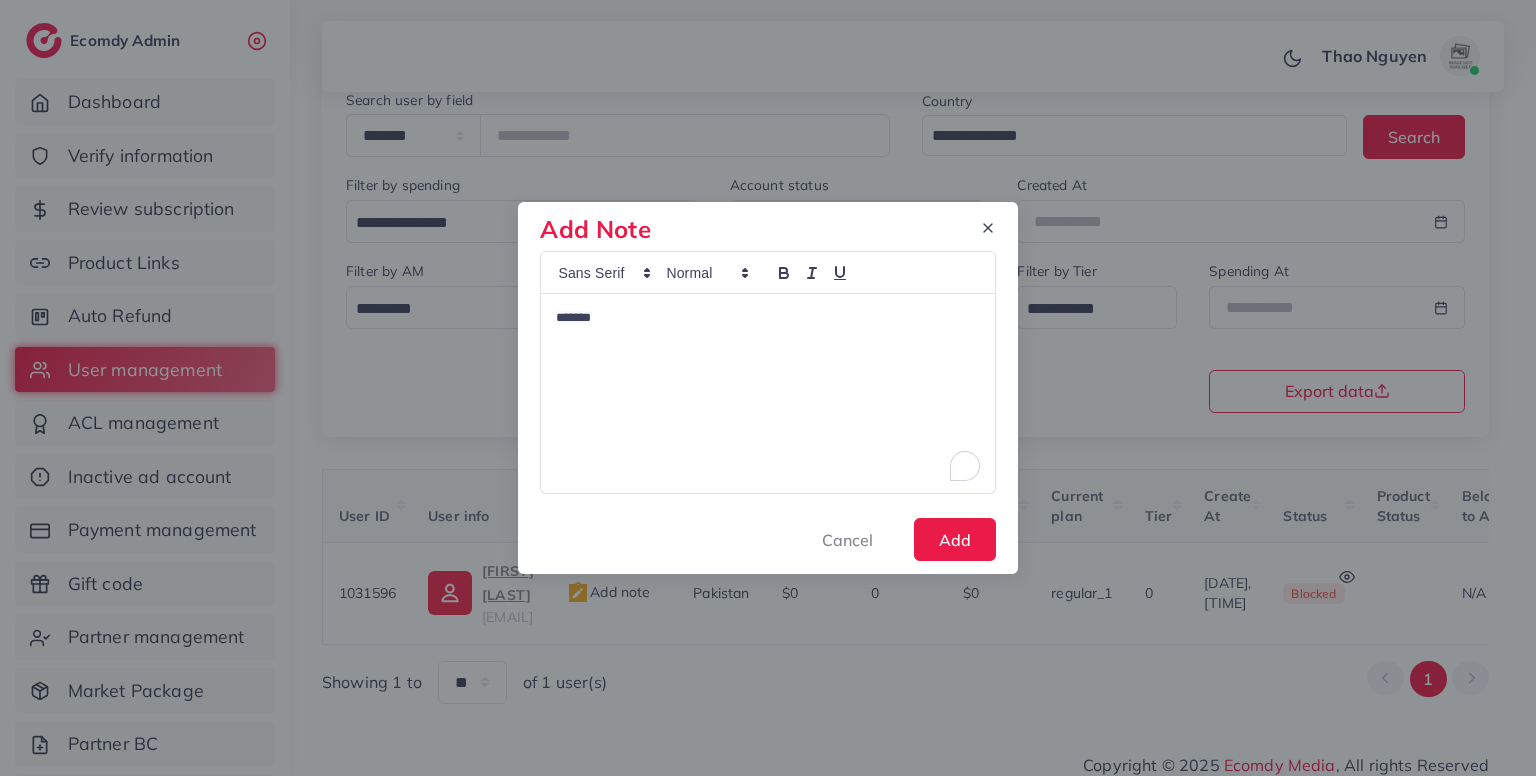 type 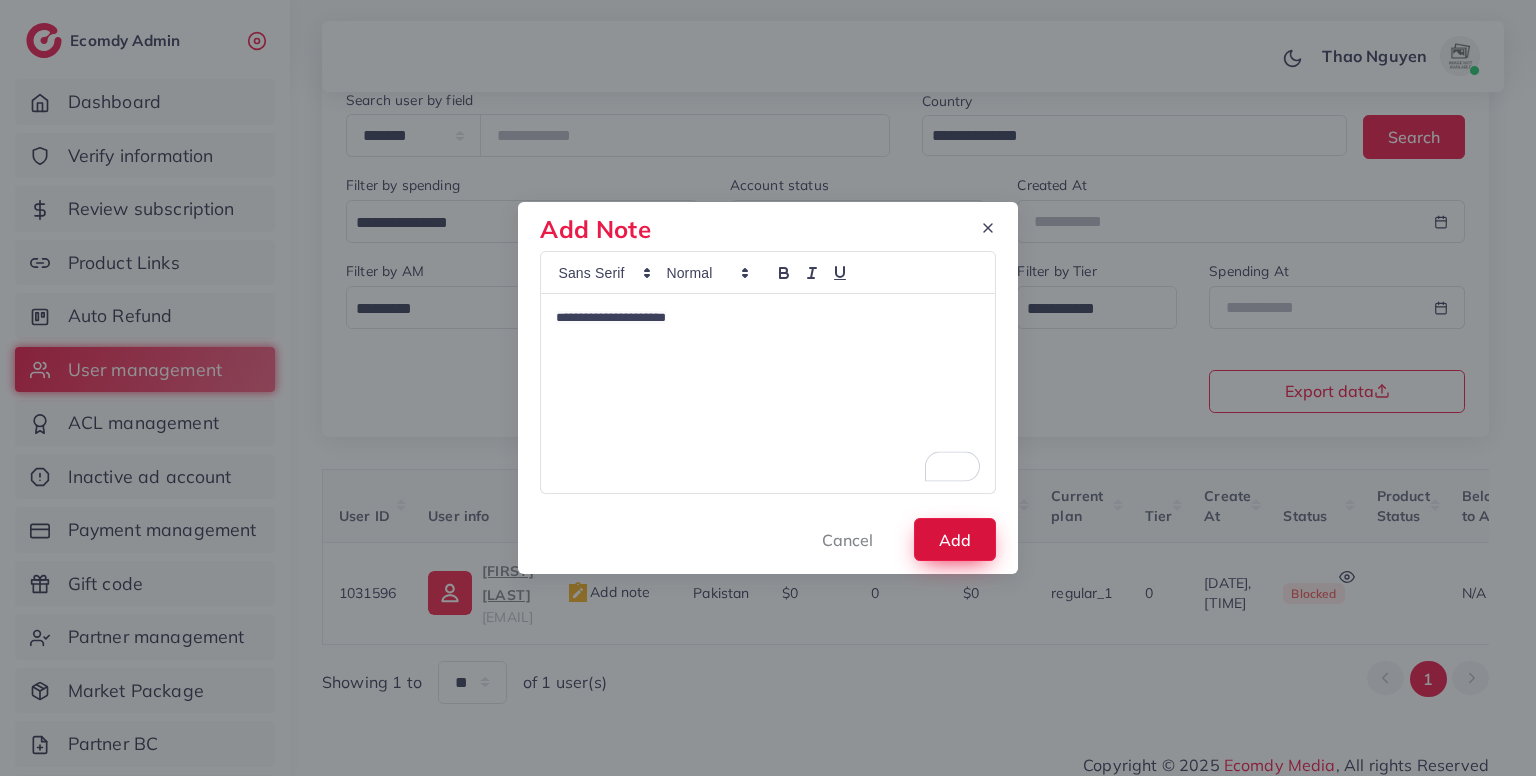 click on "Add" at bounding box center (955, 539) 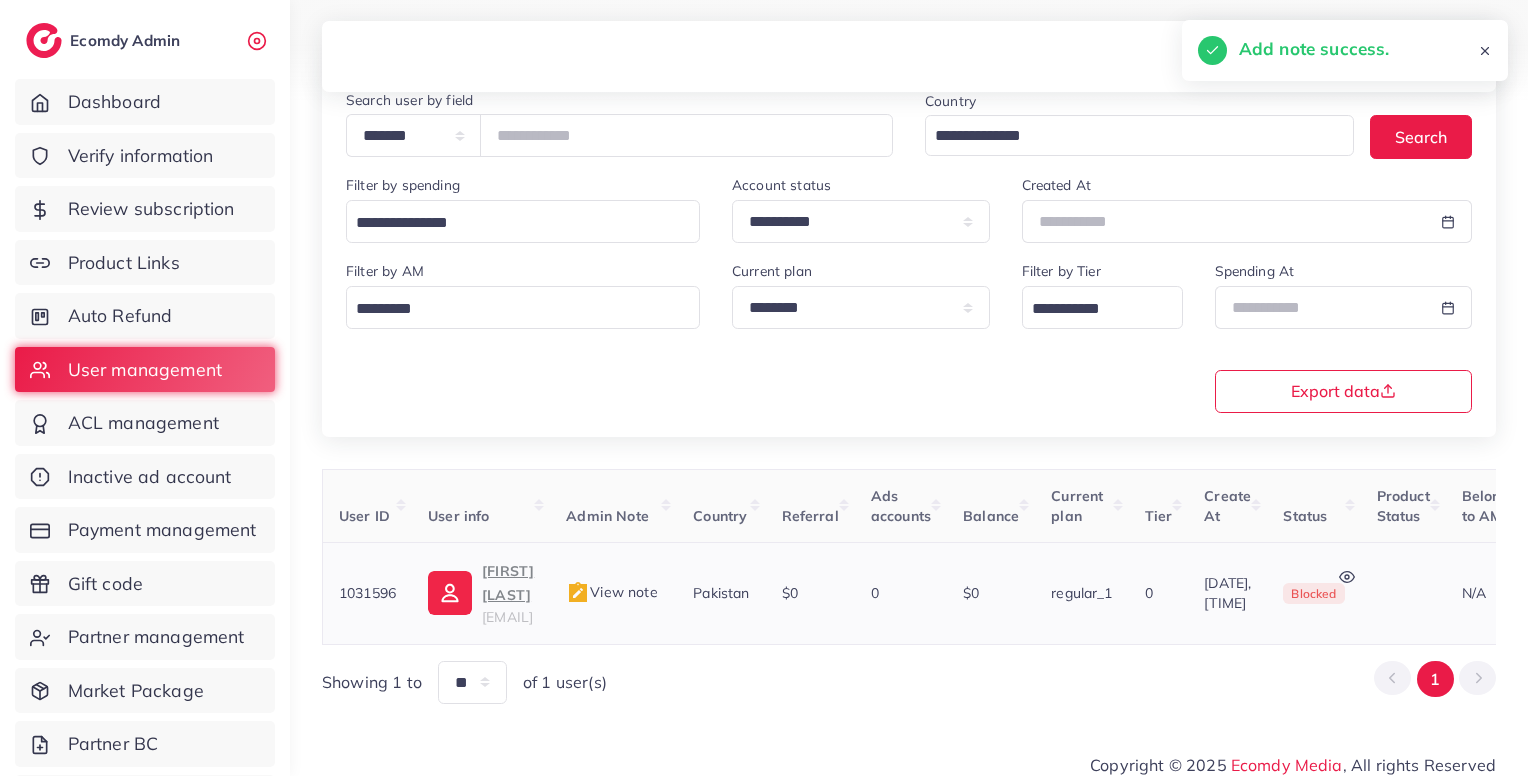 click on "View note" at bounding box center [611, 592] 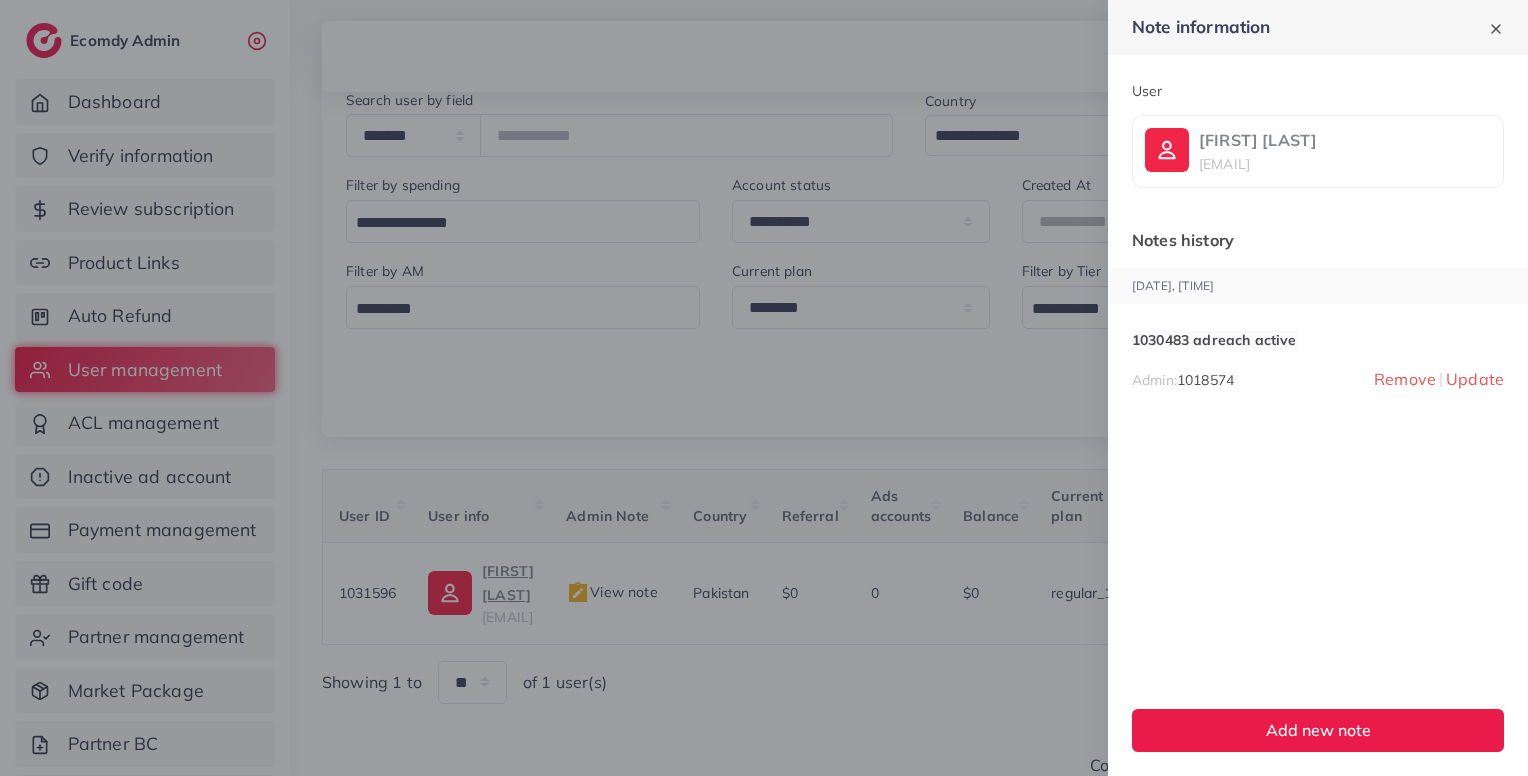 click on "Update" at bounding box center (1475, 388) 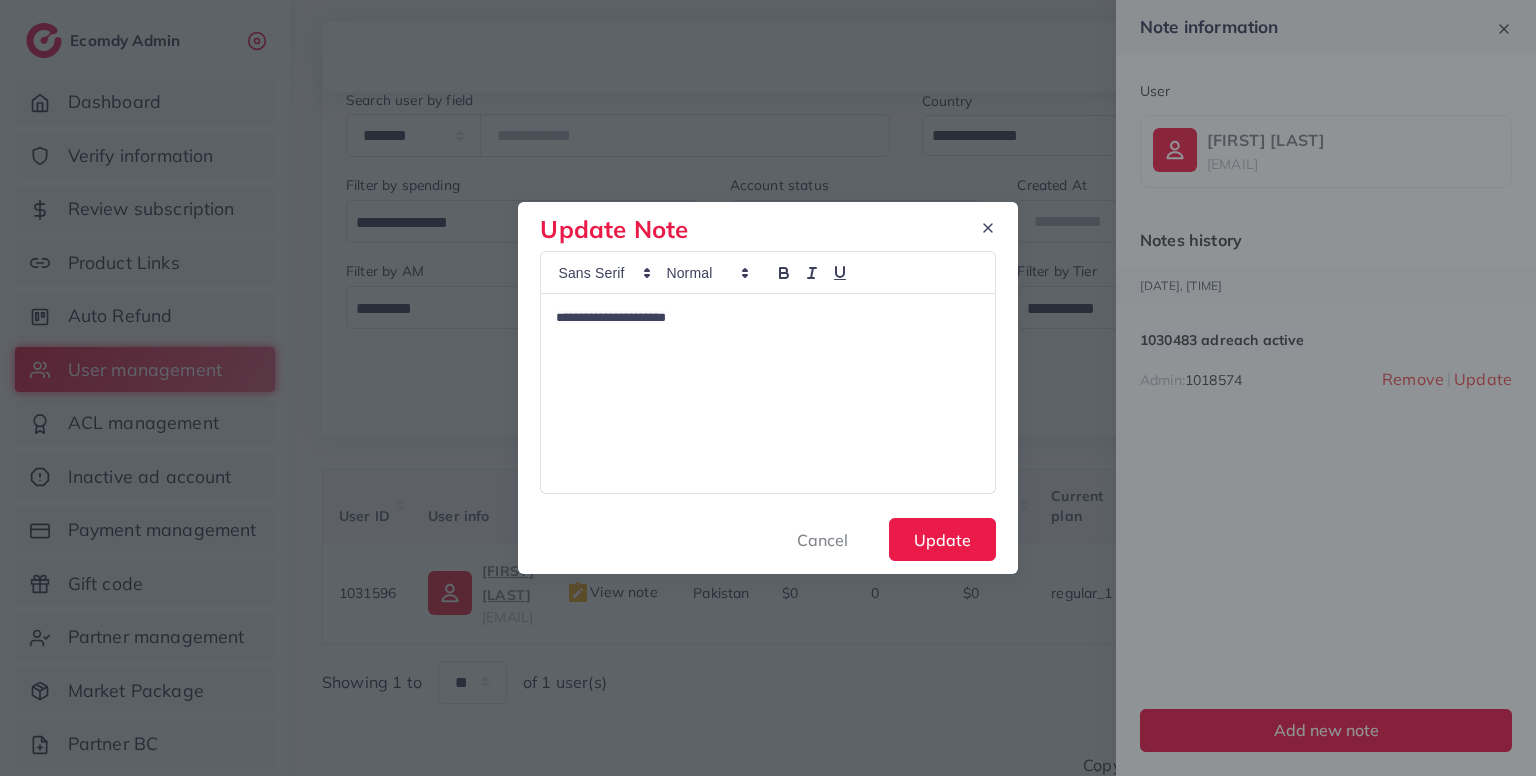 click on "**********" at bounding box center (611, 317) 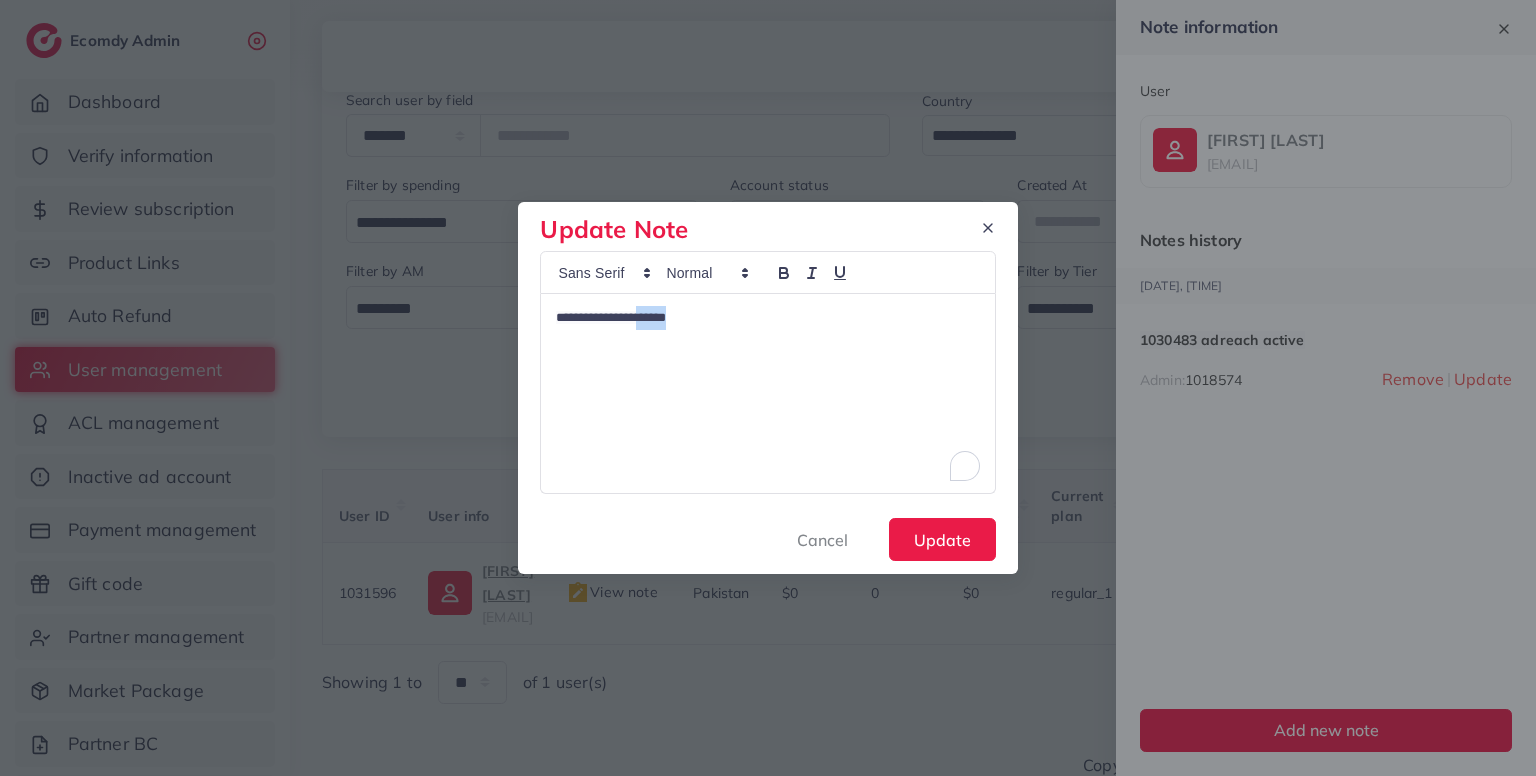 click on "**********" at bounding box center [611, 317] 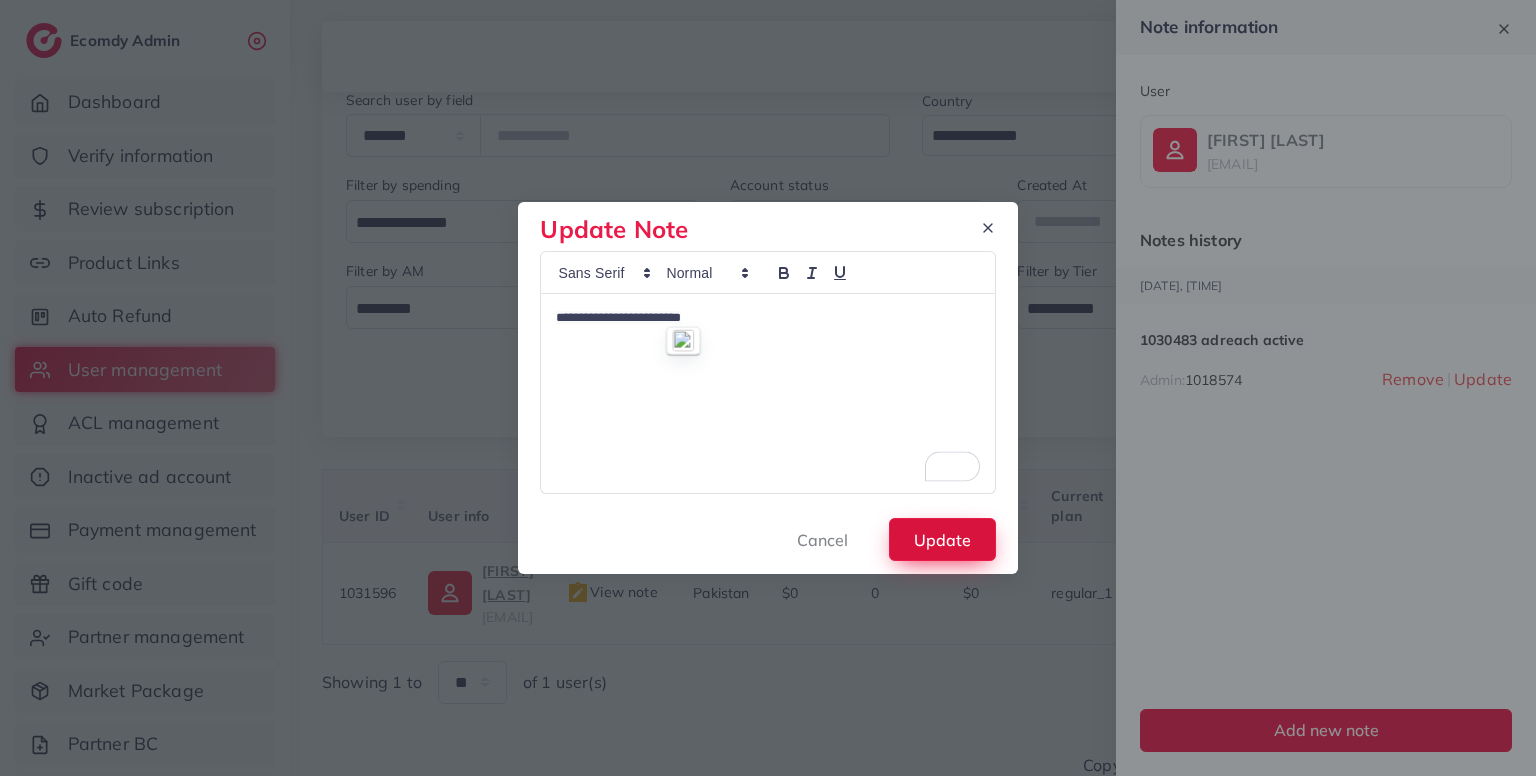 click on "Update" at bounding box center [942, 539] 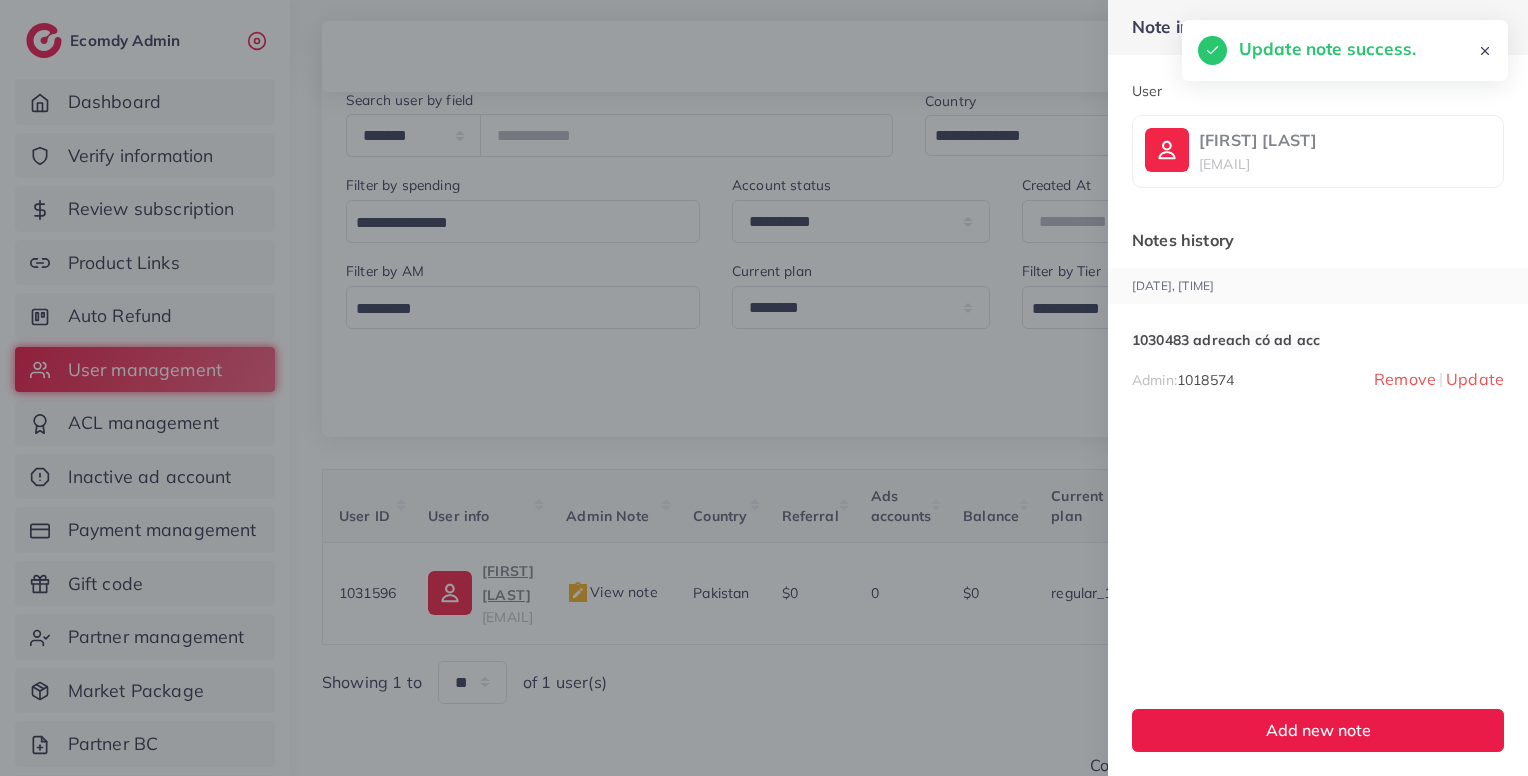 click at bounding box center [764, 388] 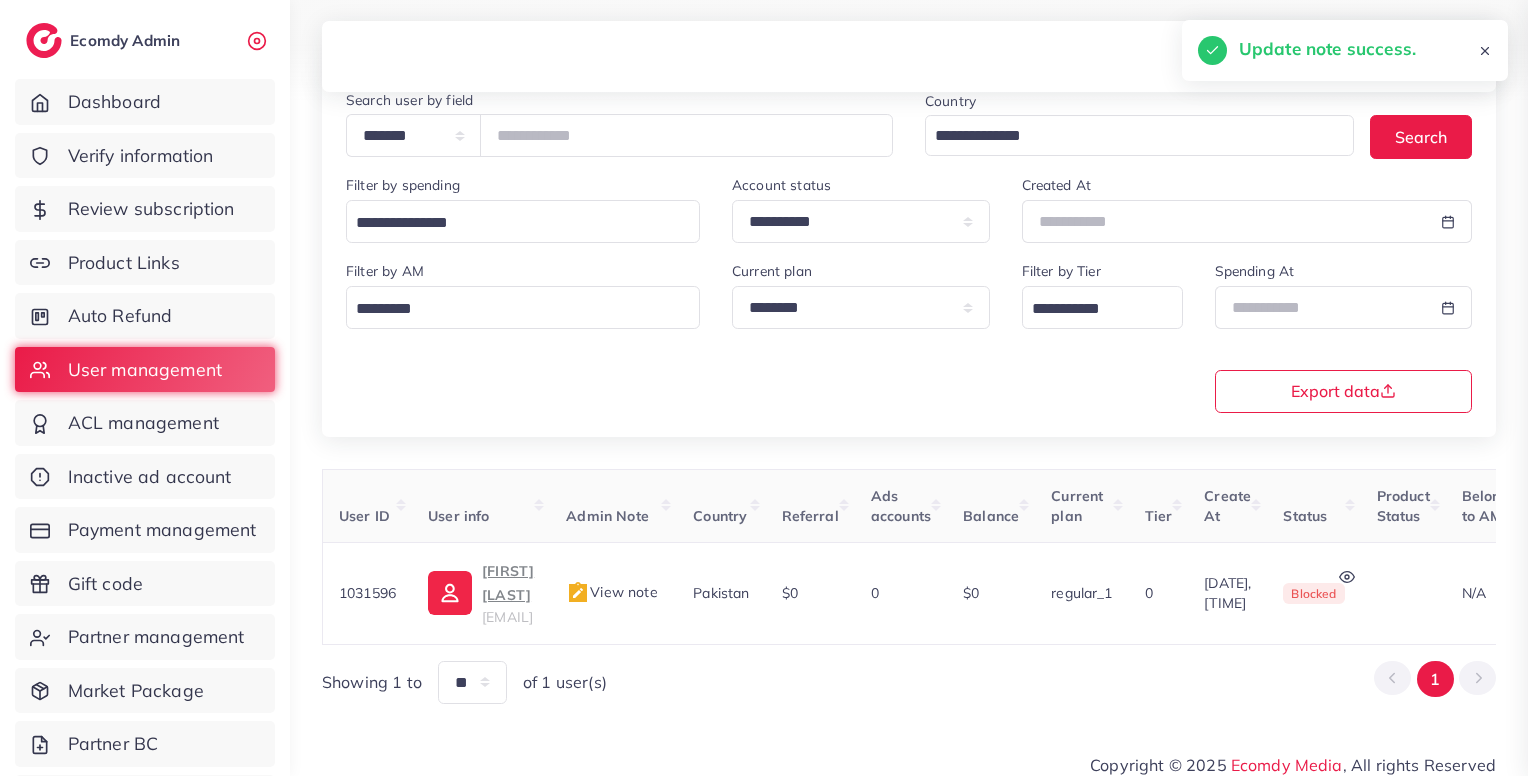 click on "**********" at bounding box center [909, 349] 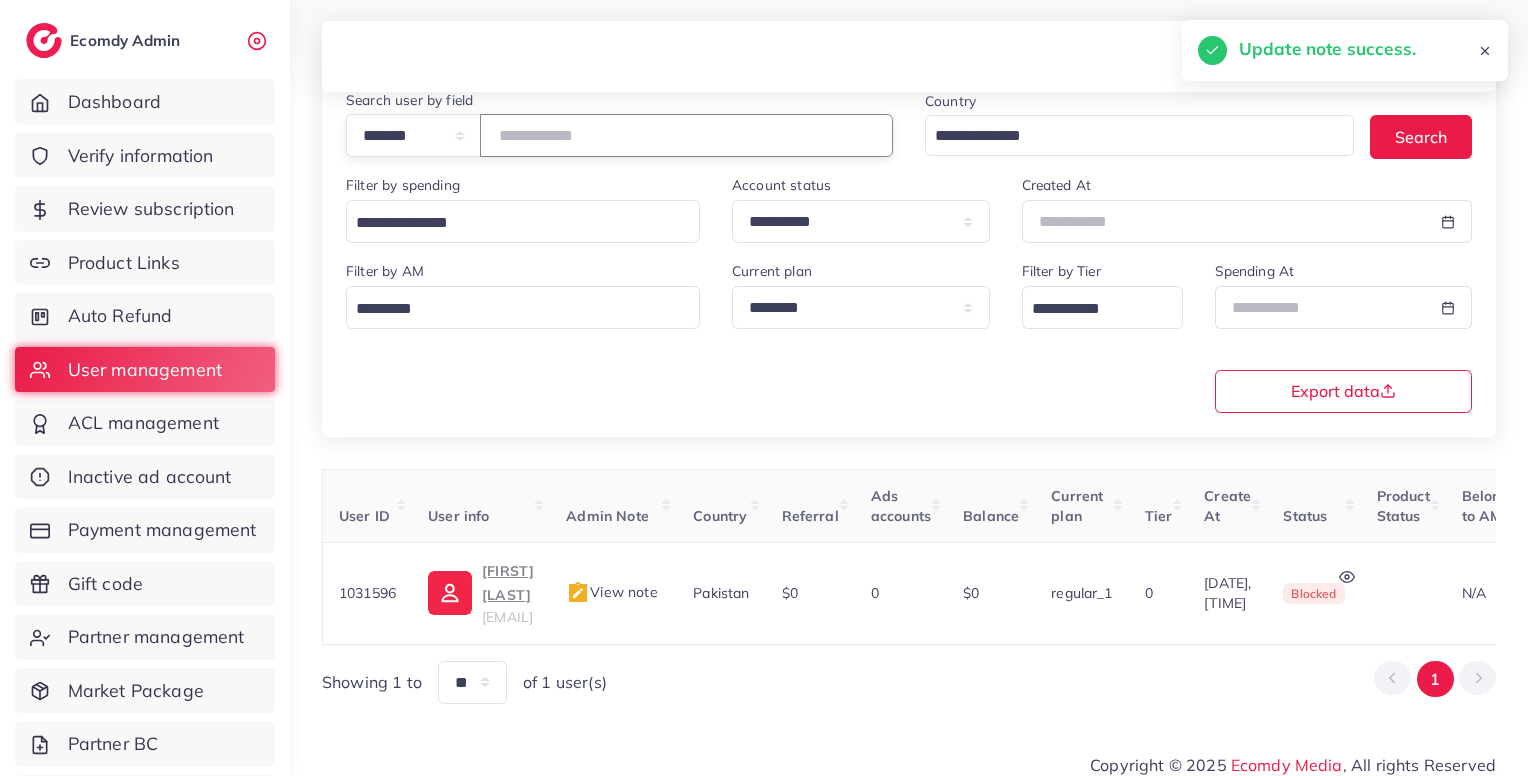 paste 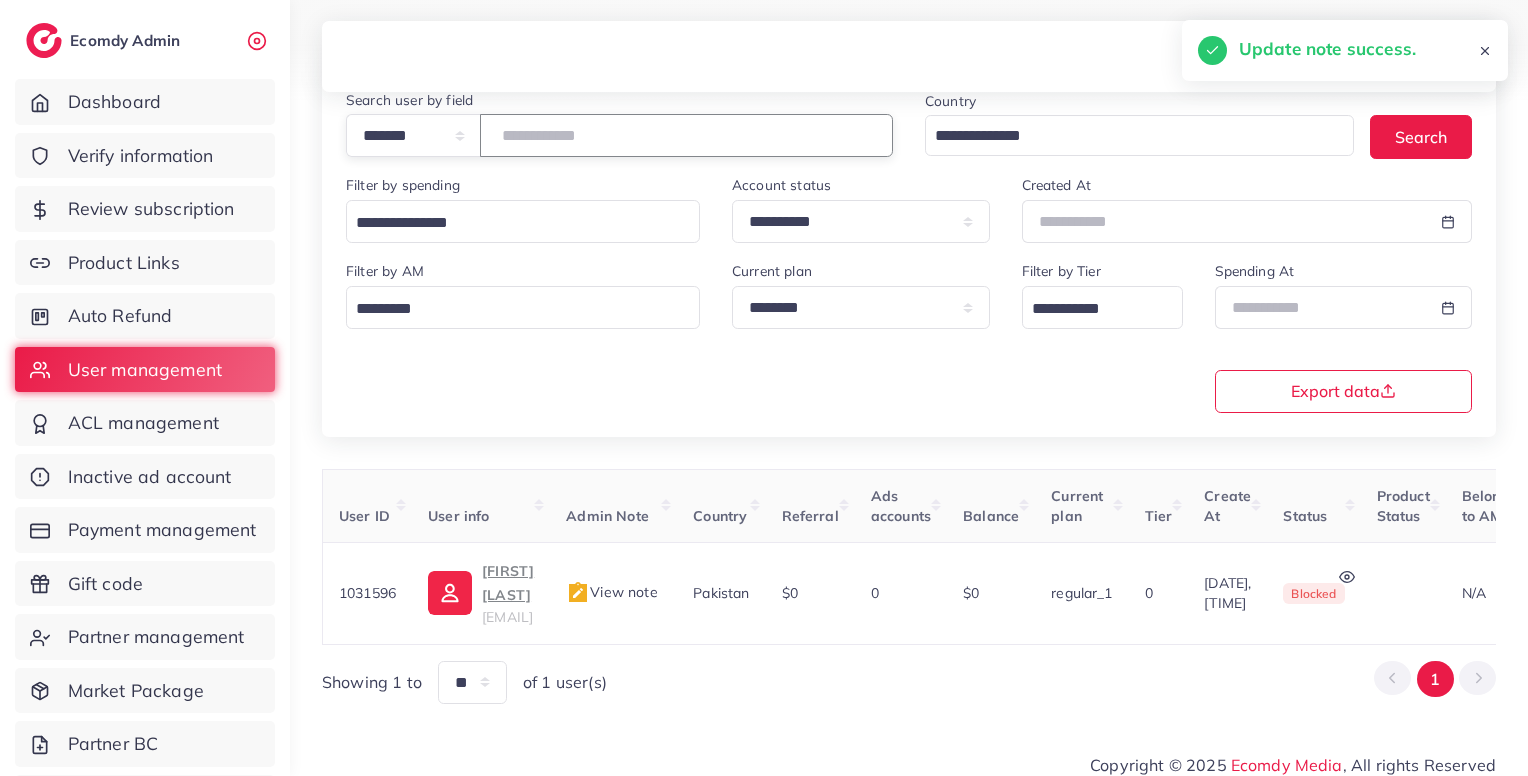 click on "*******" at bounding box center (686, 135) 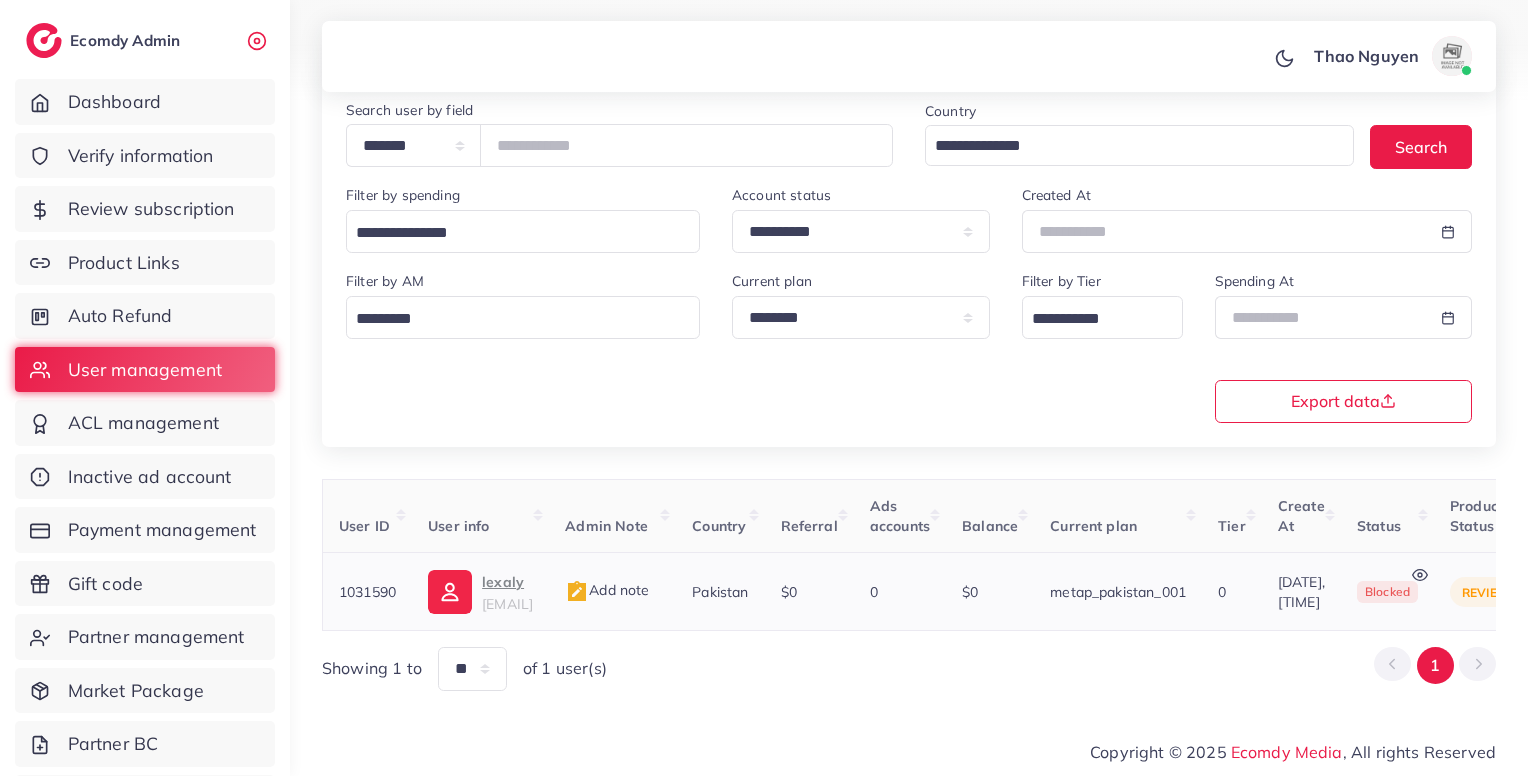 click on "lexaly" at bounding box center (507, 582) 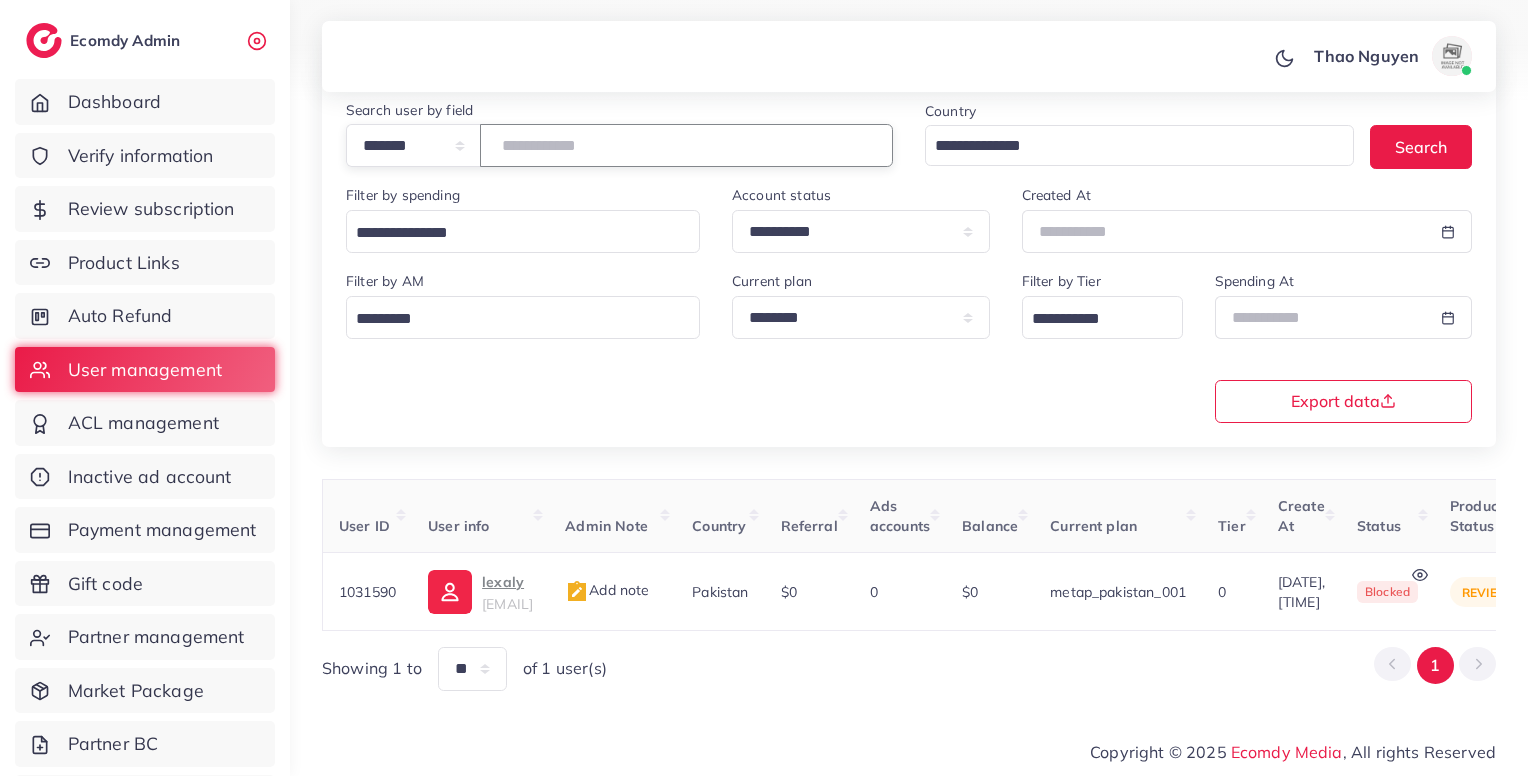 click on "*******" at bounding box center (686, 145) 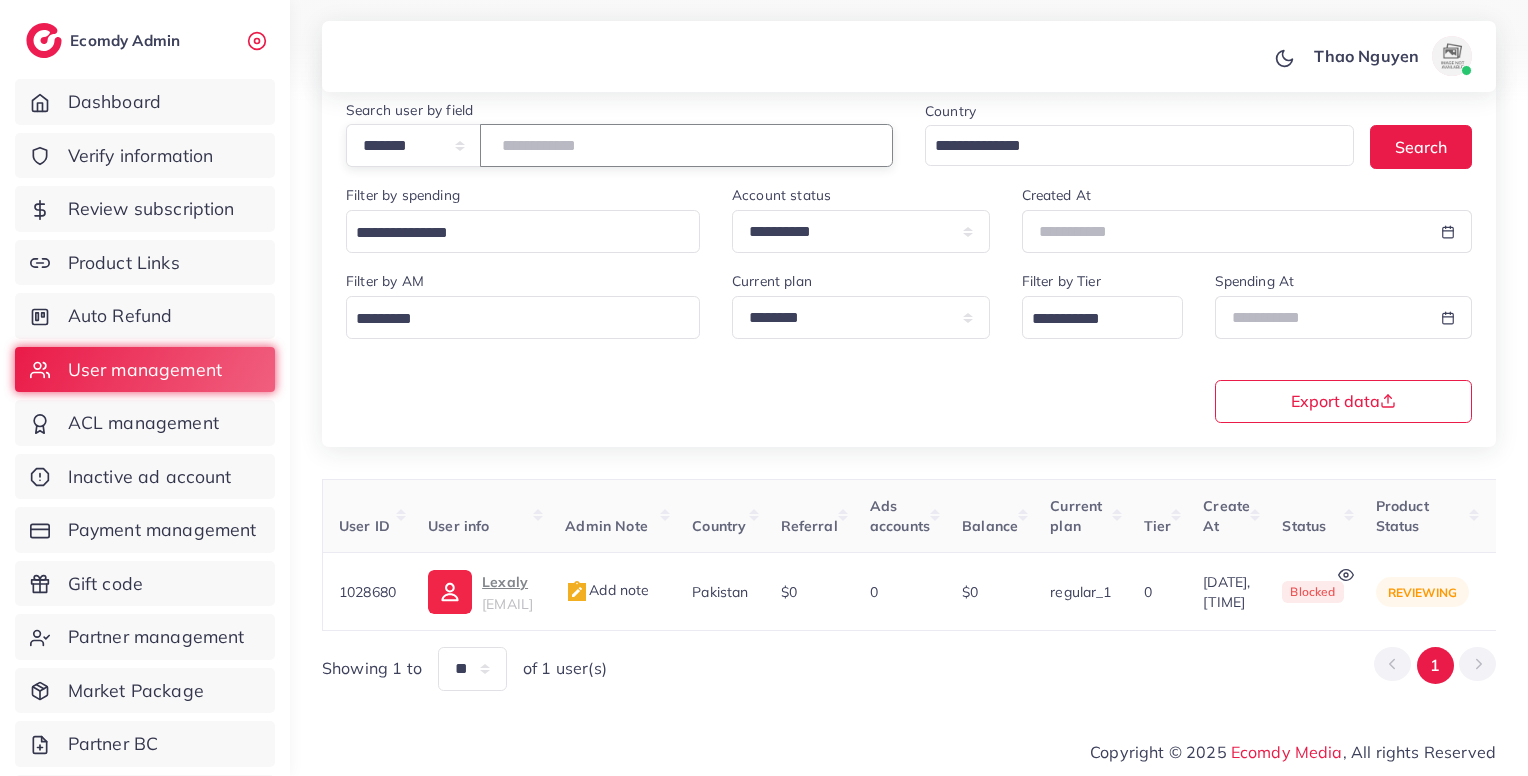 click on "*******" at bounding box center (686, 145) 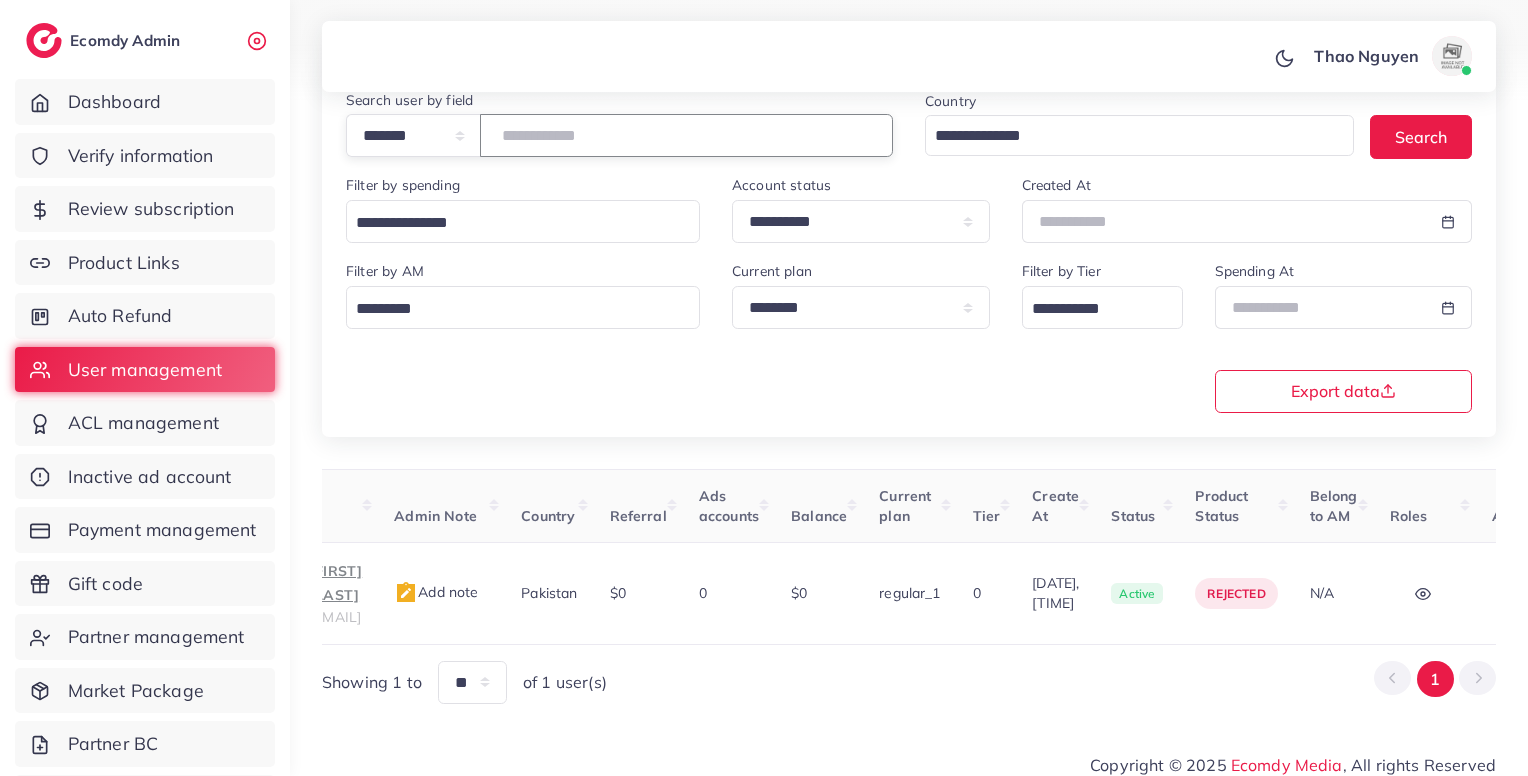 scroll, scrollTop: 0, scrollLeft: 0, axis: both 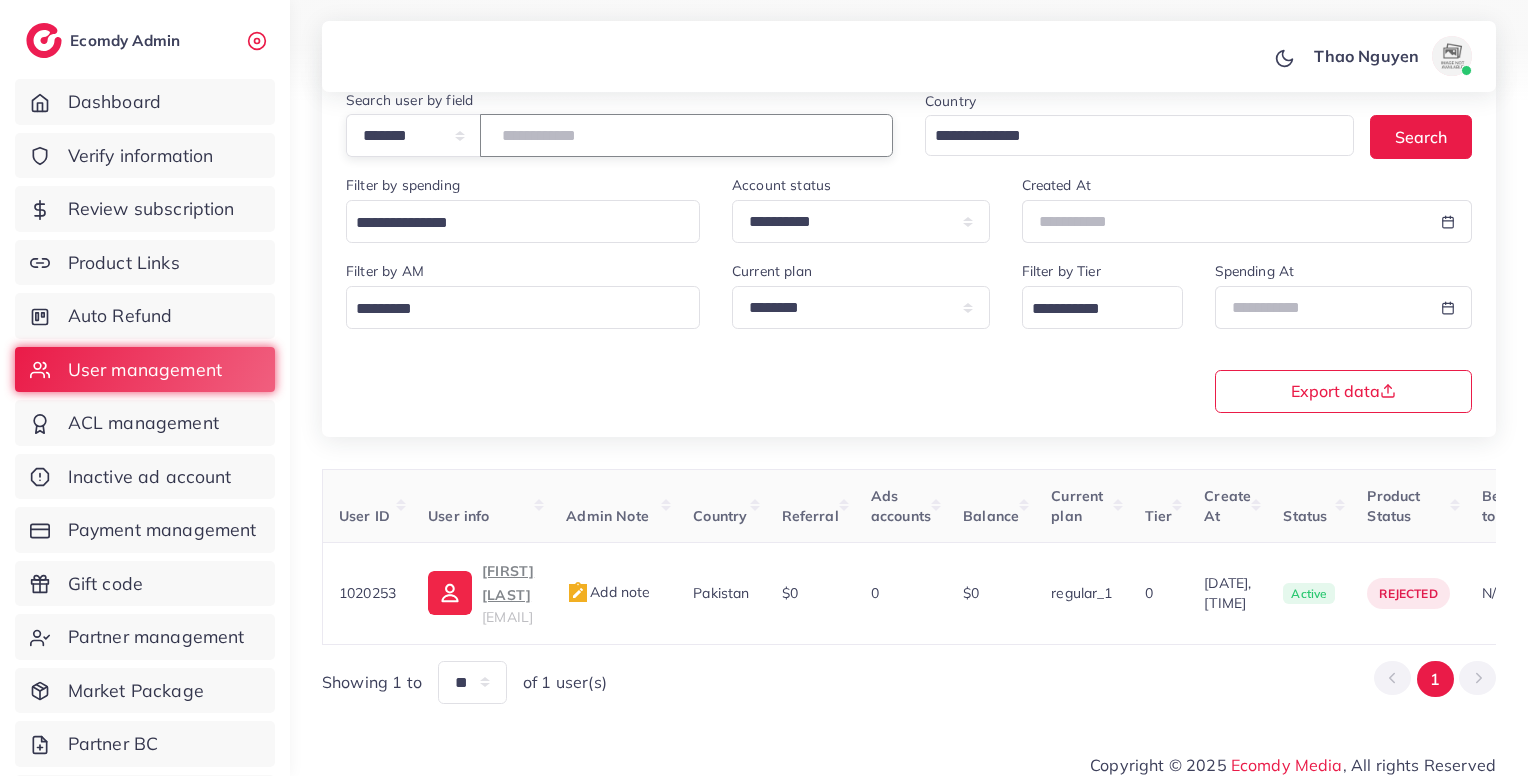 click on "*******" at bounding box center (686, 135) 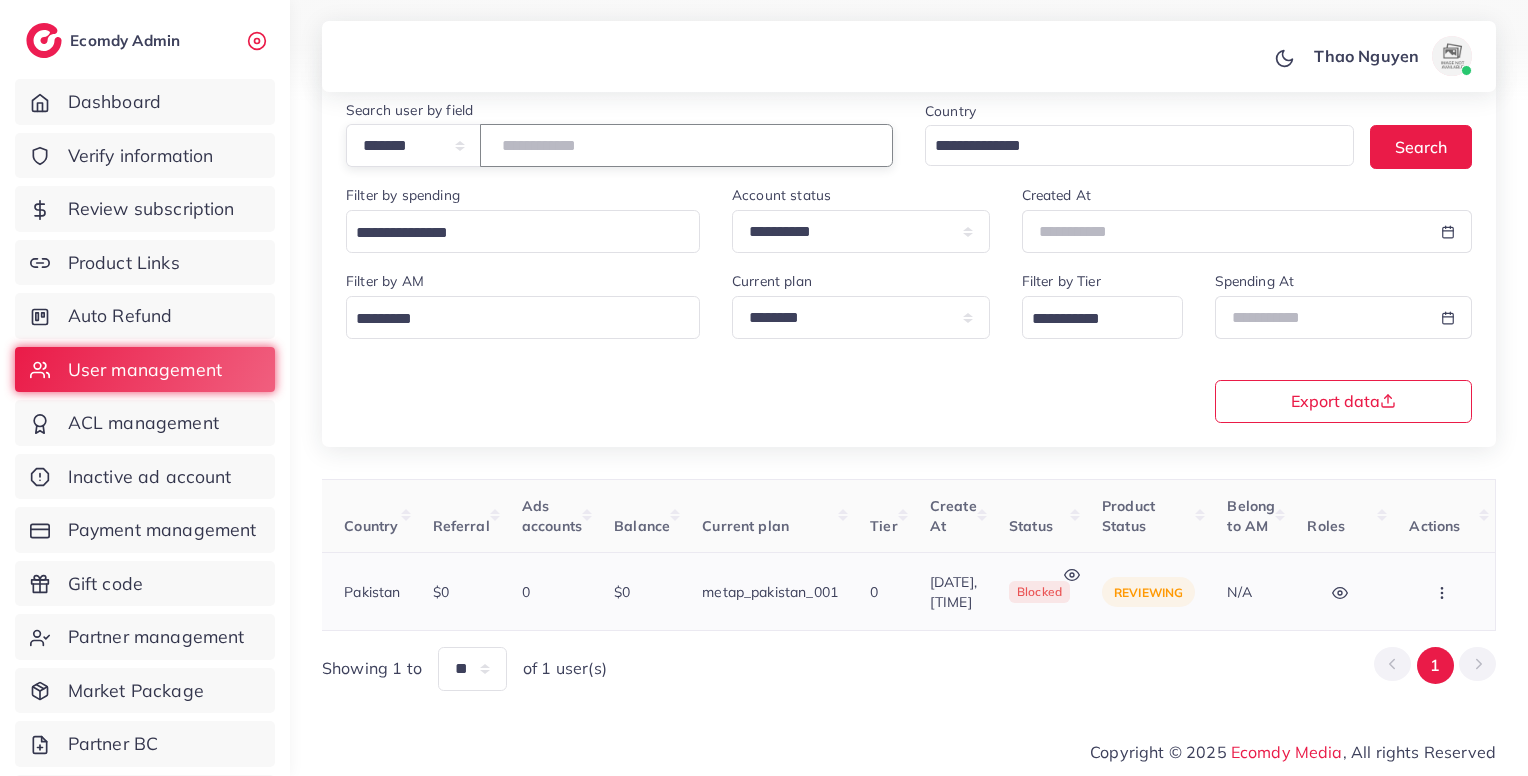 scroll, scrollTop: 0, scrollLeft: 532, axis: horizontal 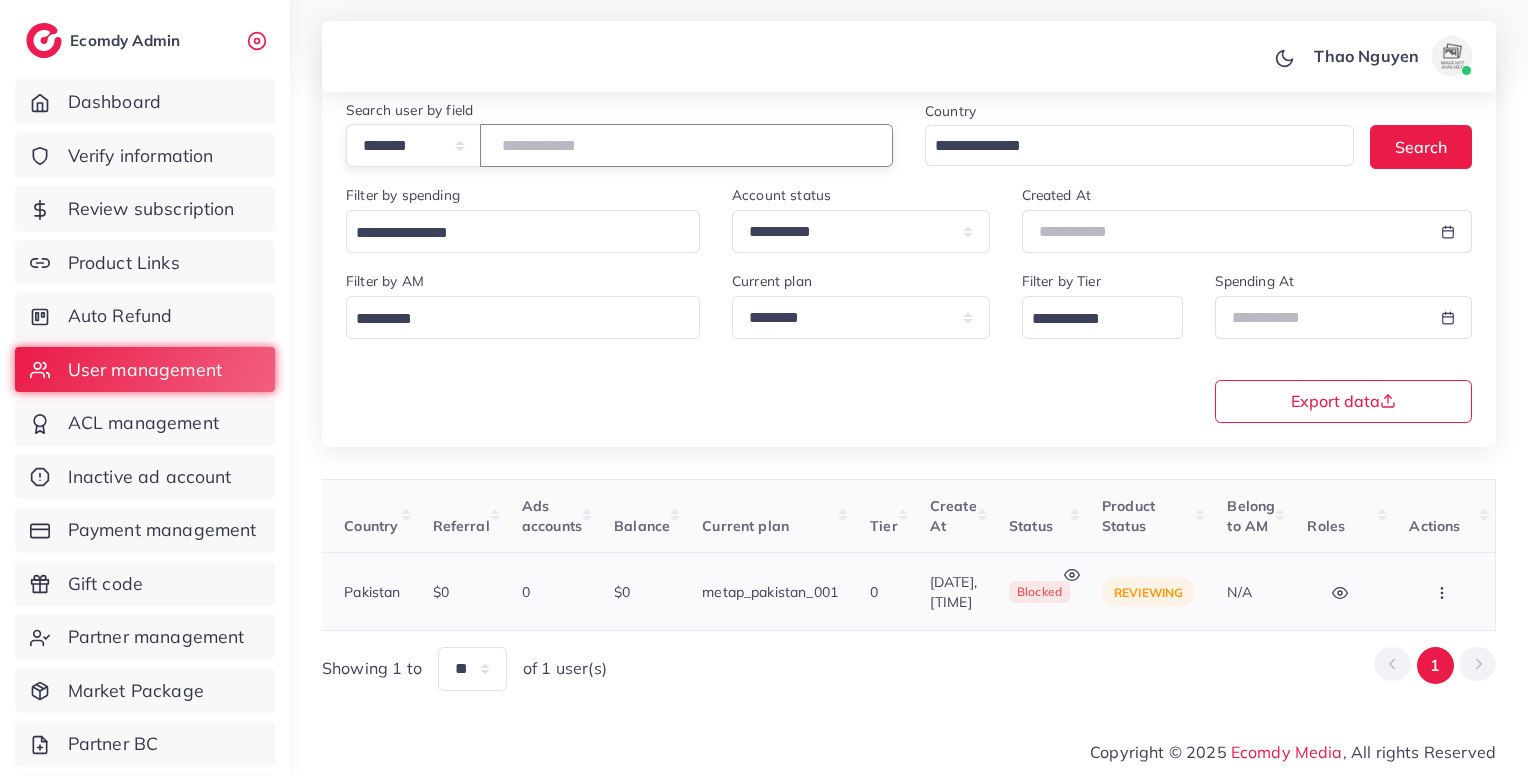 type on "*******" 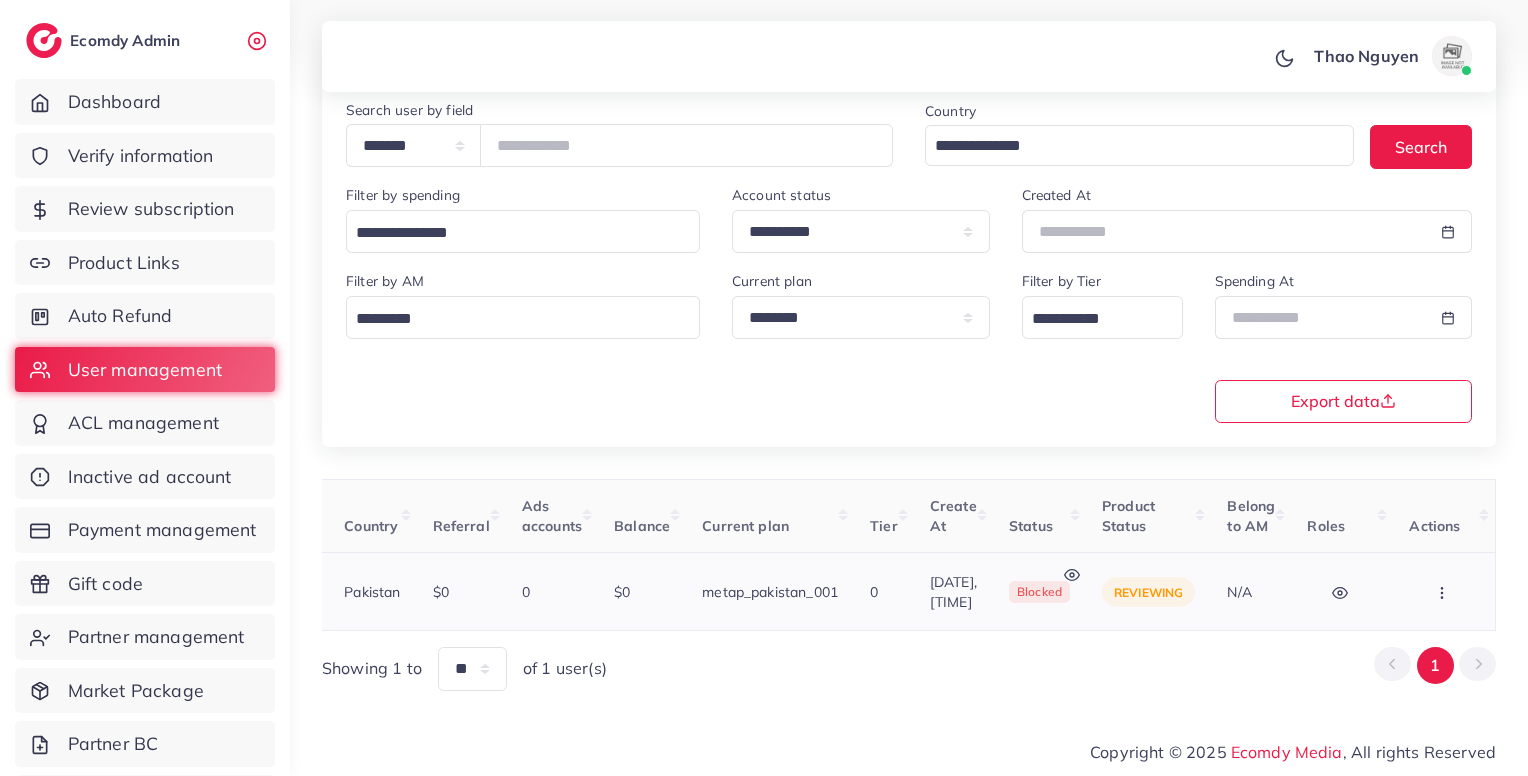 click 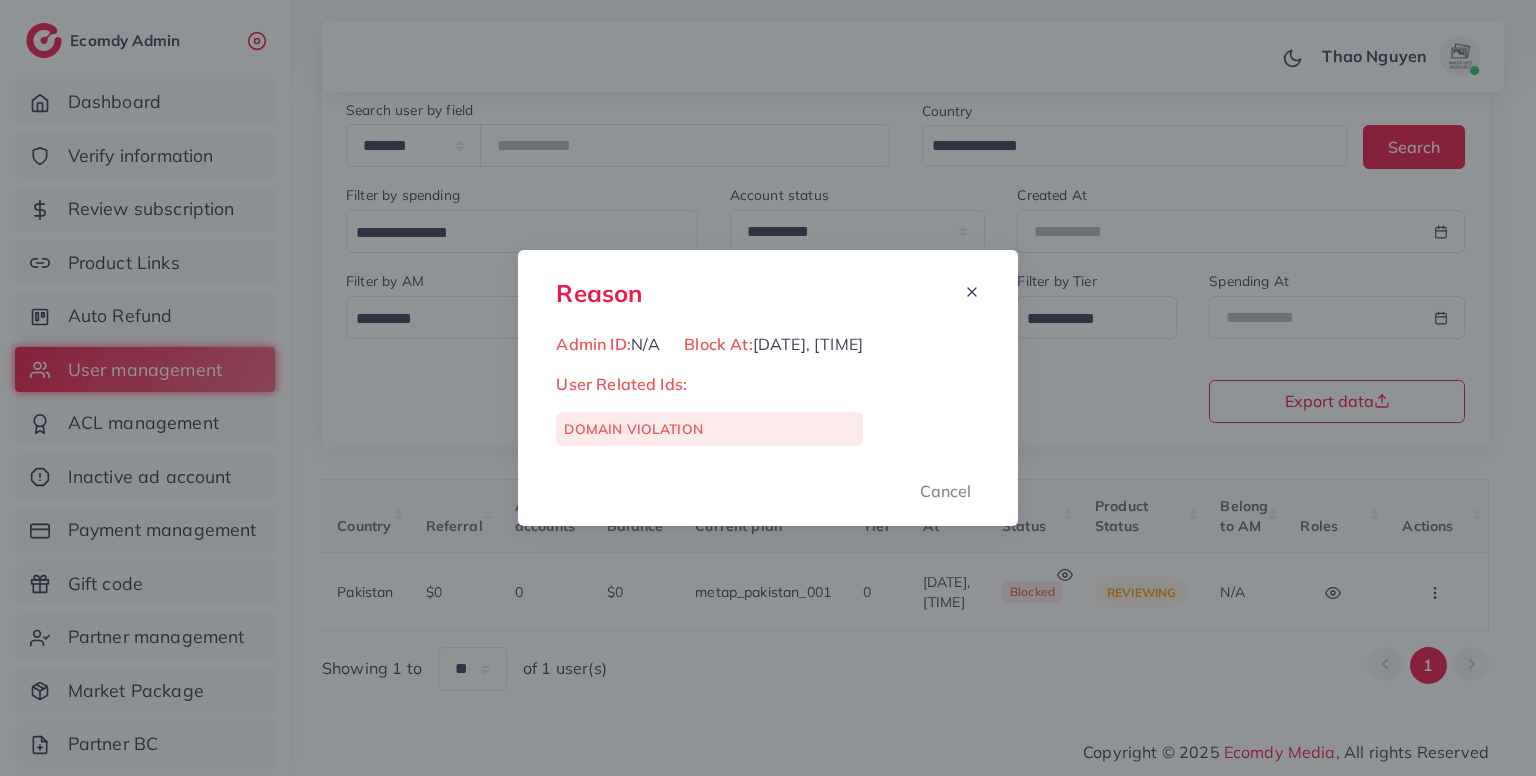 click on "Reason  Admin ID:  N/A  Block At:  05/08/2025, 18:29:32  User Related Ids:     DOMAIN VIOLATION   Cancel" at bounding box center [768, 388] 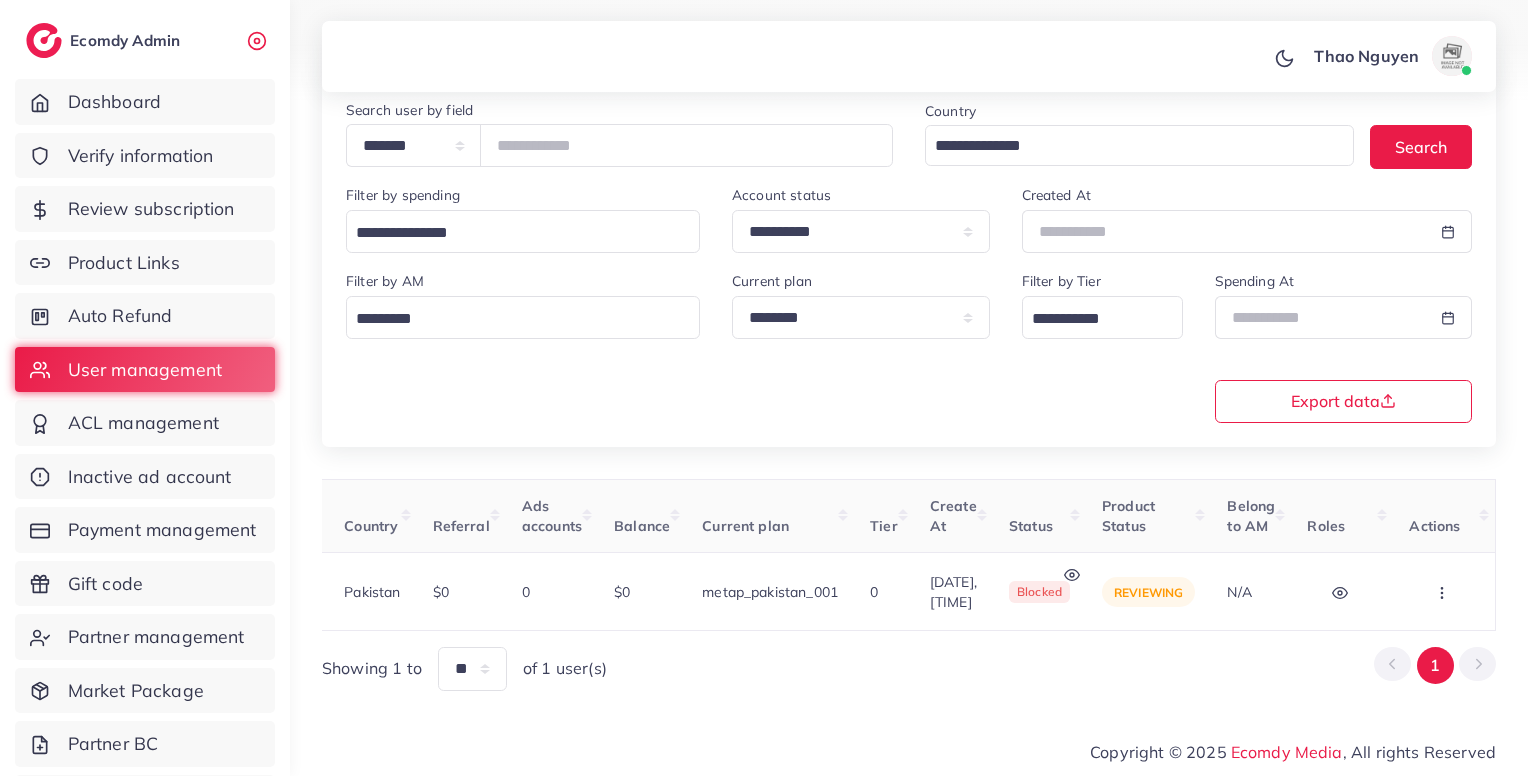 scroll, scrollTop: 0, scrollLeft: 0, axis: both 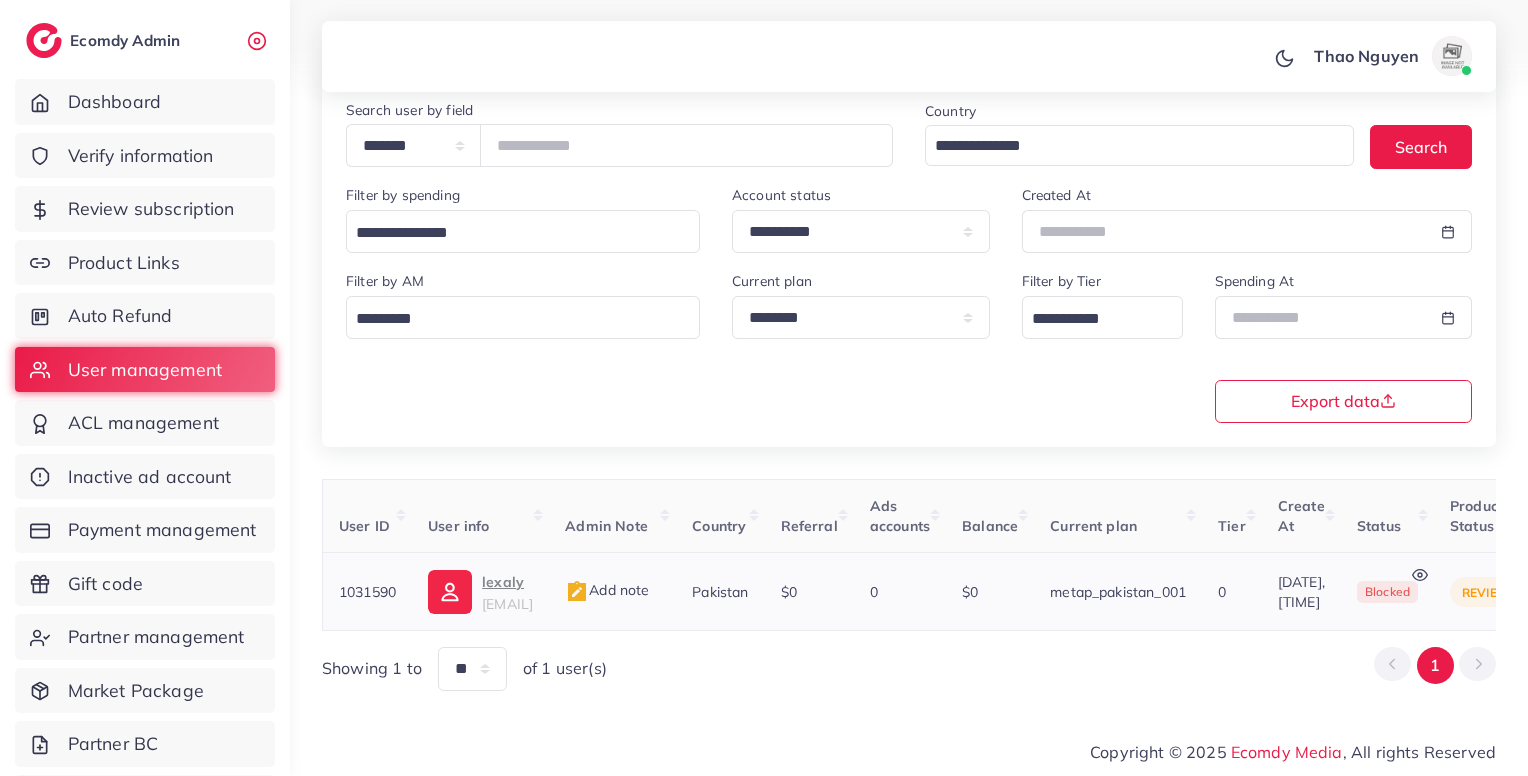 click on "lexaly" at bounding box center (507, 582) 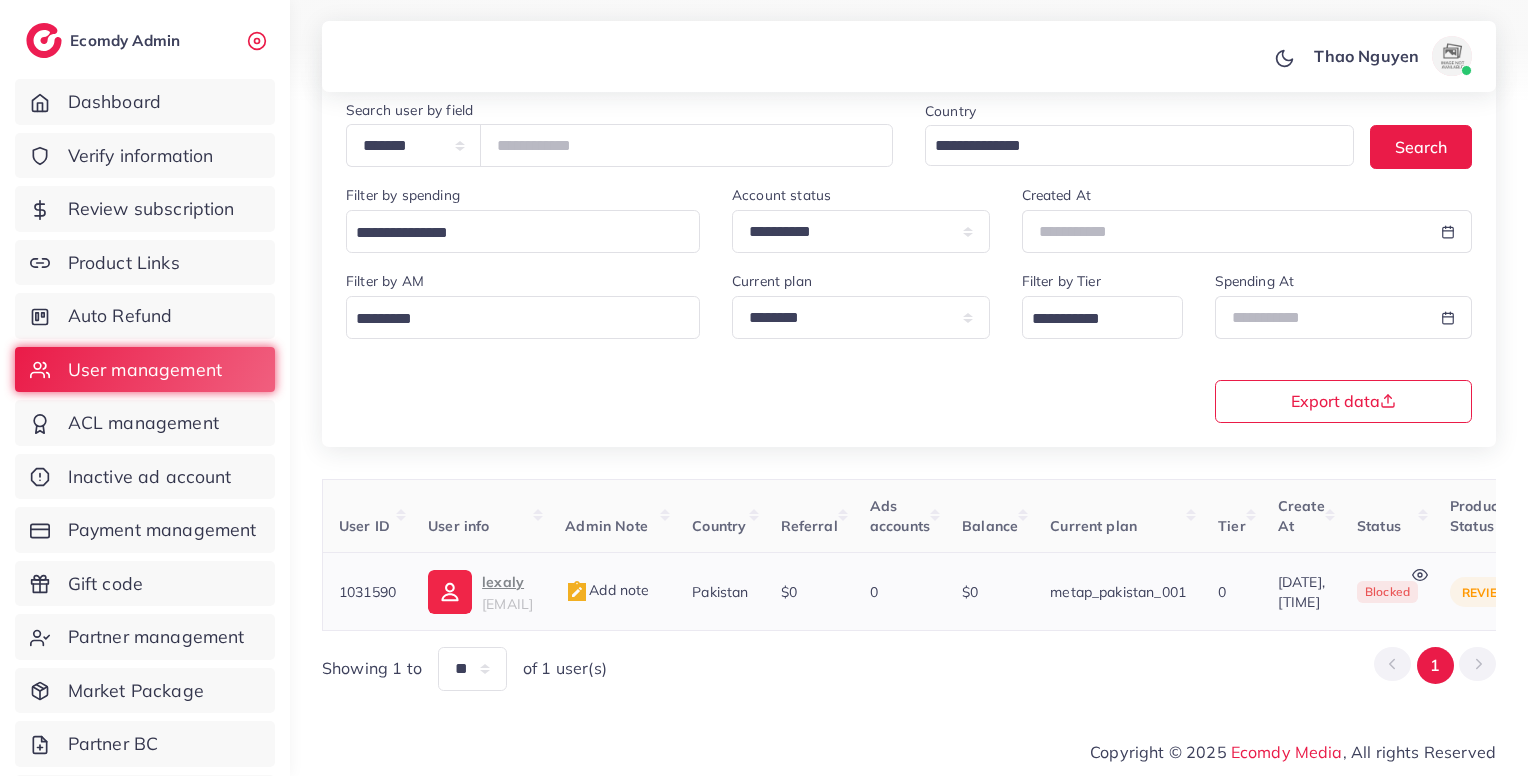 click on "Add note" at bounding box center (607, 590) 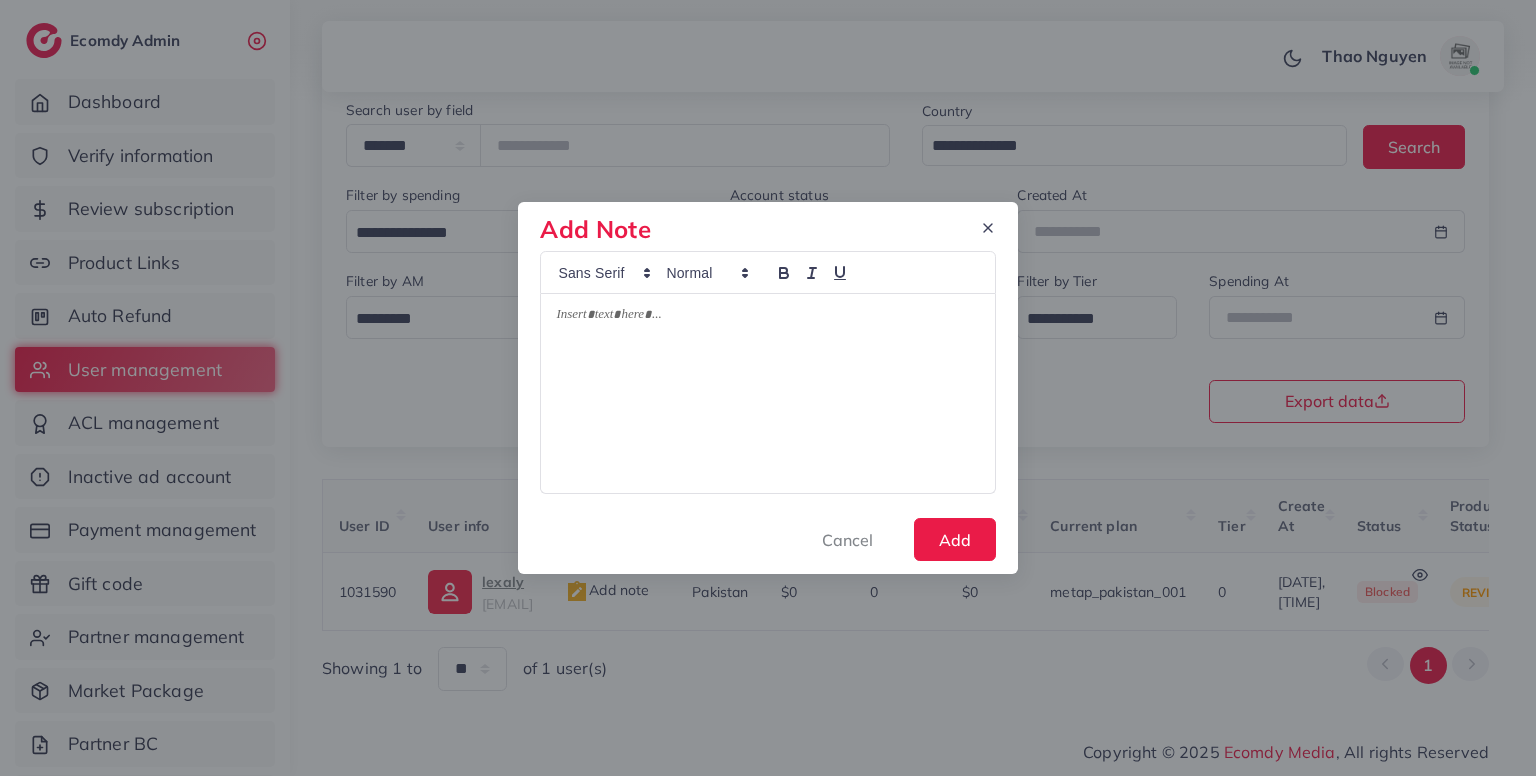 type 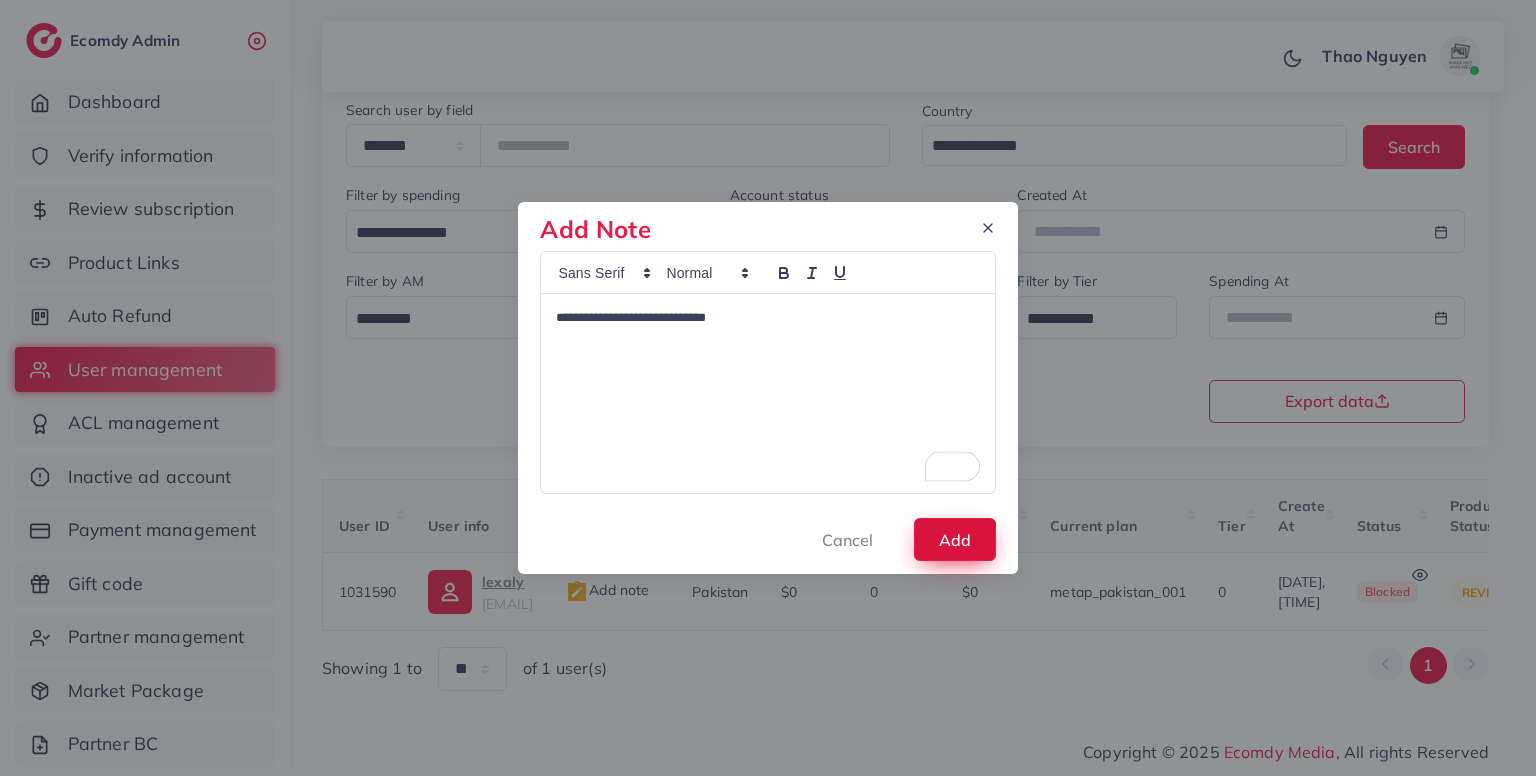 click on "Add" at bounding box center (955, 539) 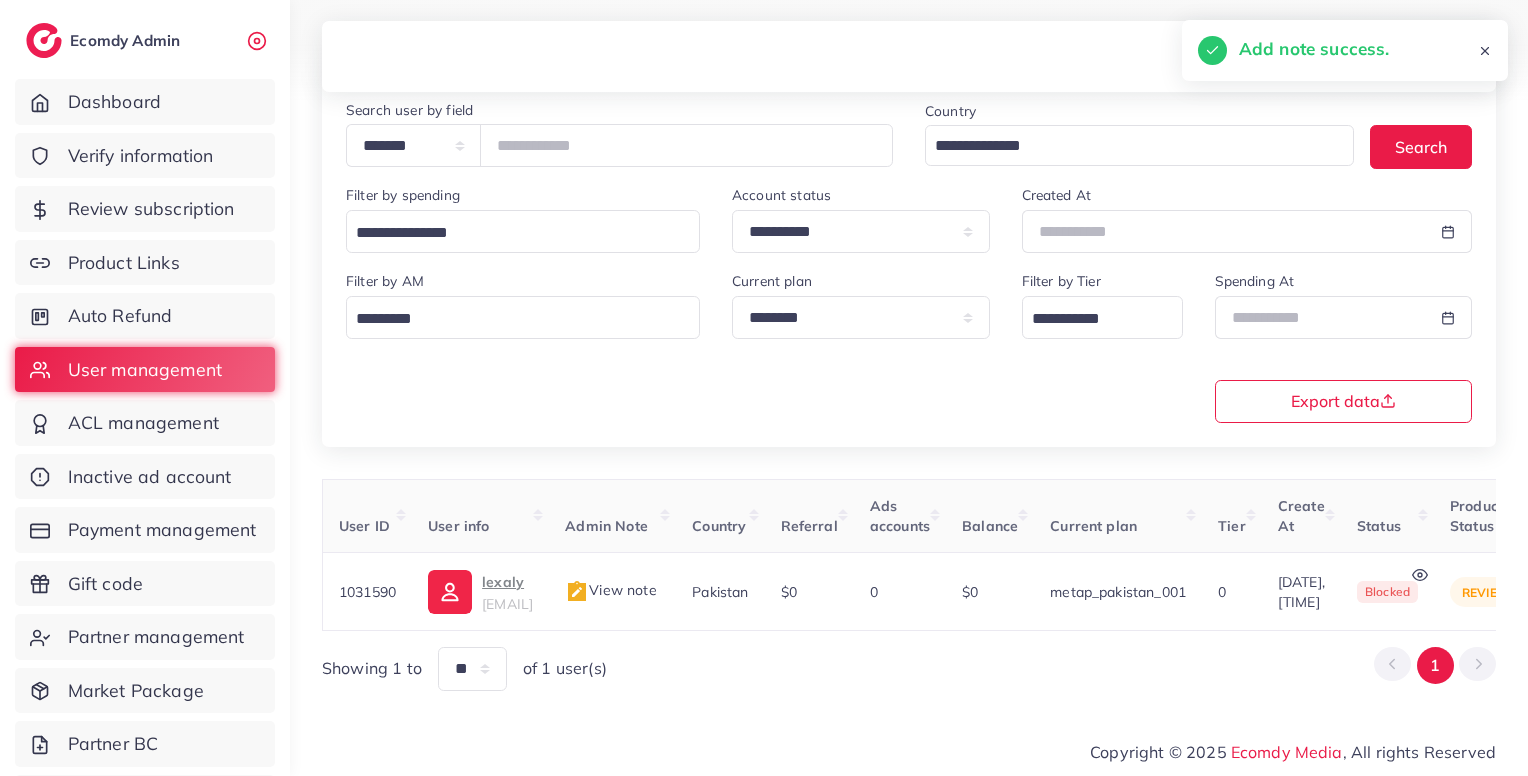 scroll, scrollTop: 0, scrollLeft: 532, axis: horizontal 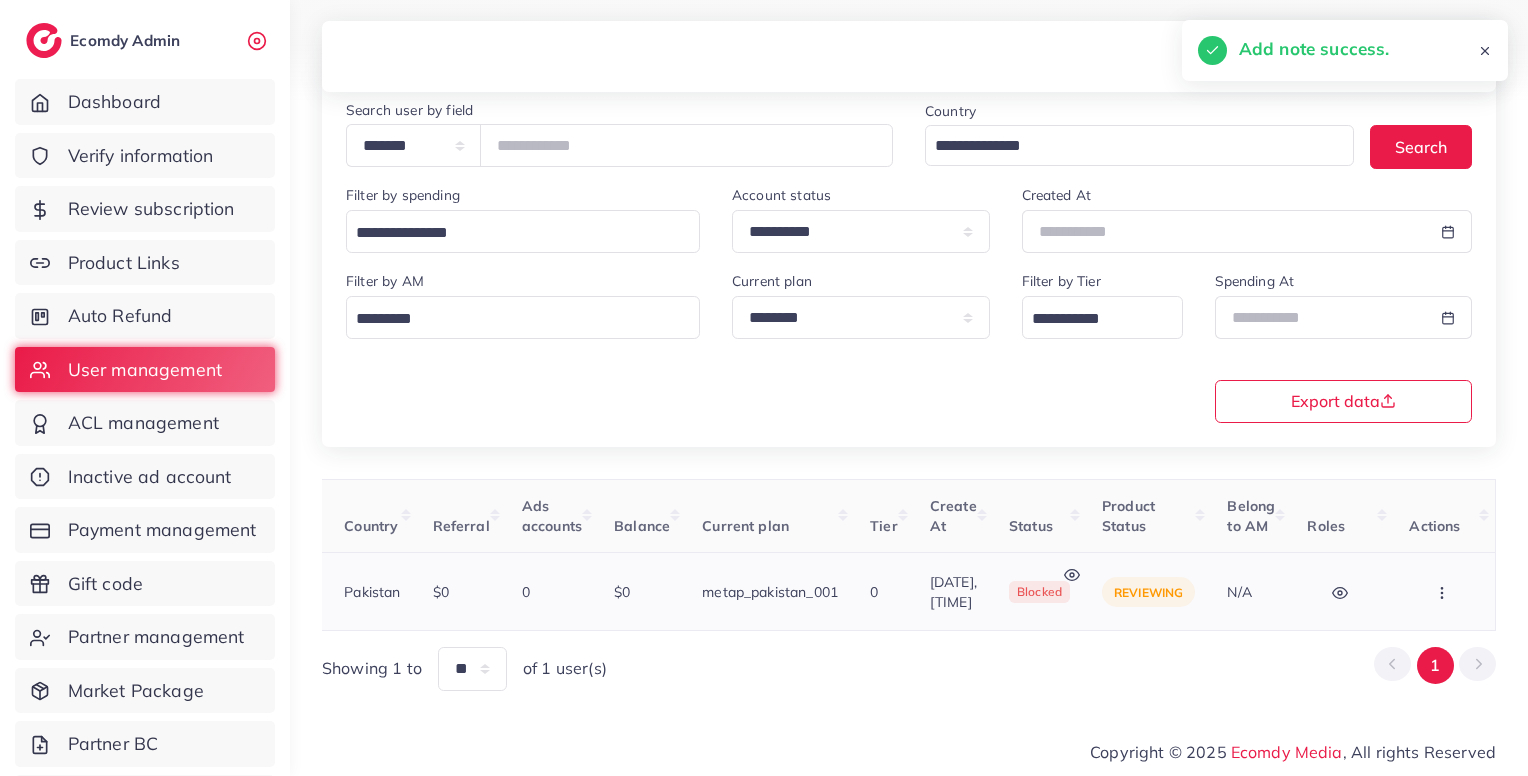 click 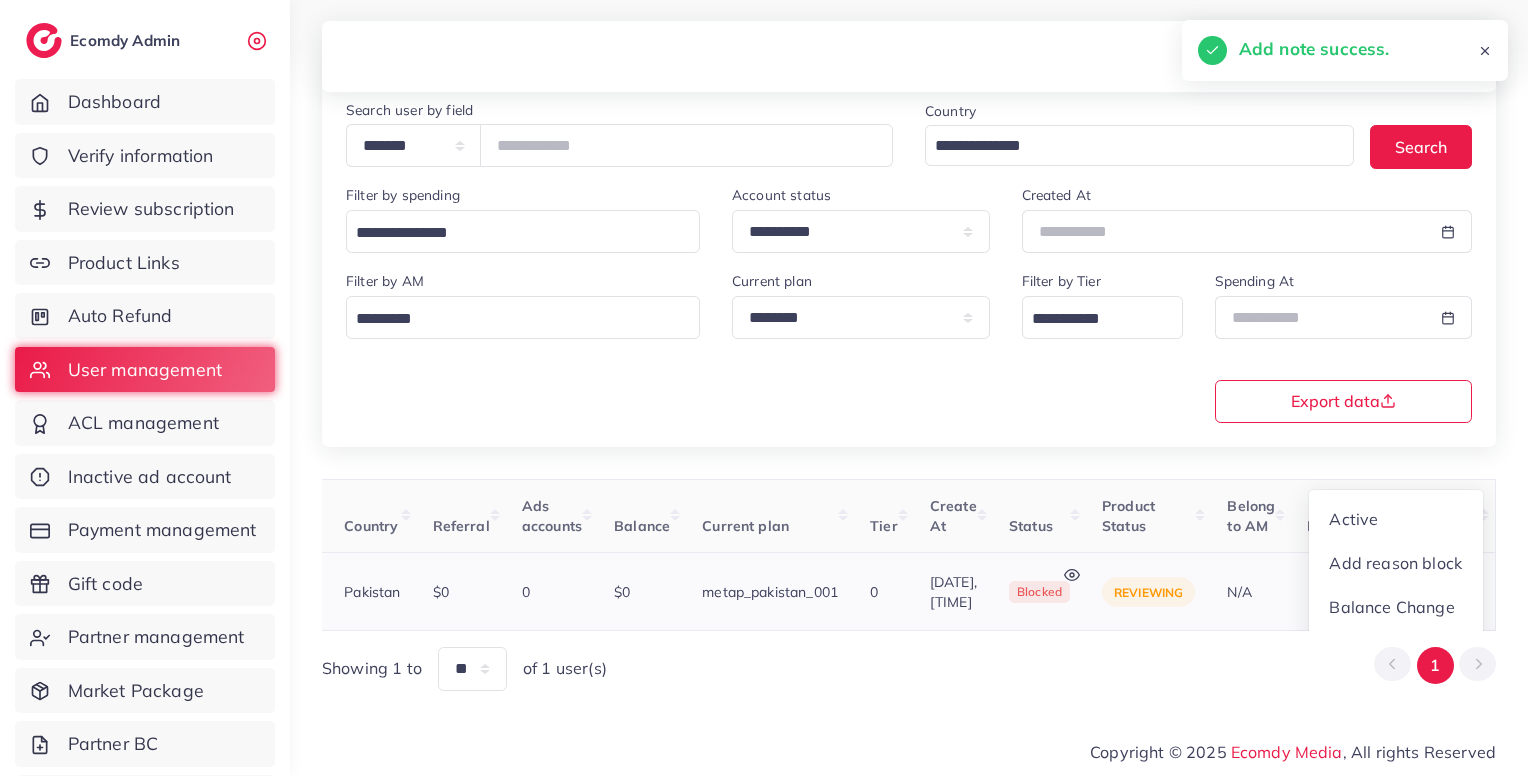 scroll, scrollTop: 5, scrollLeft: 532, axis: both 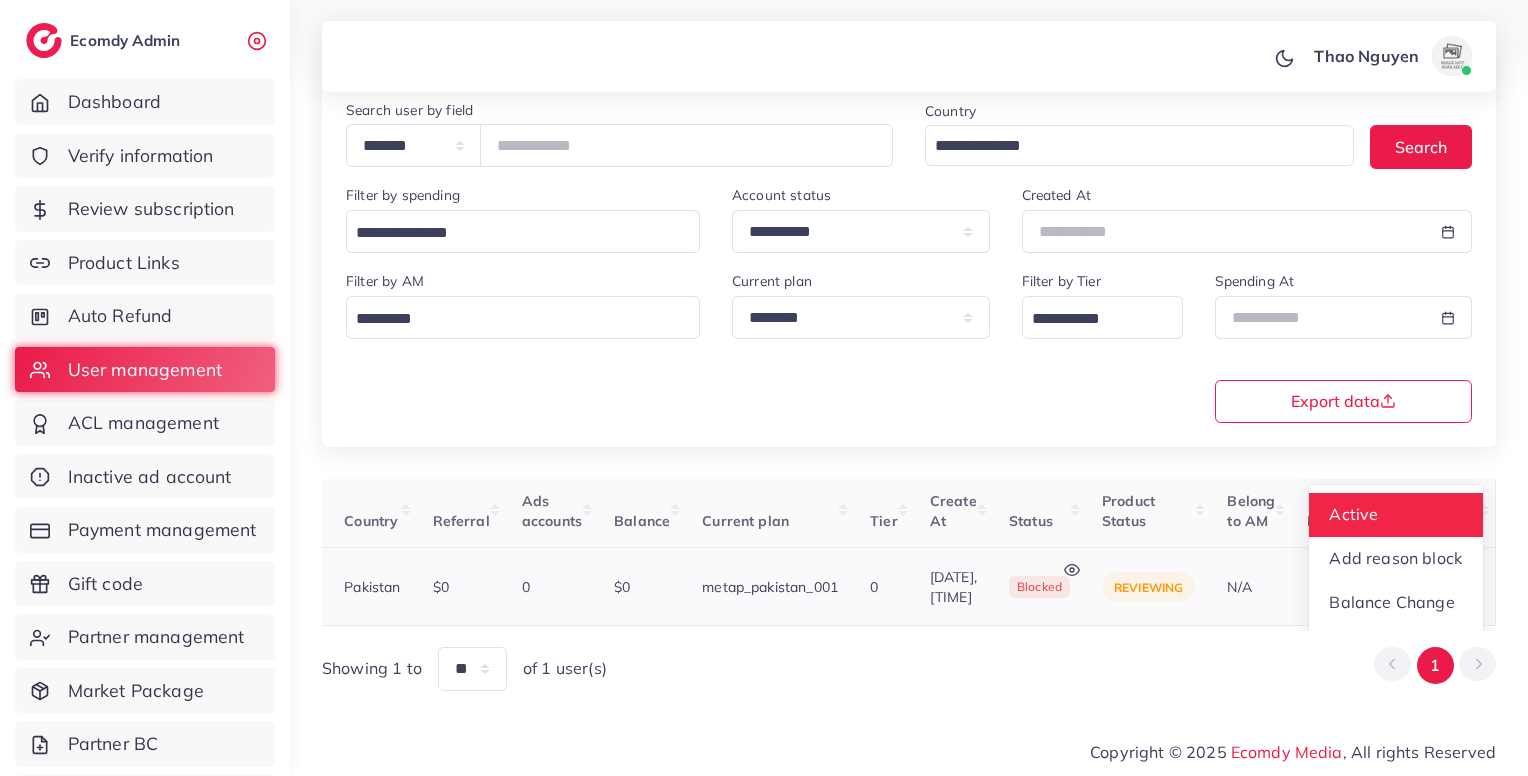 click on "Active" at bounding box center (1396, 515) 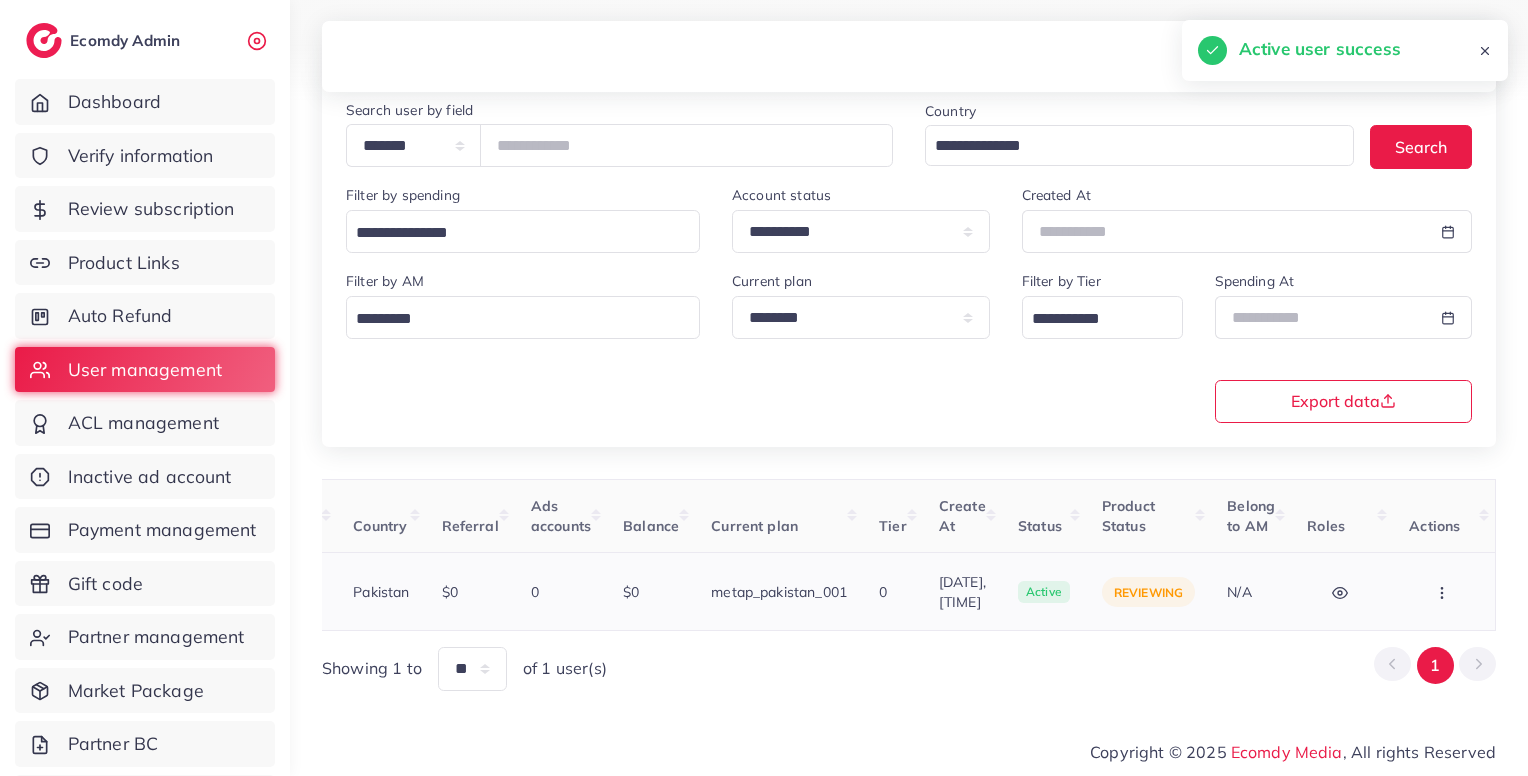 scroll, scrollTop: 0, scrollLeft: 523, axis: horizontal 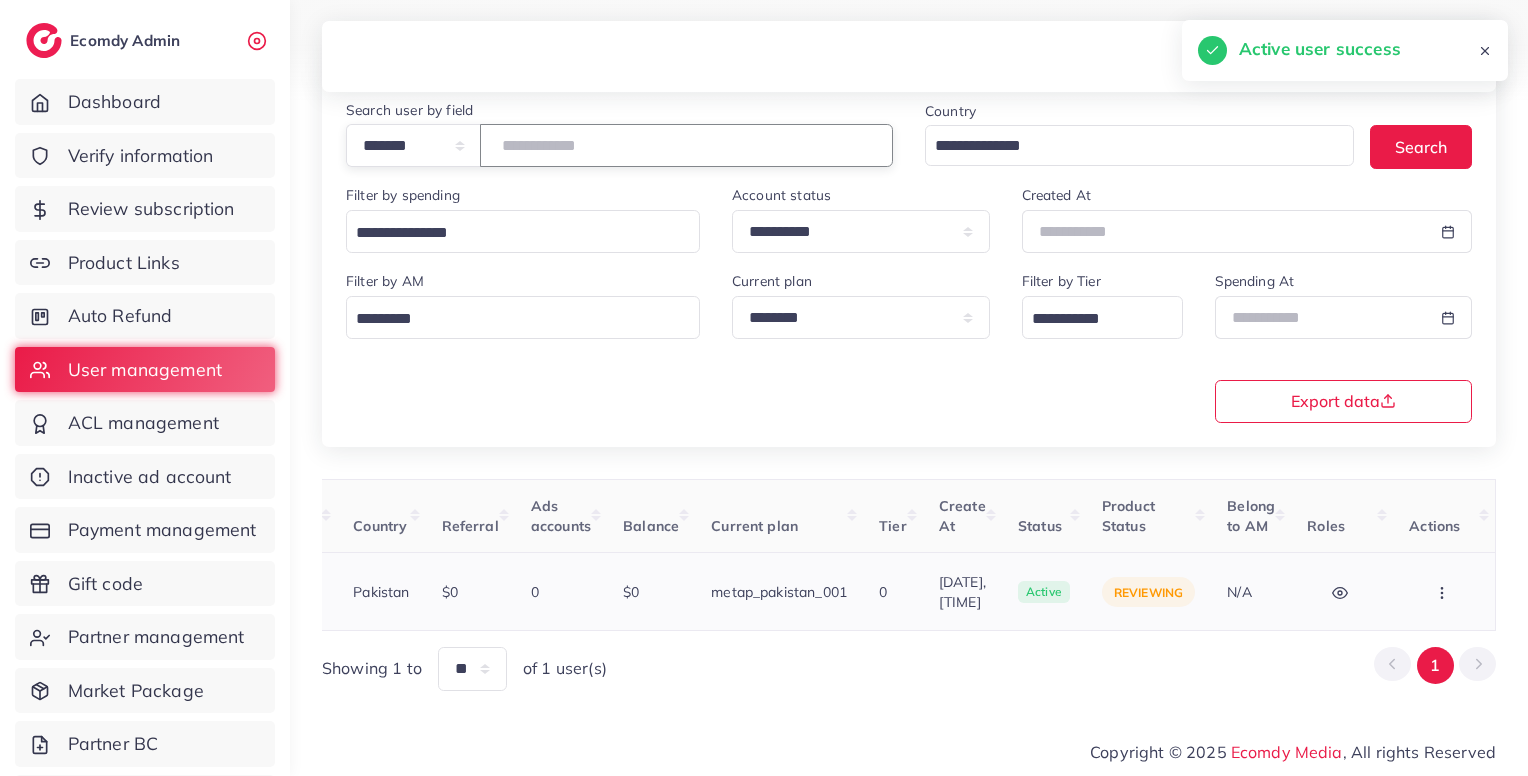 click on "*******" at bounding box center [686, 145] 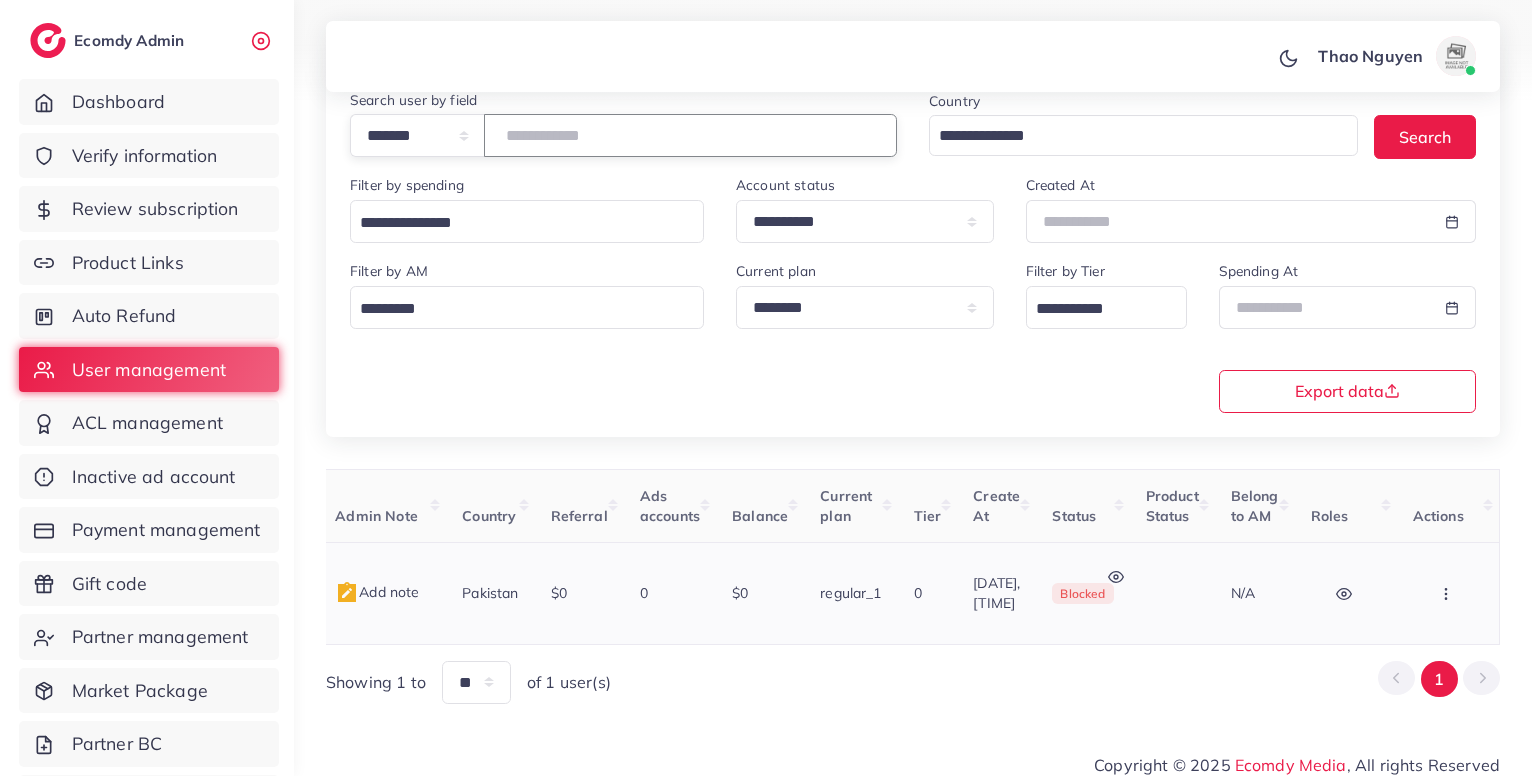 scroll, scrollTop: 0, scrollLeft: 0, axis: both 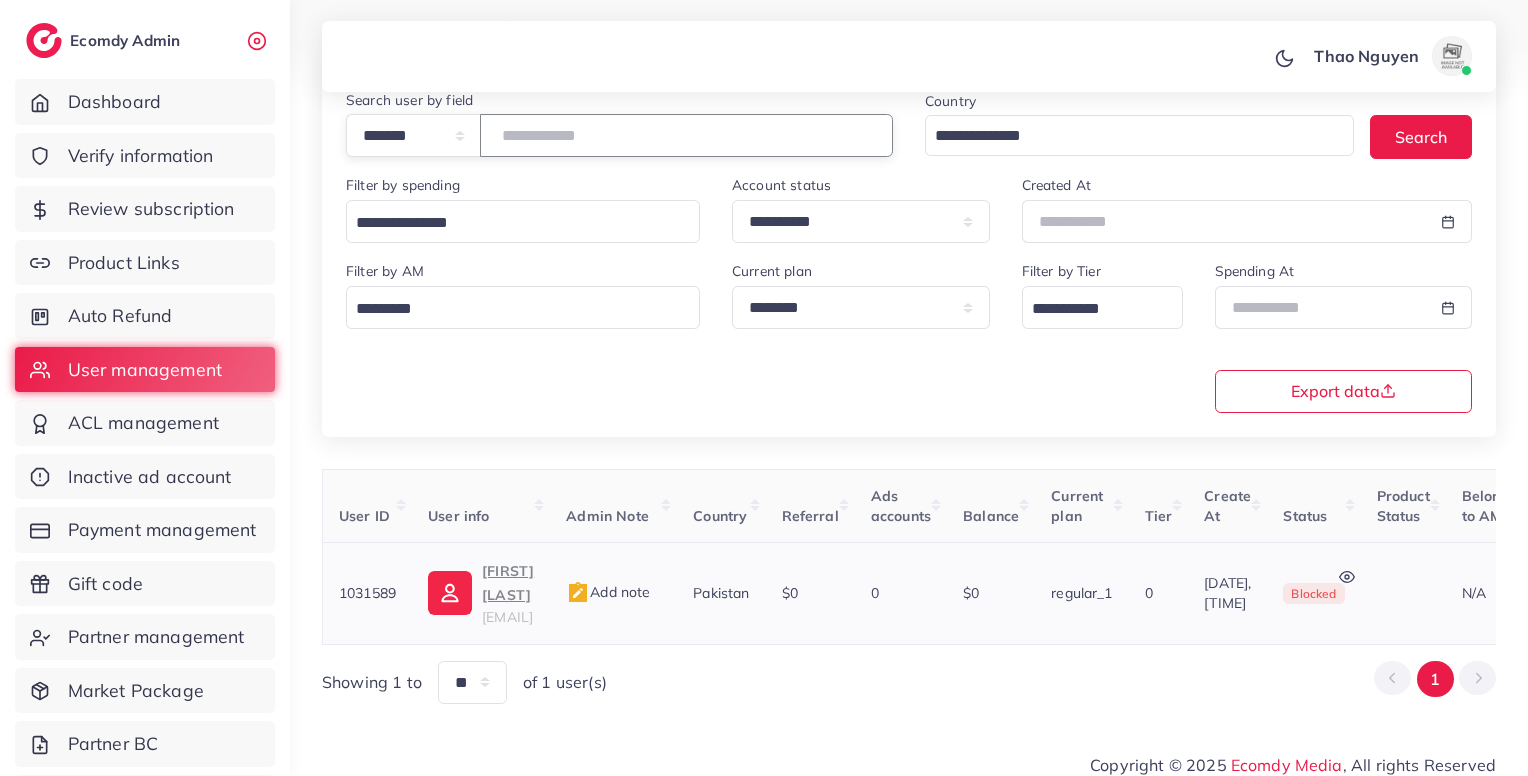 type on "*******" 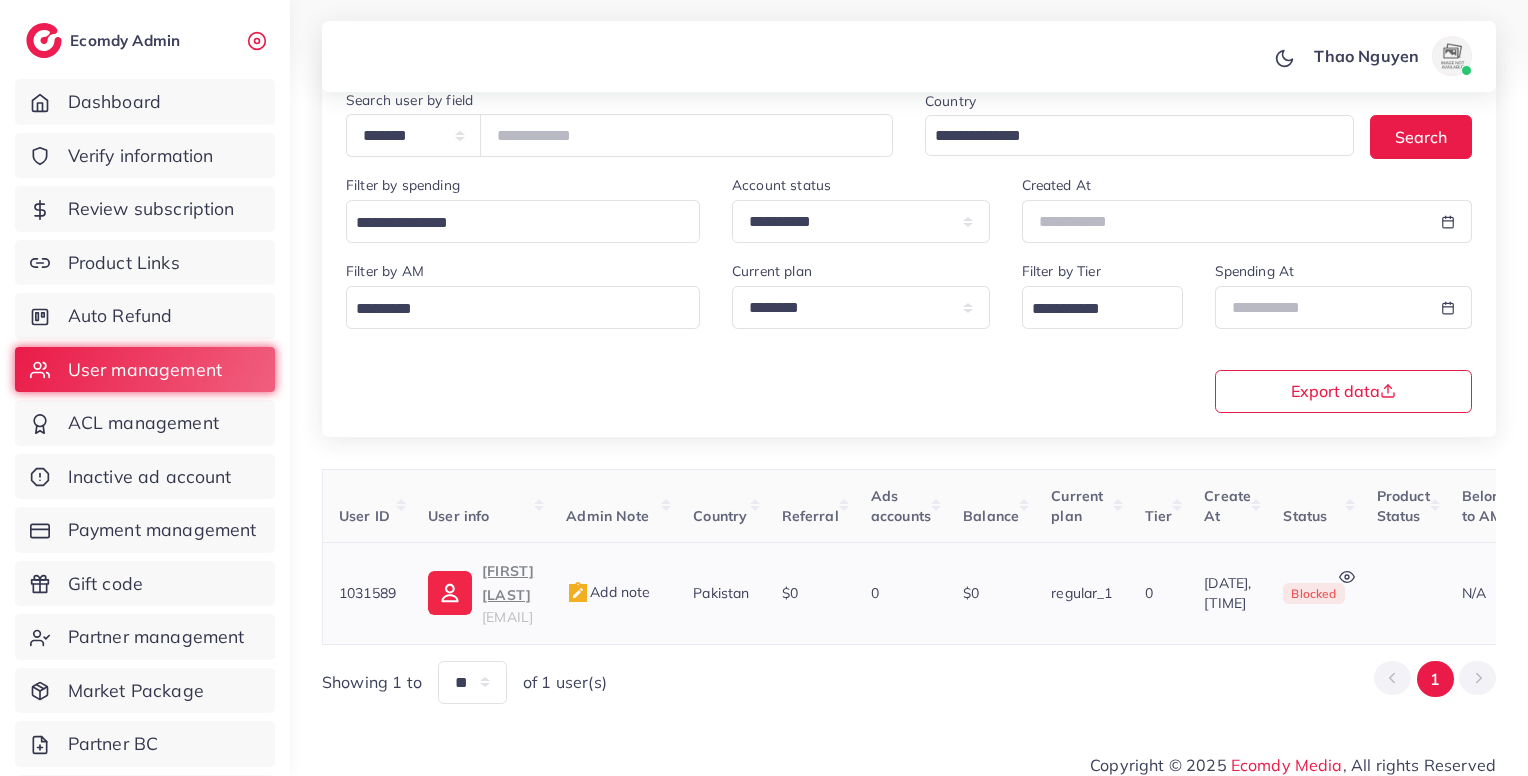 click on "atabish513@gmail.com" at bounding box center (507, 617) 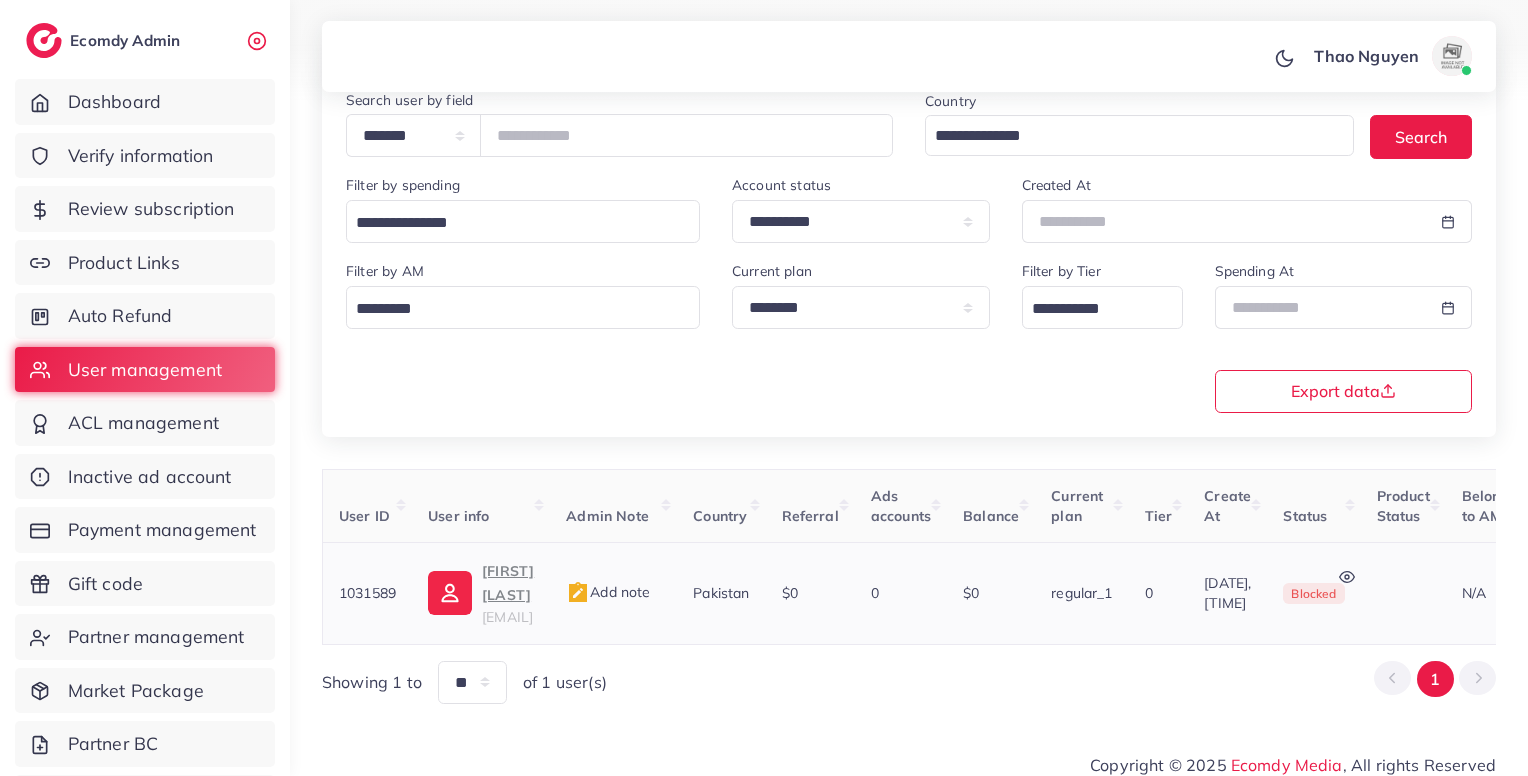 click on "Add note" at bounding box center (608, 592) 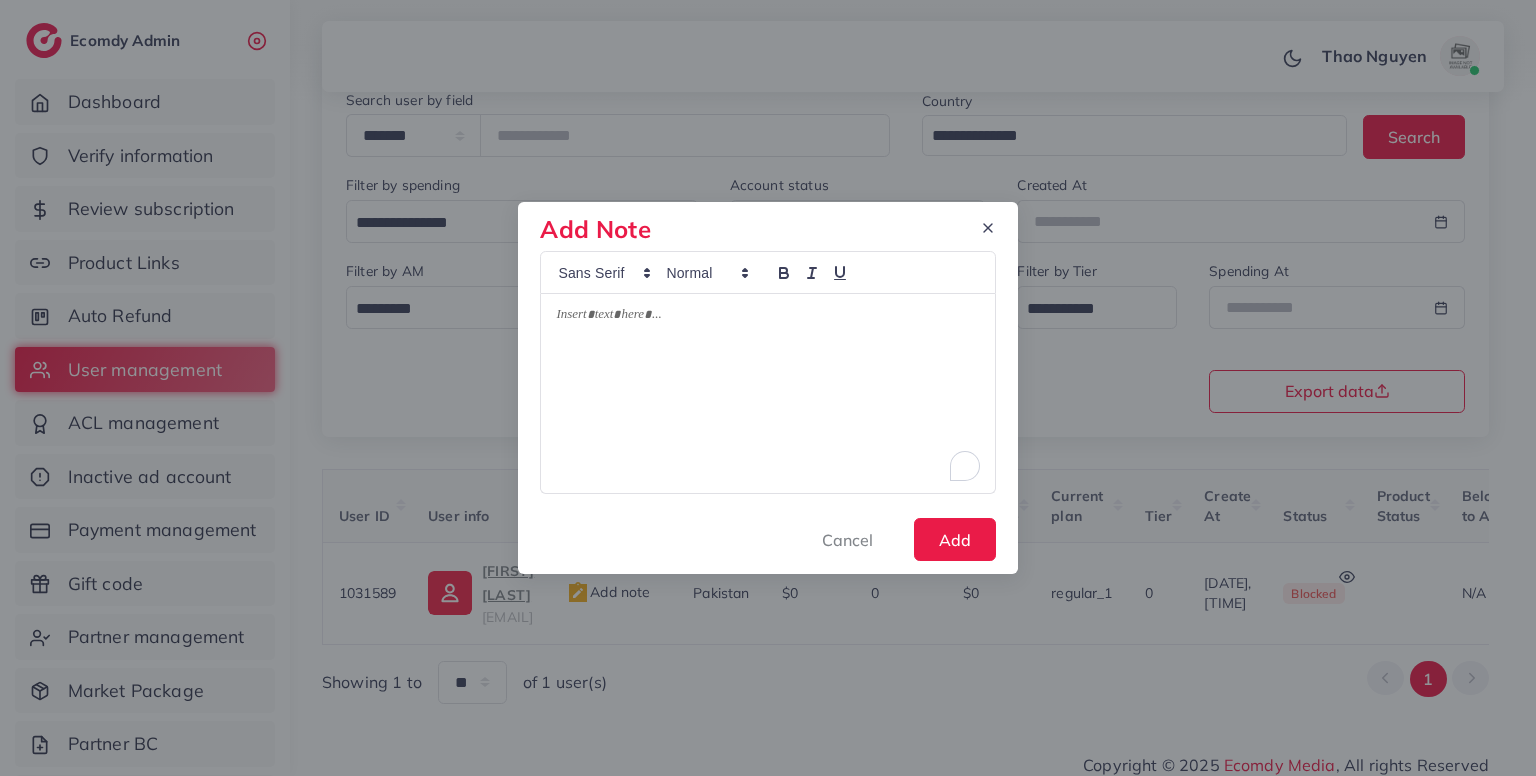 click at bounding box center [767, 393] 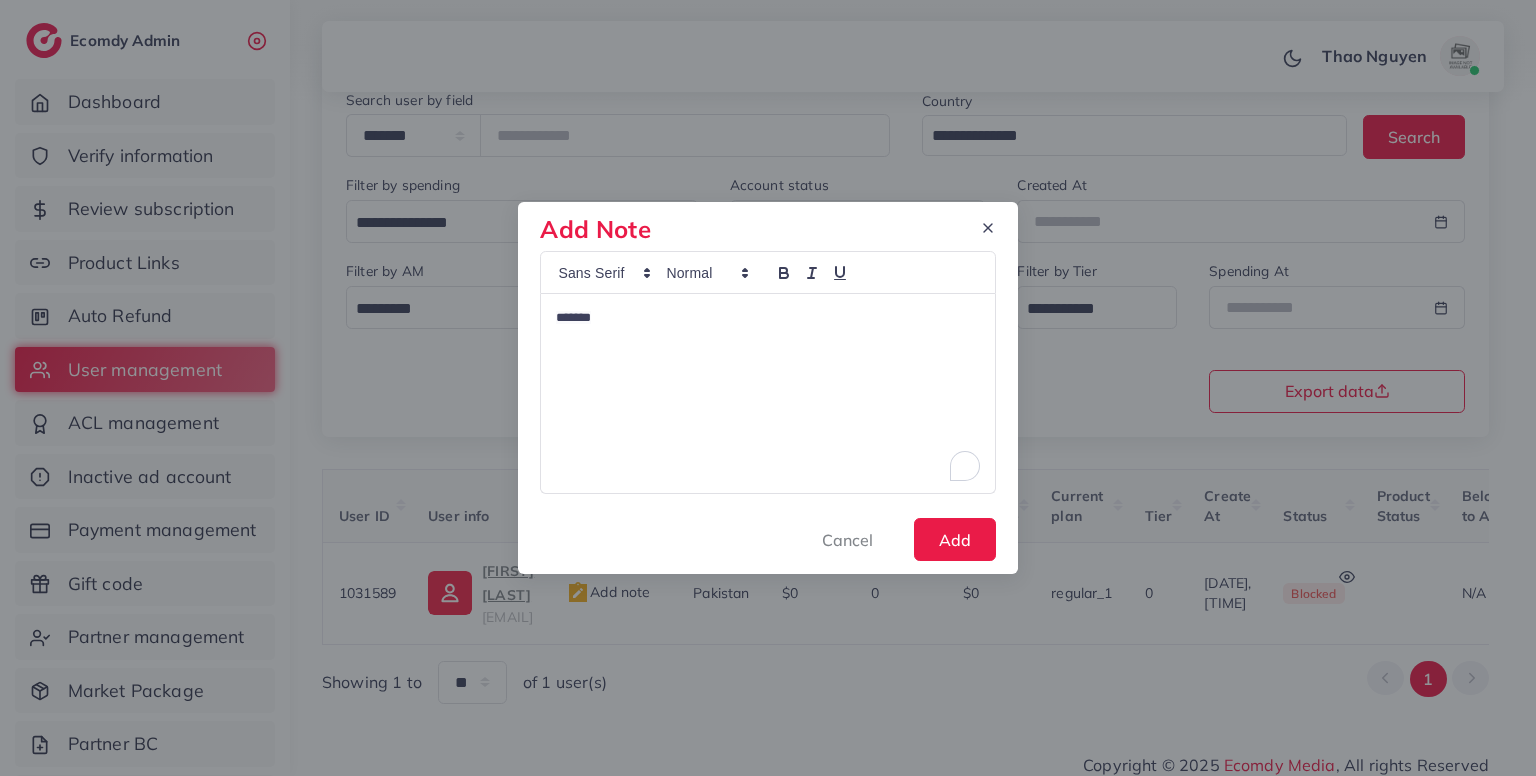 type 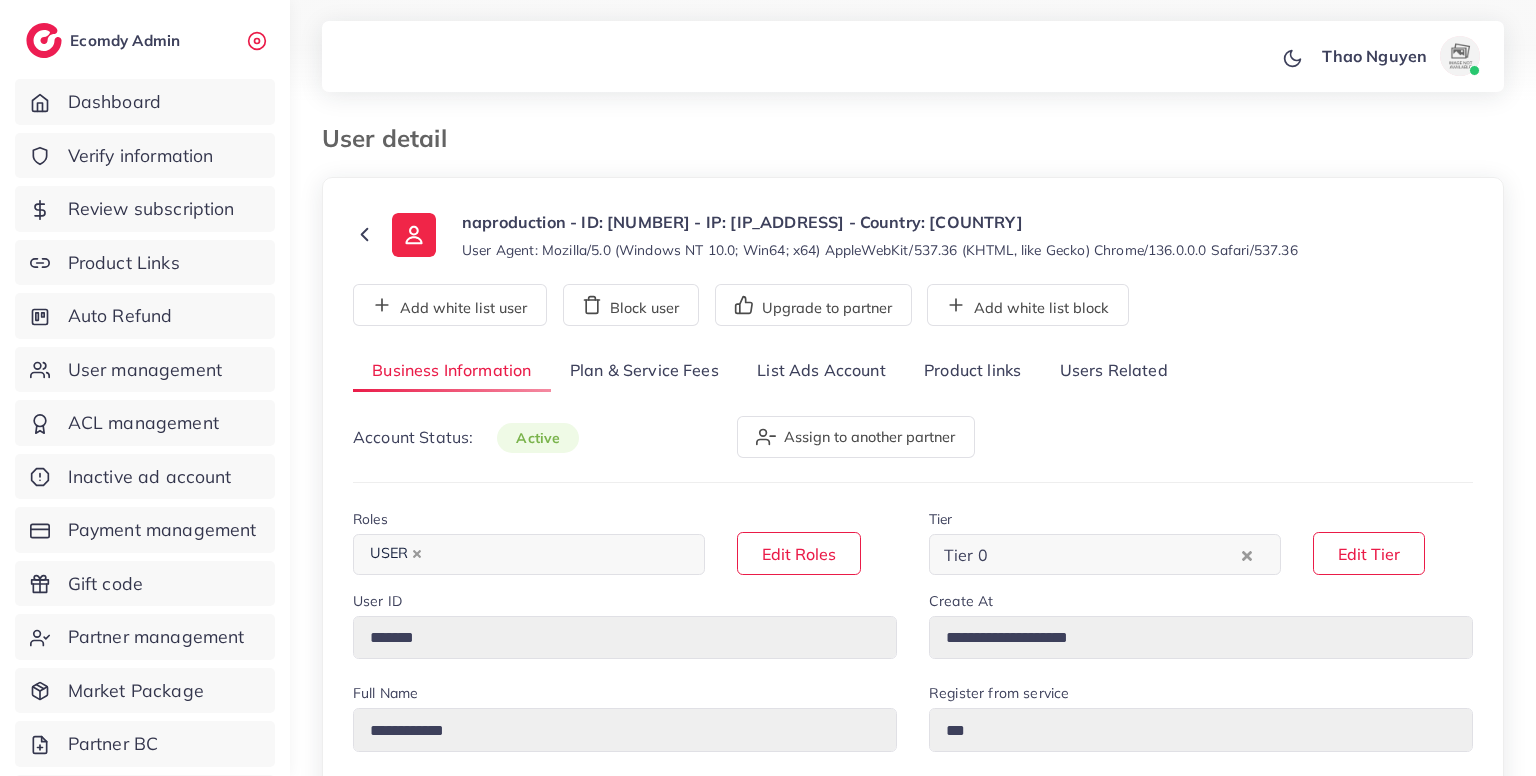 select on "********" 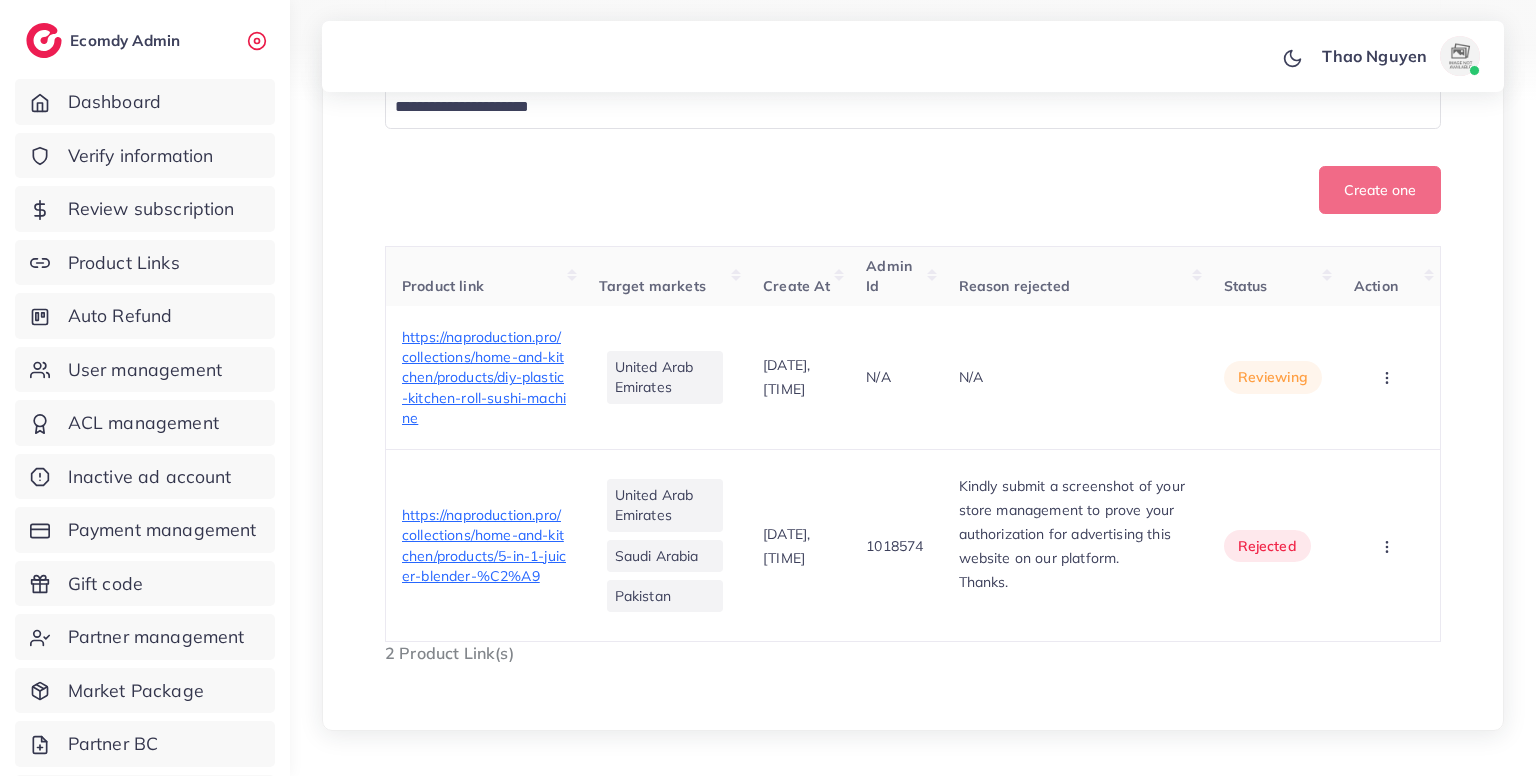 scroll, scrollTop: 645, scrollLeft: 0, axis: vertical 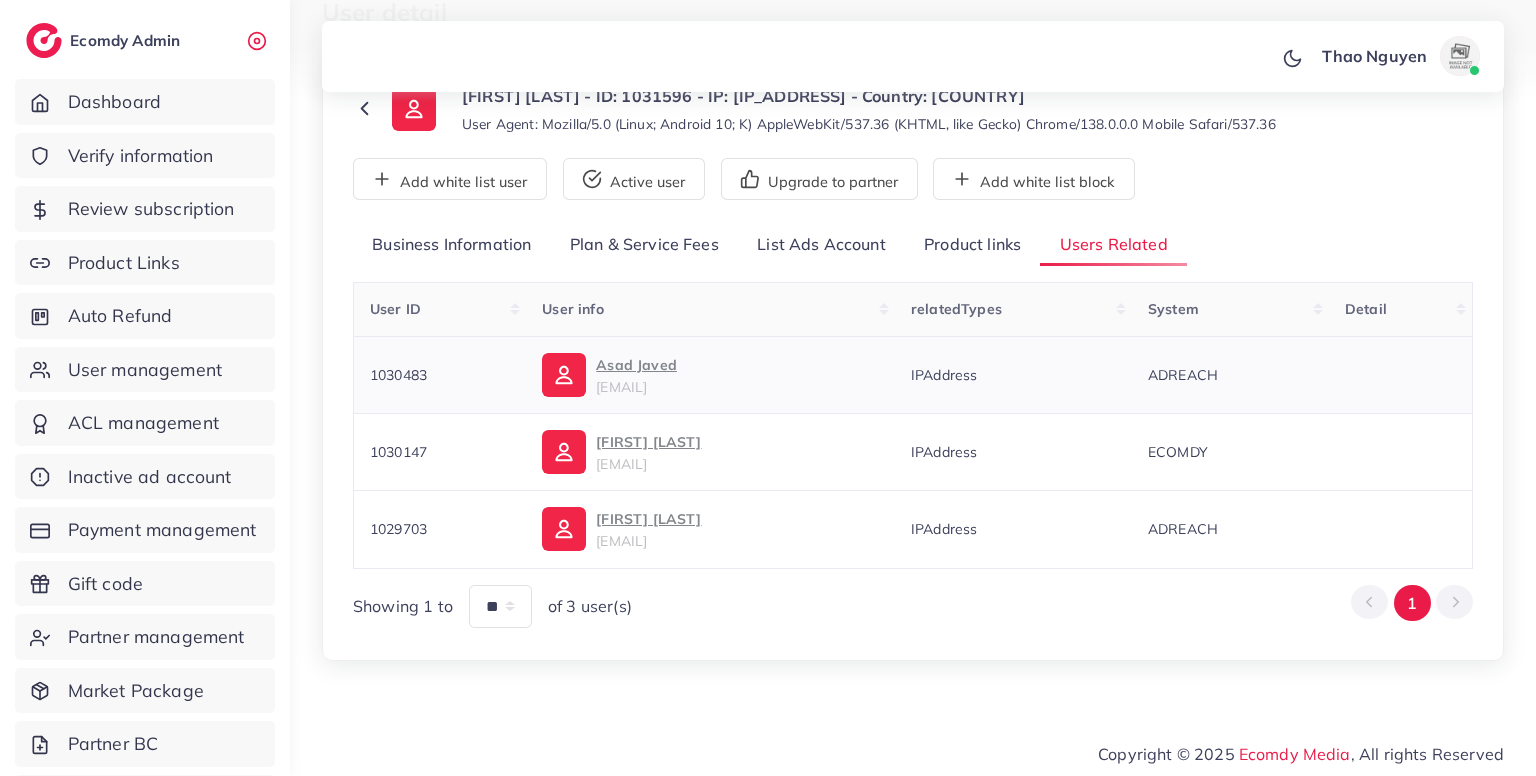 click on "1030483" at bounding box center [440, 374] 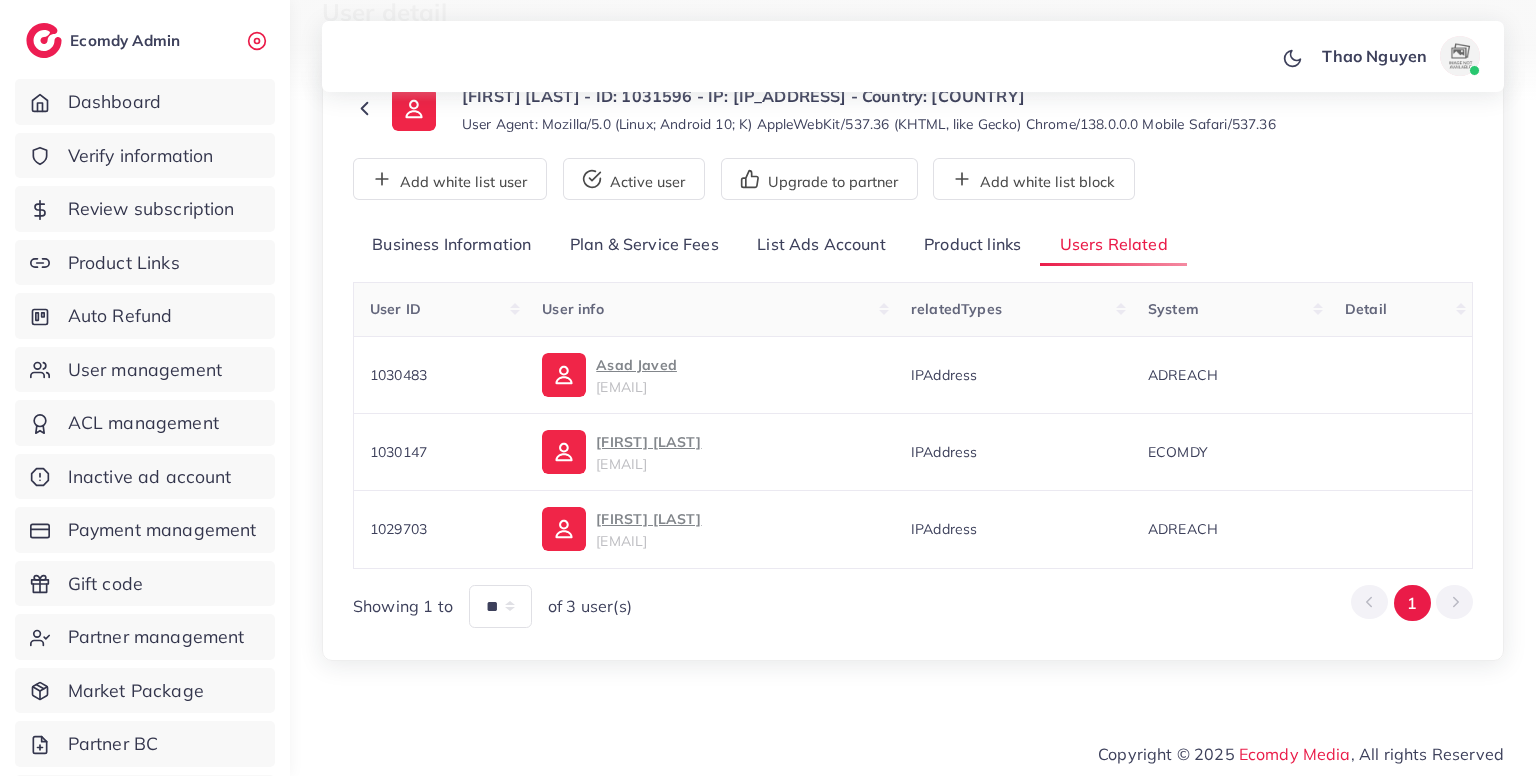 copy on "1030483" 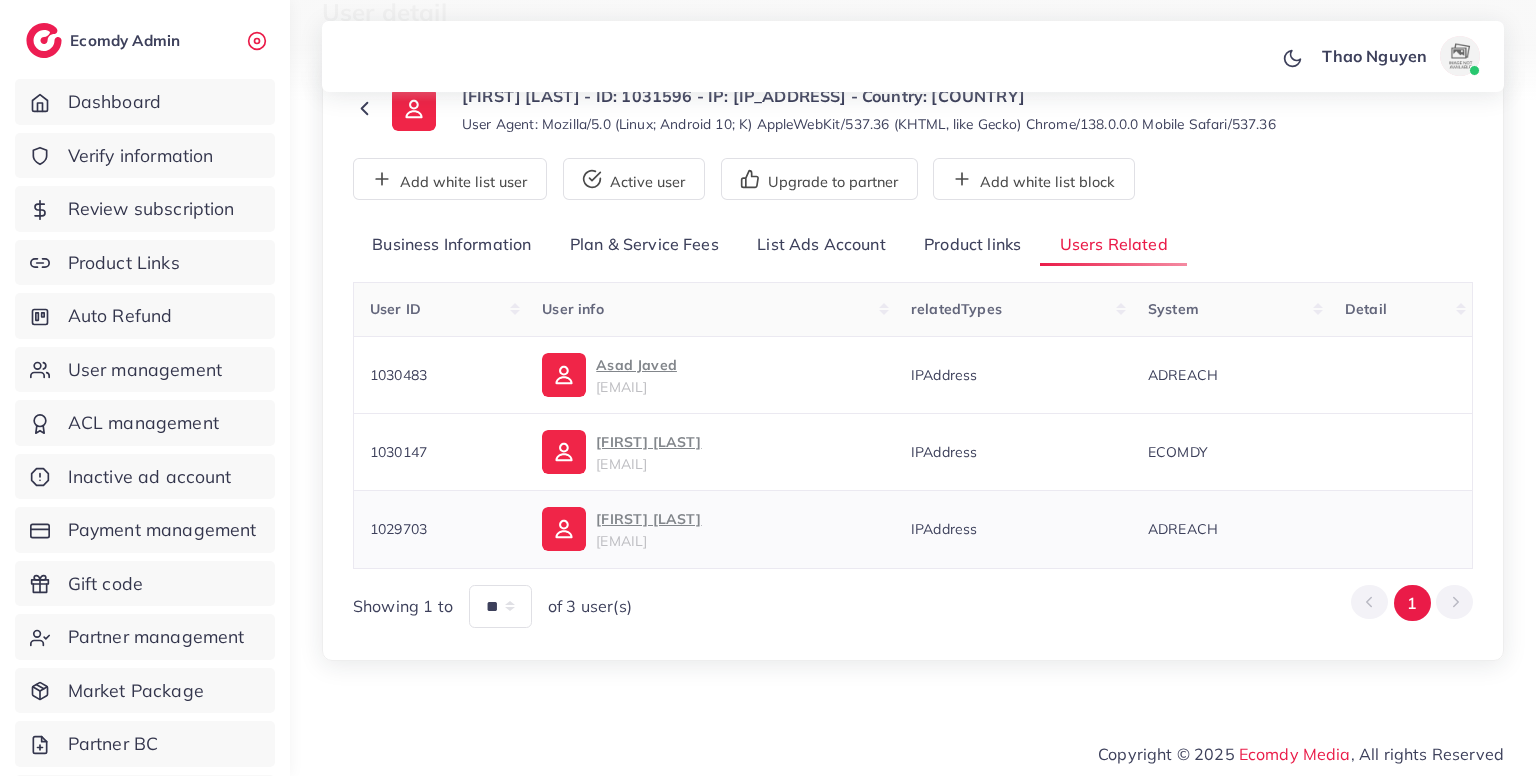 click on "1029703" at bounding box center (440, 529) 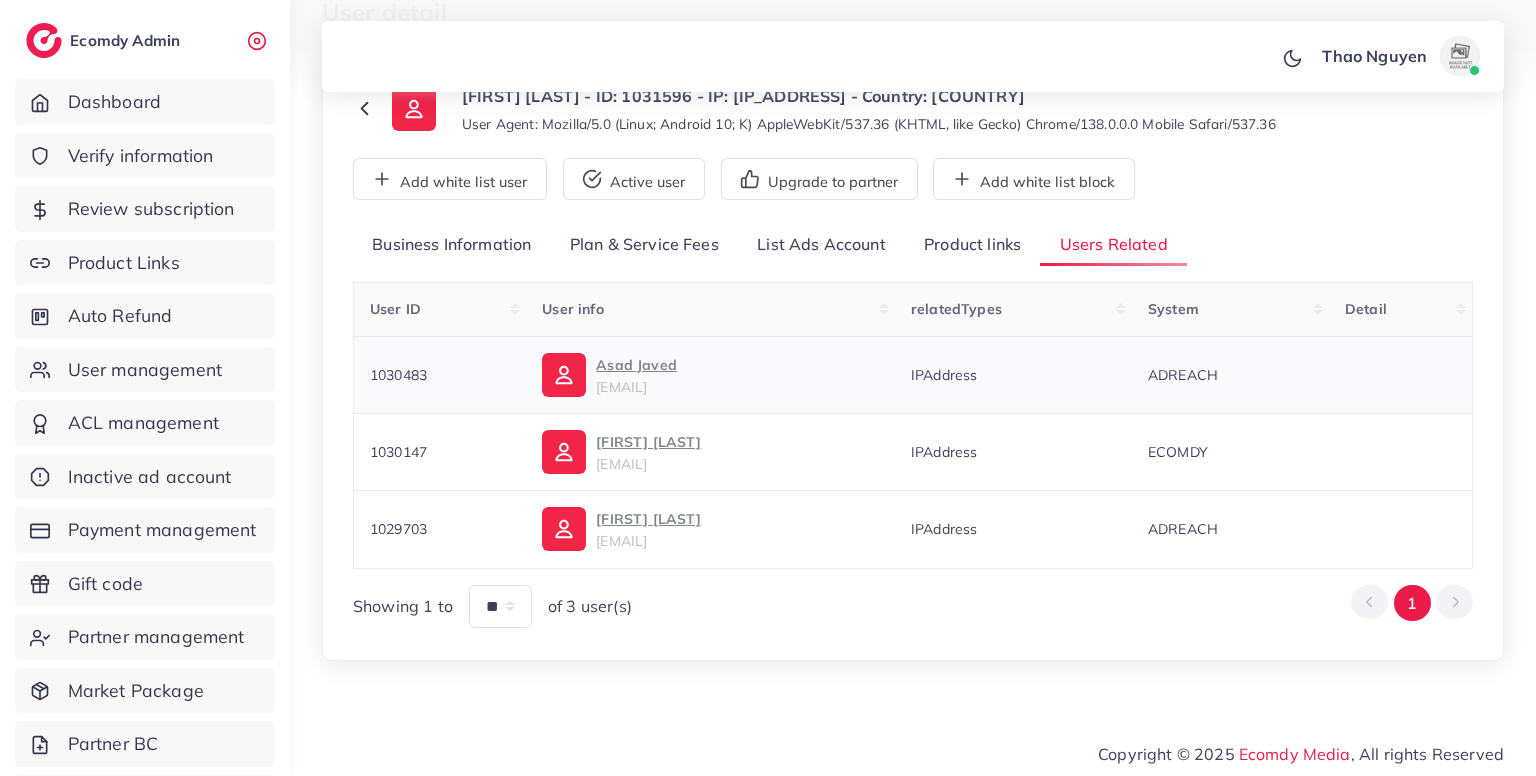click on "1030483" at bounding box center (440, 374) 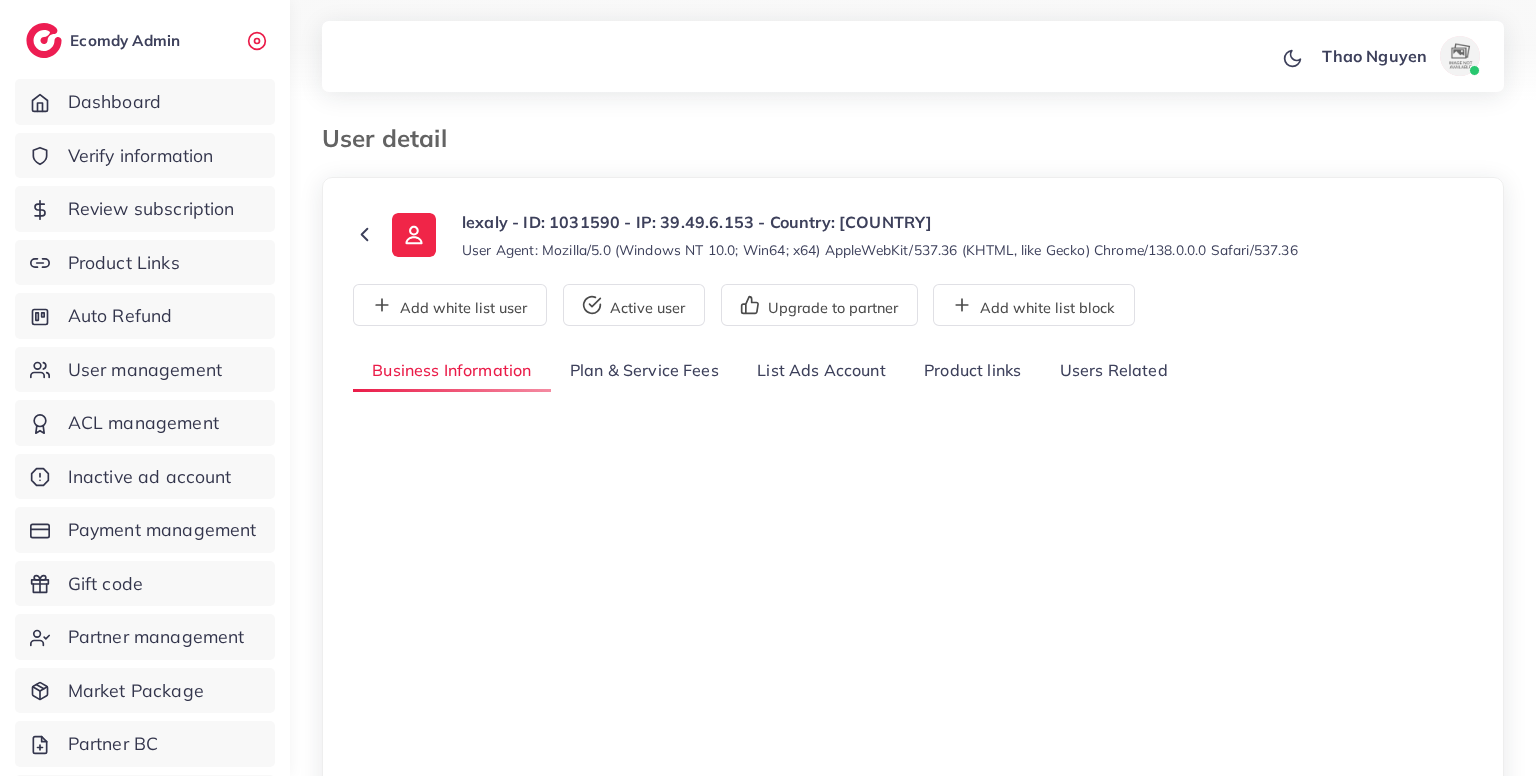 select on "********" 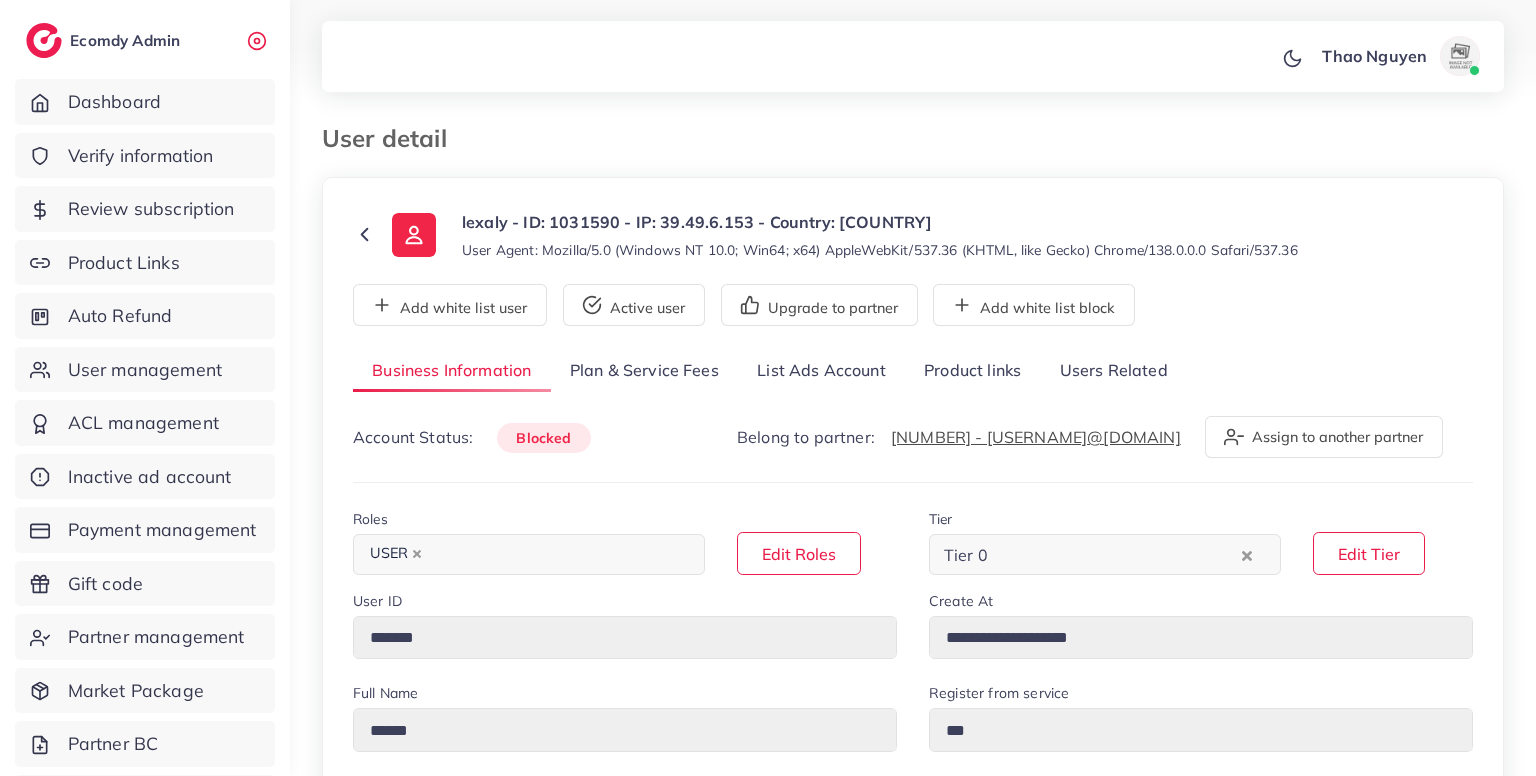 click on "Users Related" at bounding box center (1113, 371) 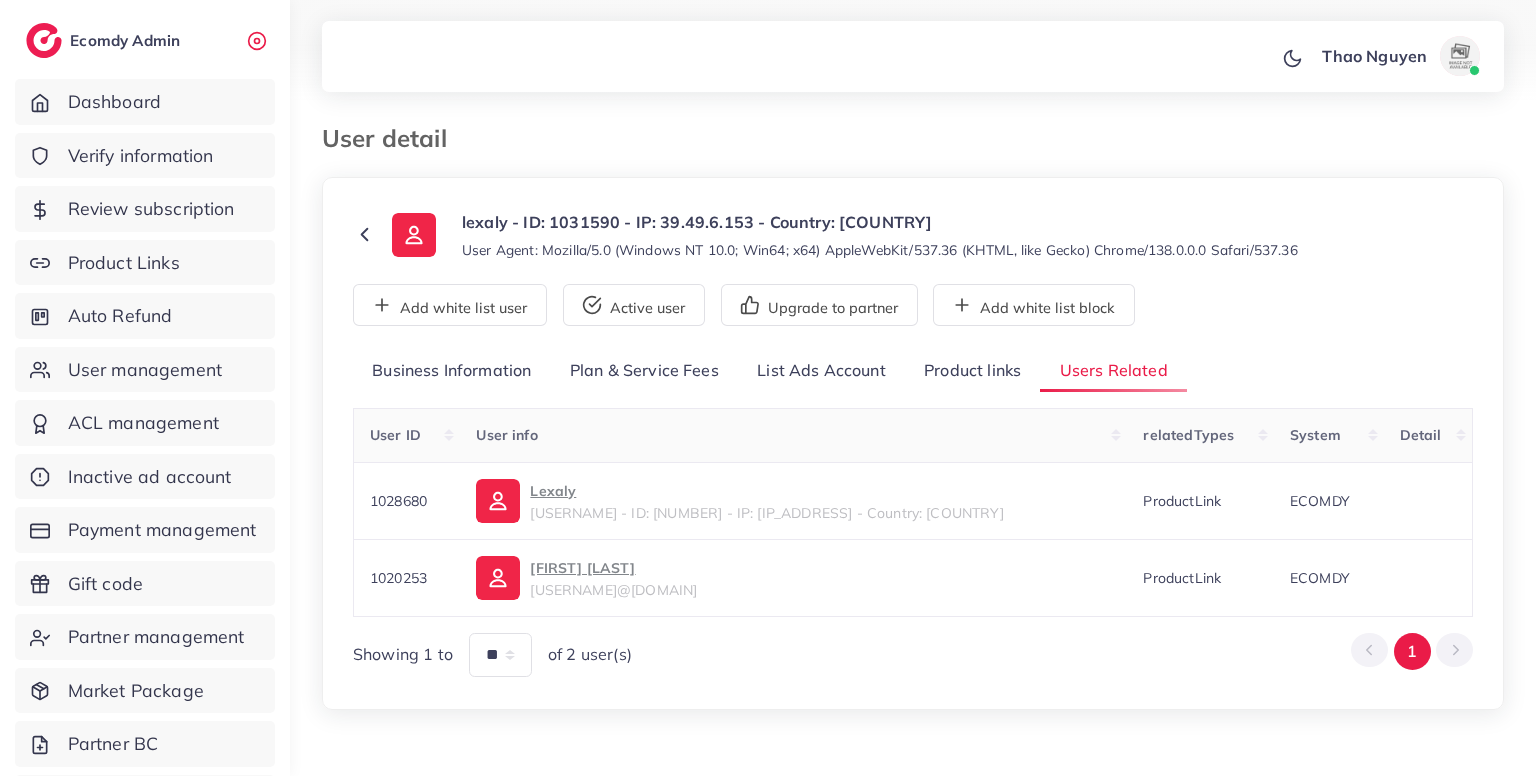 scroll, scrollTop: 49, scrollLeft: 0, axis: vertical 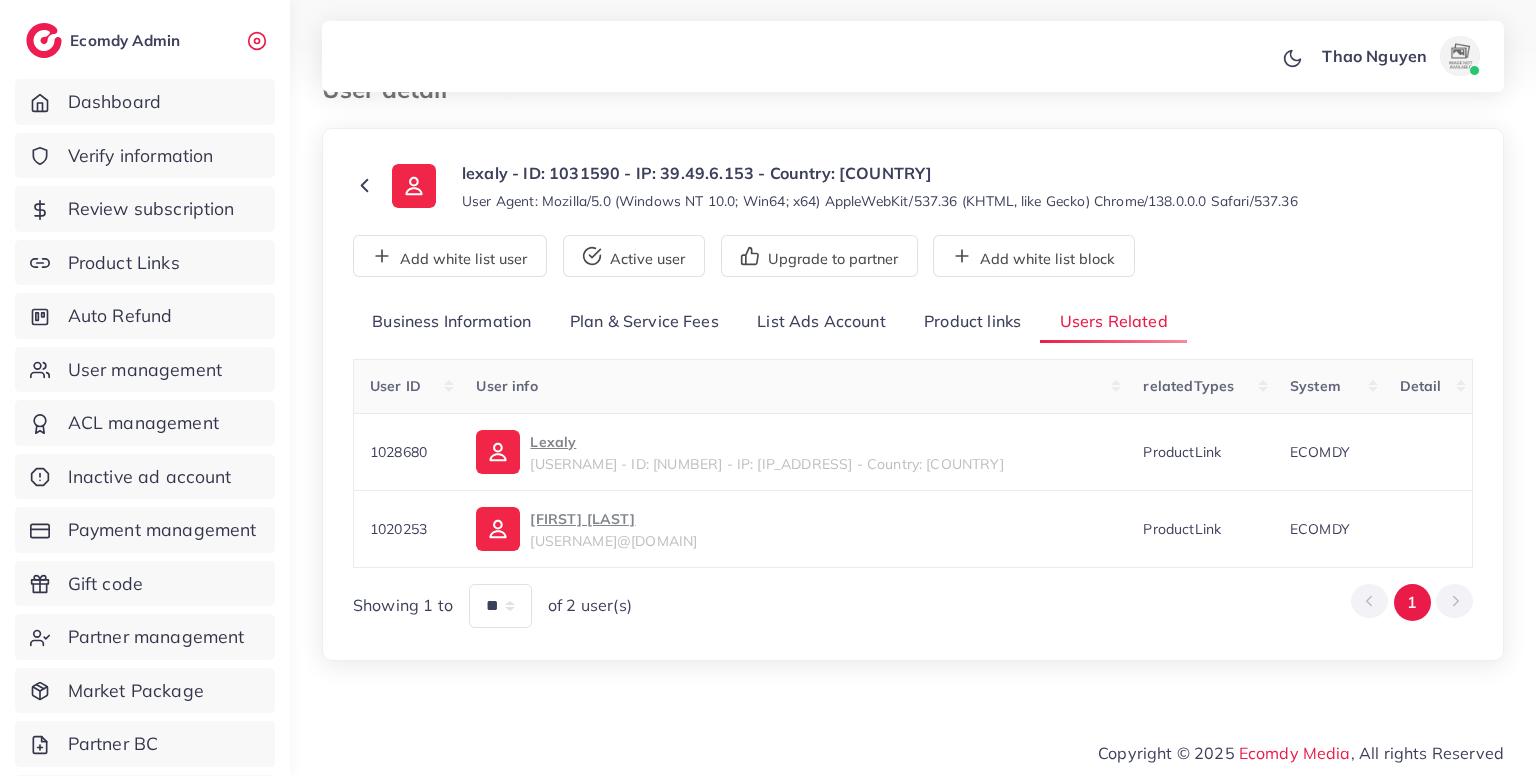 click on "Product links" at bounding box center [972, 322] 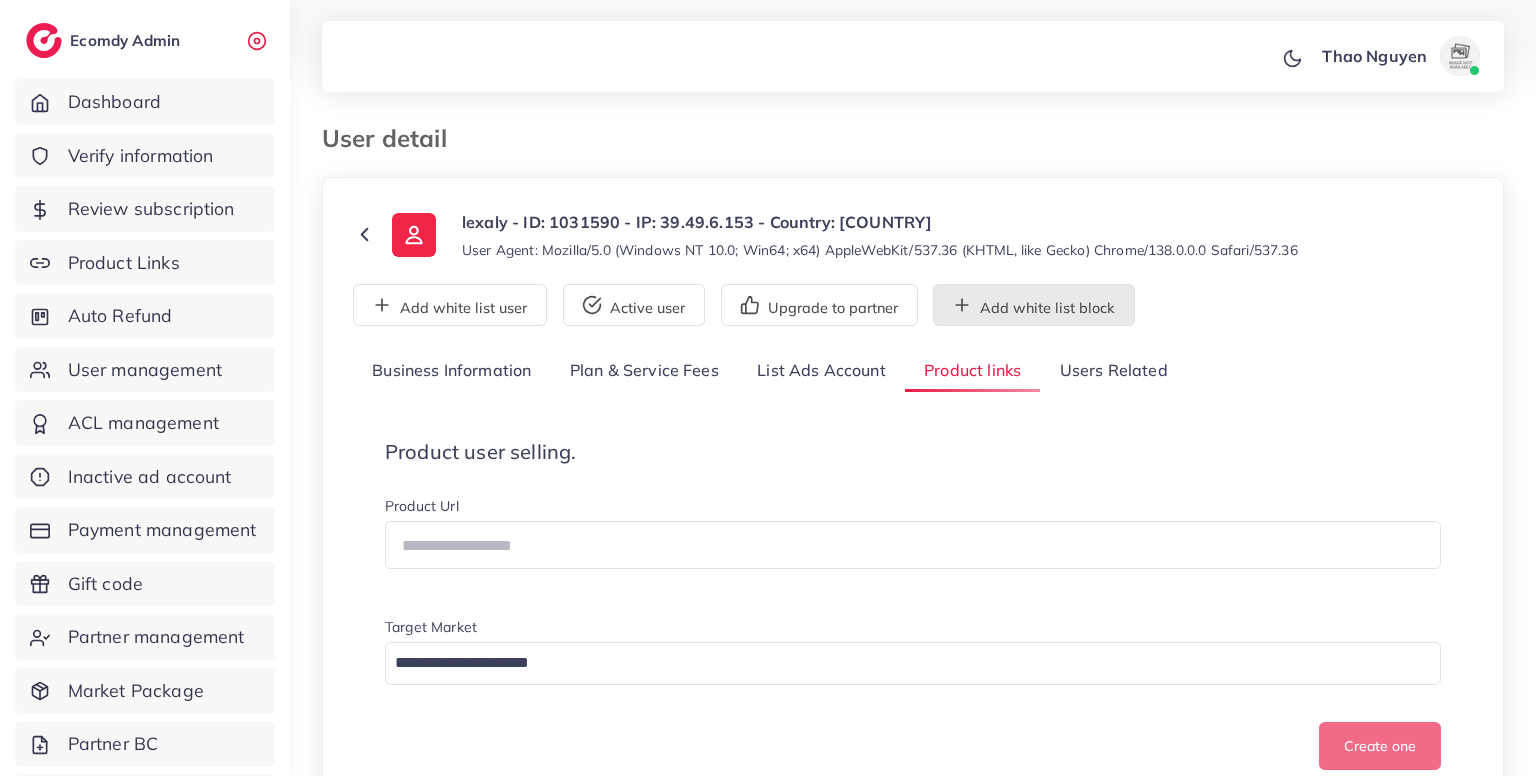 scroll, scrollTop: 0, scrollLeft: 0, axis: both 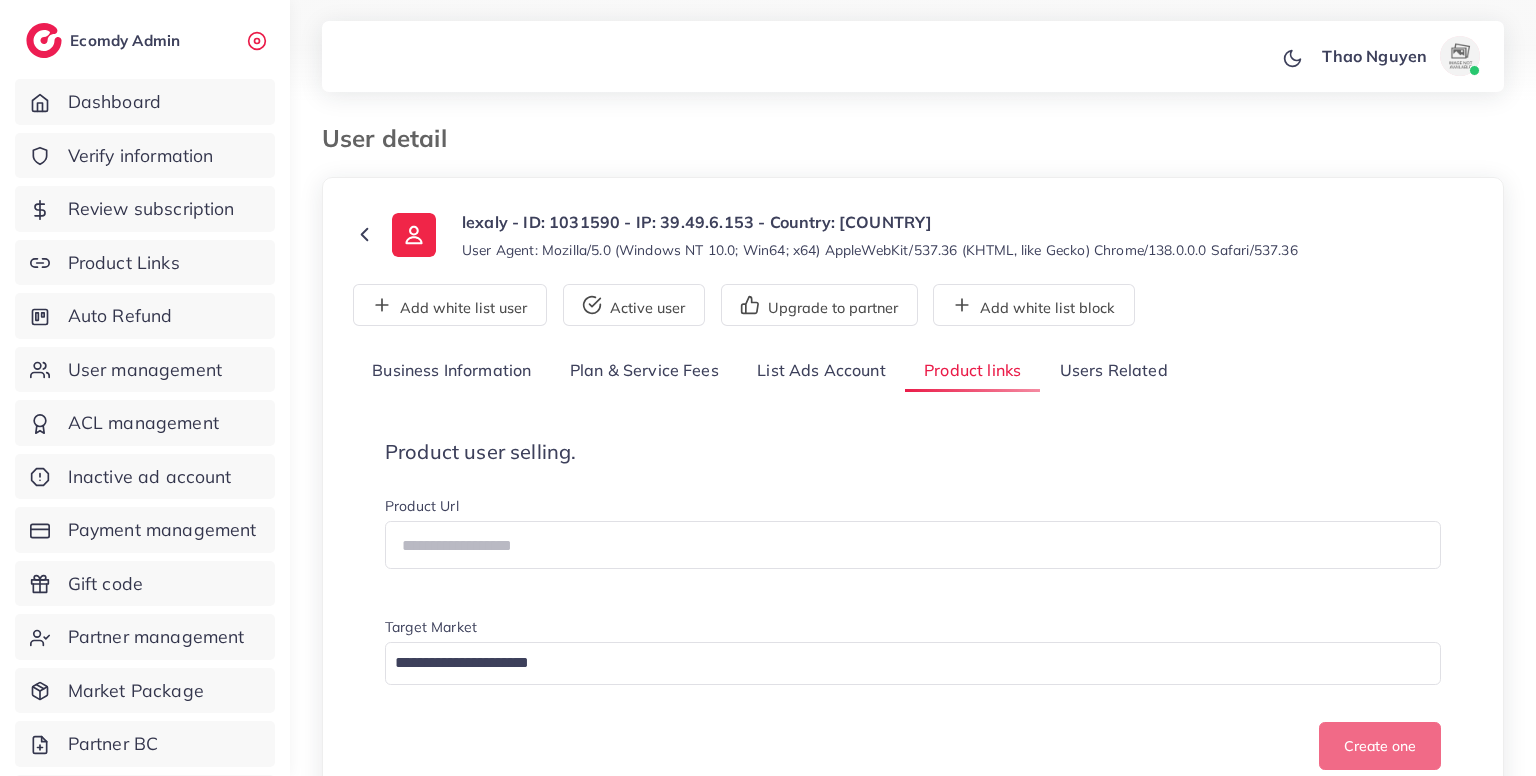 click on "Users Related" at bounding box center (1113, 371) 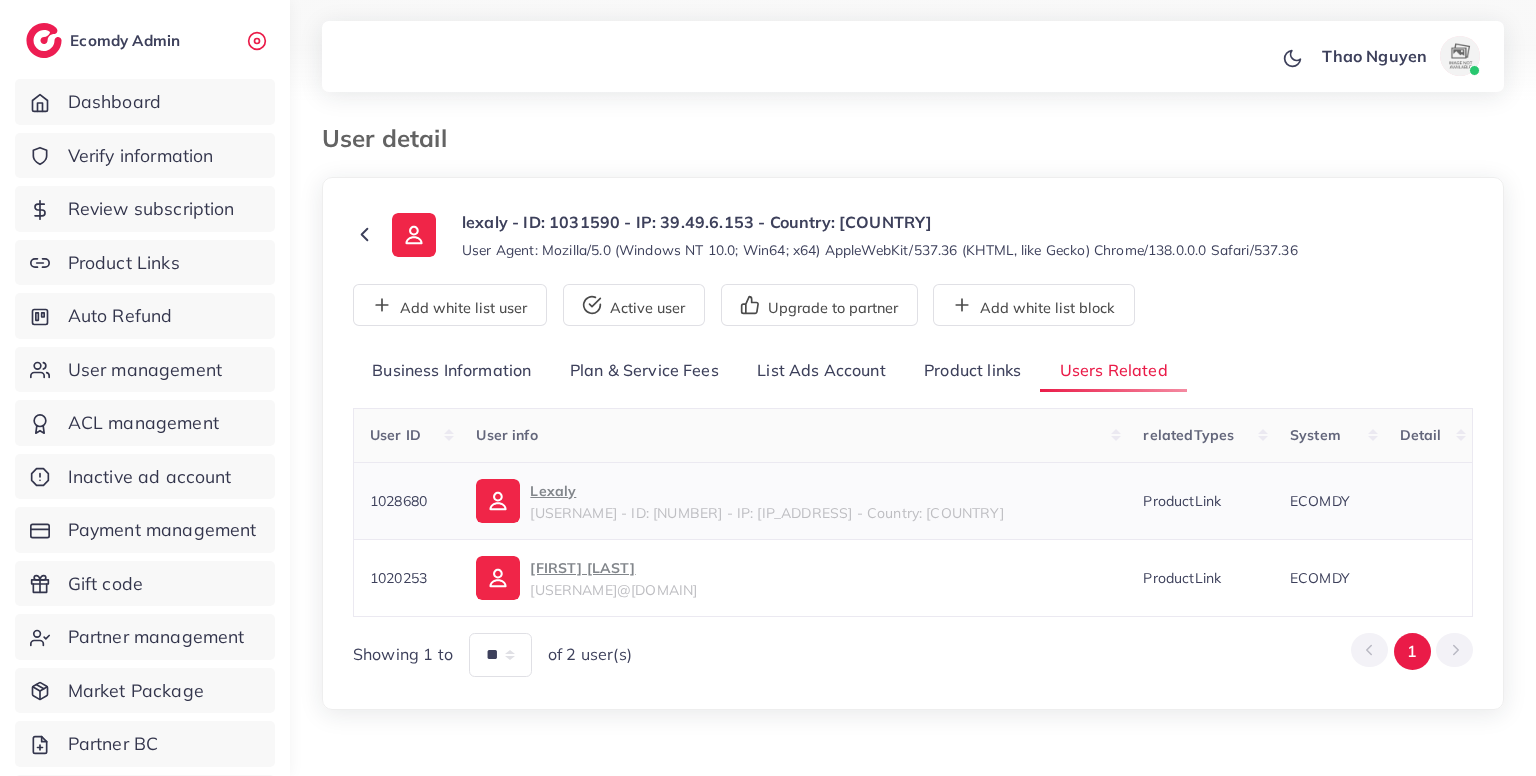 click on "1028680" at bounding box center (407, 500) 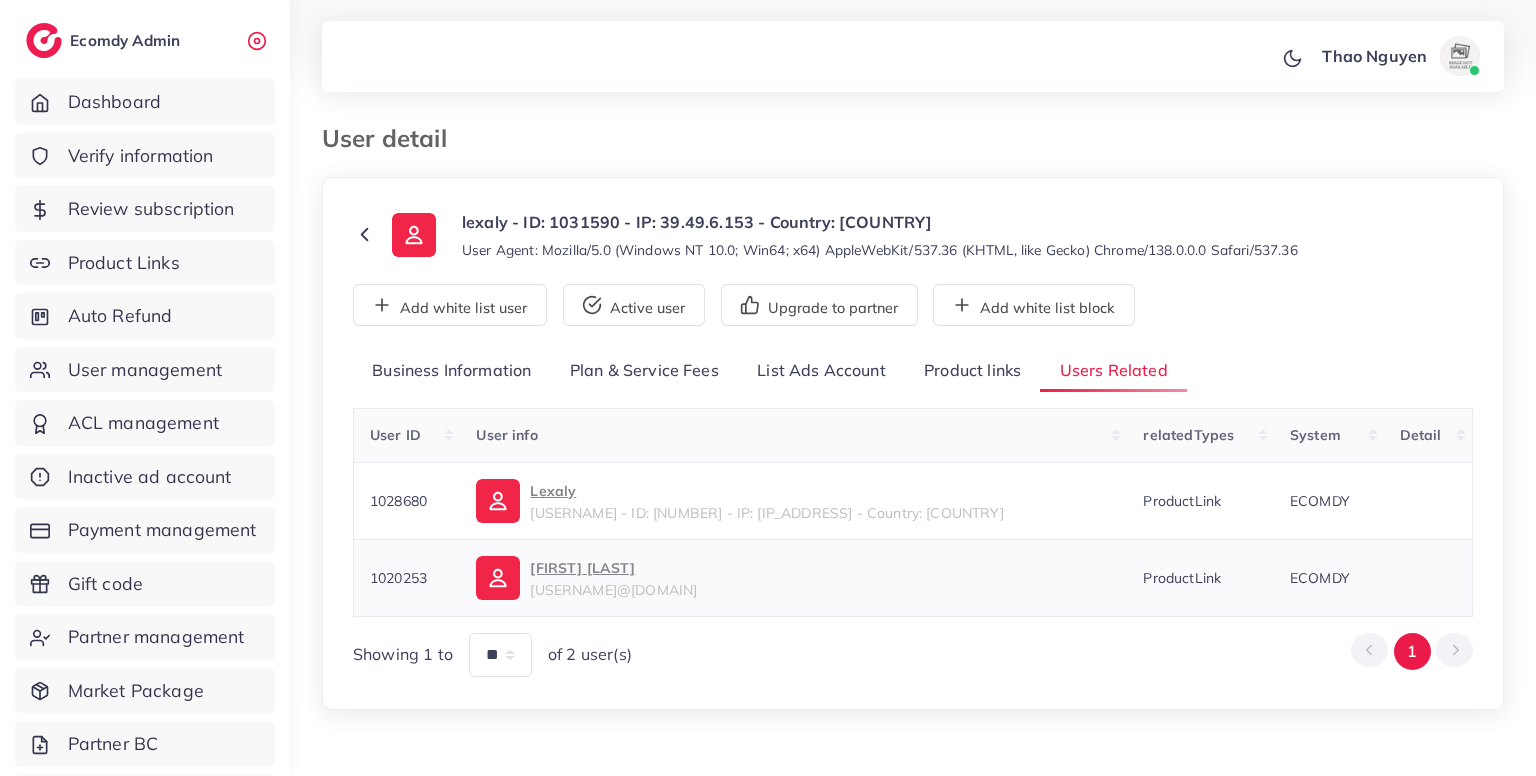 click on "1020253" at bounding box center [398, 578] 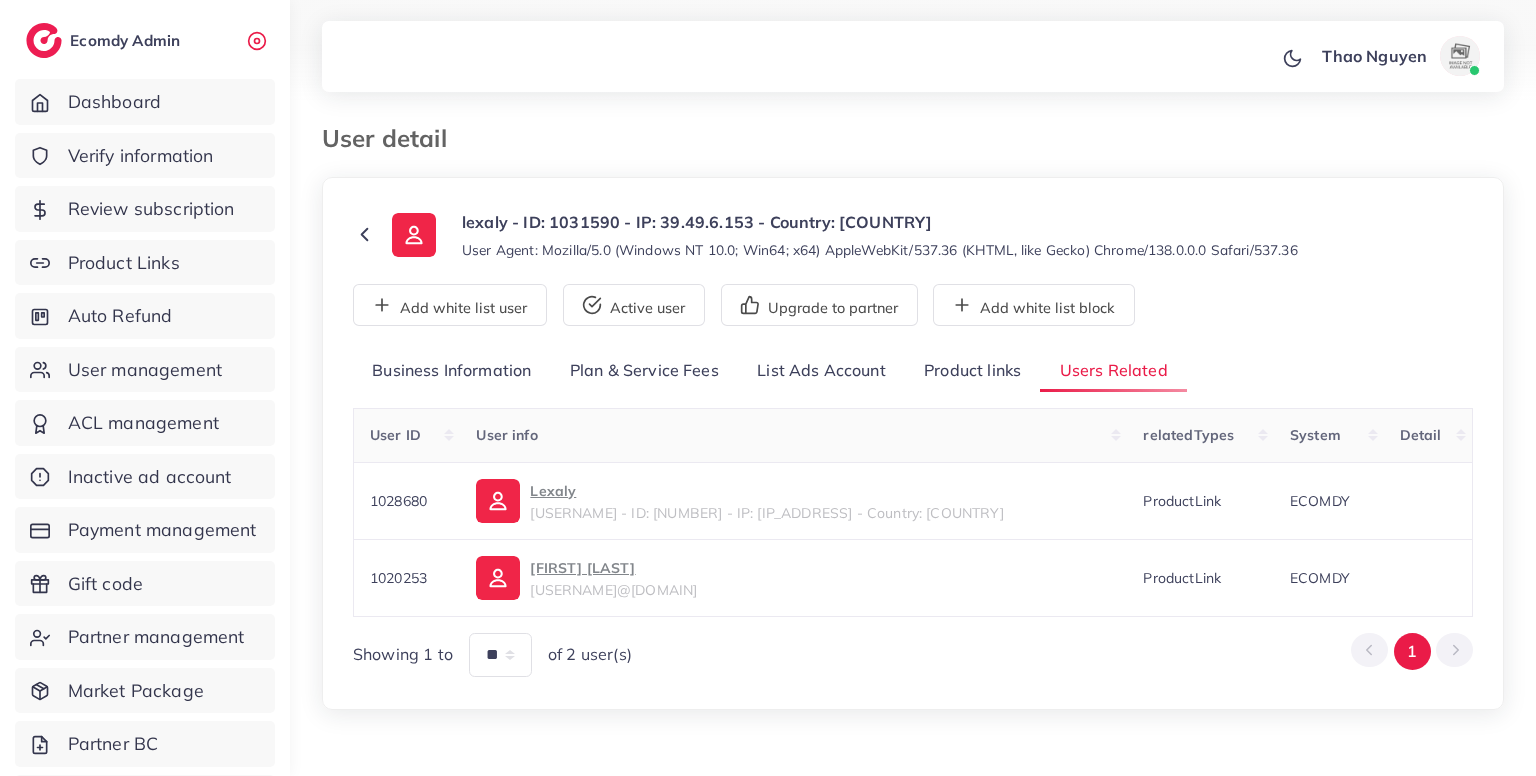 click on "lexaly - ID: 1031590 - IP: 39.49.6.153 - Country: Pakistan" at bounding box center [880, 222] 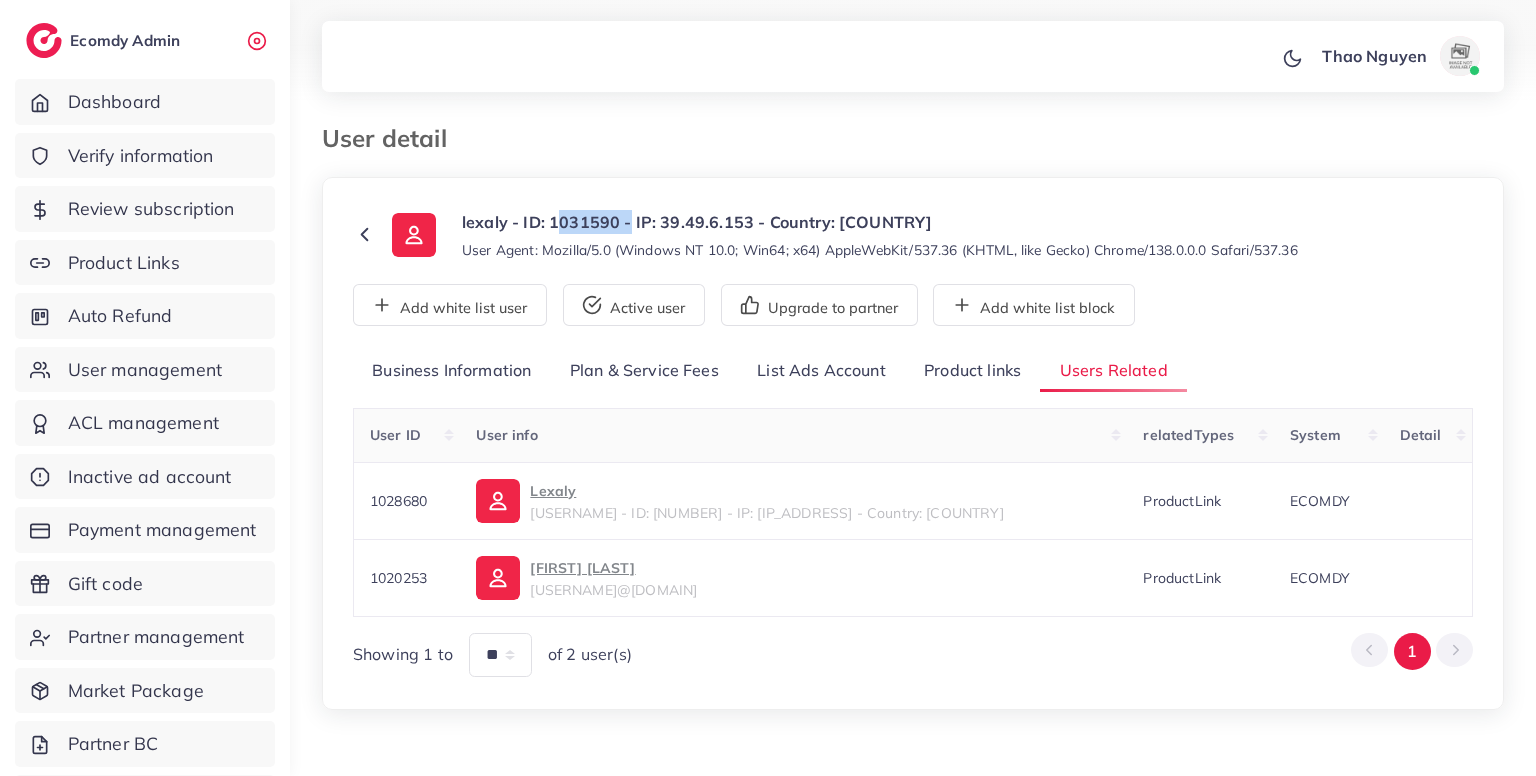 click on "lexaly - ID: 1031590 - IP: 39.49.6.153 - Country: Pakistan" at bounding box center [880, 222] 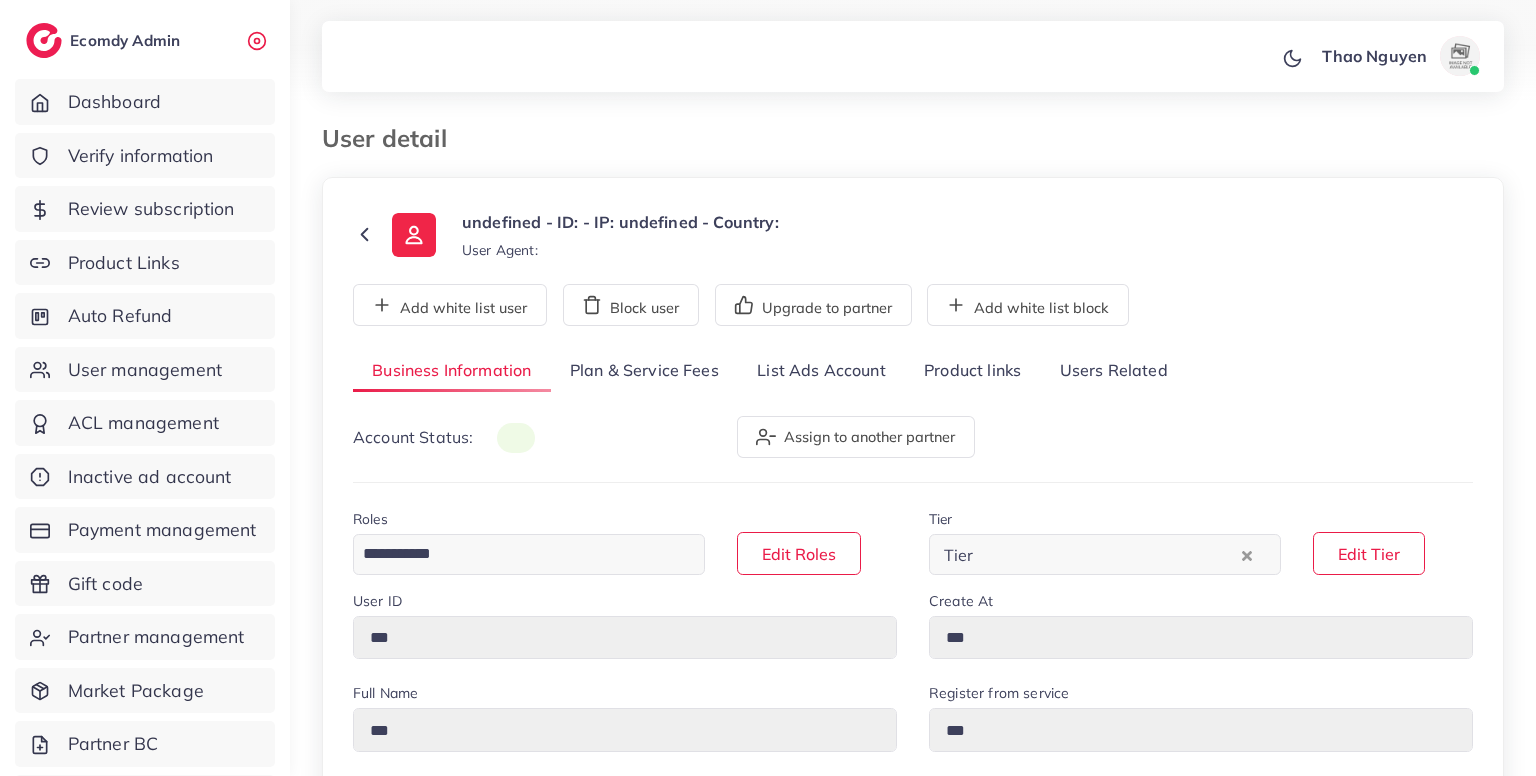 type on "*******" 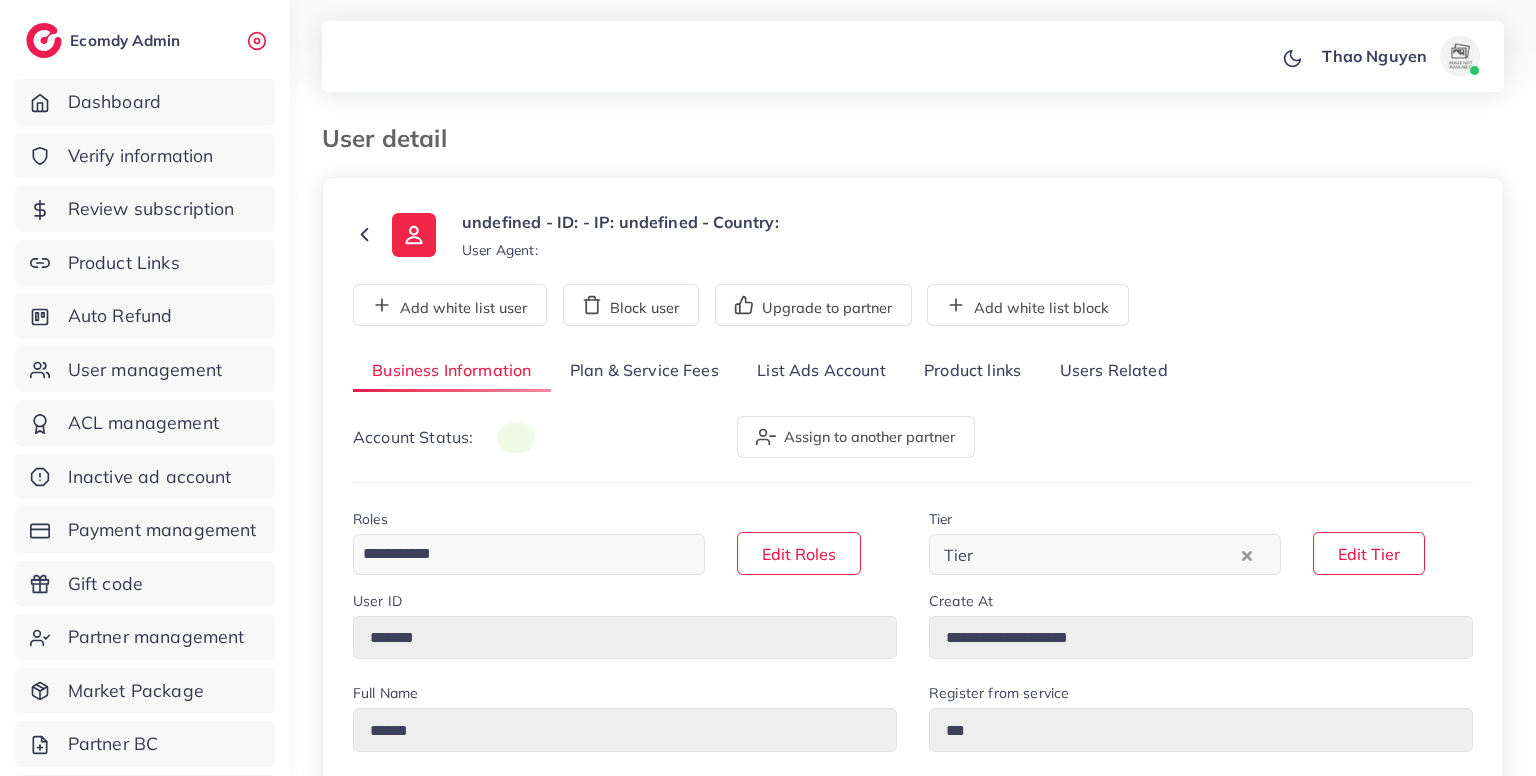 scroll, scrollTop: 0, scrollLeft: 0, axis: both 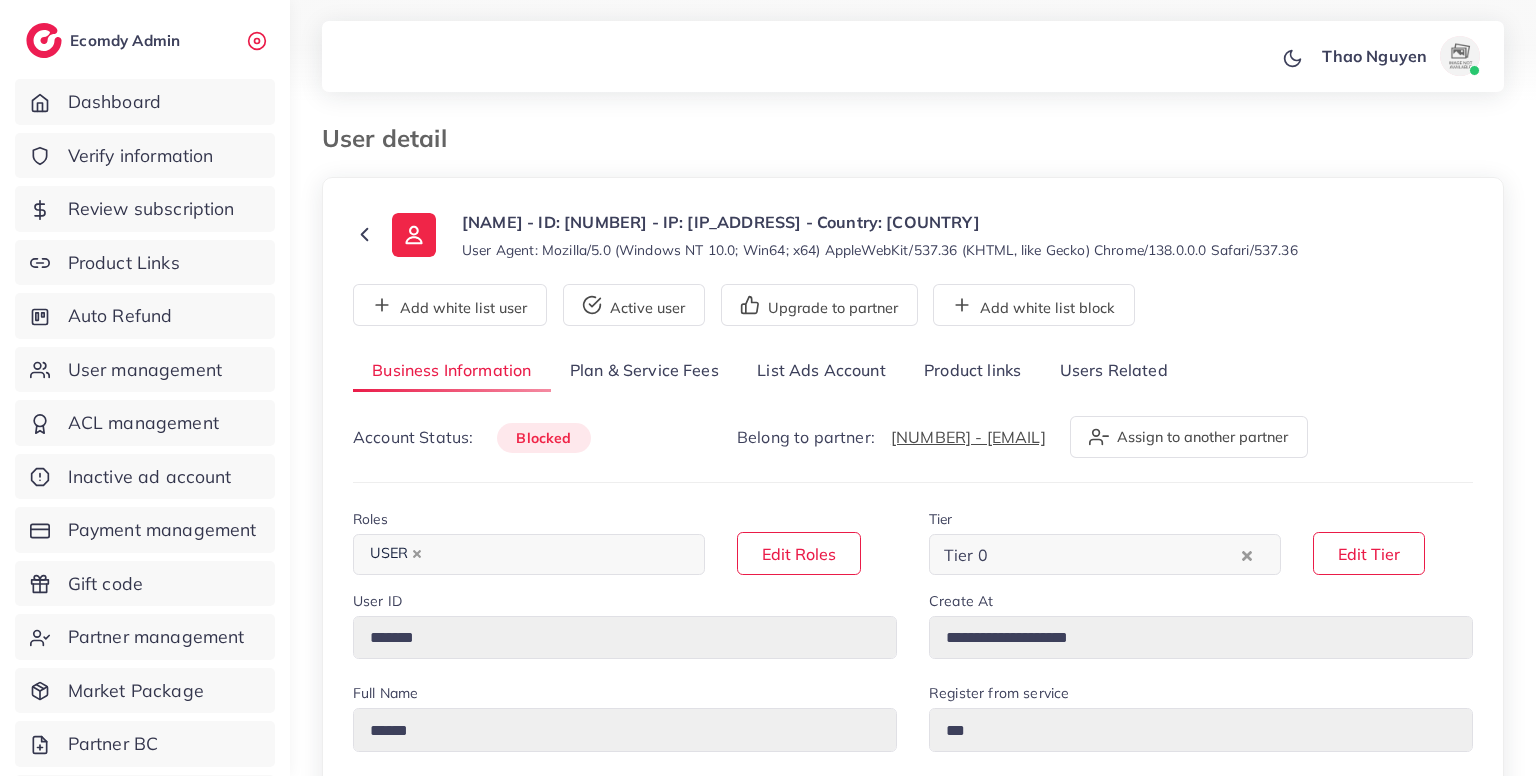 click on "Users Related" at bounding box center (1113, 371) 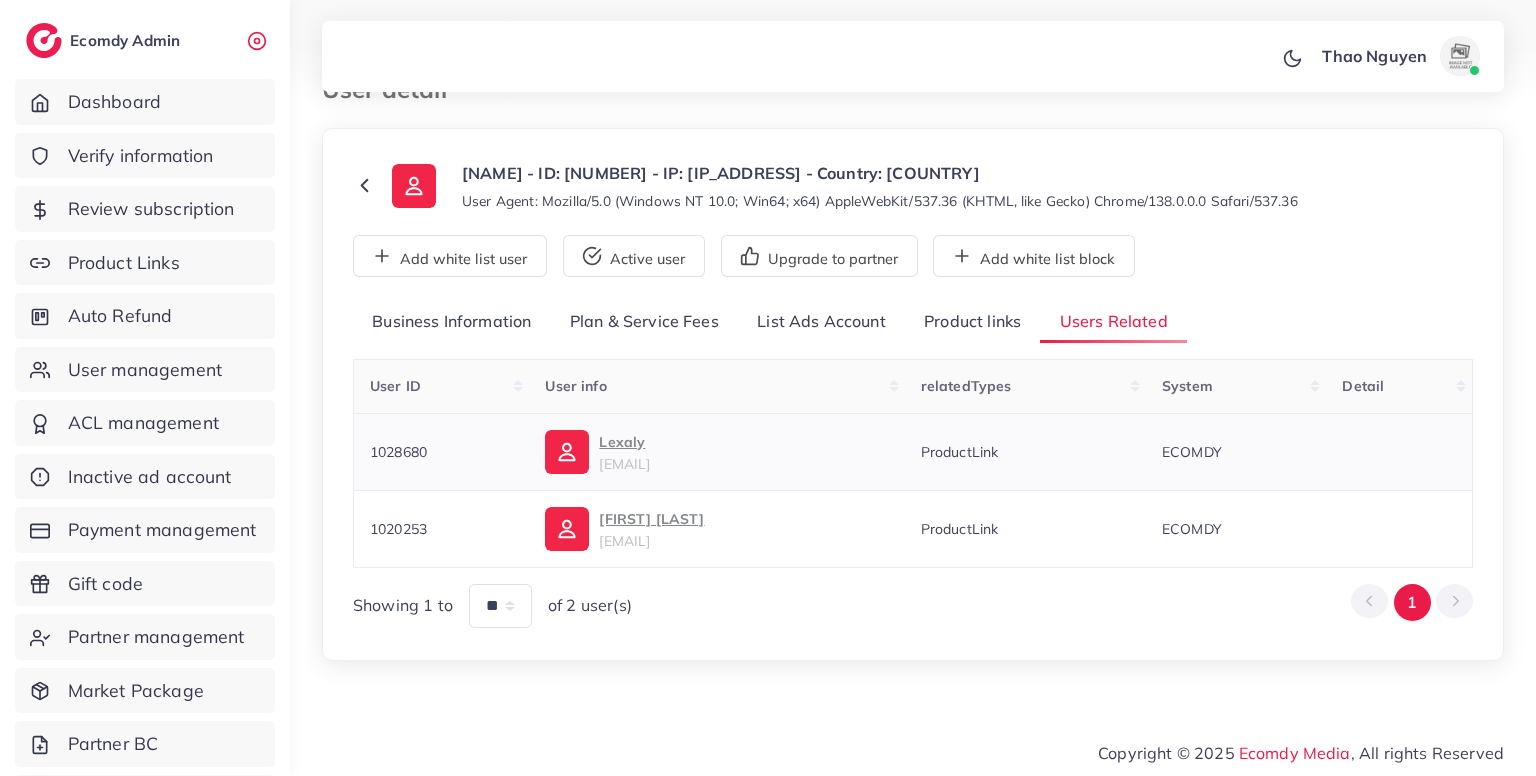 scroll, scrollTop: 0, scrollLeft: 0, axis: both 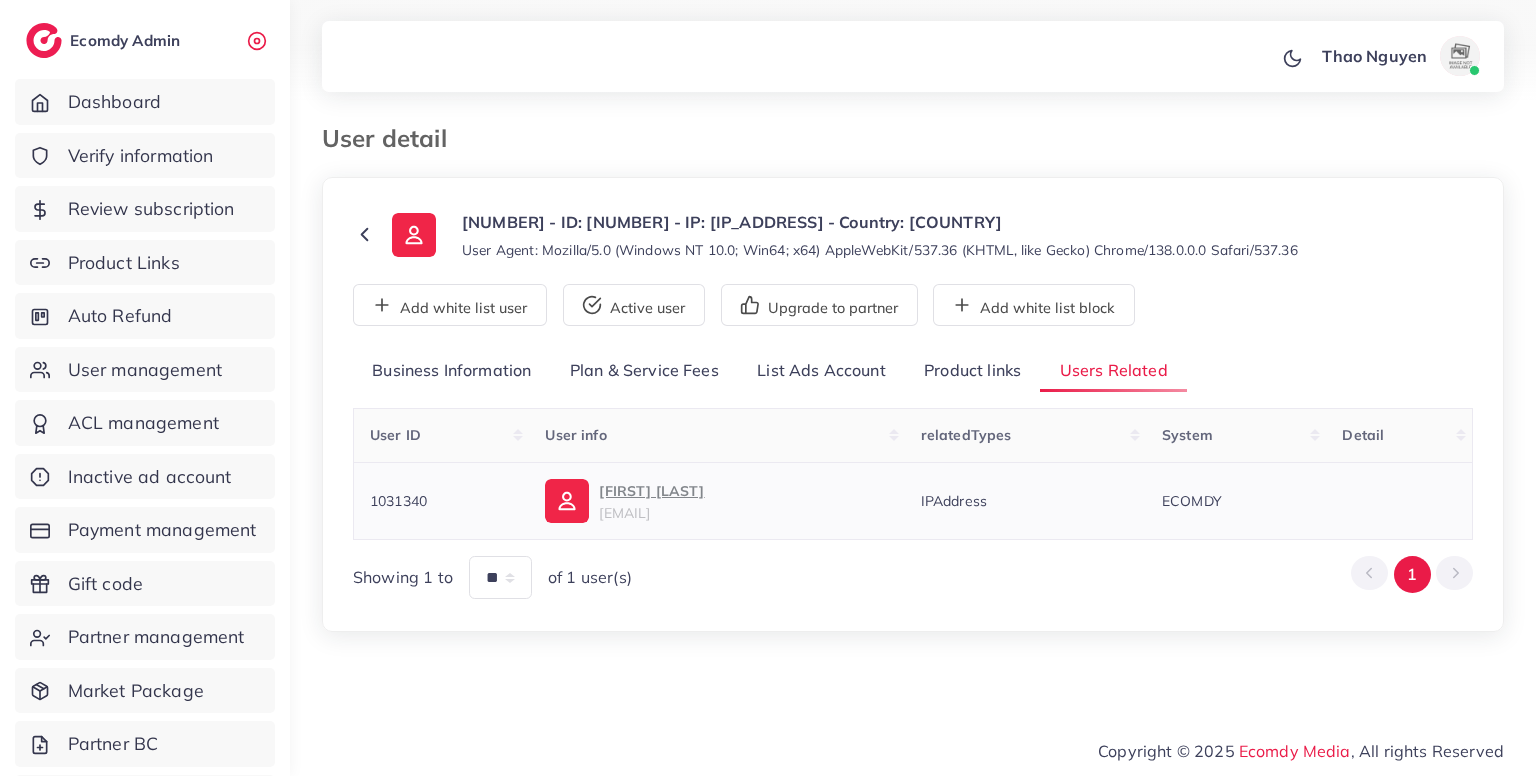 click on "1031340" at bounding box center [398, 501] 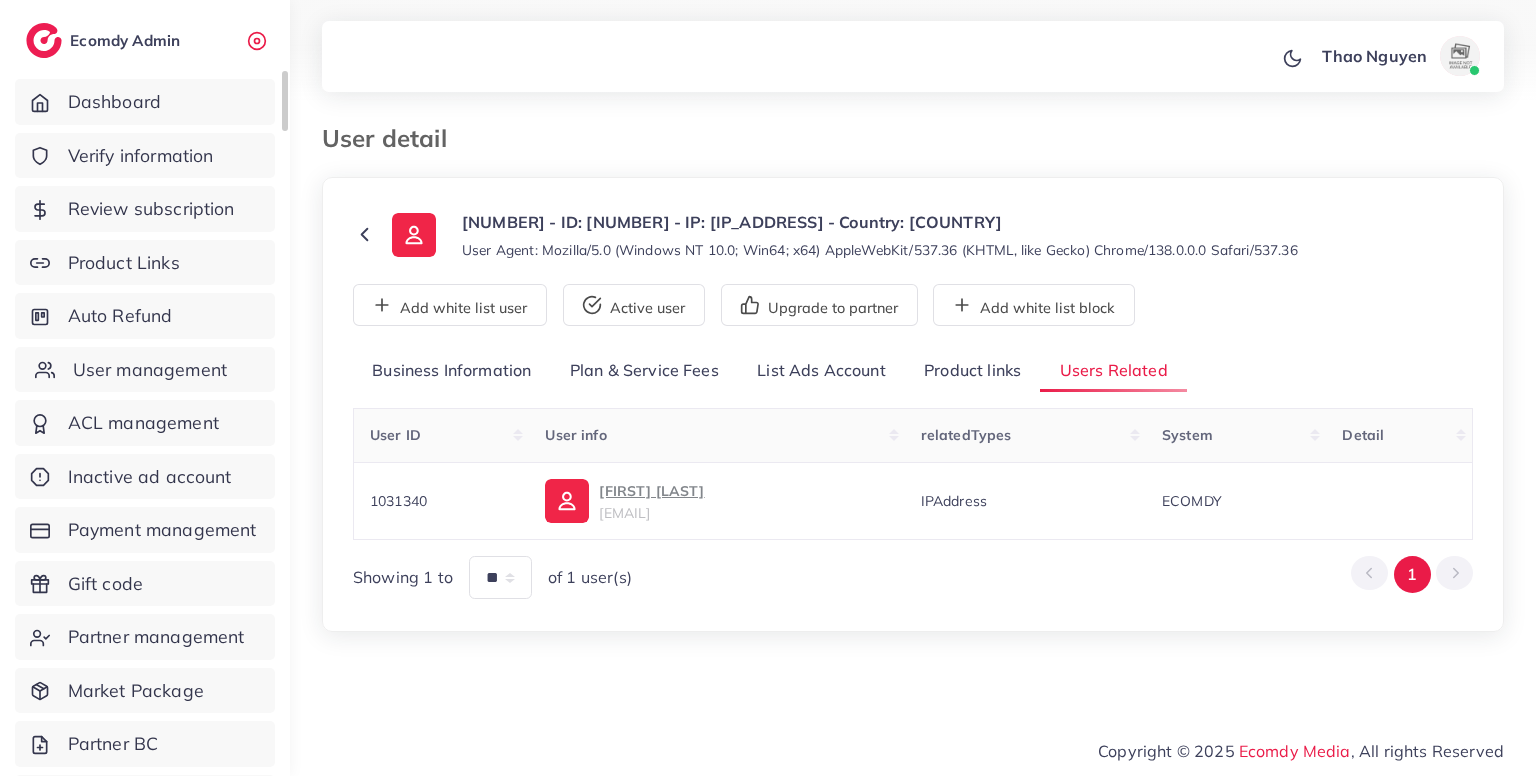 click on "User management" at bounding box center [145, 370] 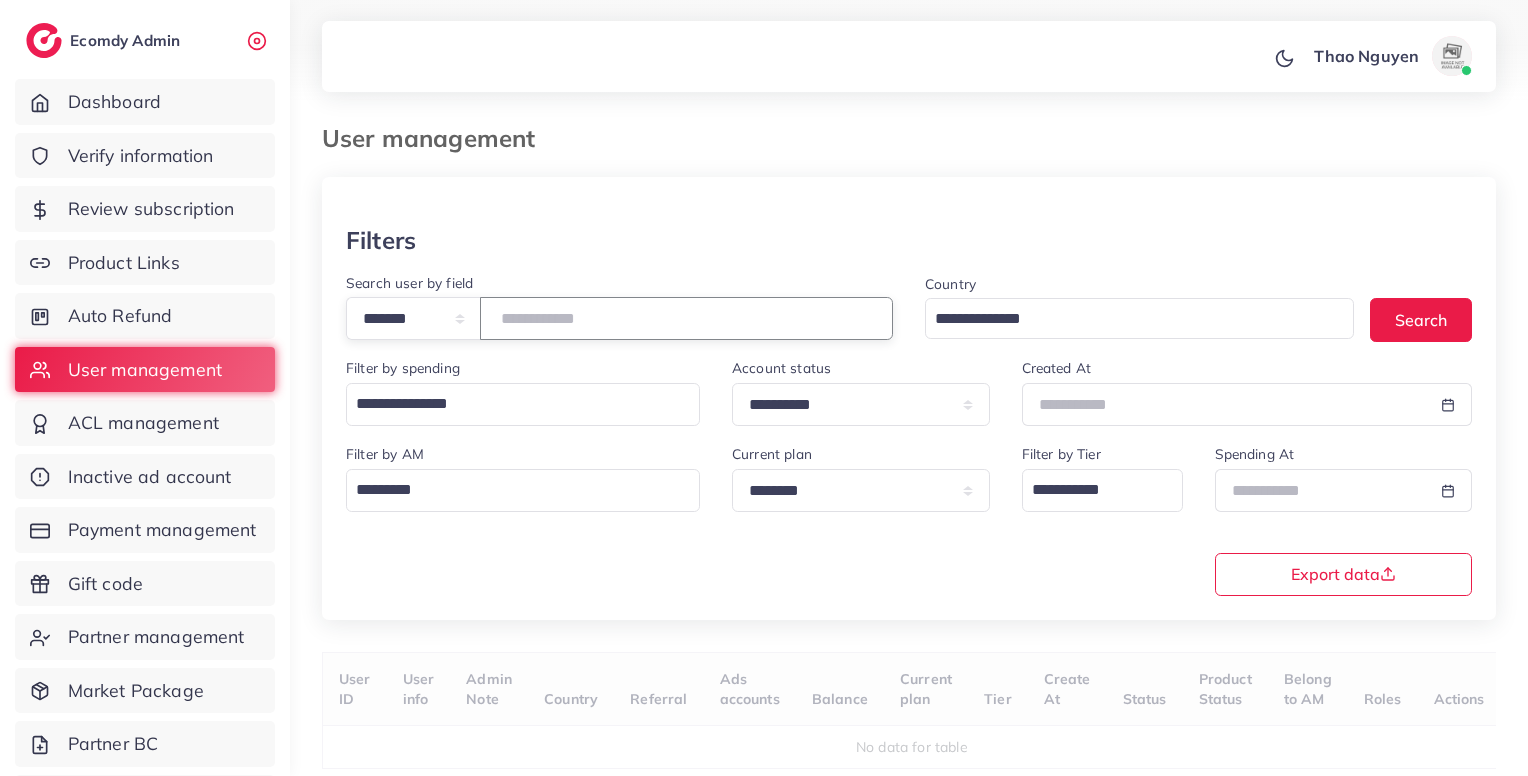 paste on "*******" 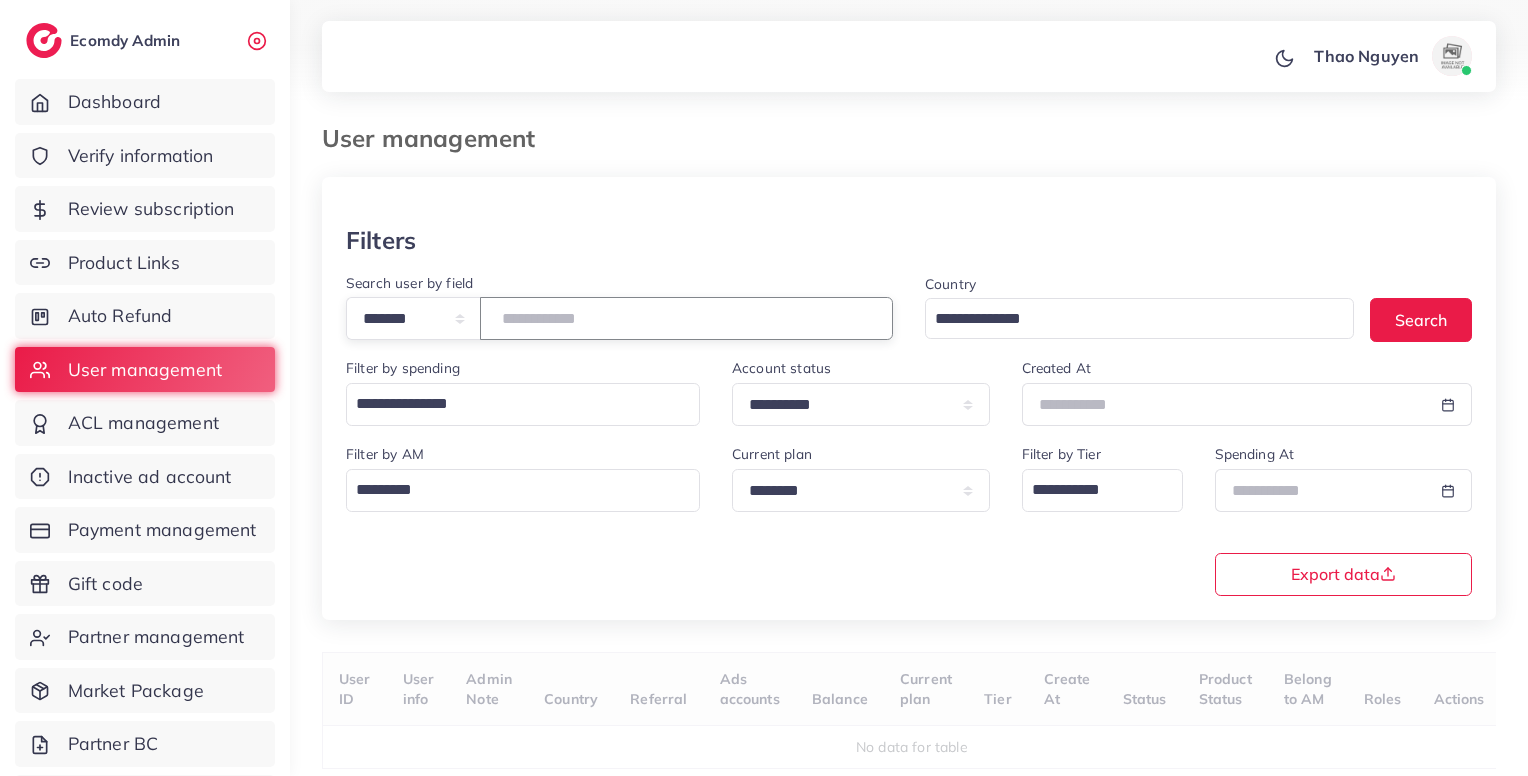 click on "*******" at bounding box center (686, 318) 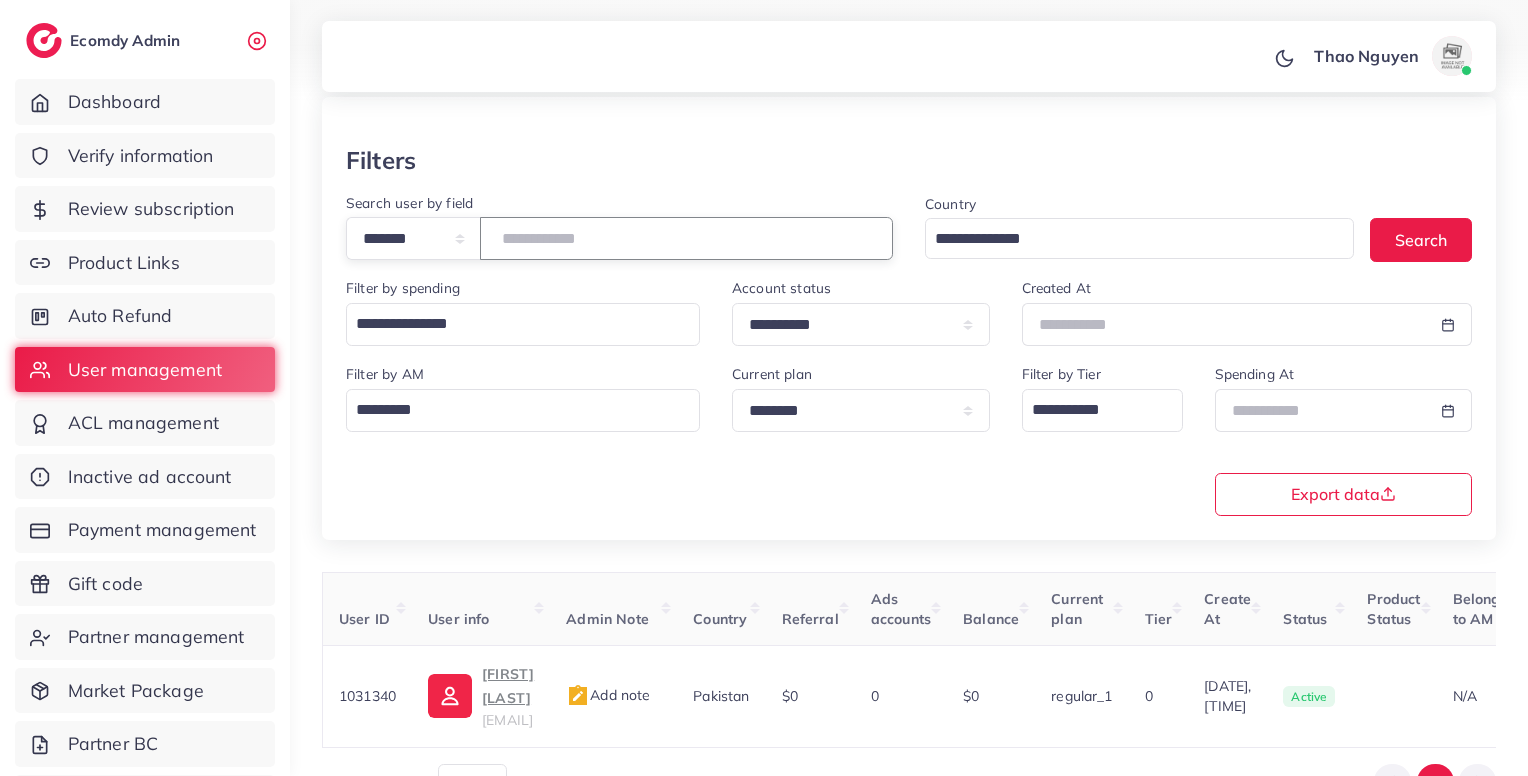 scroll, scrollTop: 84, scrollLeft: 0, axis: vertical 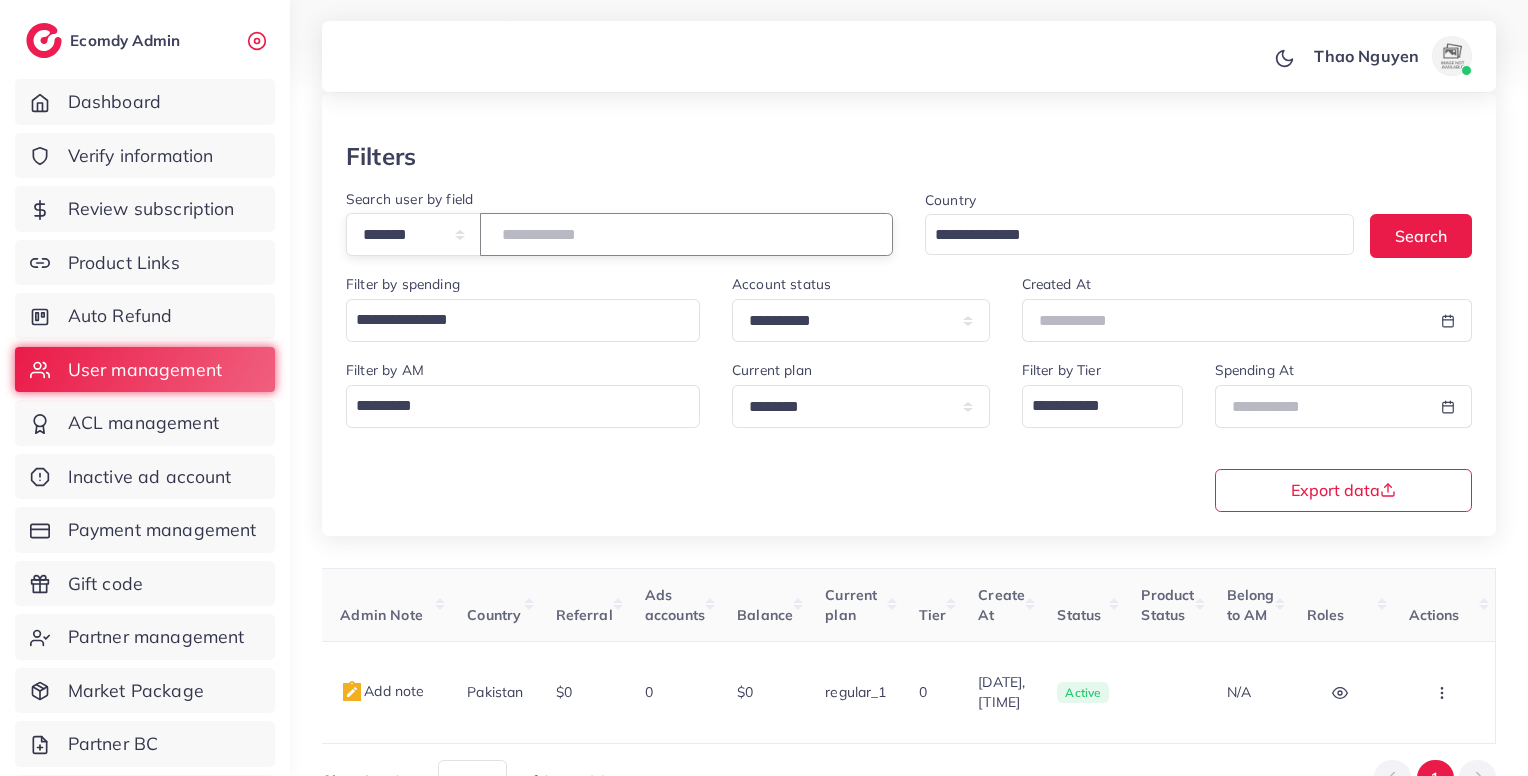 type on "*******" 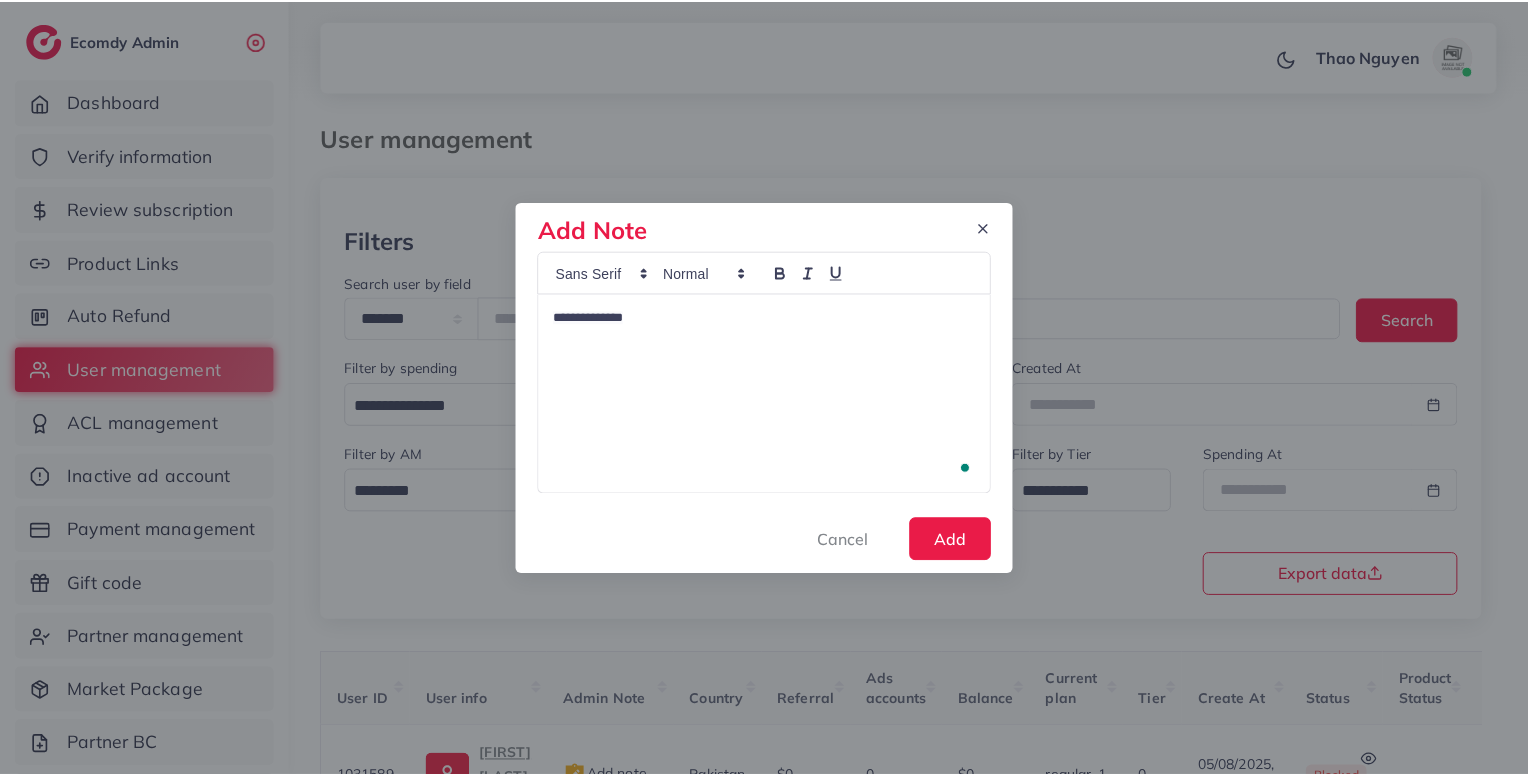 scroll, scrollTop: 183, scrollLeft: 0, axis: vertical 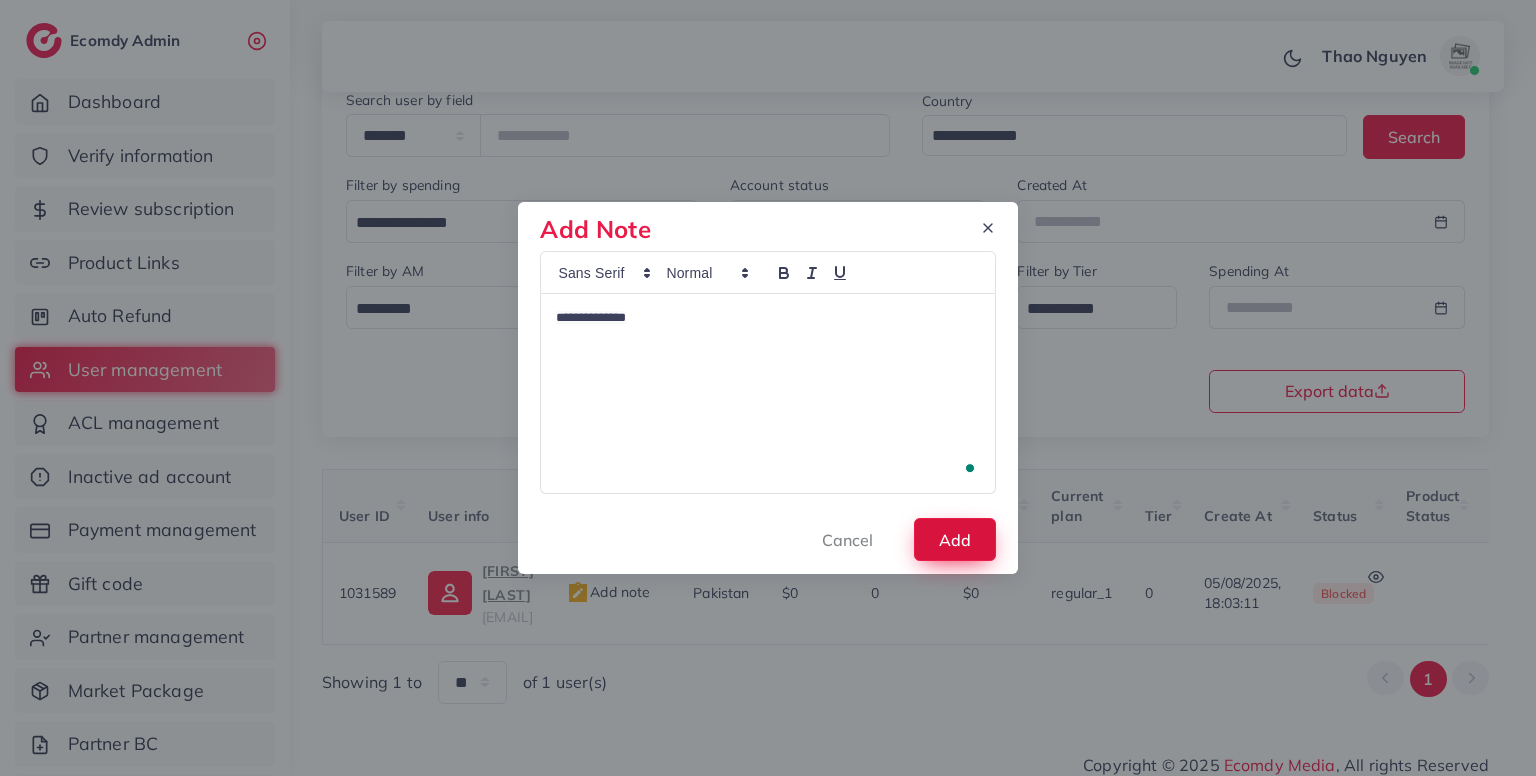 click on "Add" at bounding box center [955, 539] 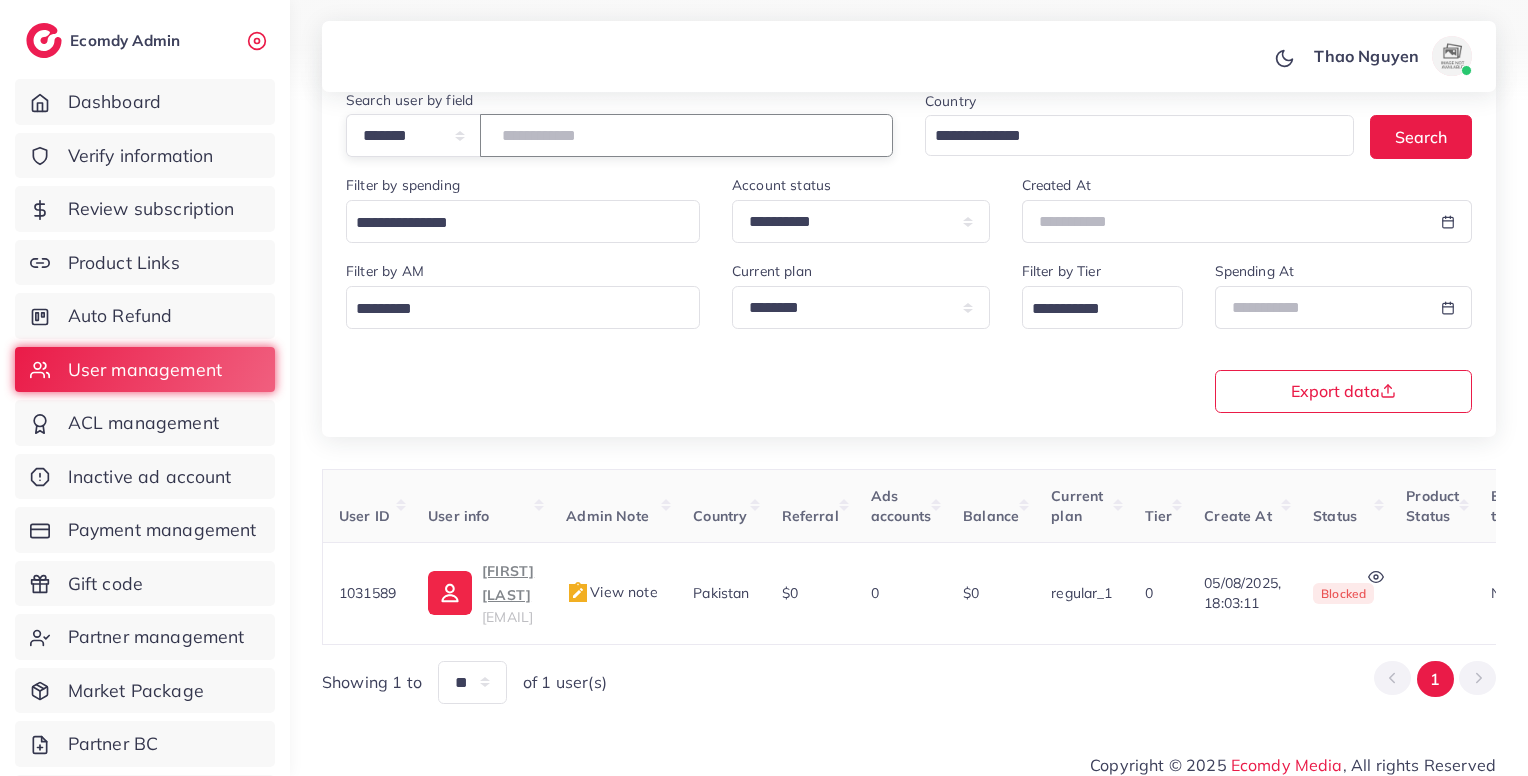 click on "*******" at bounding box center (686, 135) 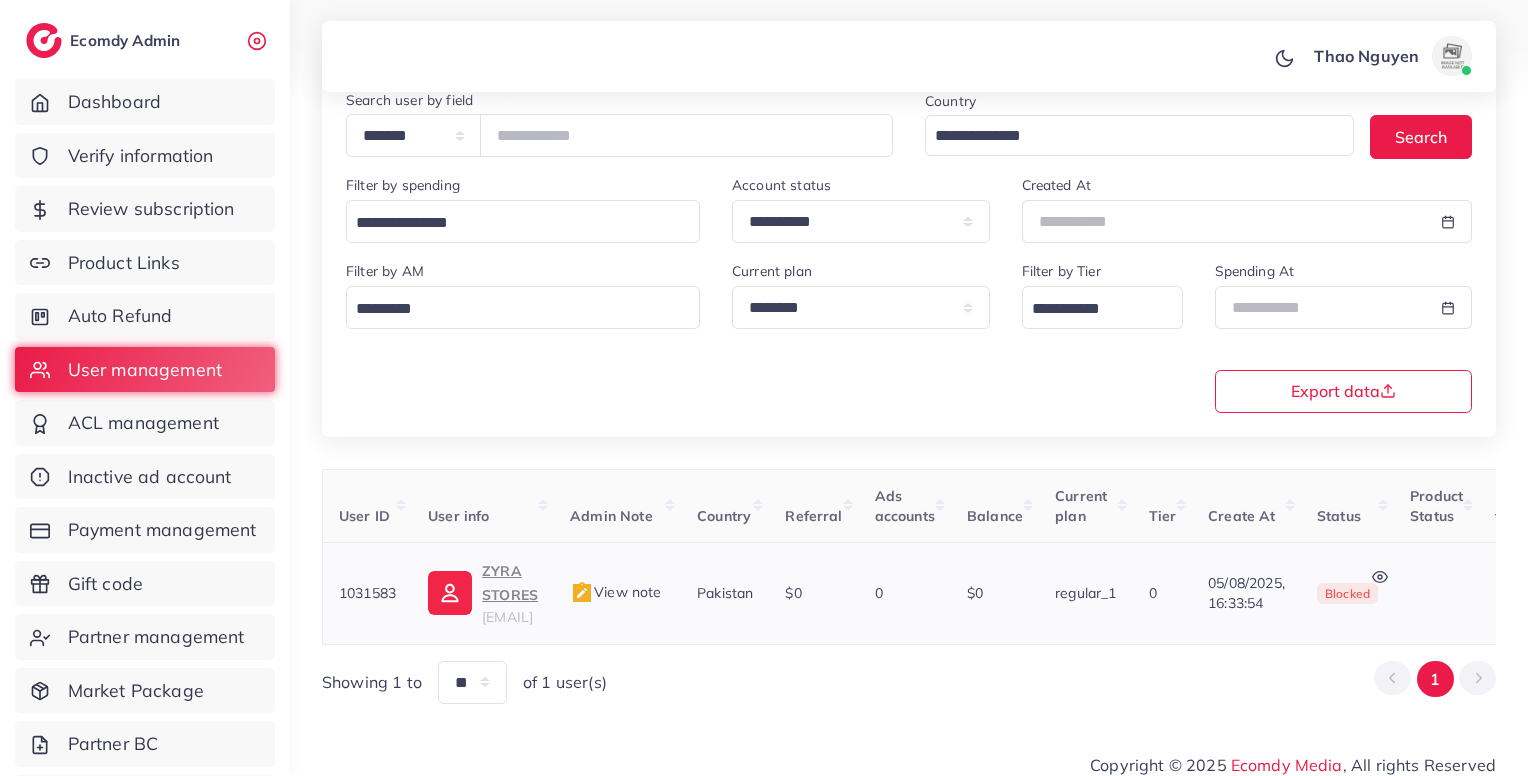 click on "View note" at bounding box center [615, 592] 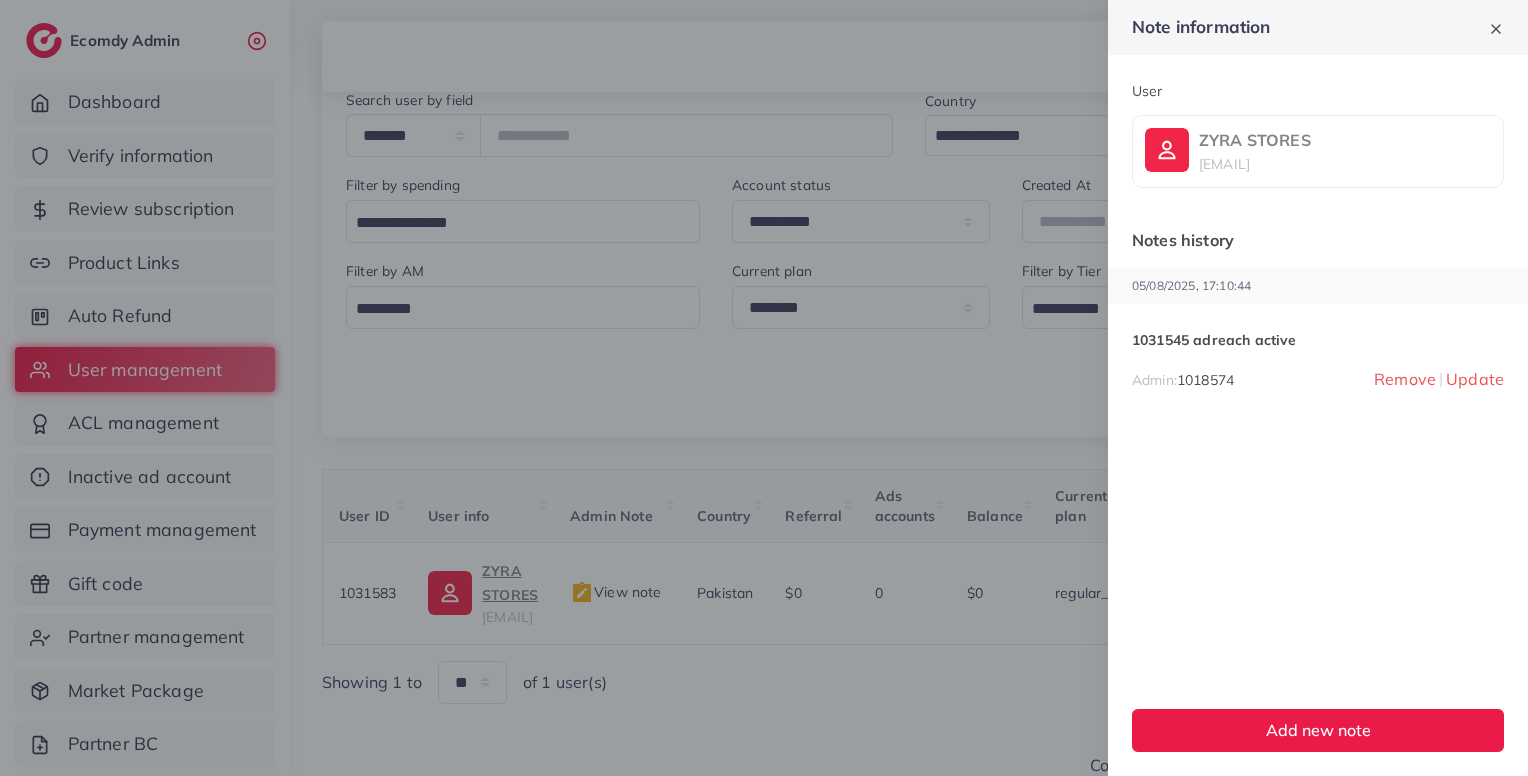 click at bounding box center [764, 388] 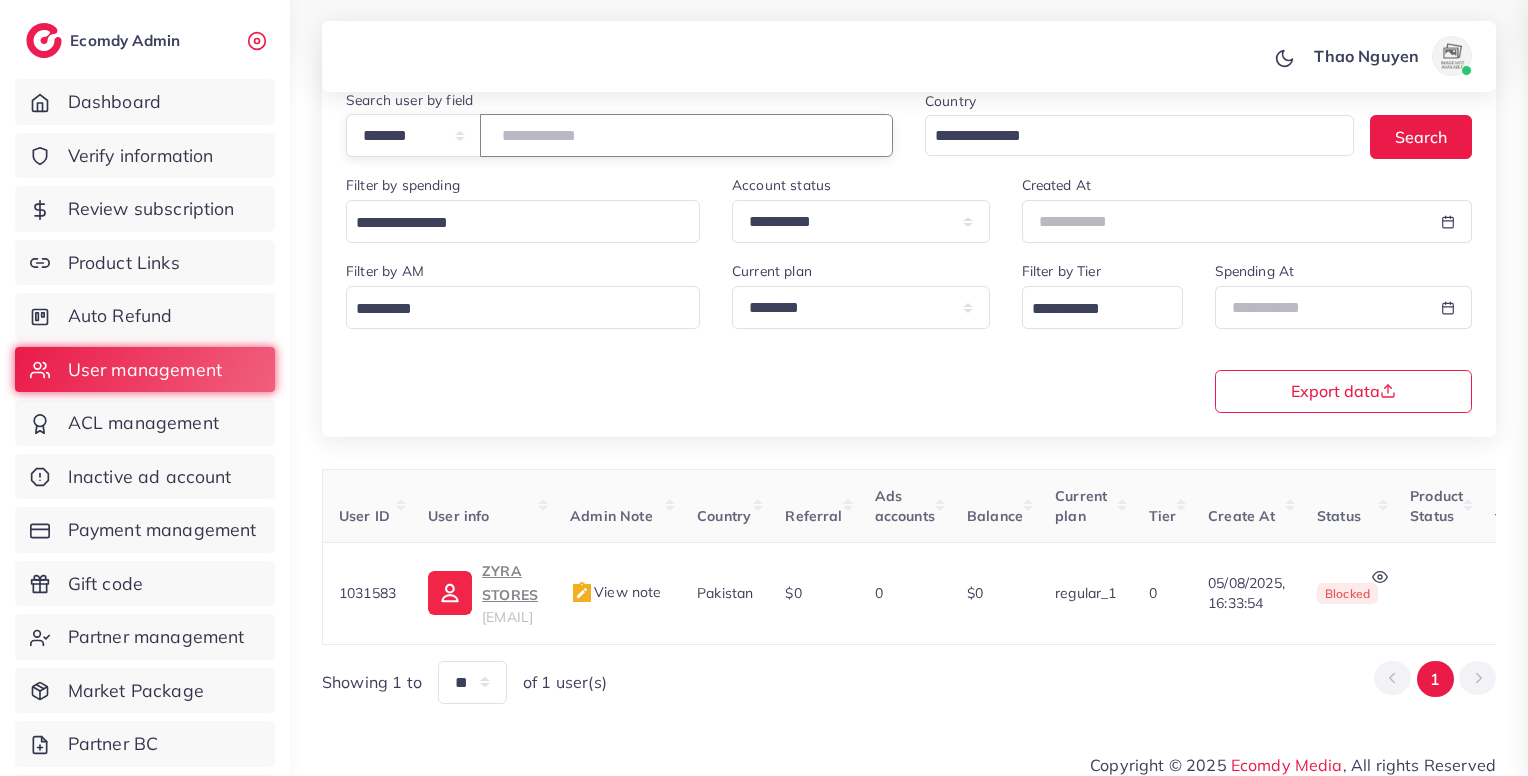 click on "*******" at bounding box center (686, 135) 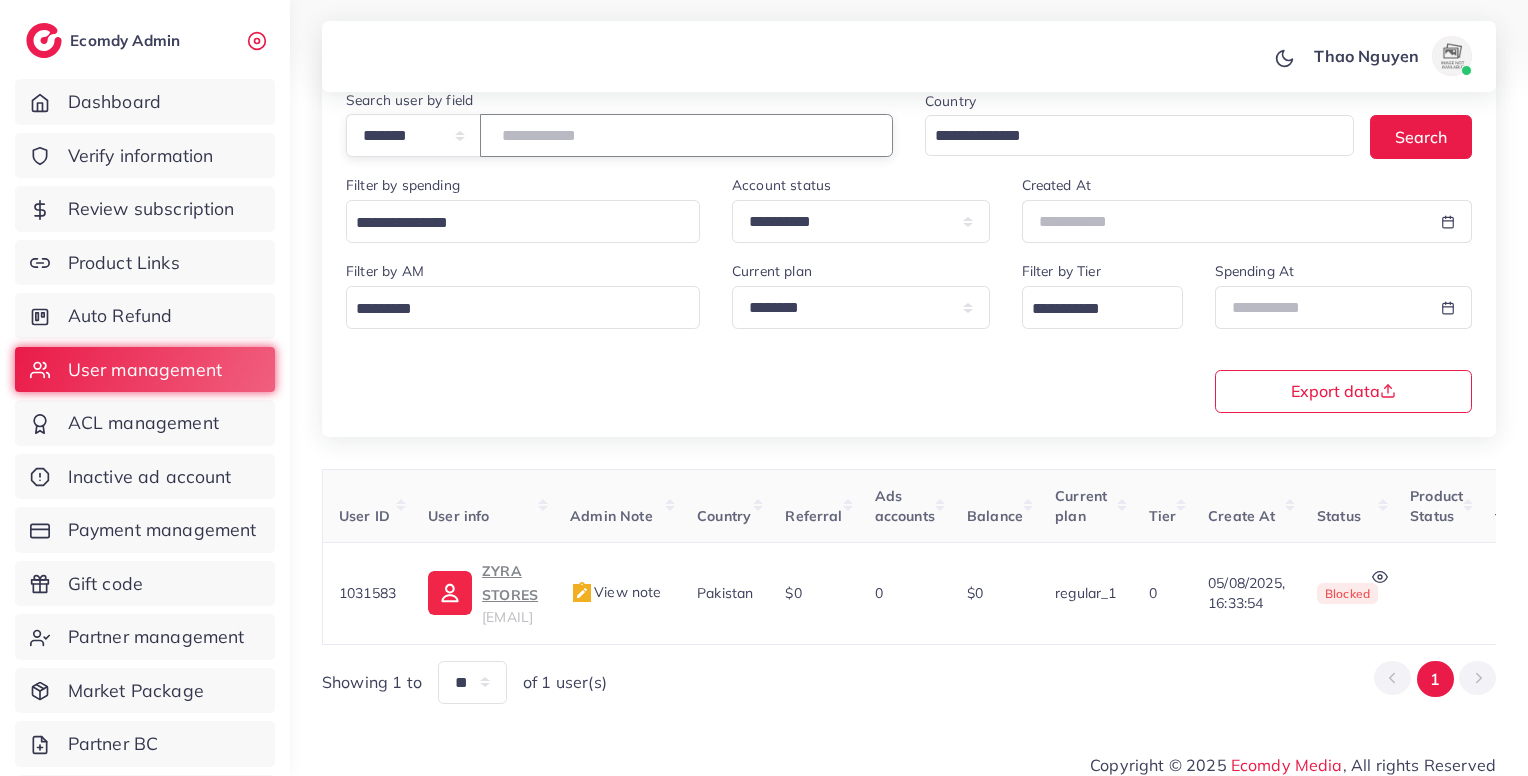 paste 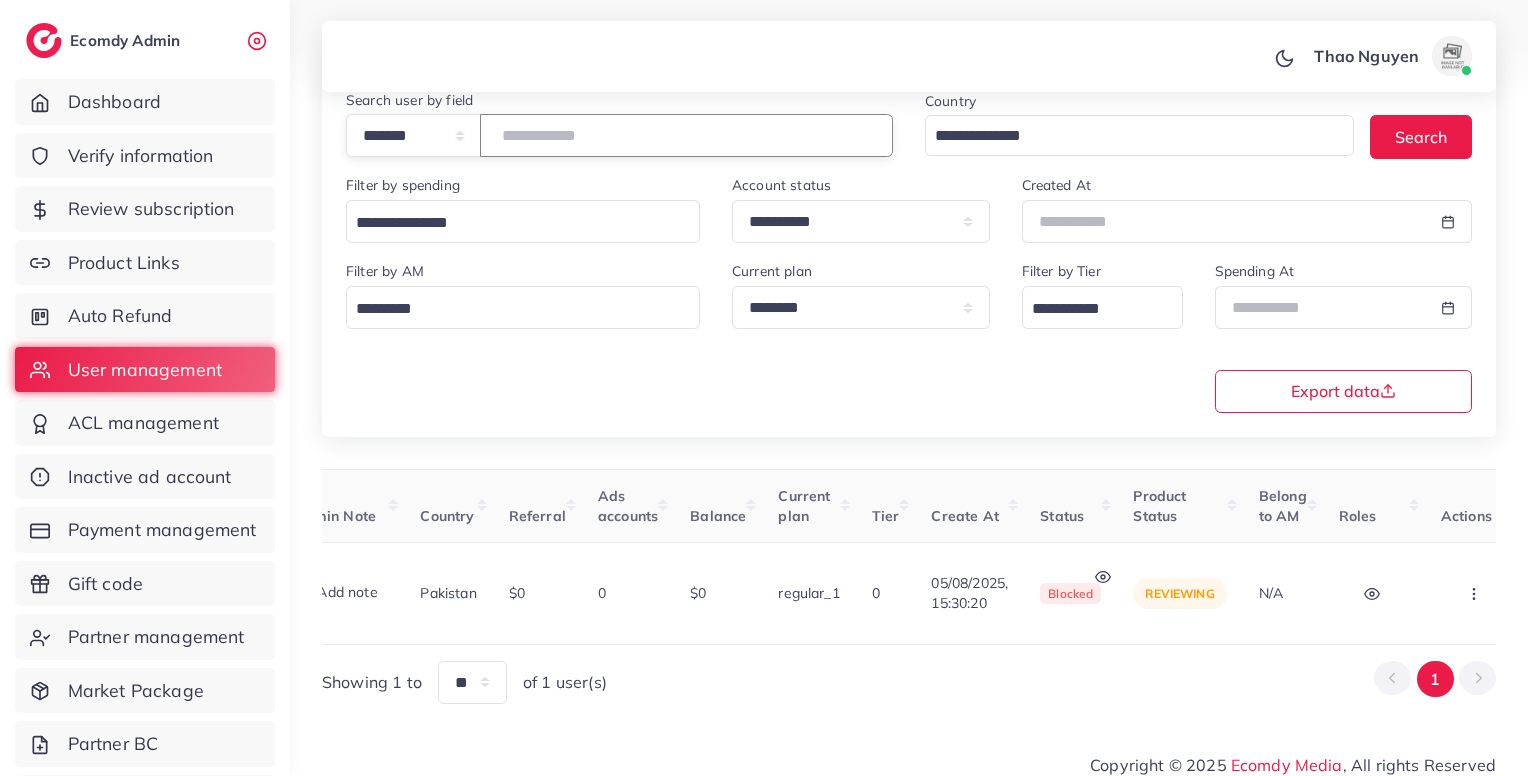 scroll, scrollTop: 0, scrollLeft: 0, axis: both 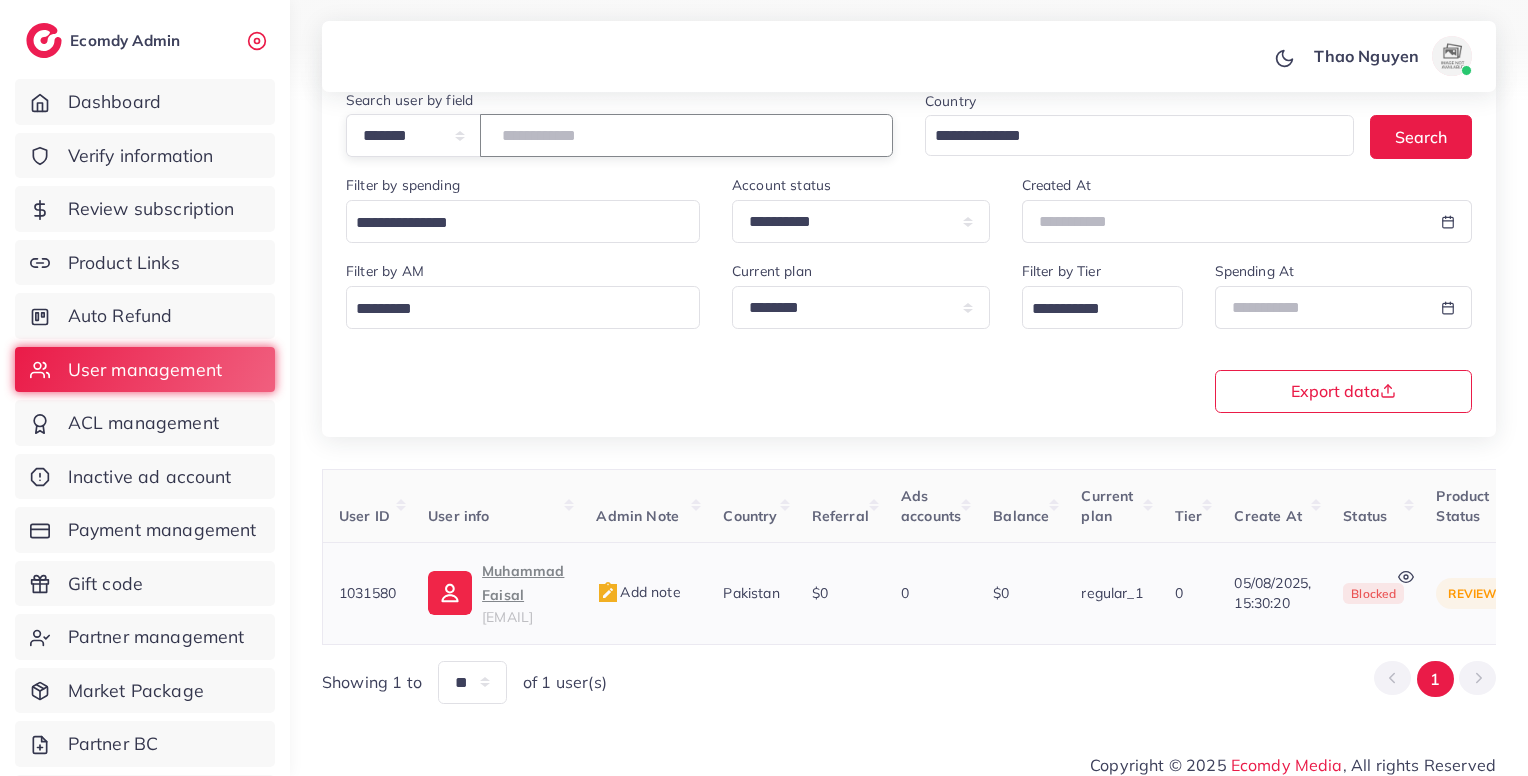 type on "*******" 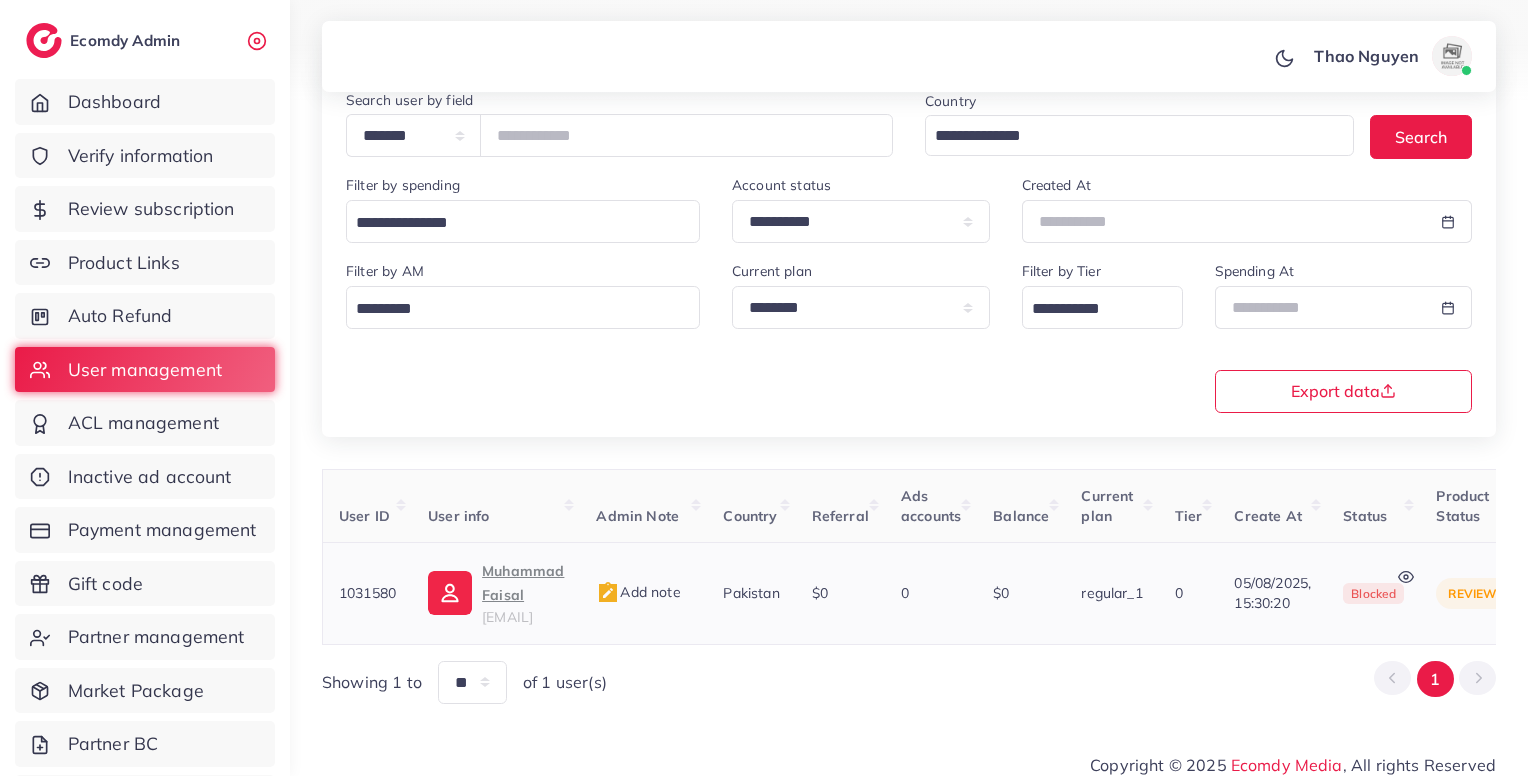 click on "faisalmalik0938@gmail.com" at bounding box center [507, 617] 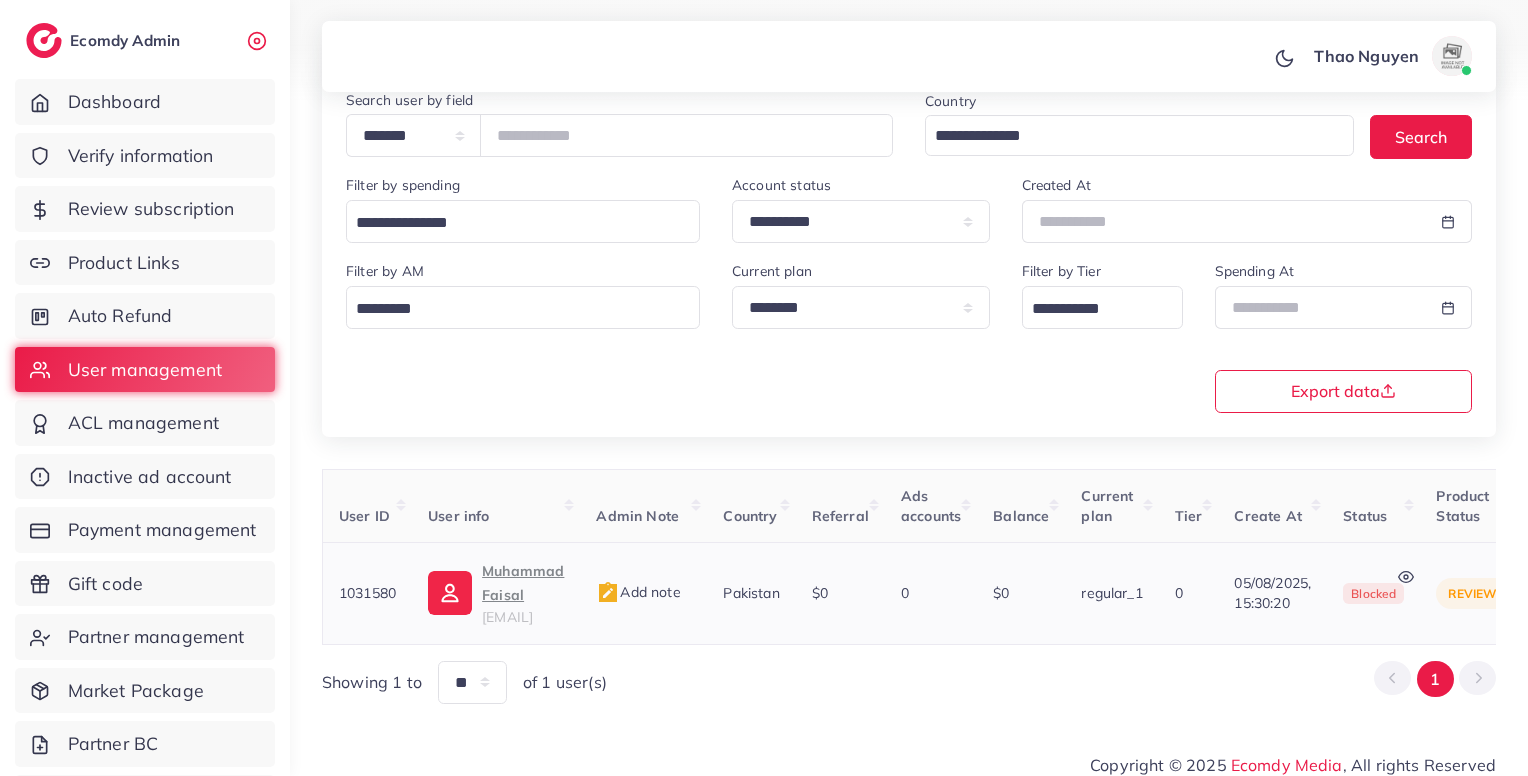 scroll, scrollTop: 0, scrollLeft: 441, axis: horizontal 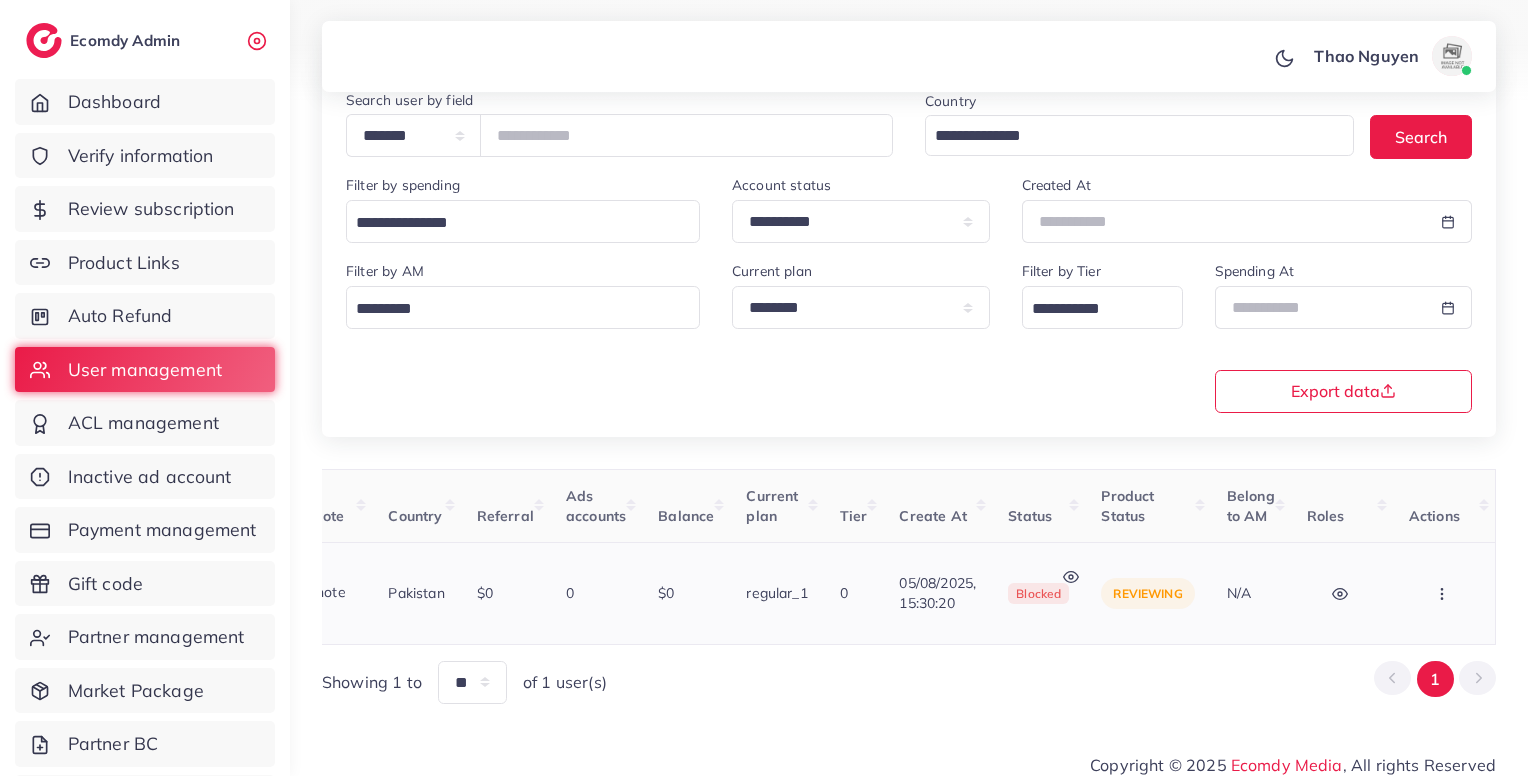 click 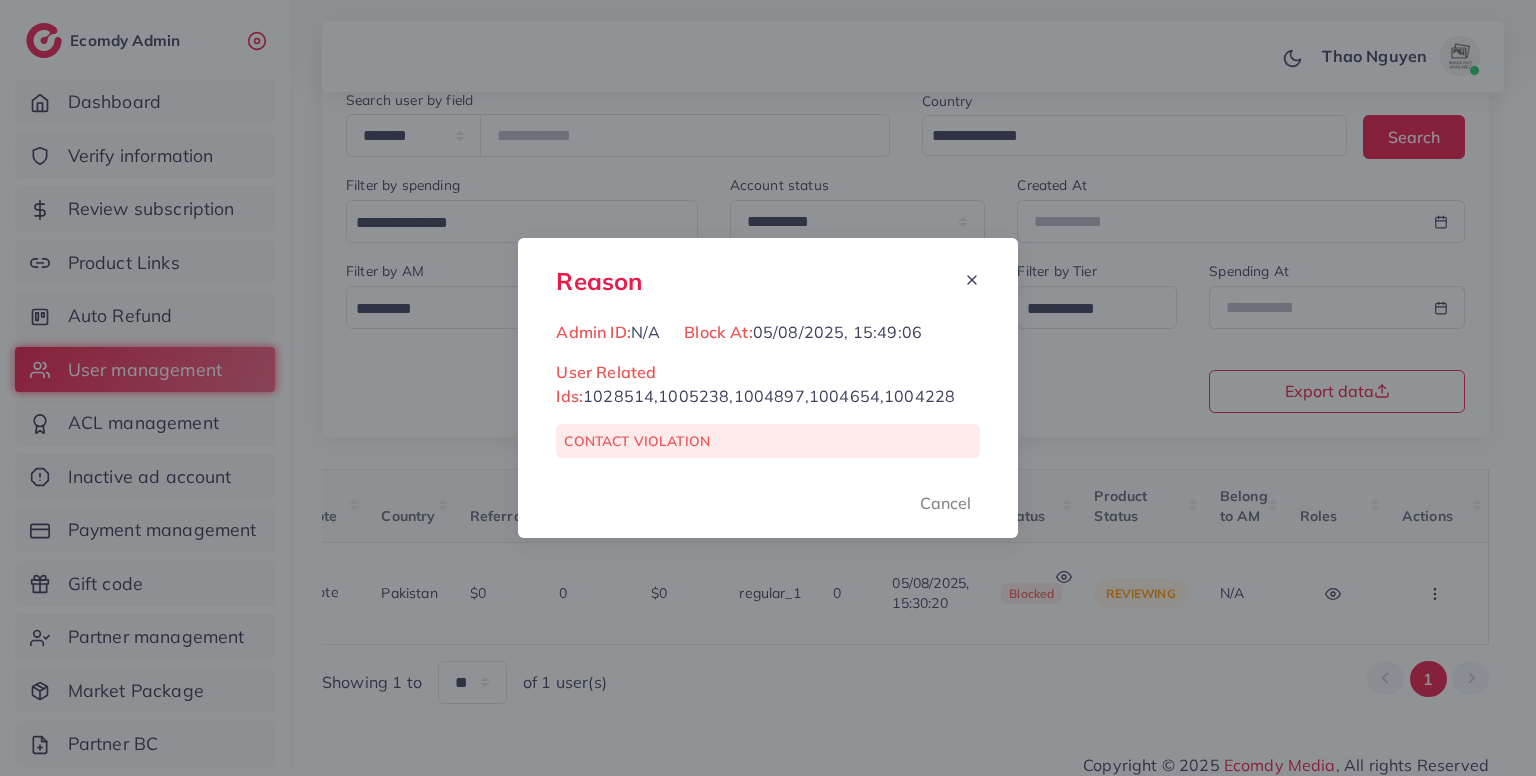 drag, startPoint x: 846, startPoint y: 393, endPoint x: 930, endPoint y: 388, distance: 84.14868 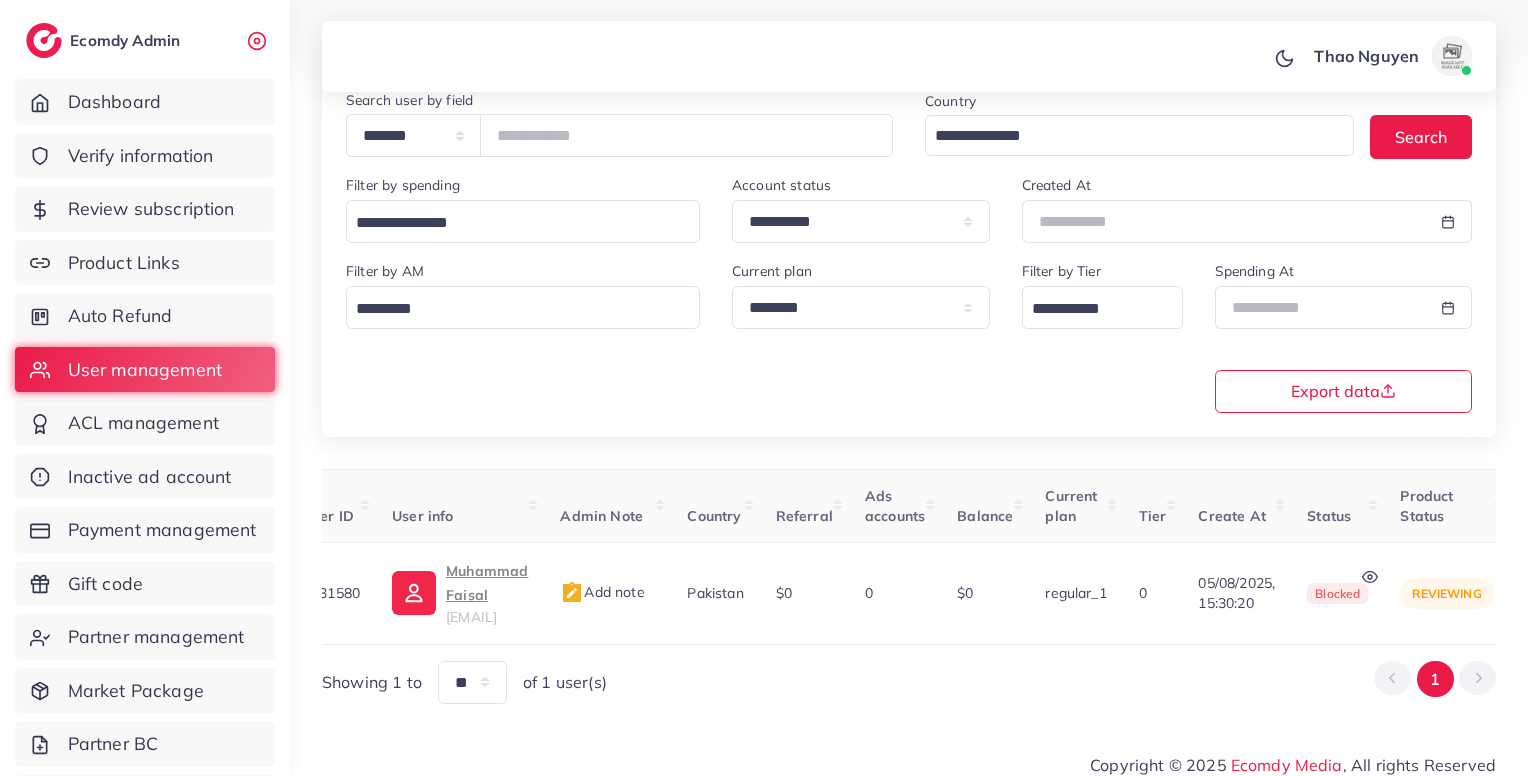 scroll, scrollTop: 0, scrollLeft: 0, axis: both 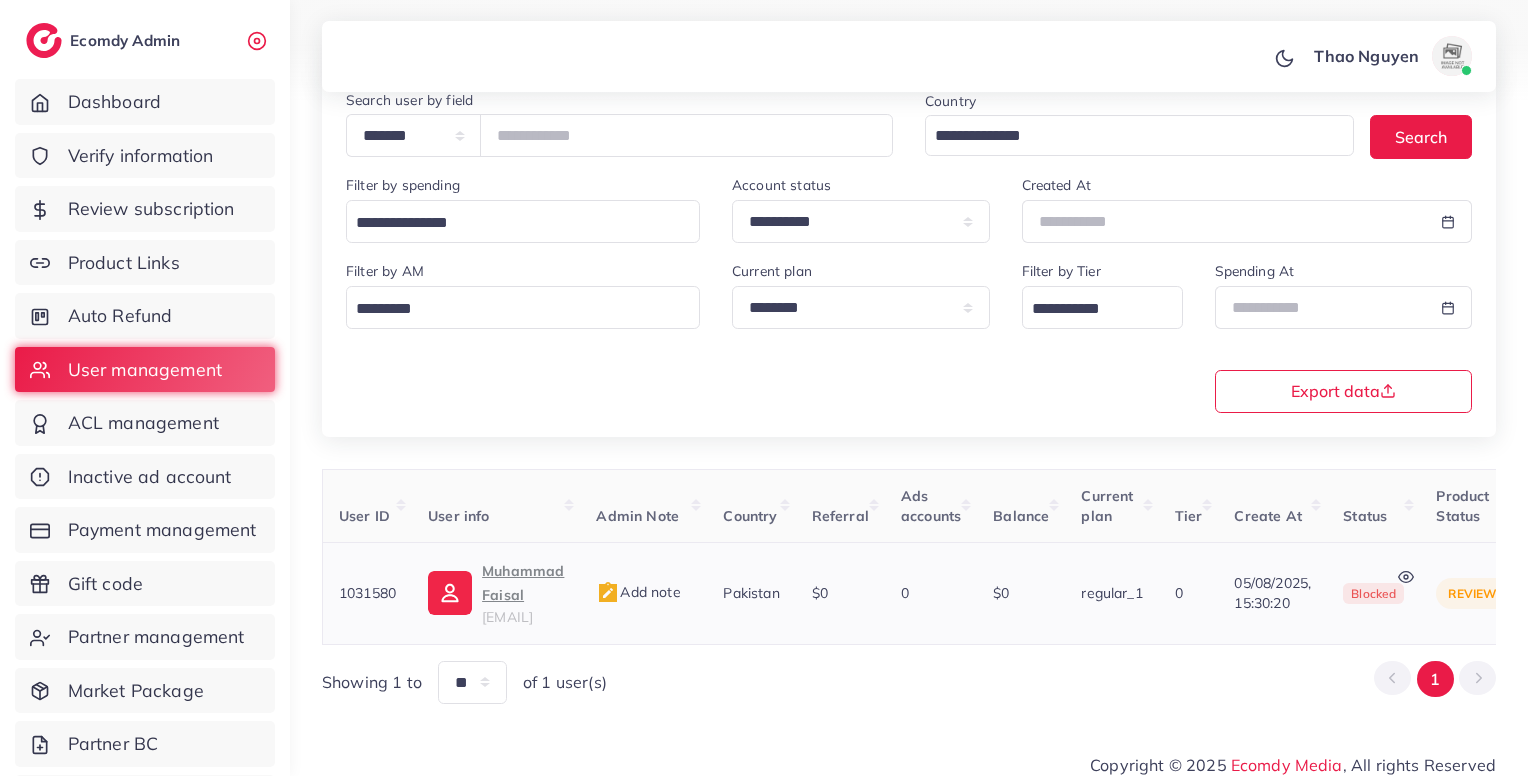 click on "Add note" at bounding box center [638, 592] 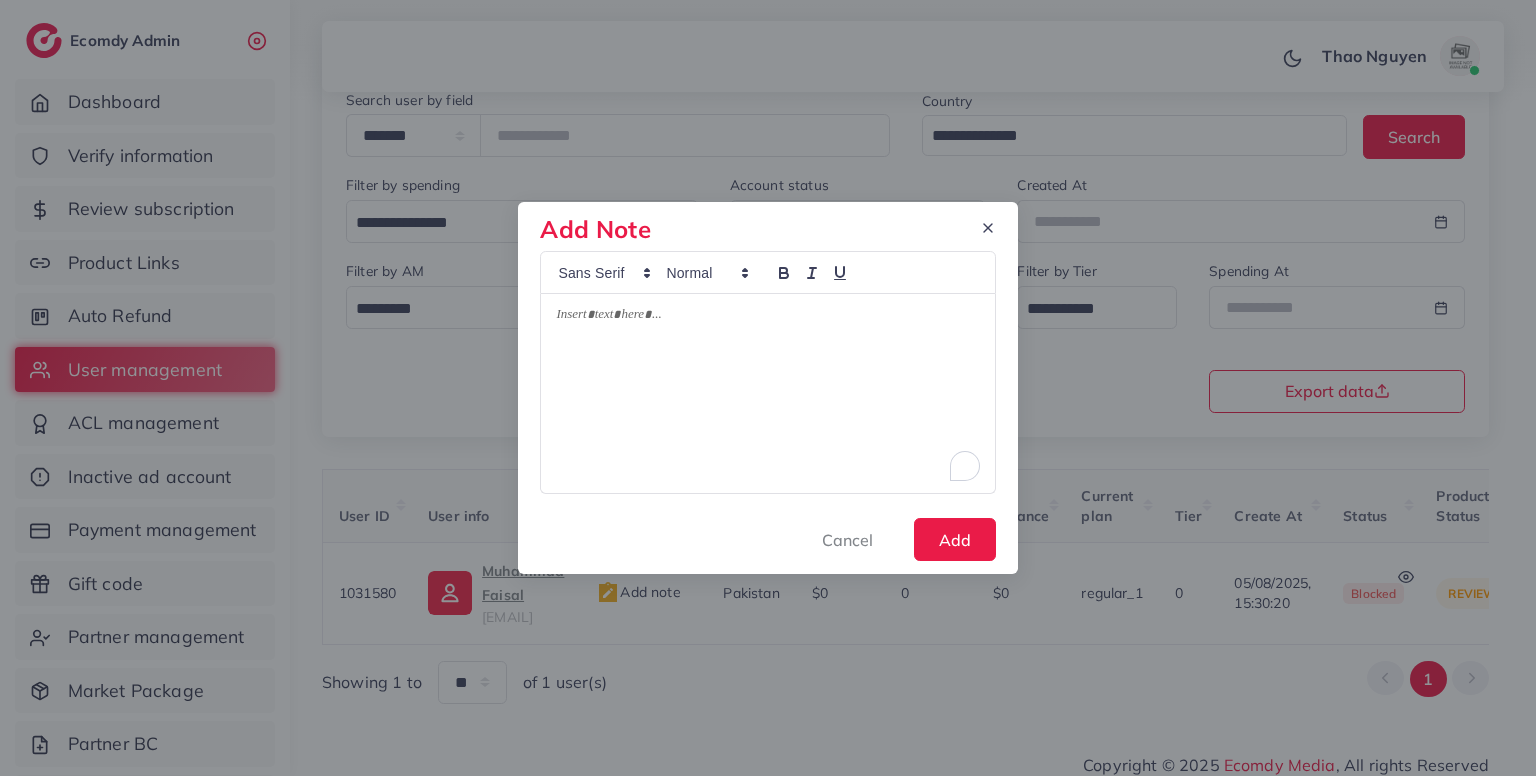 click at bounding box center [767, 393] 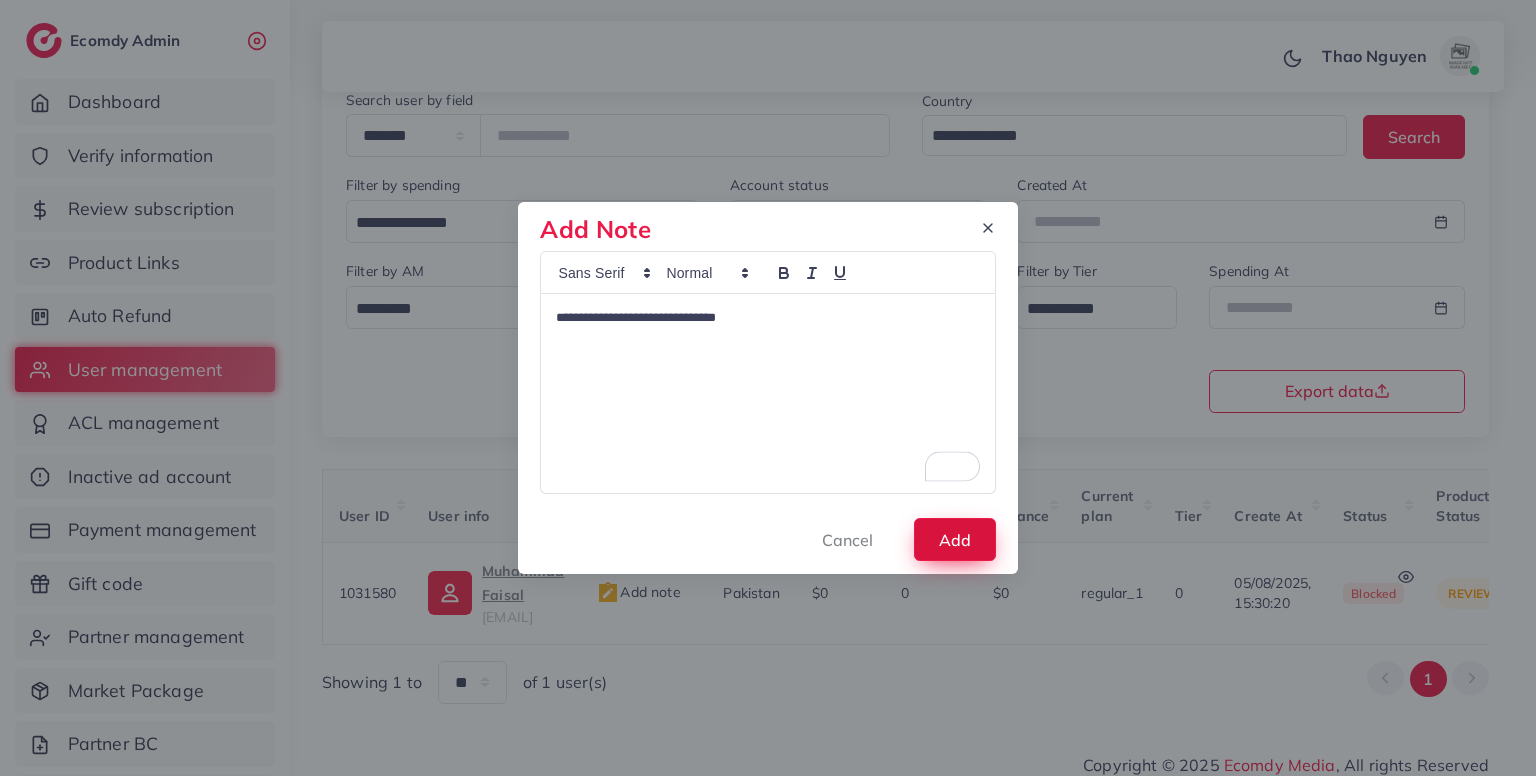 click on "Add" at bounding box center (955, 539) 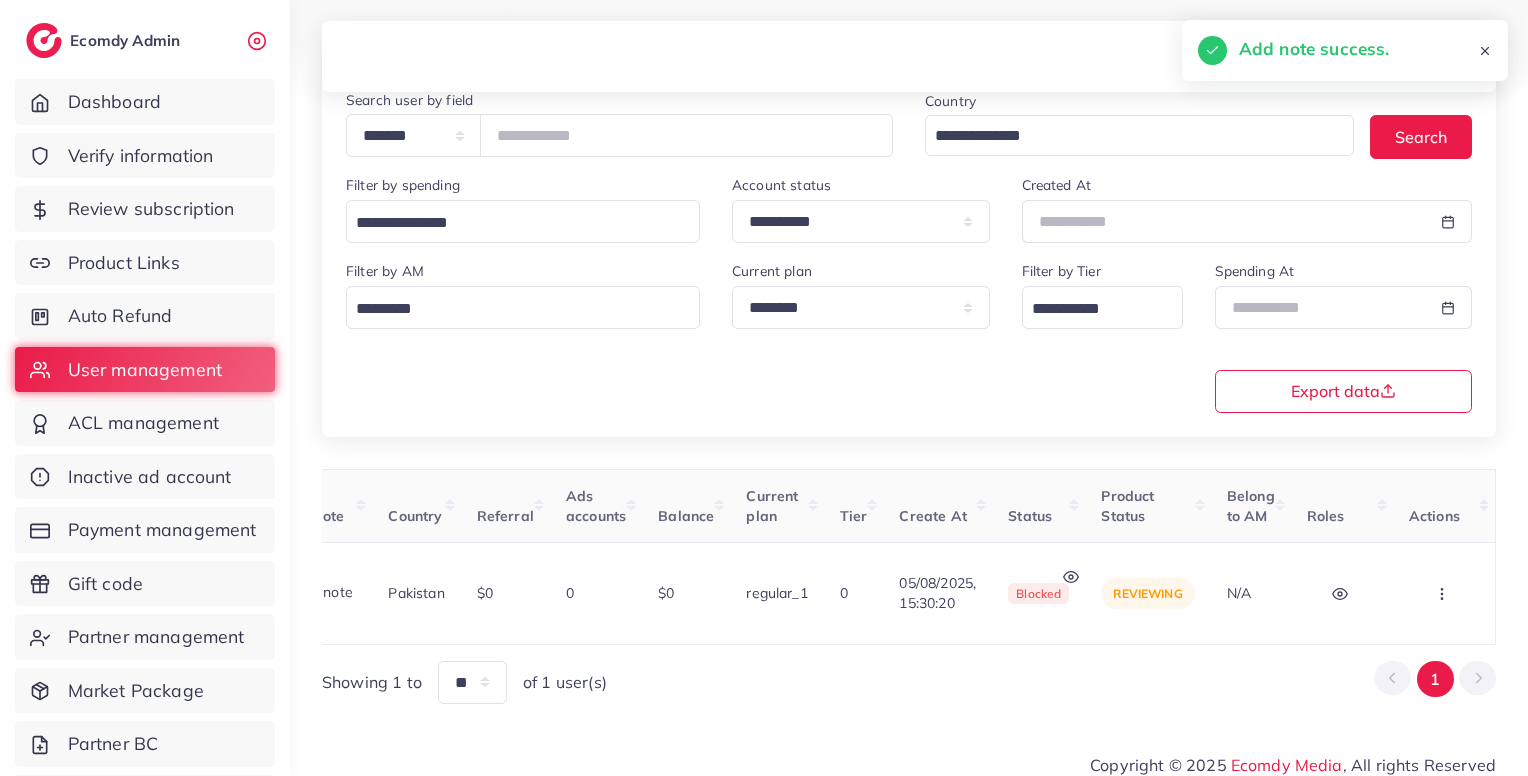 scroll, scrollTop: 0, scrollLeft: 441, axis: horizontal 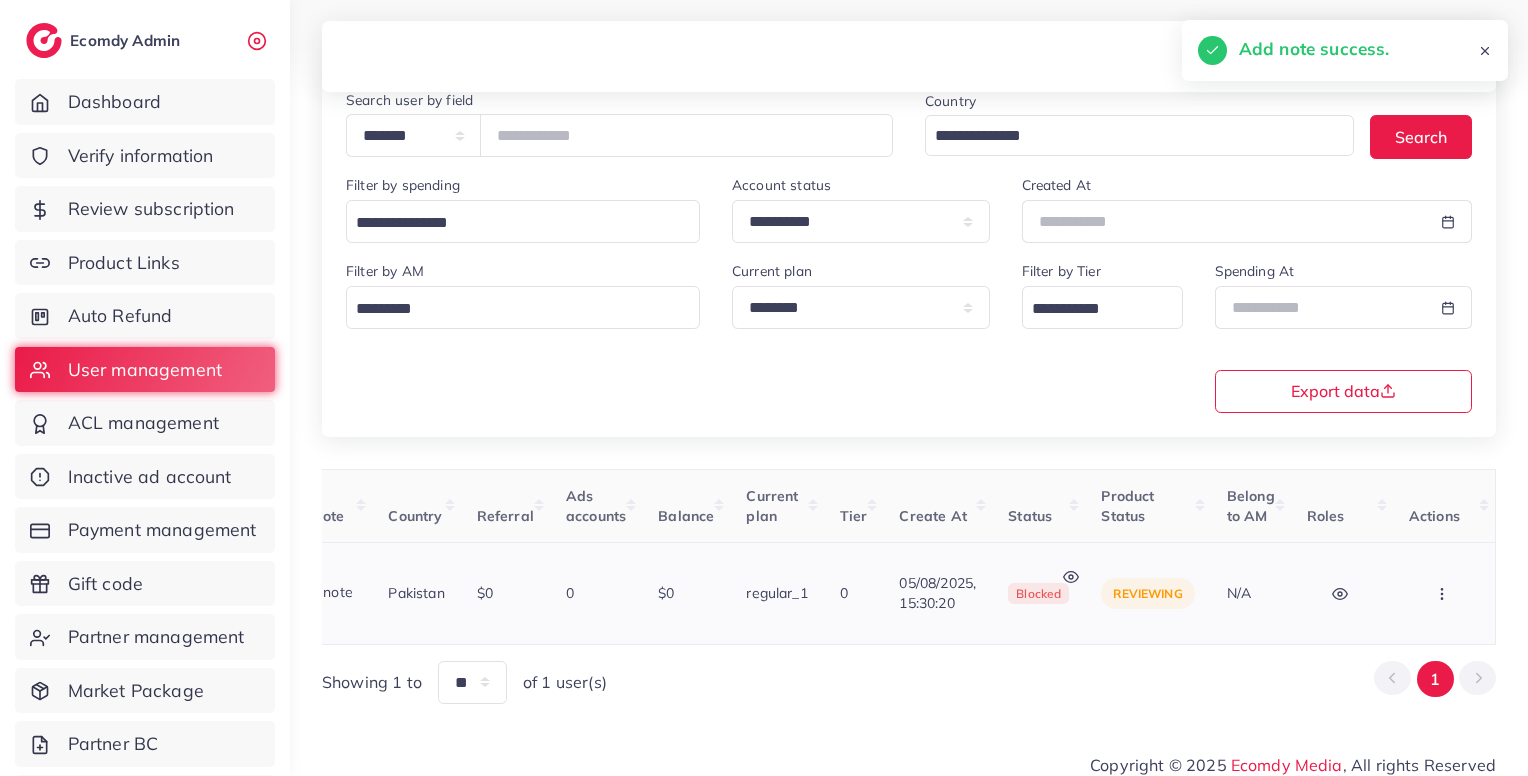 click 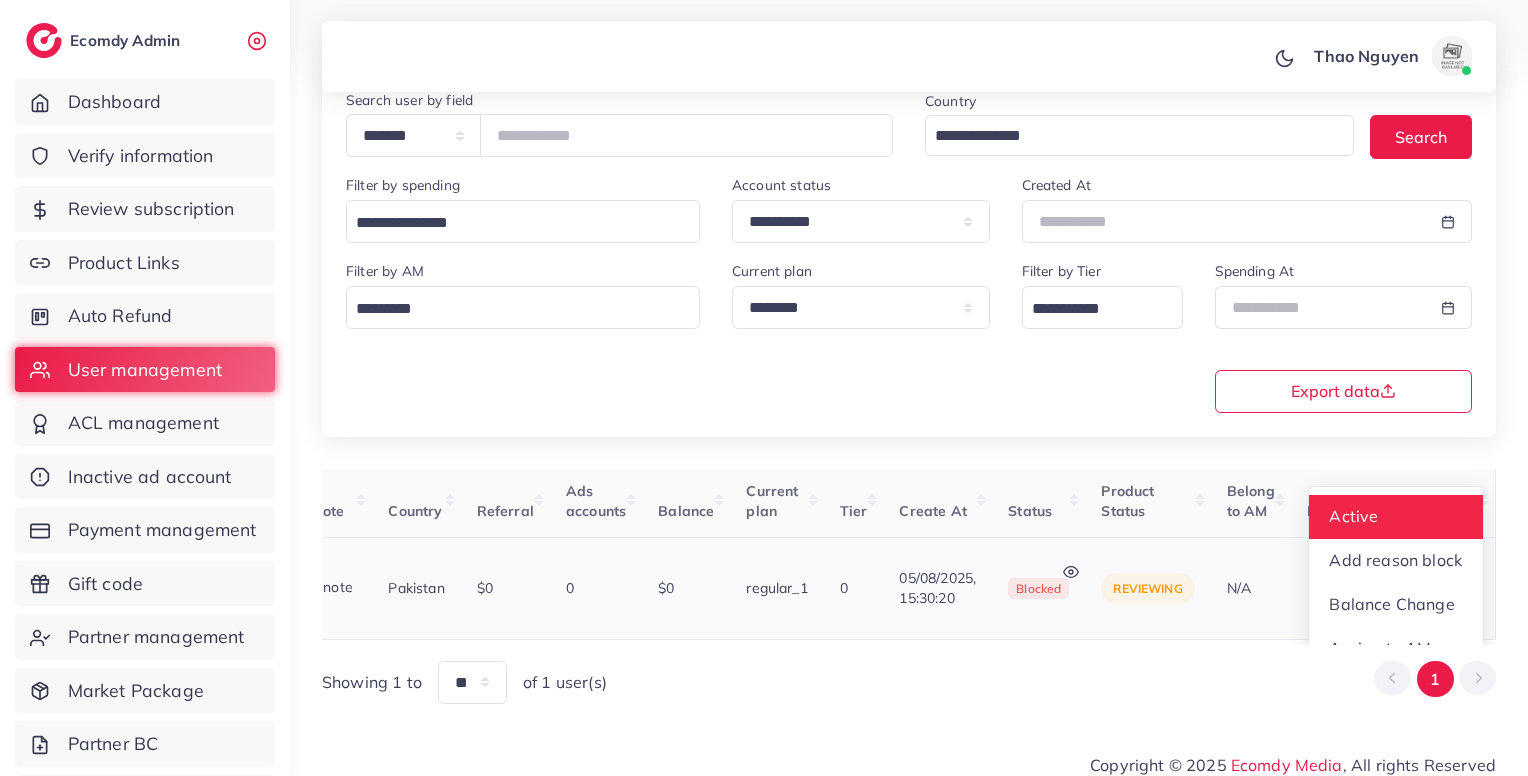 click on "Active" at bounding box center (1396, 517) 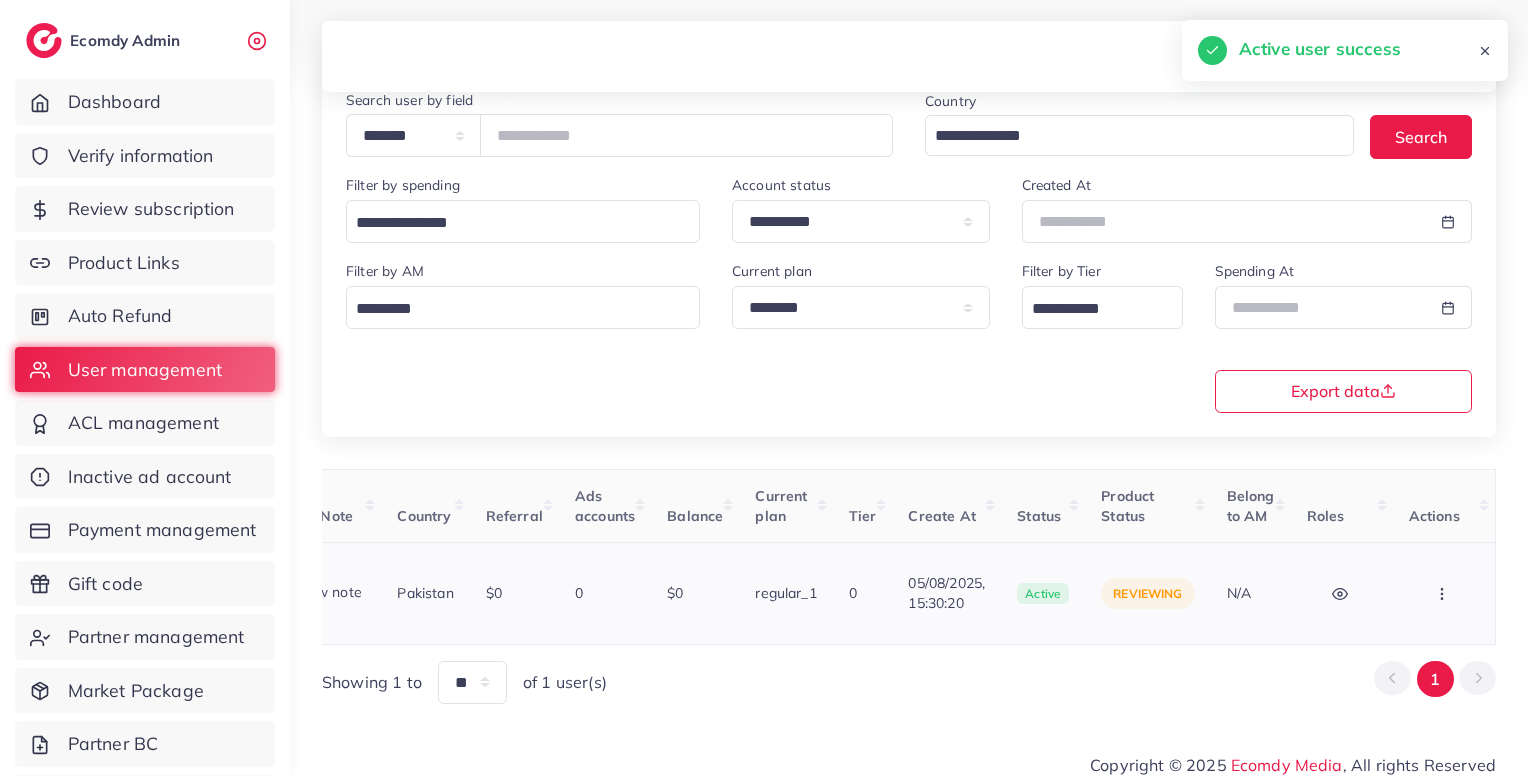 scroll, scrollTop: 0, scrollLeft: 432, axis: horizontal 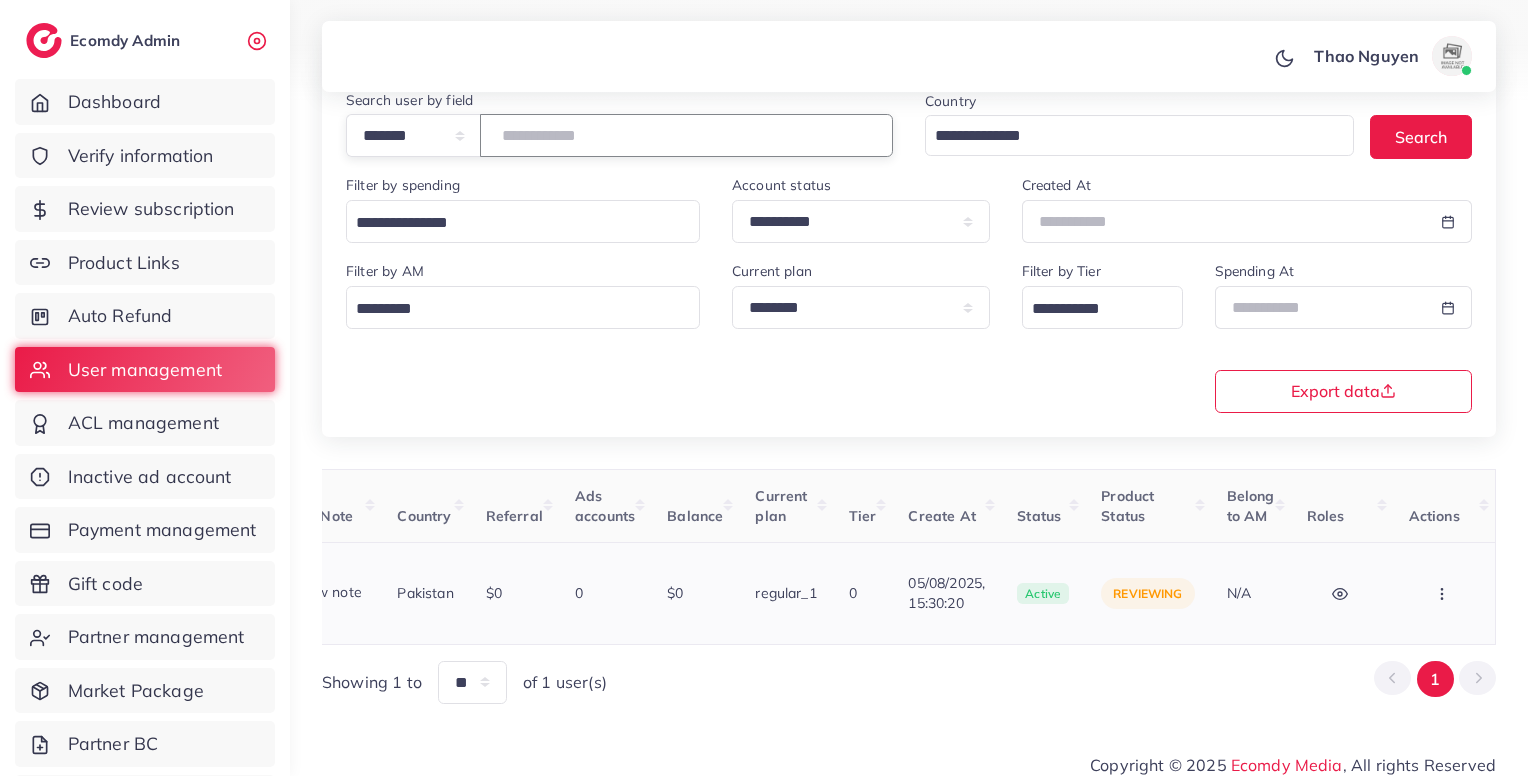 click on "*******" at bounding box center (686, 135) 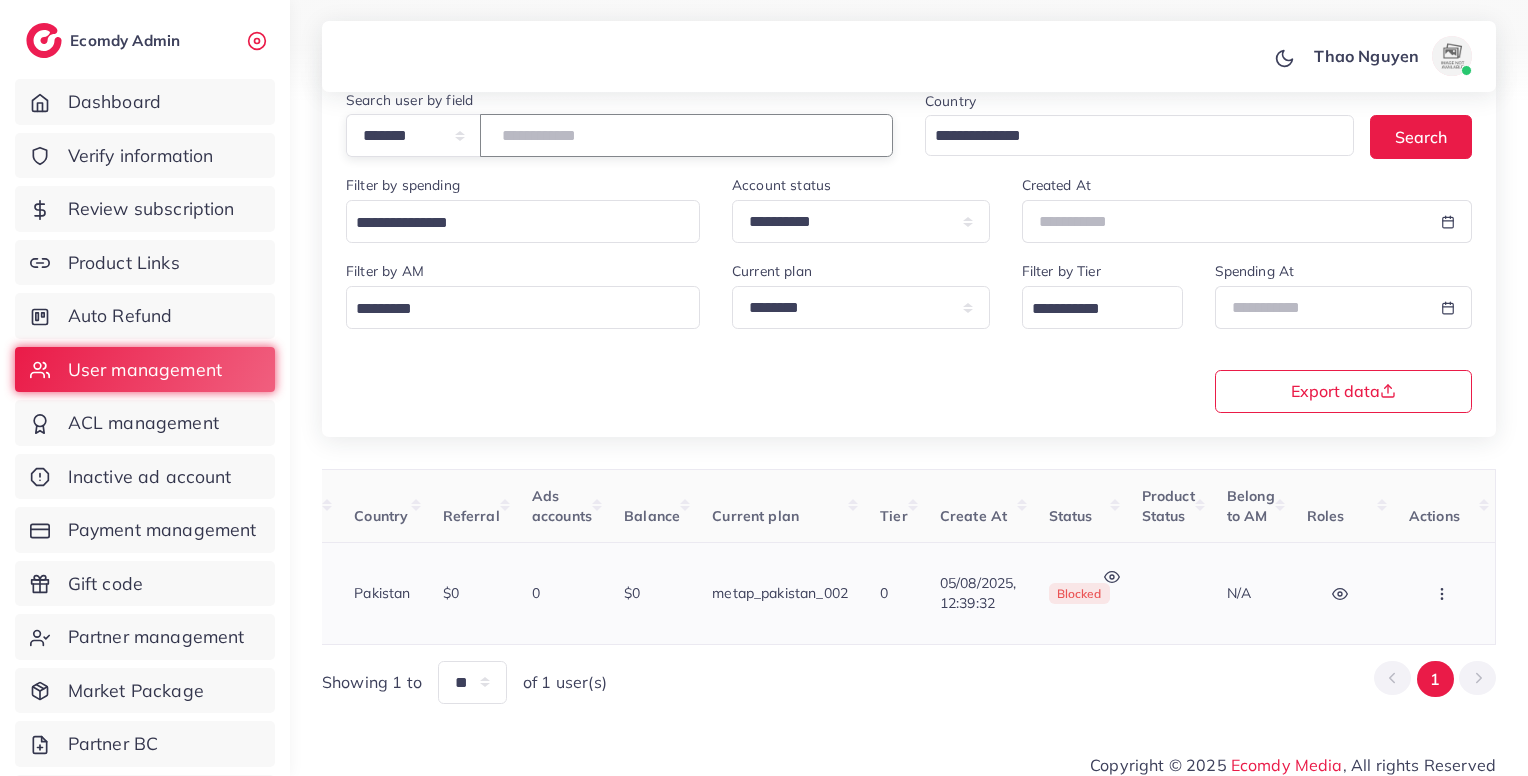 scroll, scrollTop: 0, scrollLeft: 0, axis: both 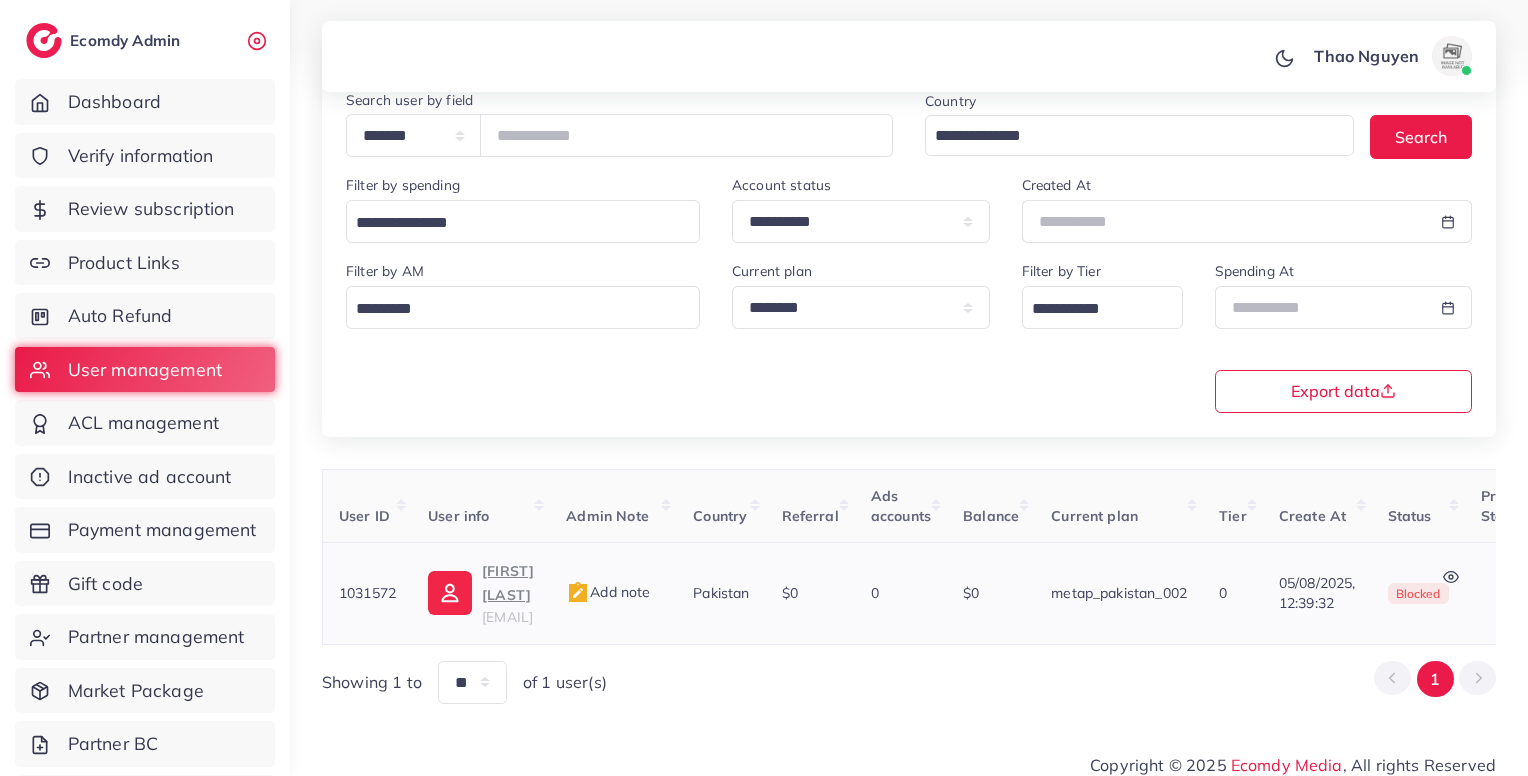 click on "[NAME]" at bounding box center (508, 583) 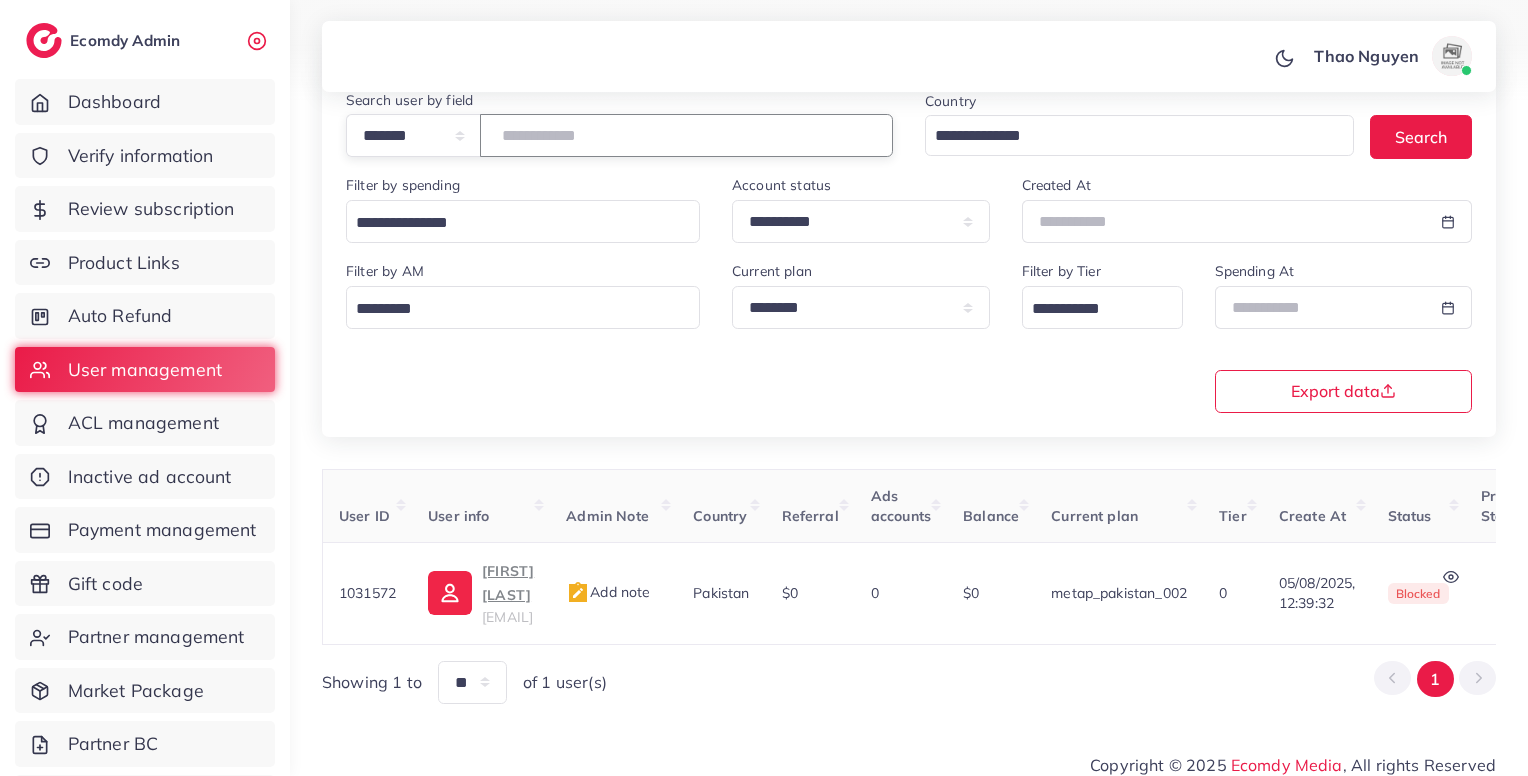 click on "*******" at bounding box center [686, 135] 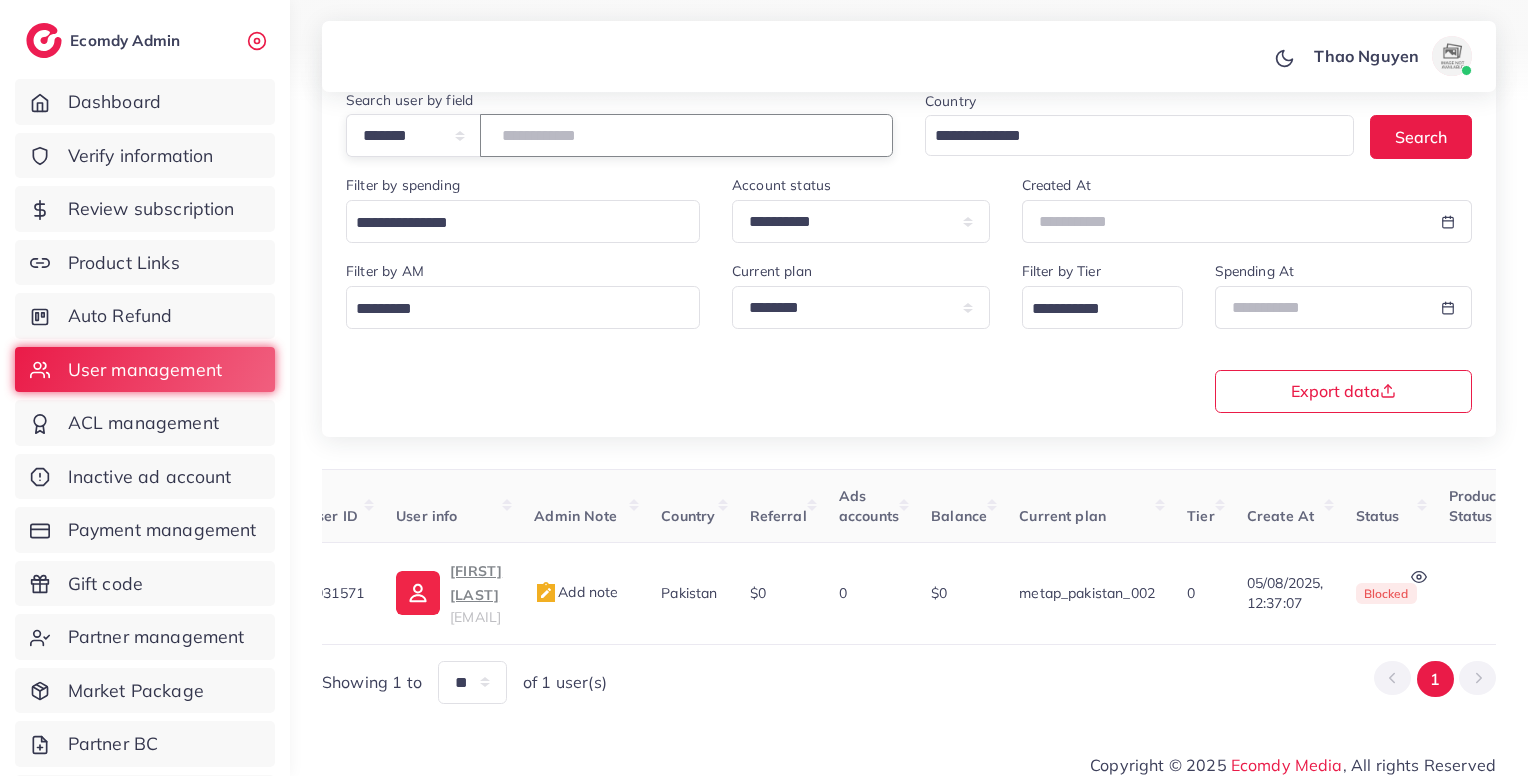 scroll, scrollTop: 0, scrollLeft: 0, axis: both 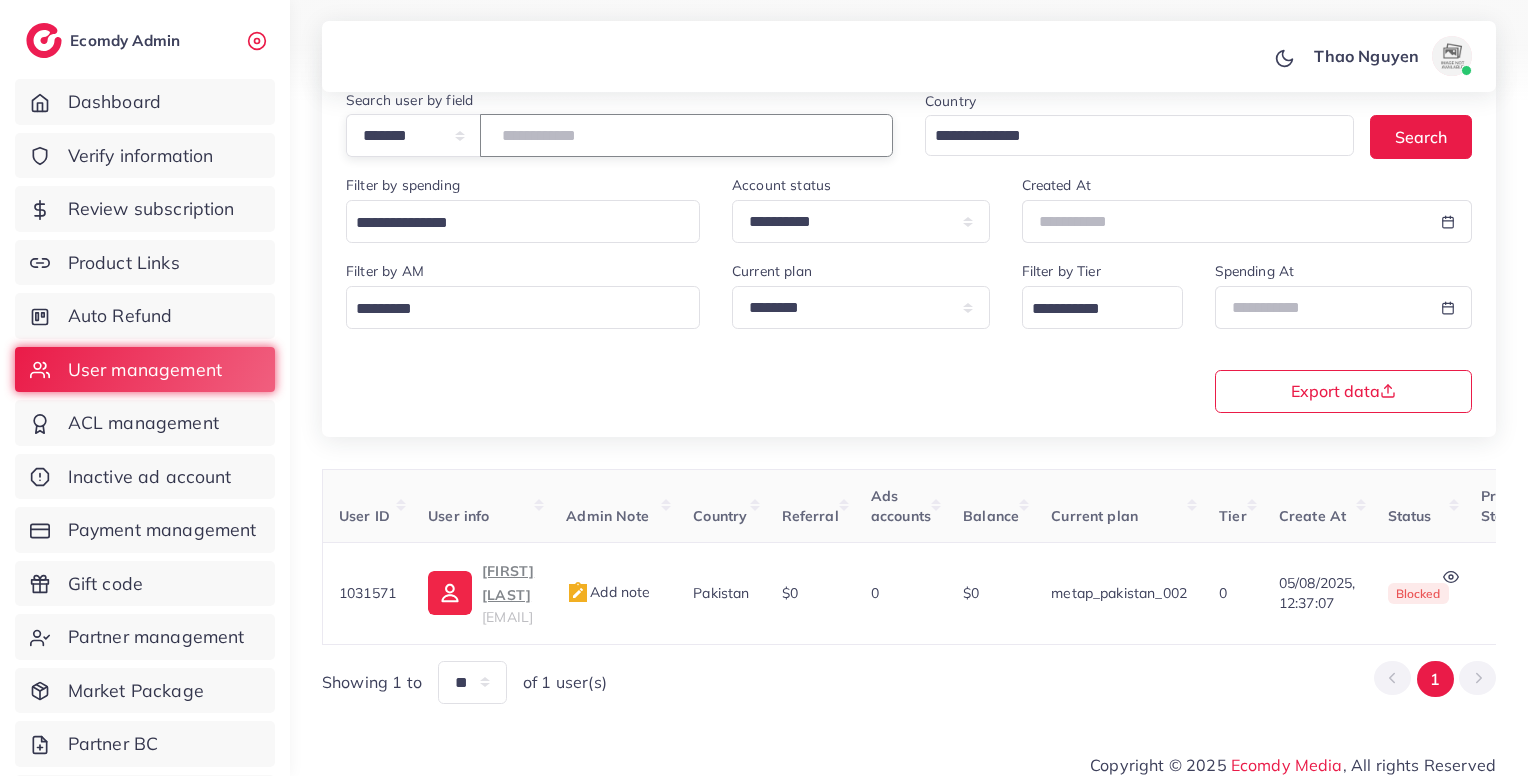 click on "*******" at bounding box center [686, 135] 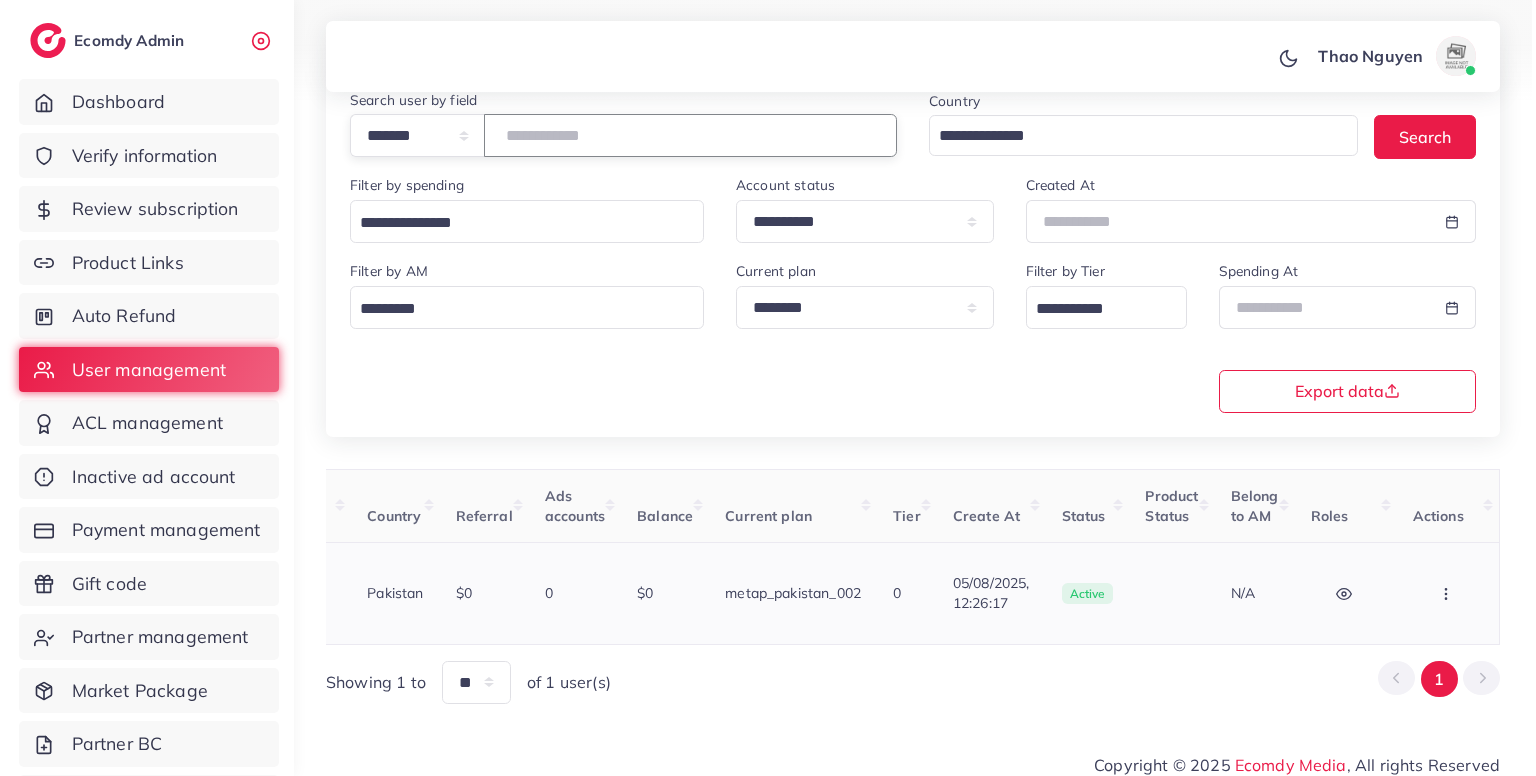 scroll, scrollTop: 0, scrollLeft: 0, axis: both 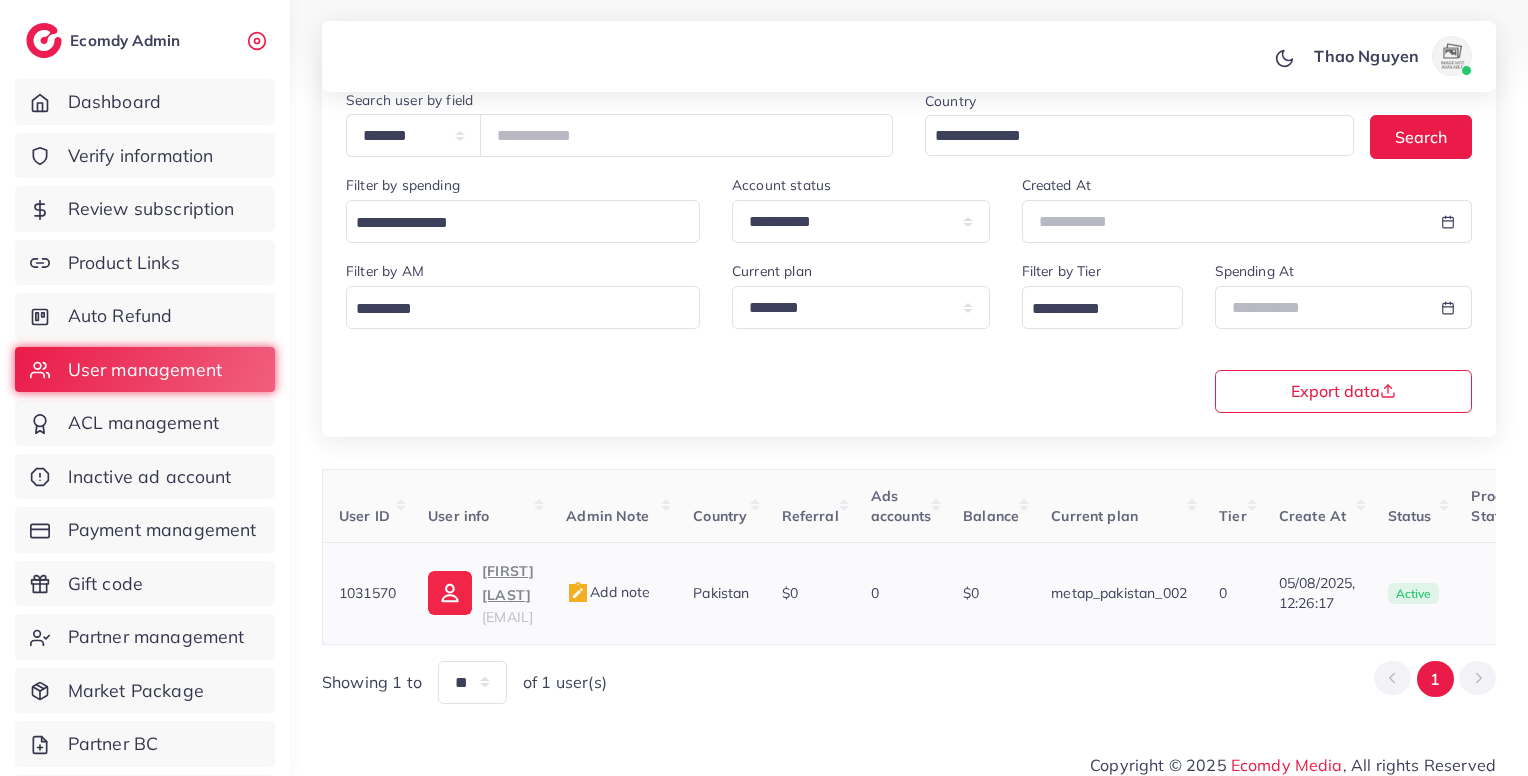 click on "1031570" at bounding box center (367, 593) 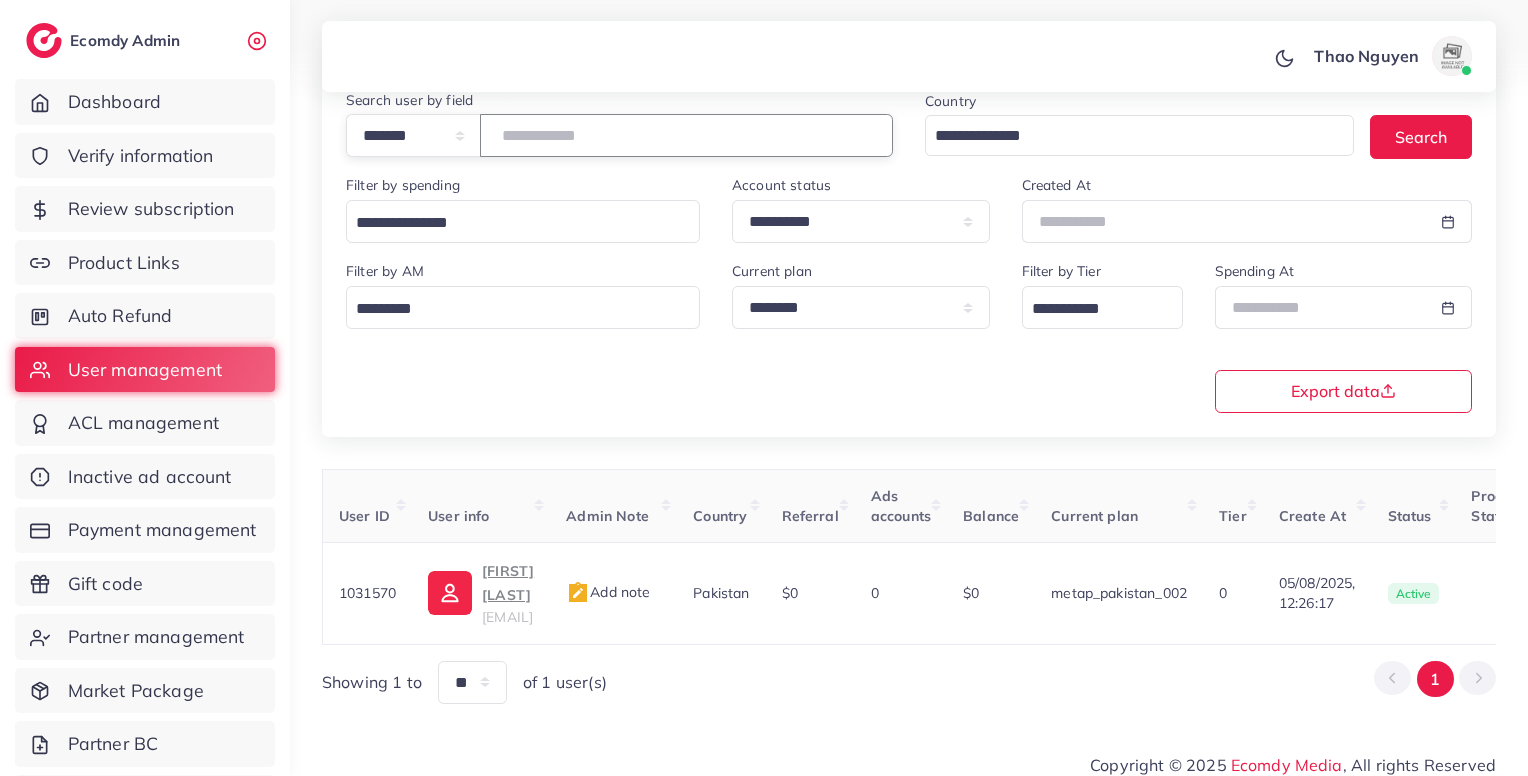 click on "*******" at bounding box center (686, 135) 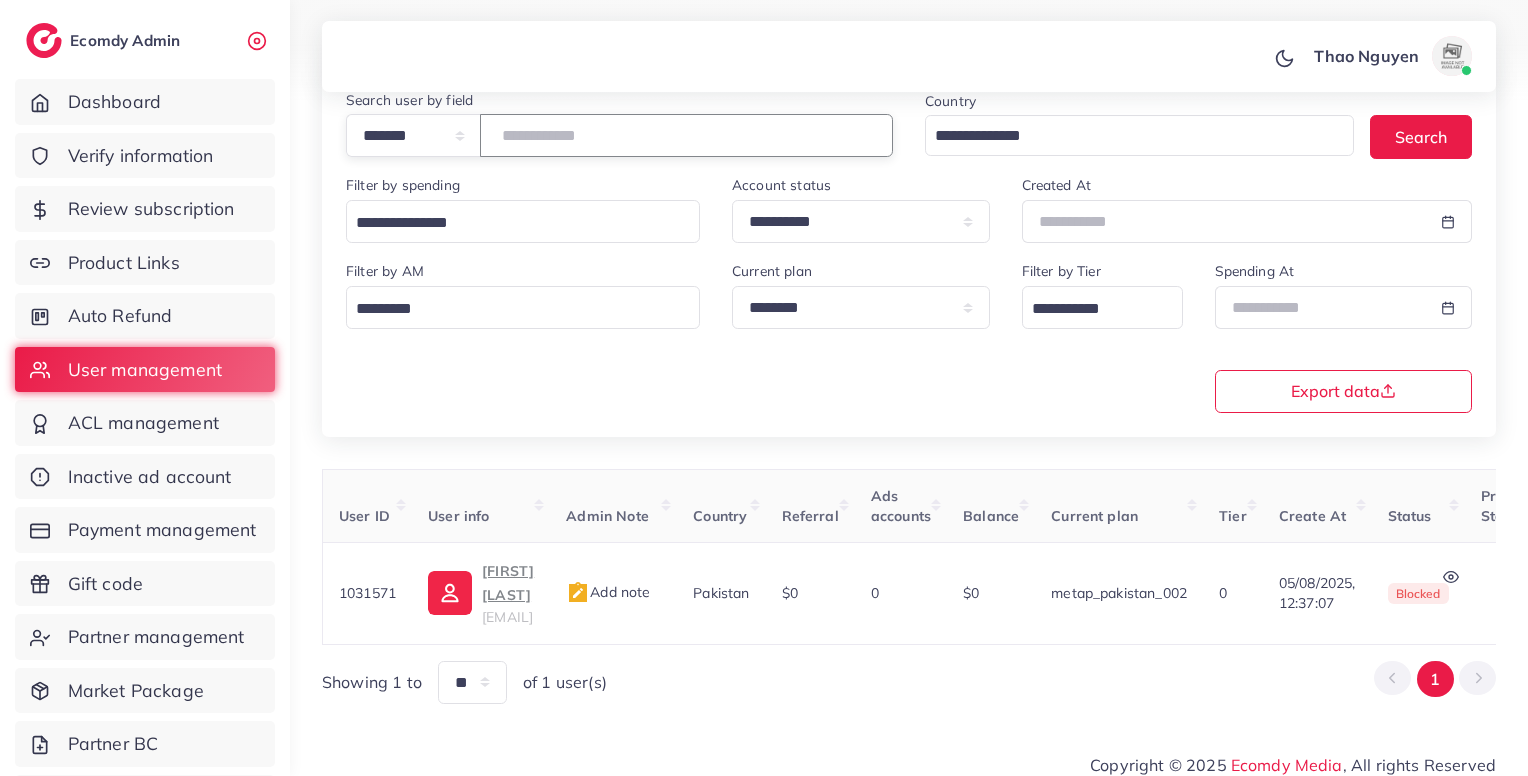 type on "*******" 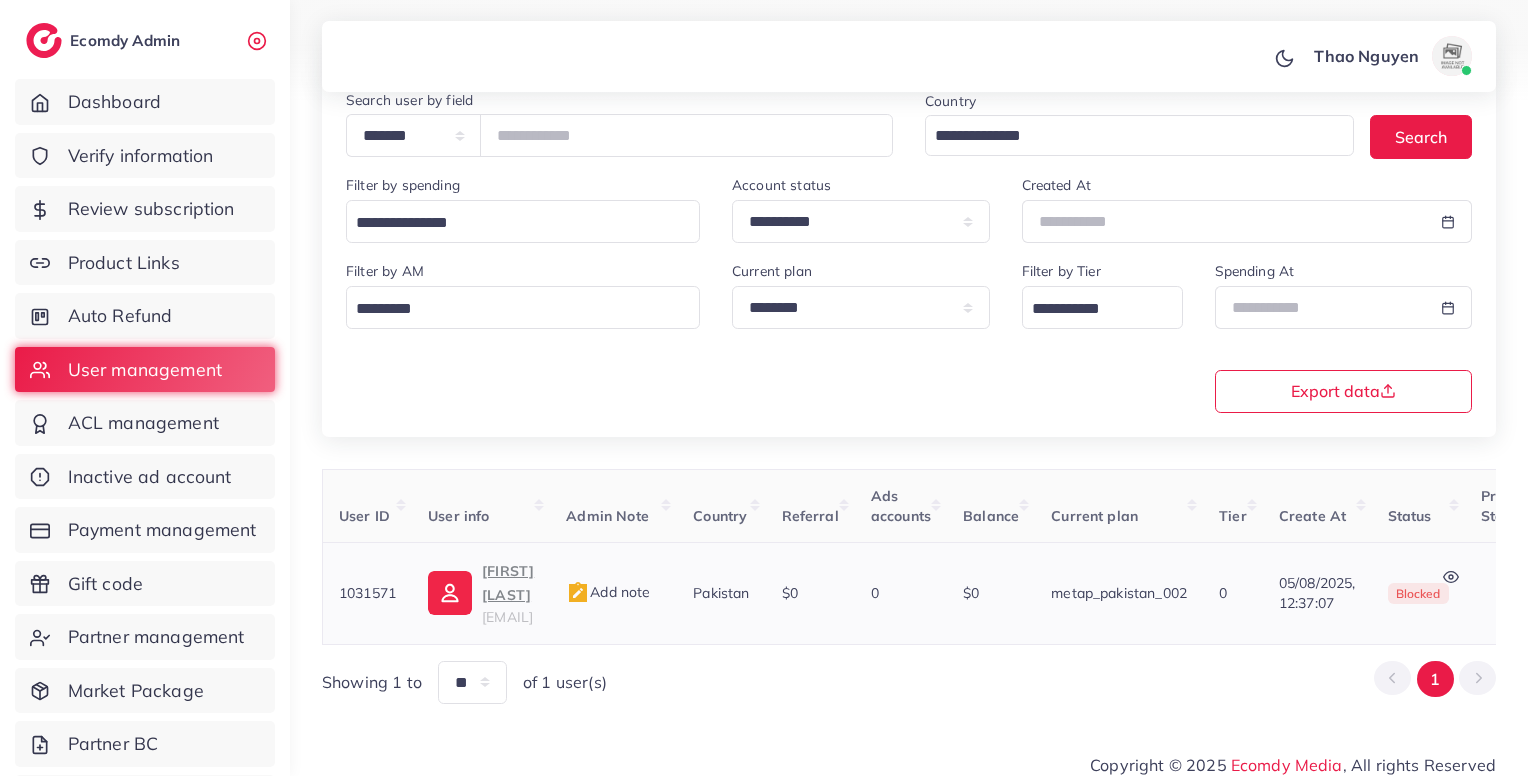 click on "Add note" at bounding box center [608, 592] 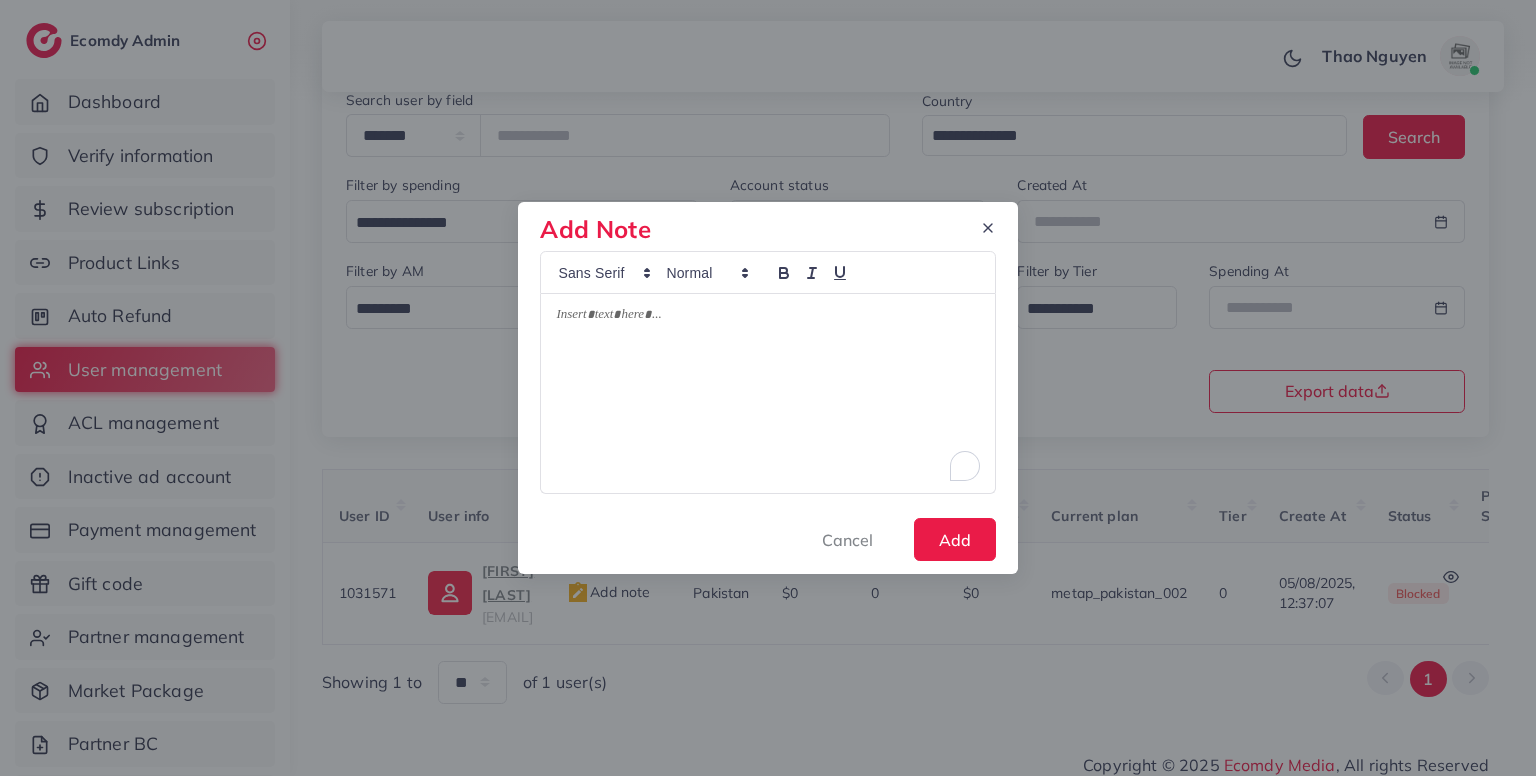 click at bounding box center (767, 393) 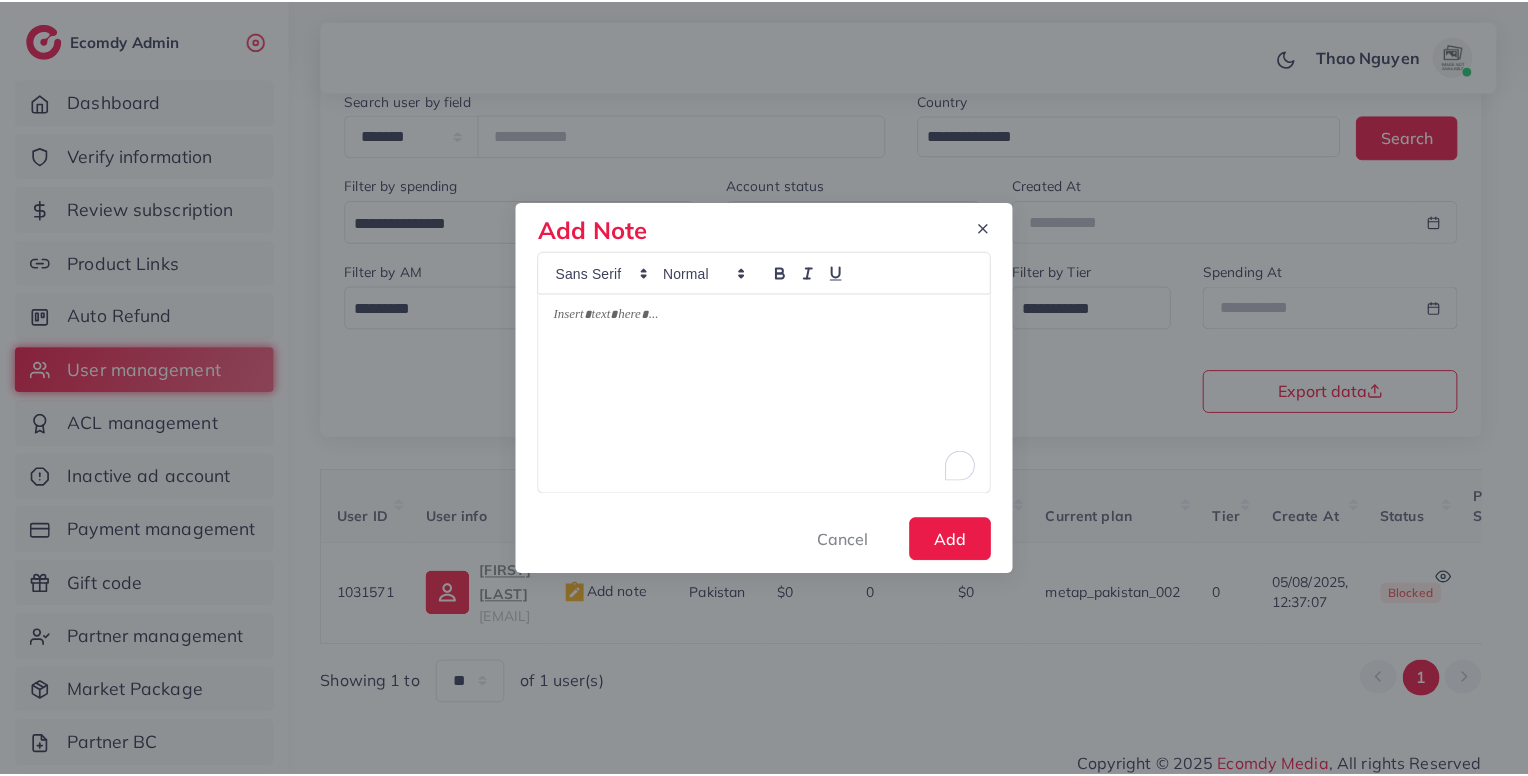 scroll, scrollTop: 0, scrollLeft: 0, axis: both 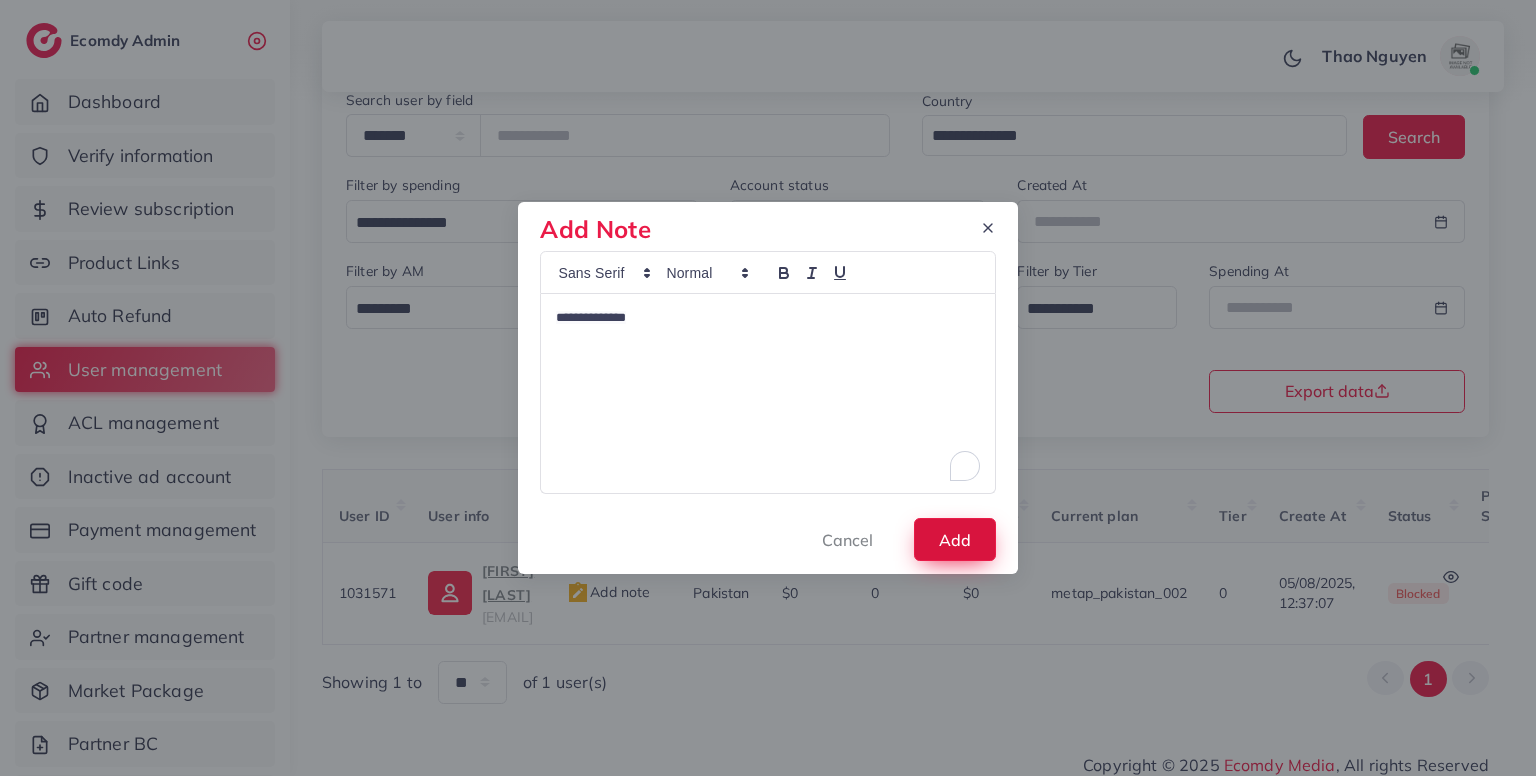 click on "Add" at bounding box center [955, 539] 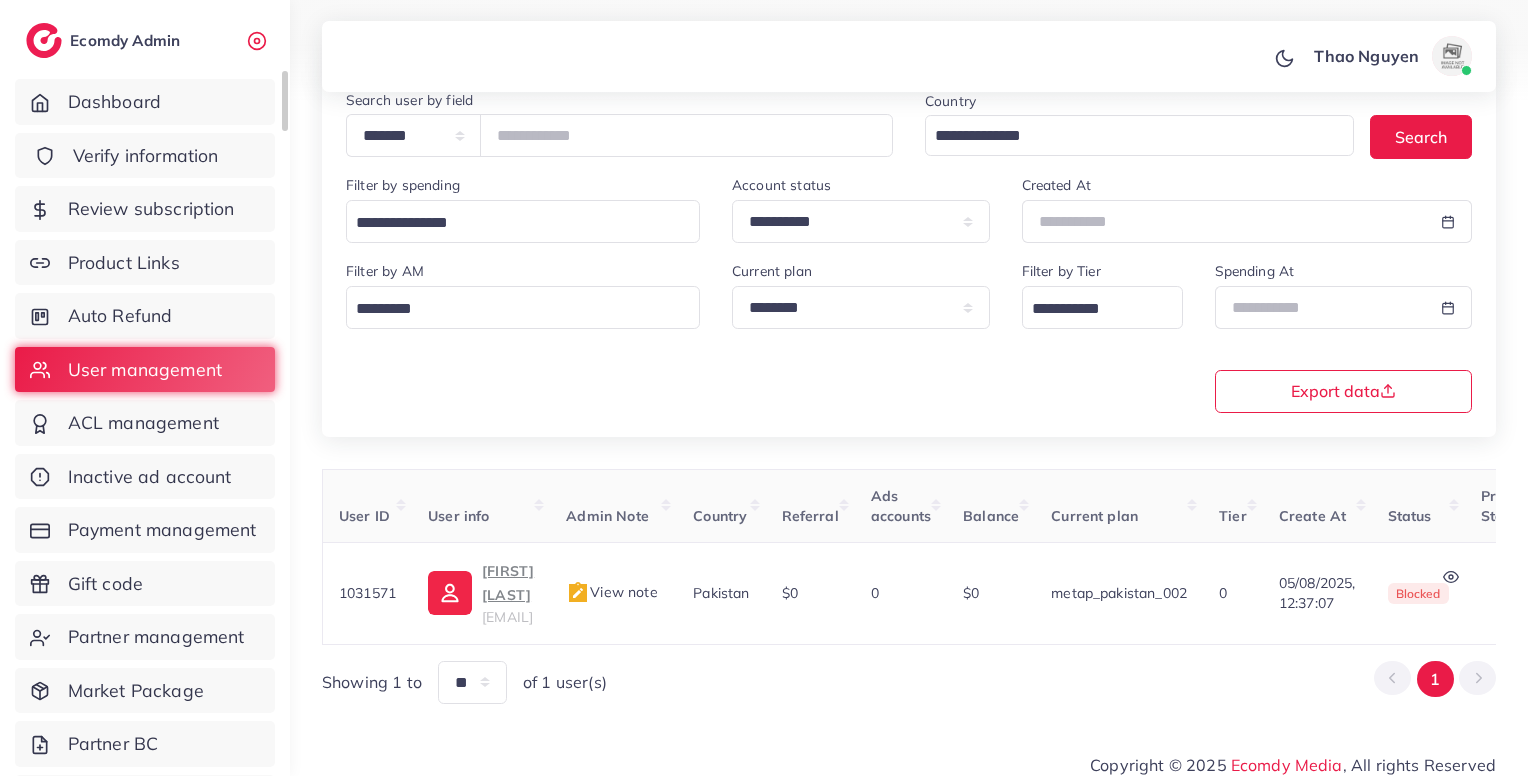 click on "Verify information" at bounding box center (146, 156) 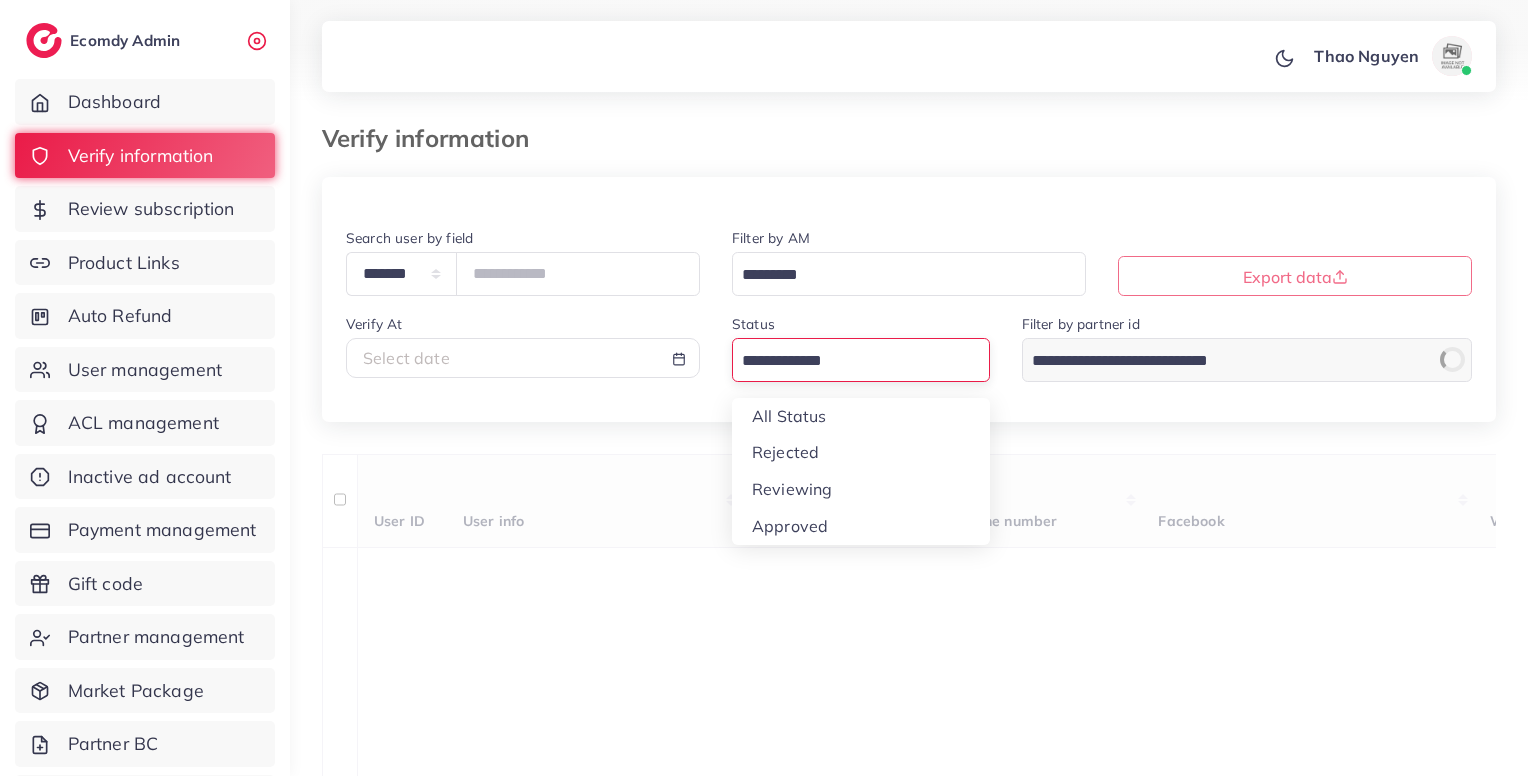 click at bounding box center [849, 361] 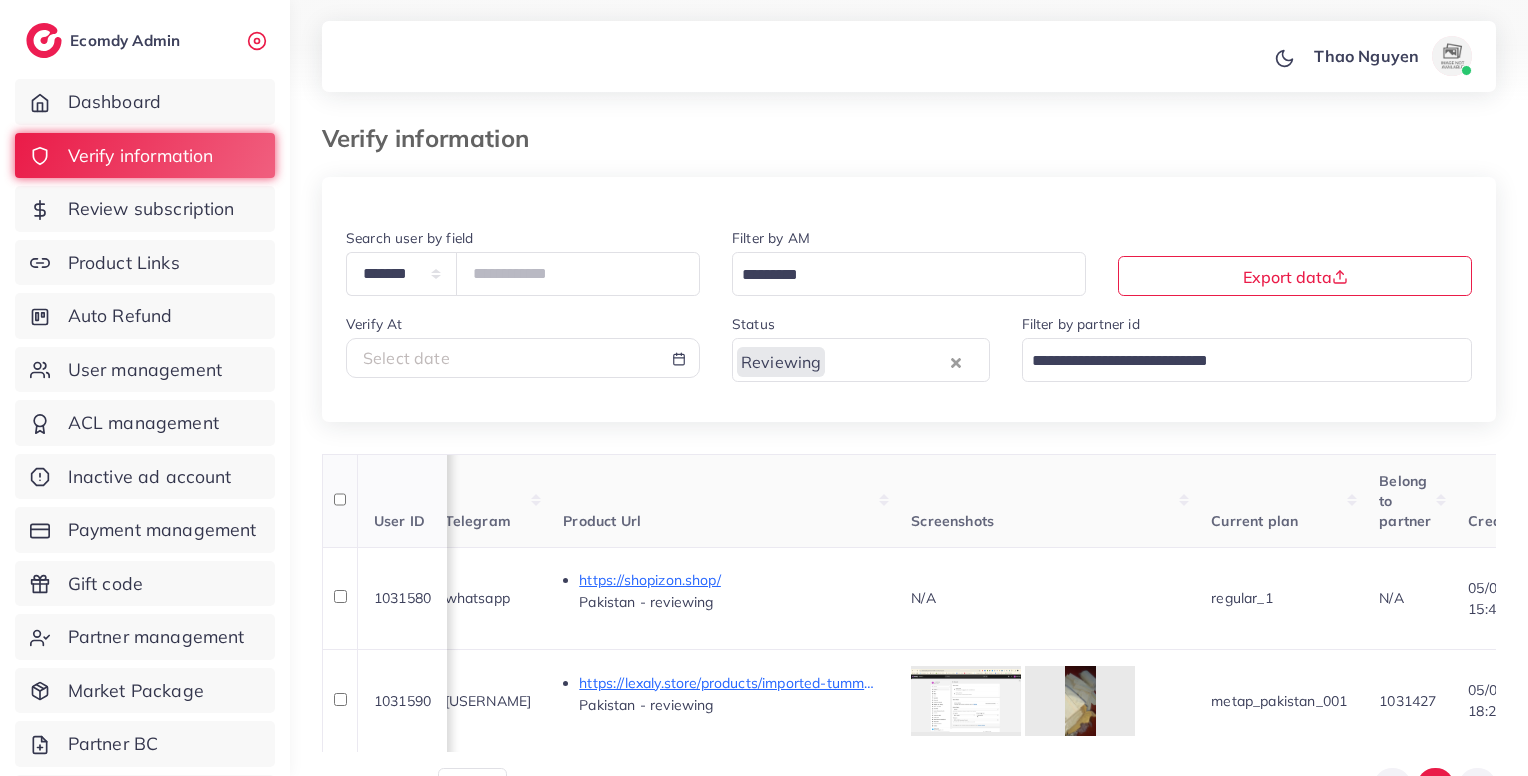 scroll, scrollTop: 0, scrollLeft: 1283, axis: horizontal 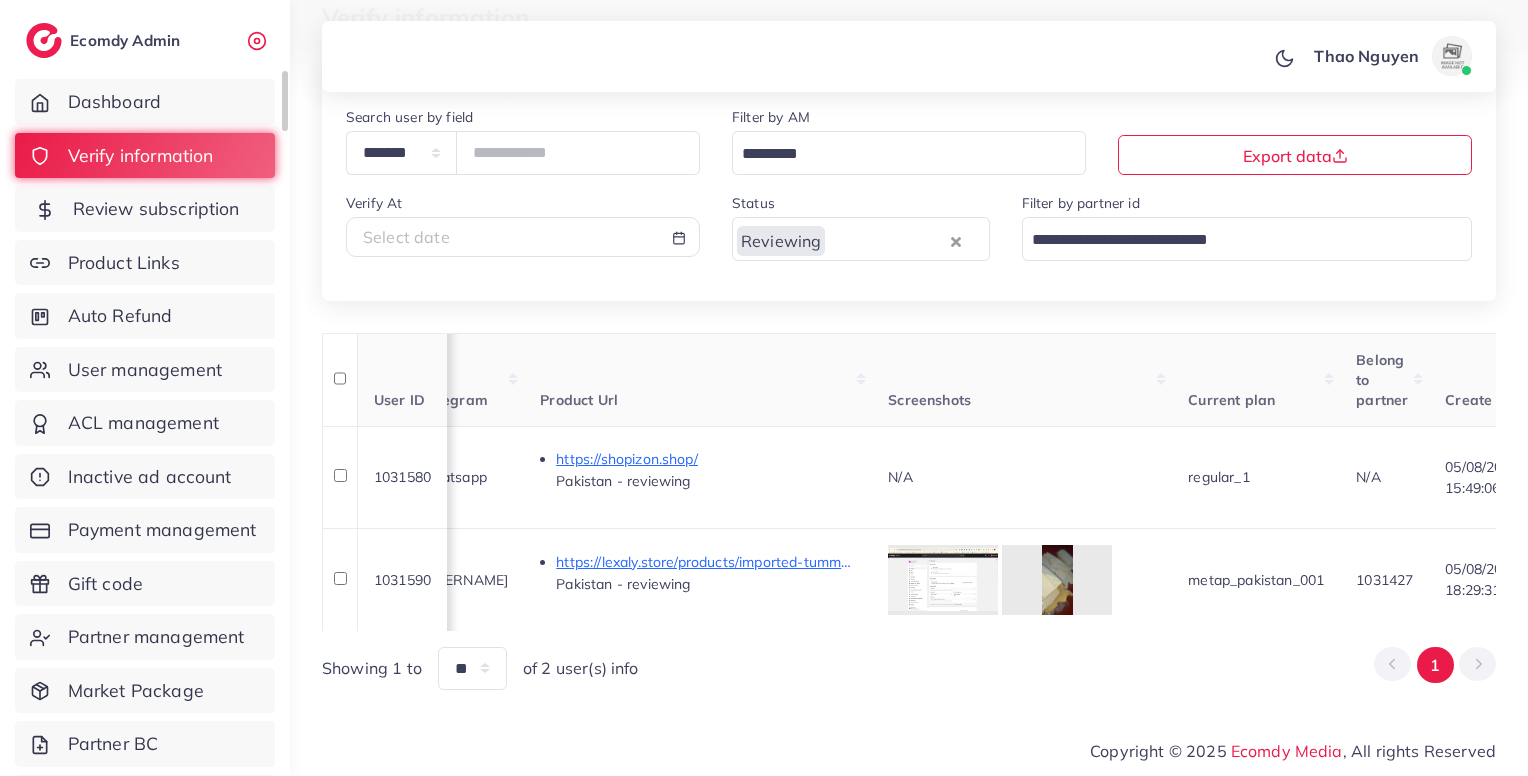 click on "Review subscription" at bounding box center (156, 209) 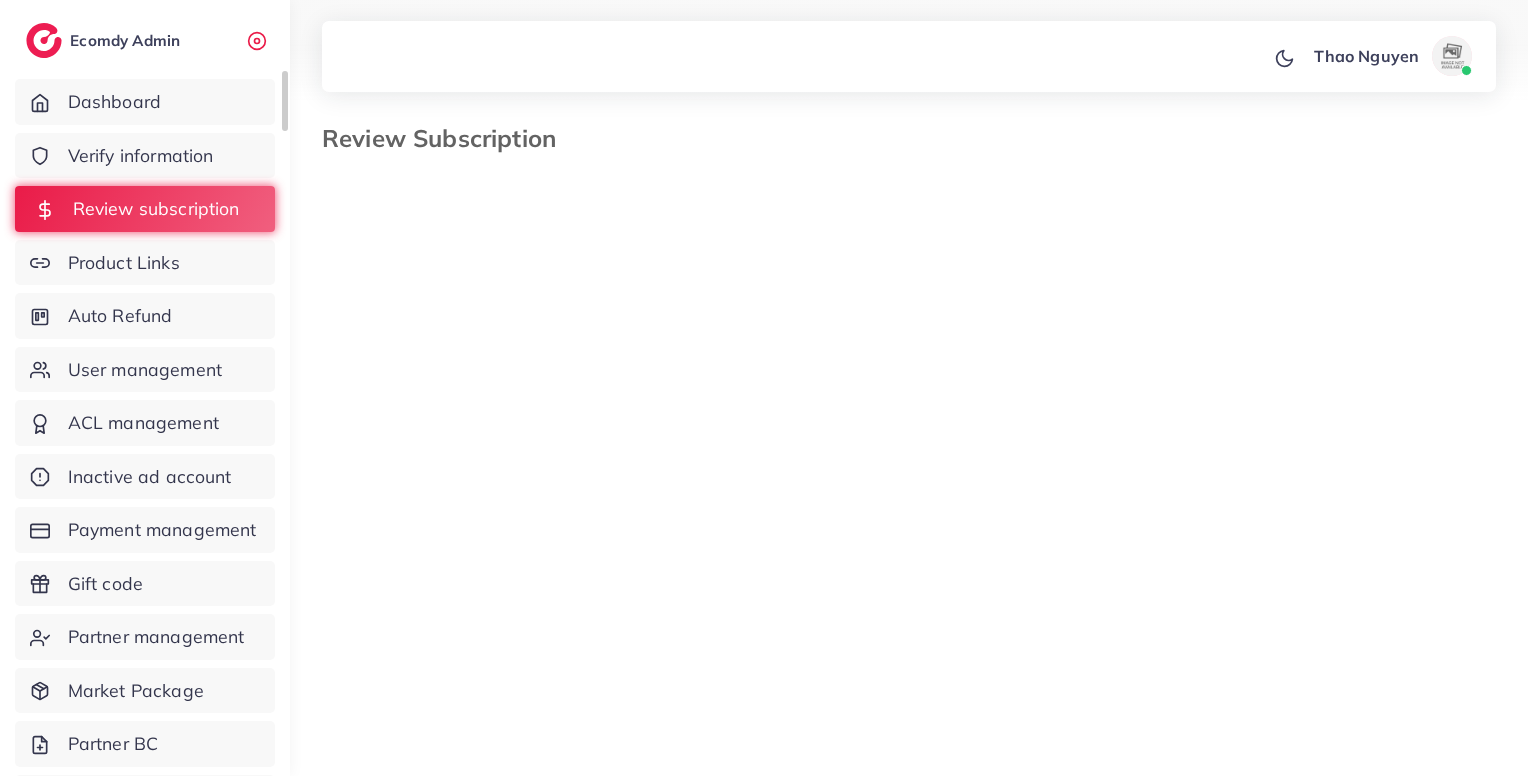 select on "*******" 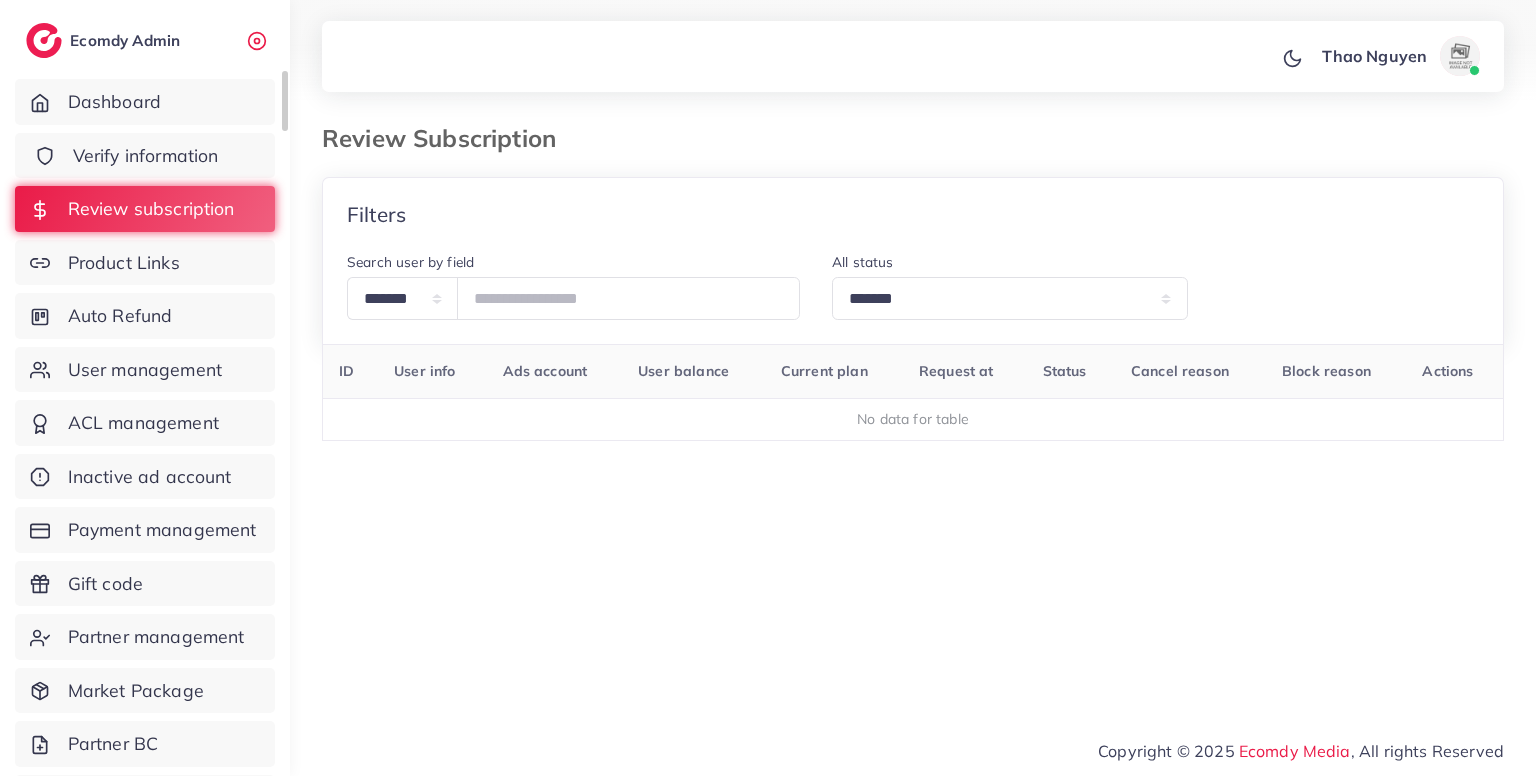 click on "Verify information" at bounding box center [146, 156] 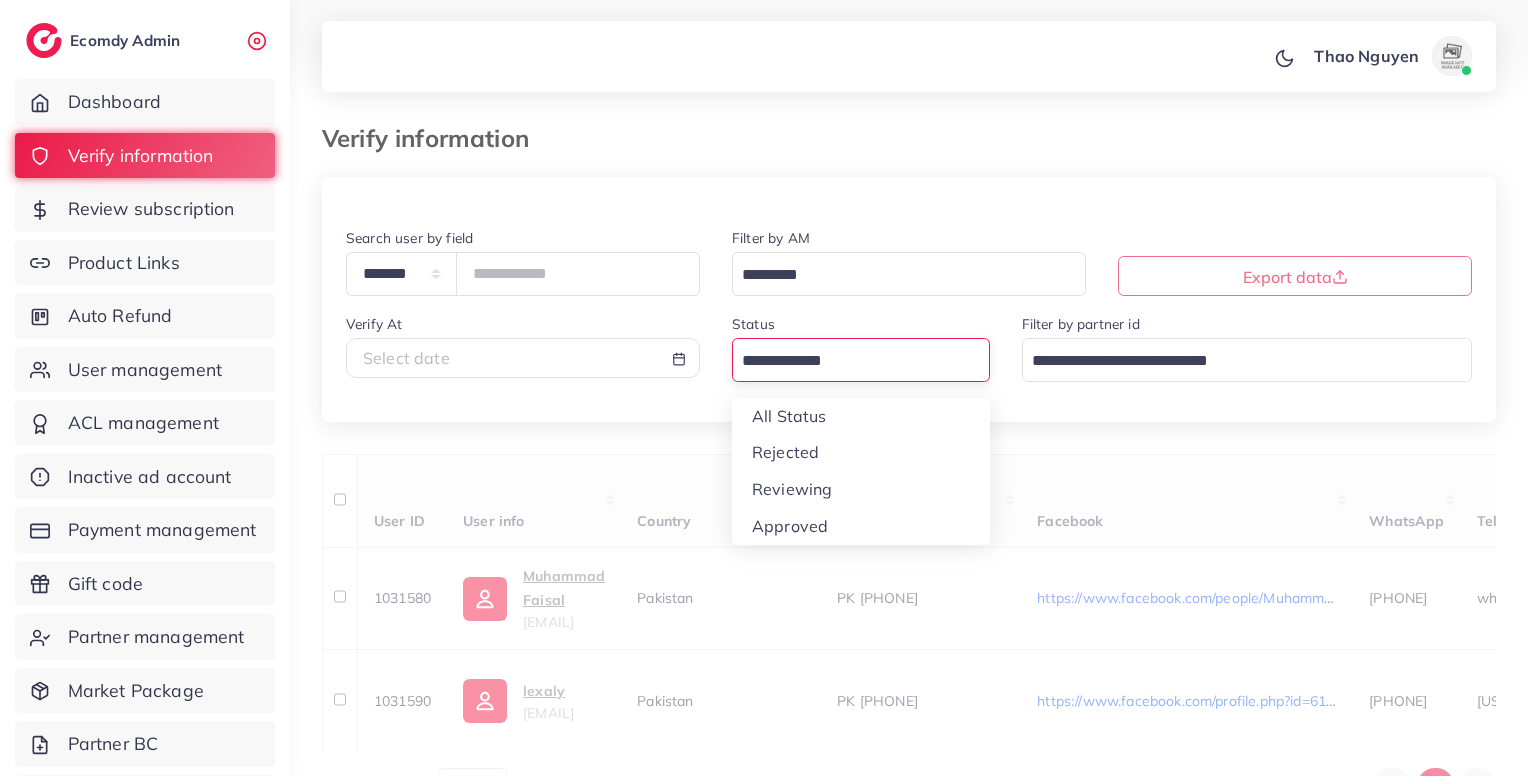 click at bounding box center (849, 361) 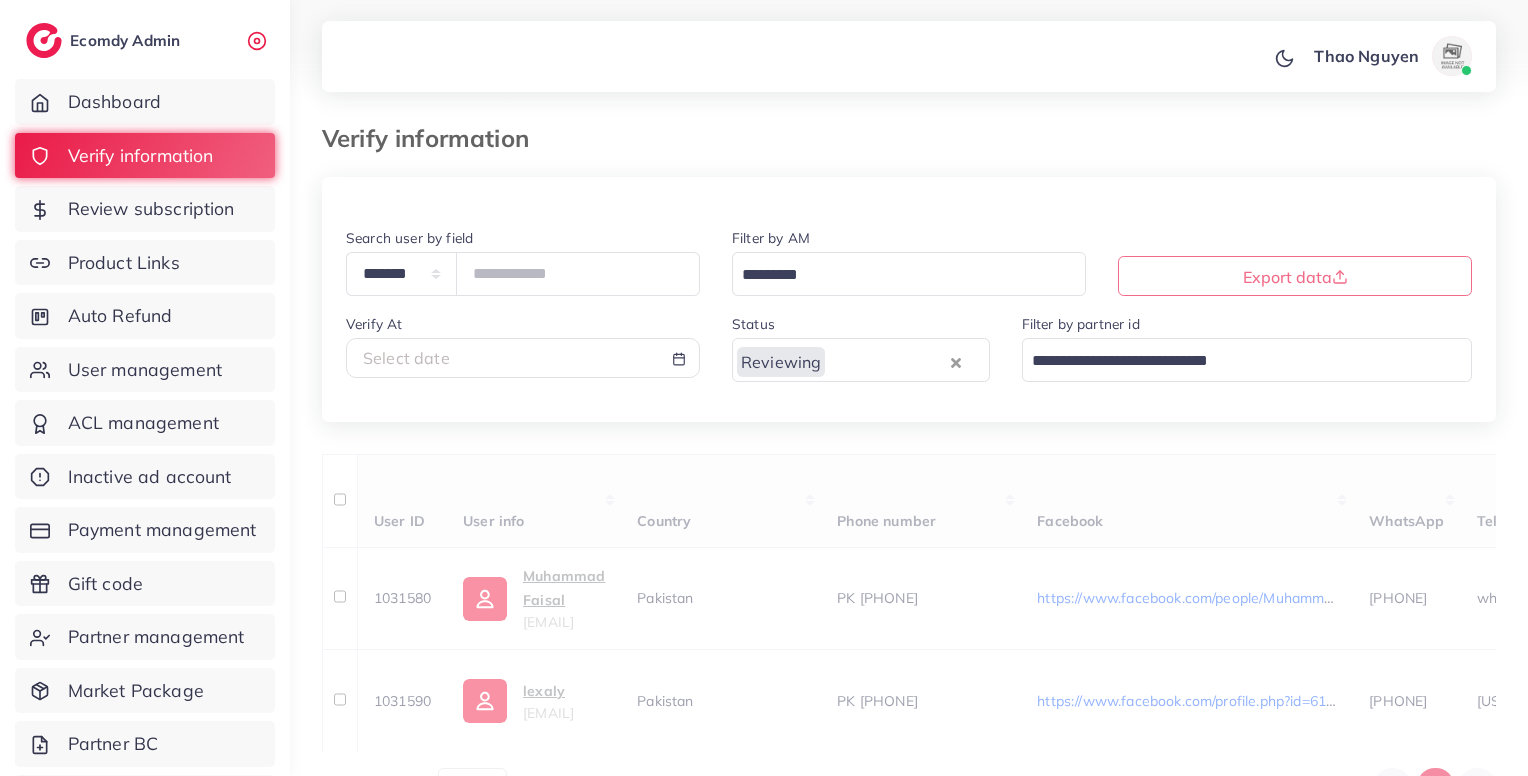 scroll, scrollTop: 121, scrollLeft: 0, axis: vertical 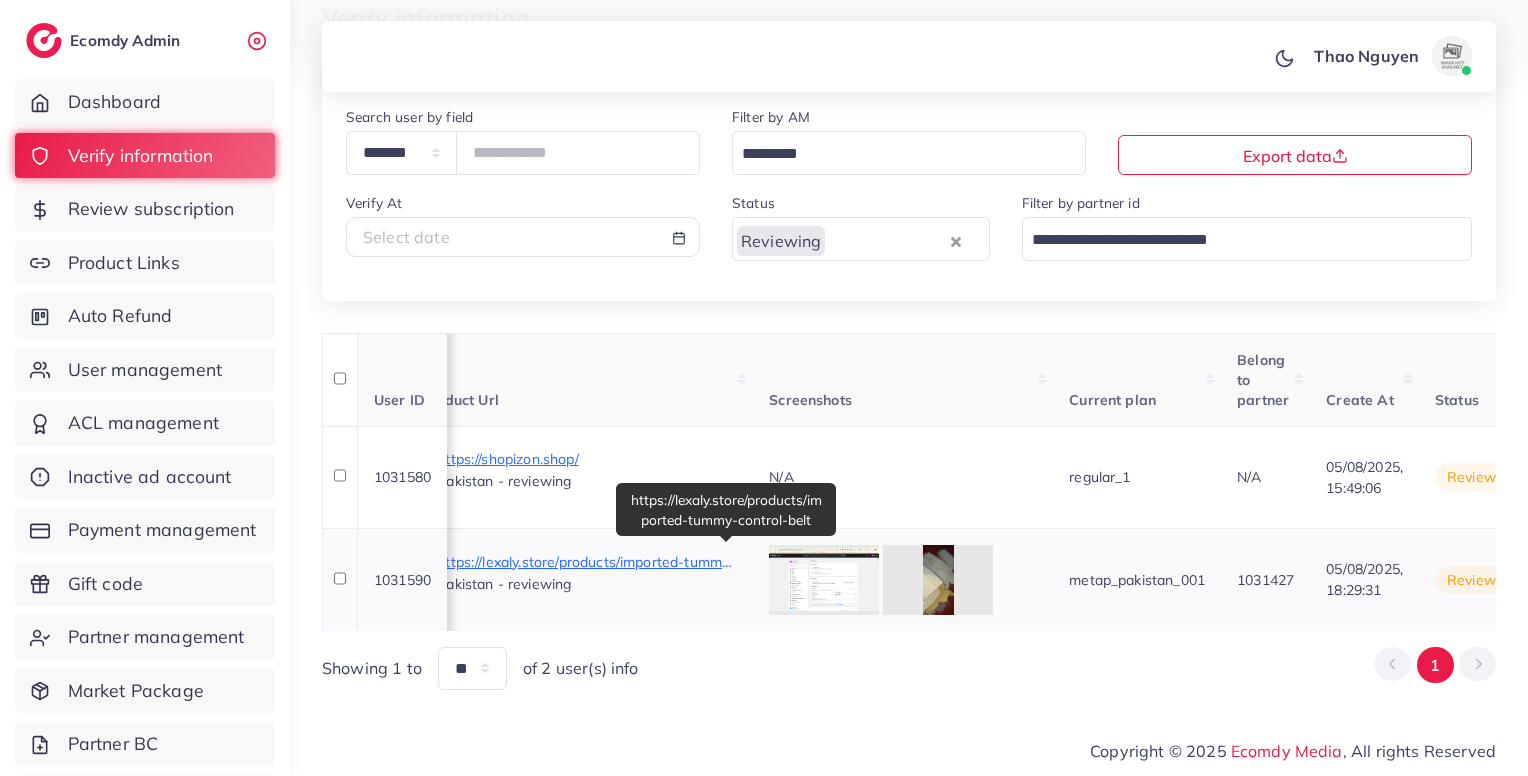 click on "https://lexaly.store/products/imported-tummy-control-belt" at bounding box center [587, 562] 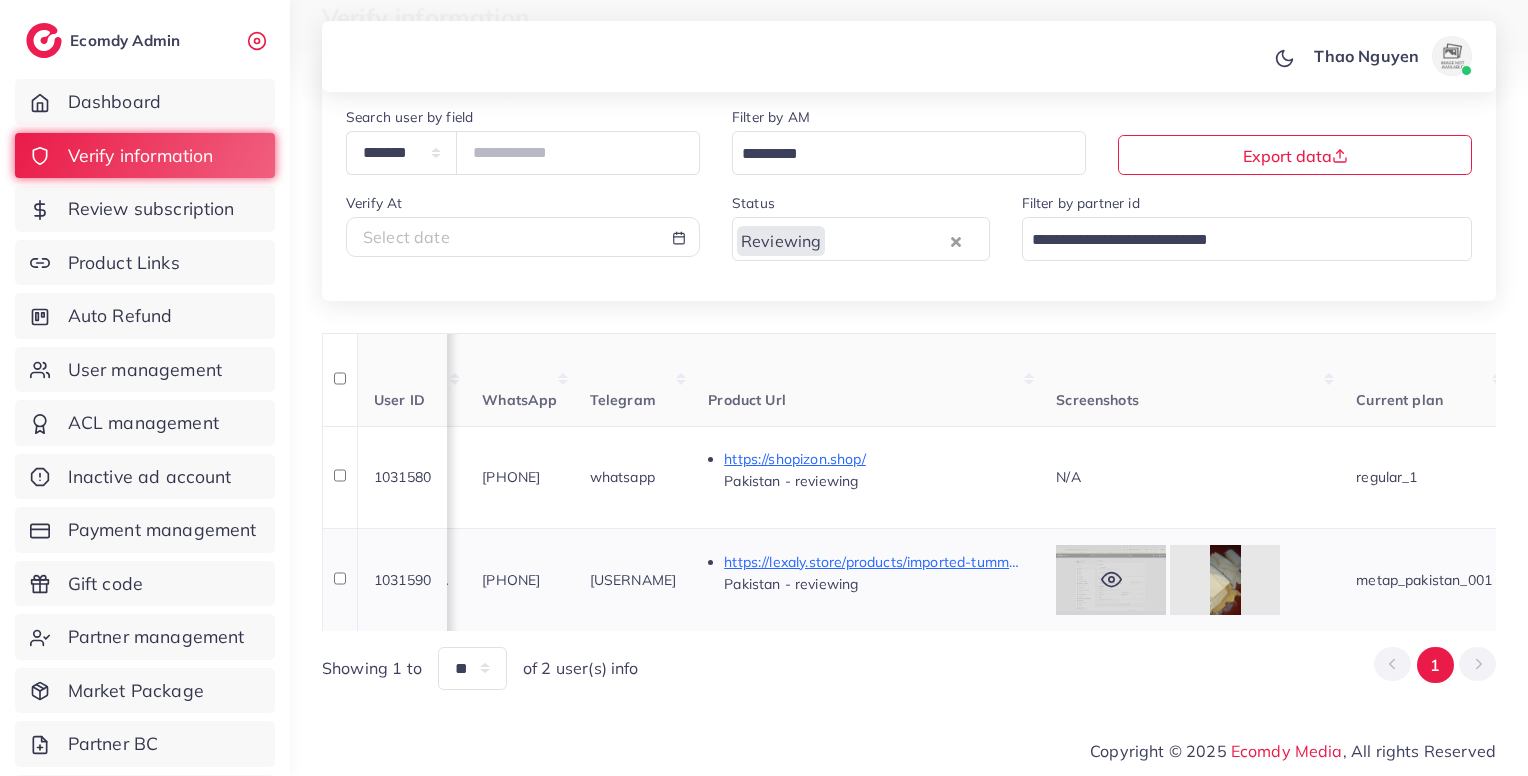 scroll, scrollTop: 0, scrollLeft: 886, axis: horizontal 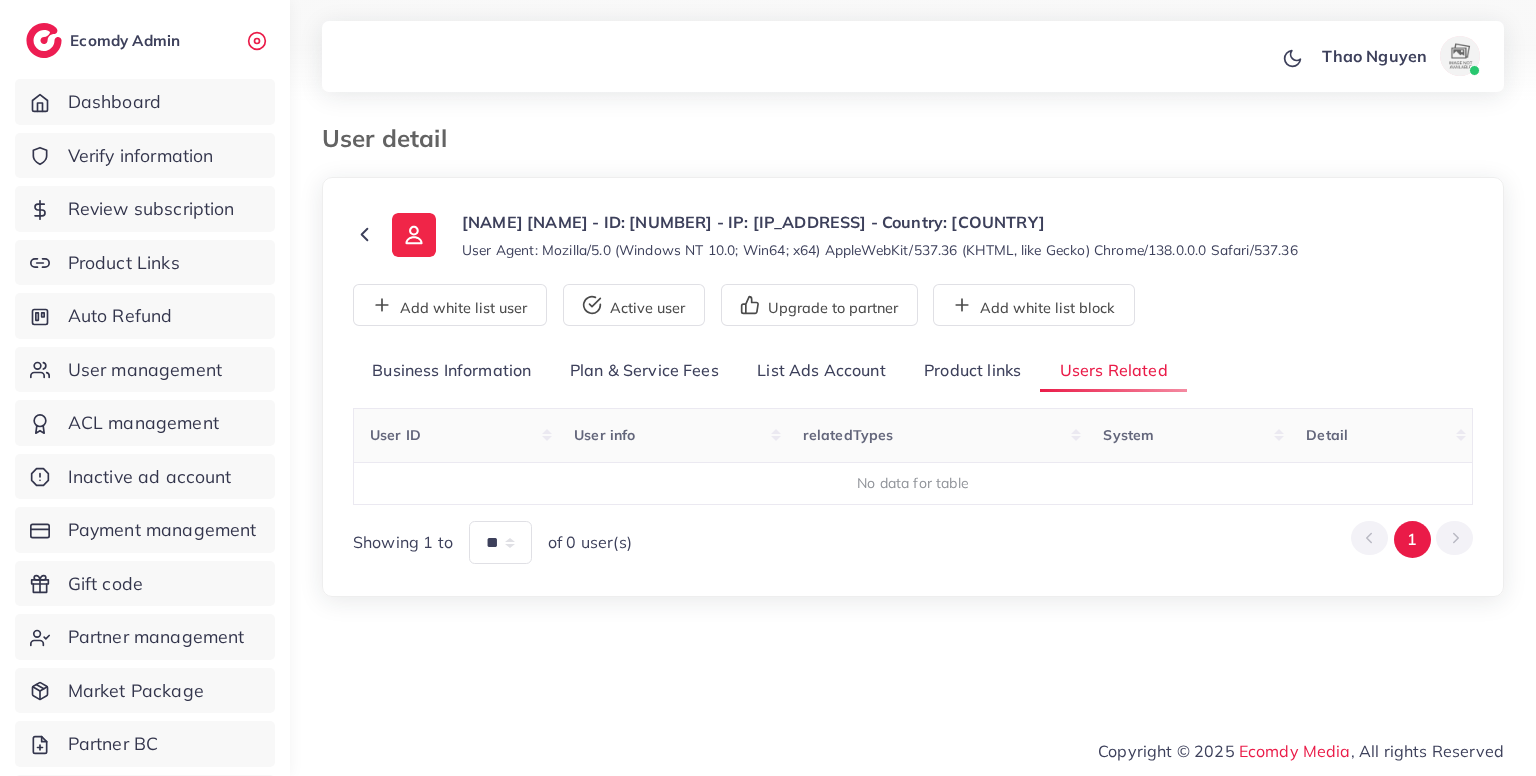 click on "Business Information" at bounding box center [452, 371] 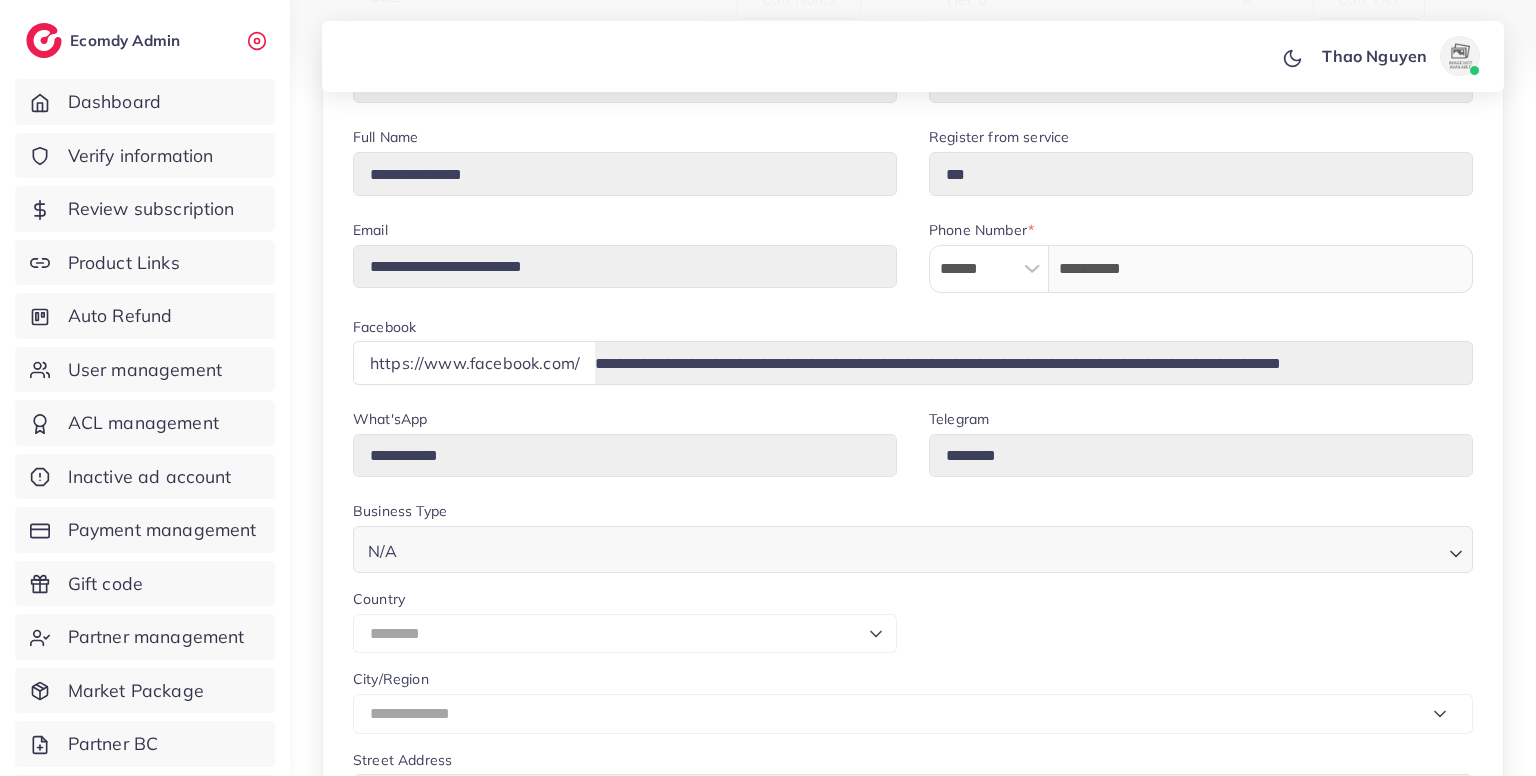 scroll, scrollTop: 620, scrollLeft: 0, axis: vertical 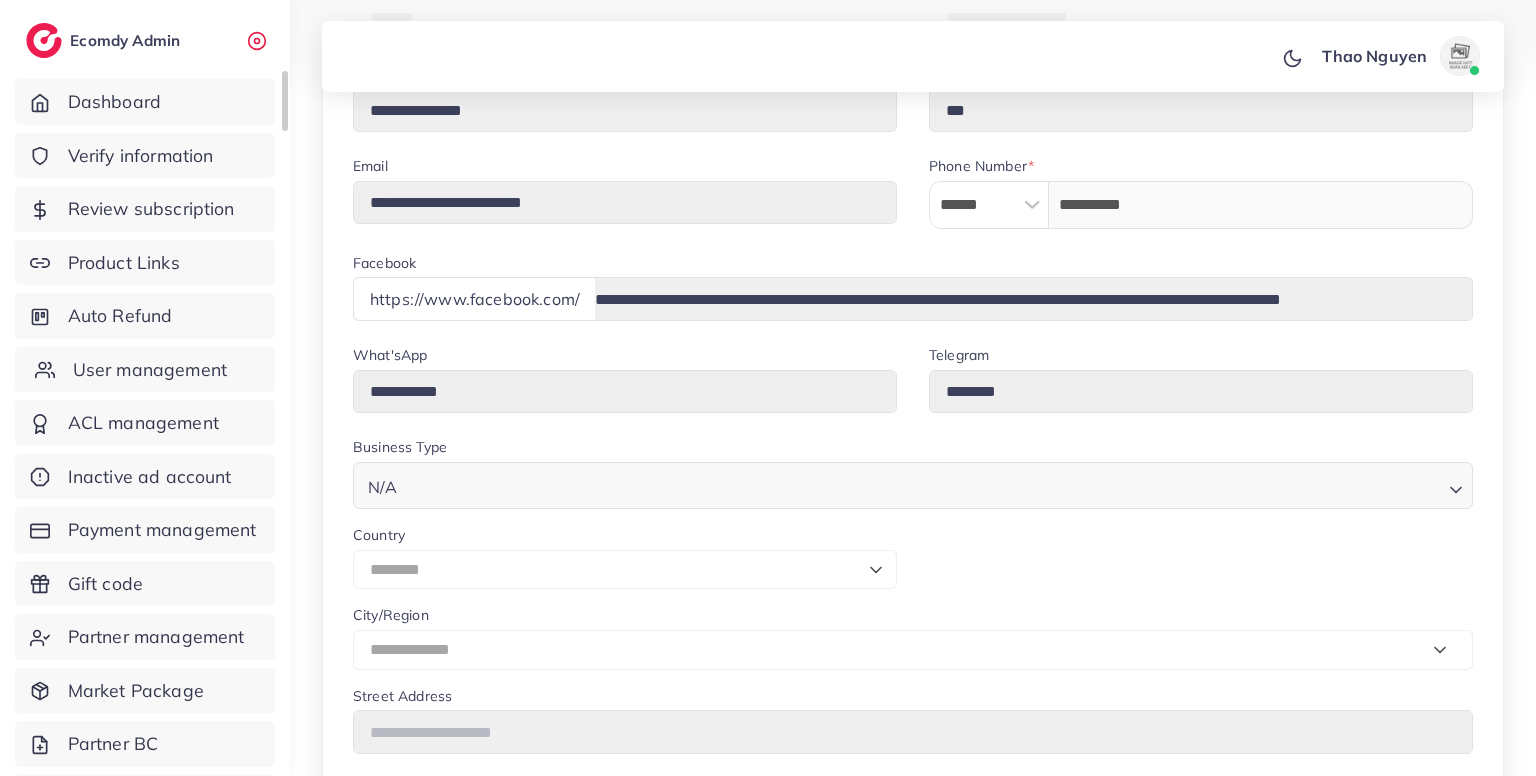 click on "User management" at bounding box center [150, 370] 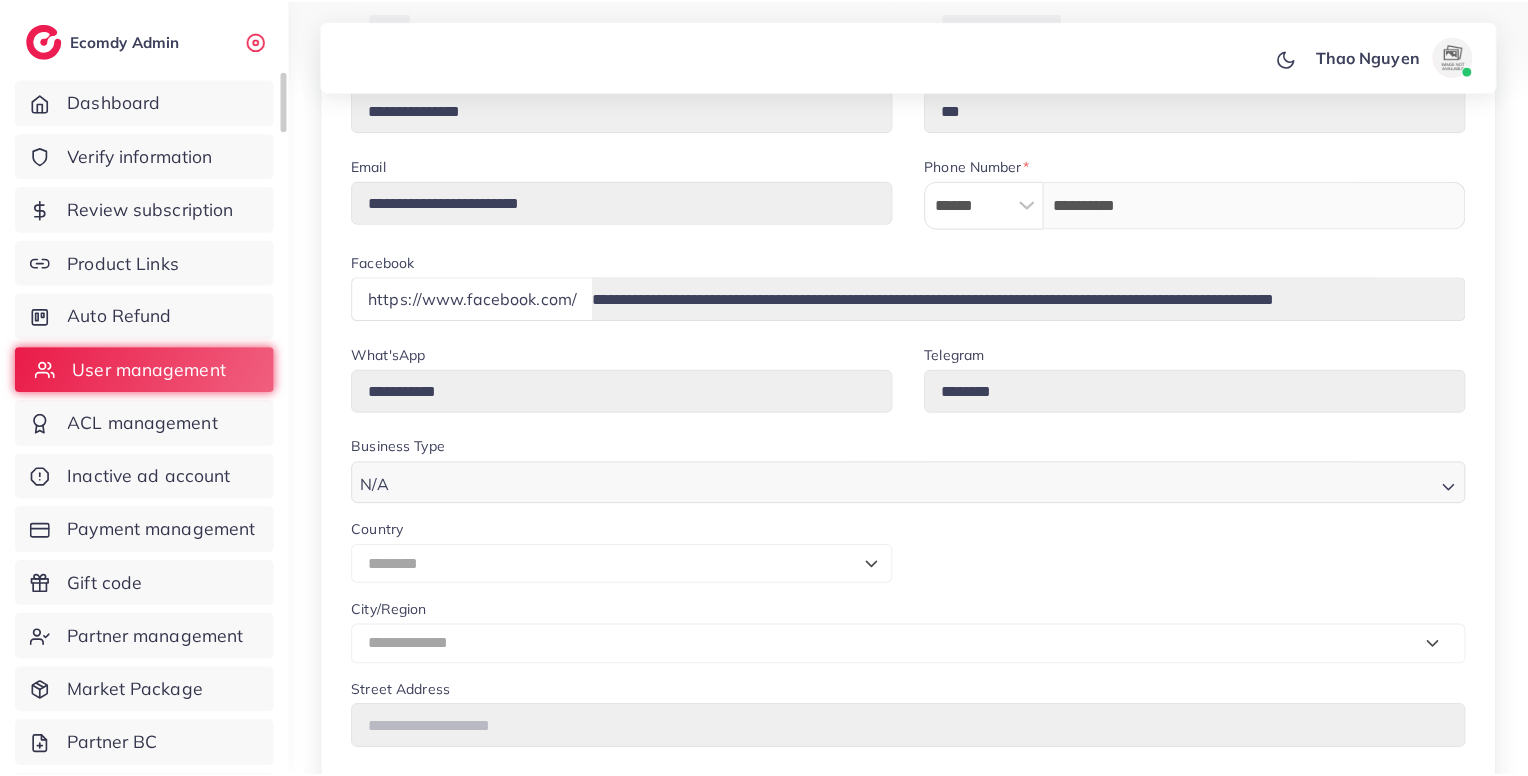 scroll, scrollTop: 0, scrollLeft: 0, axis: both 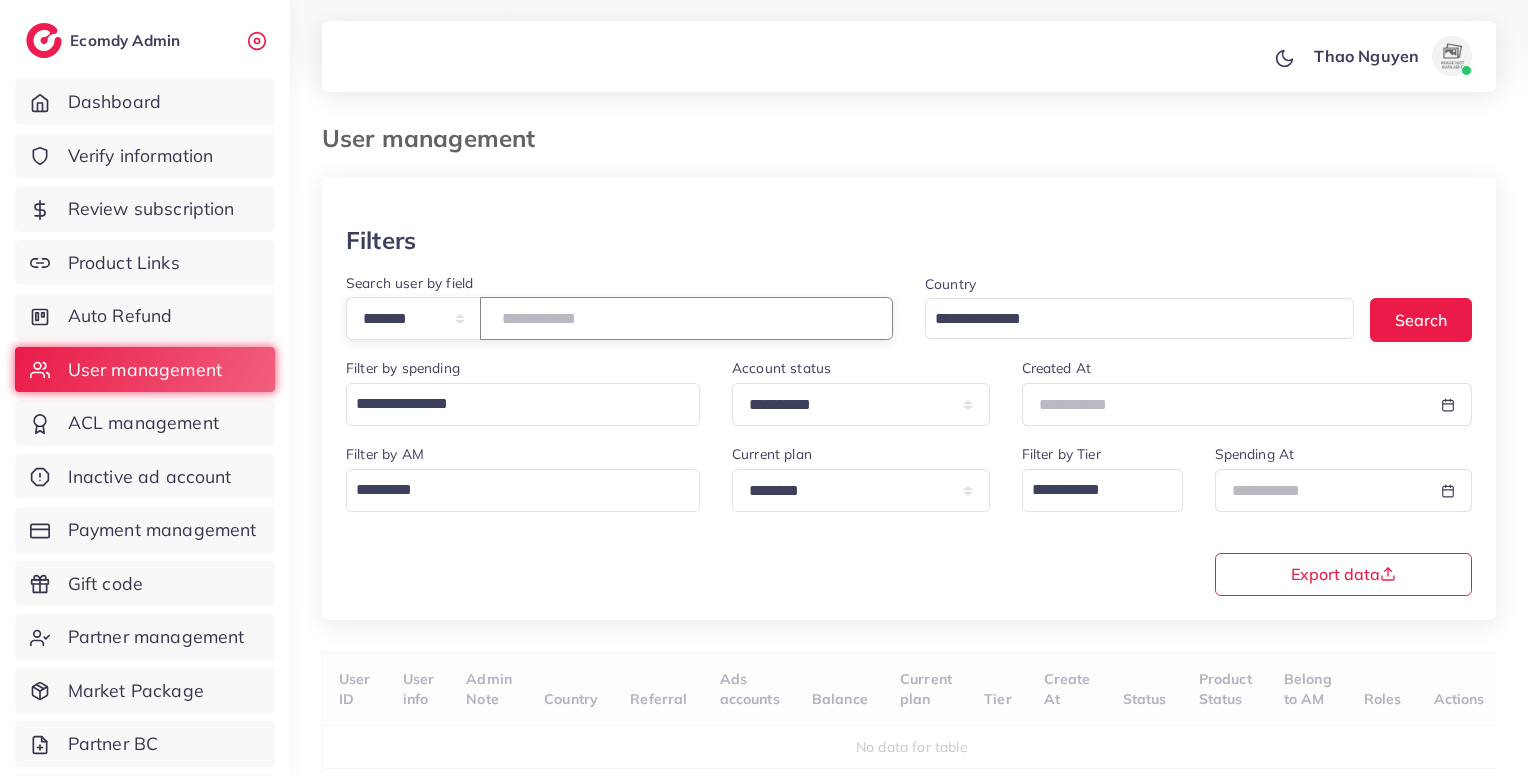 paste on "*******" 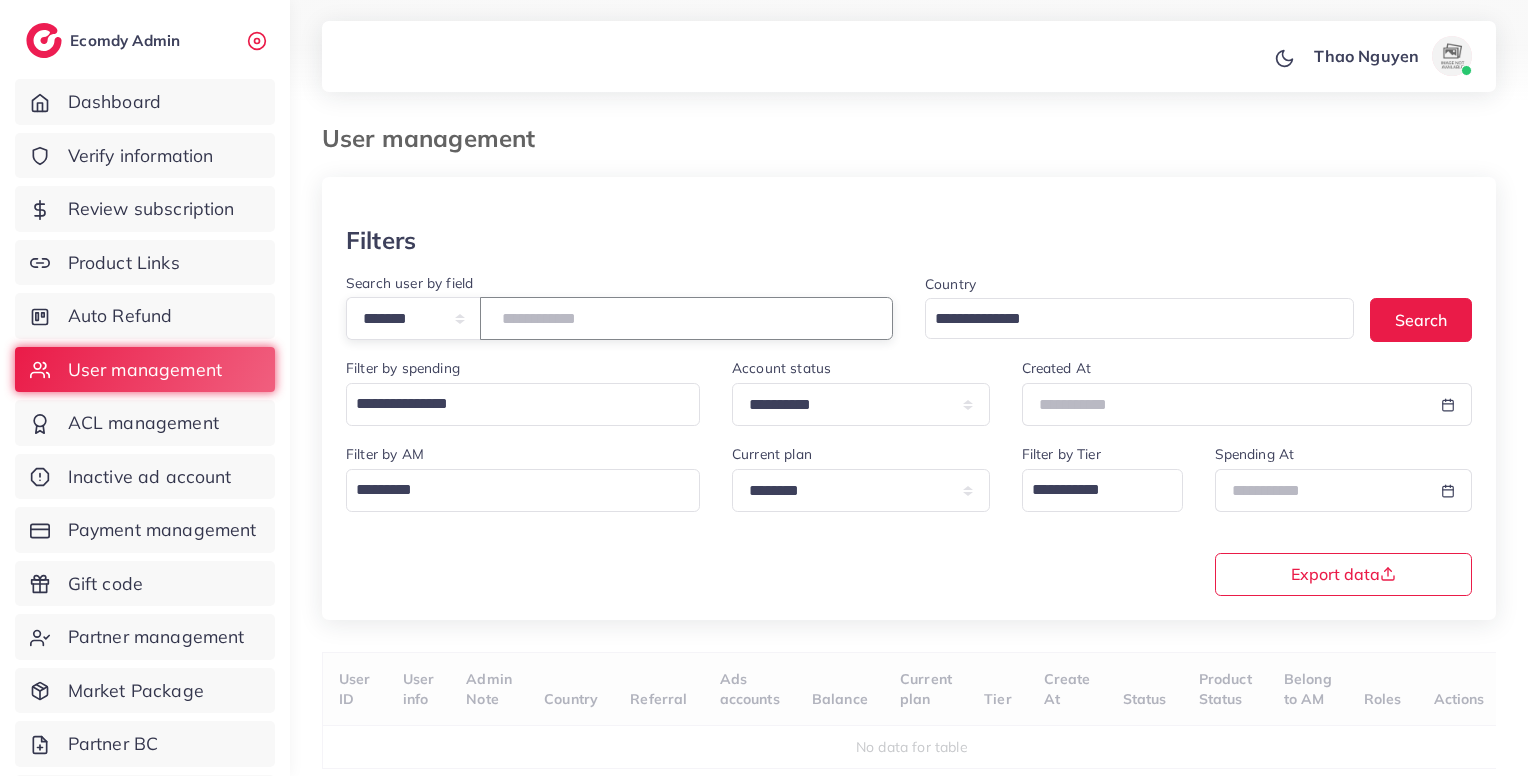 click at bounding box center [686, 318] 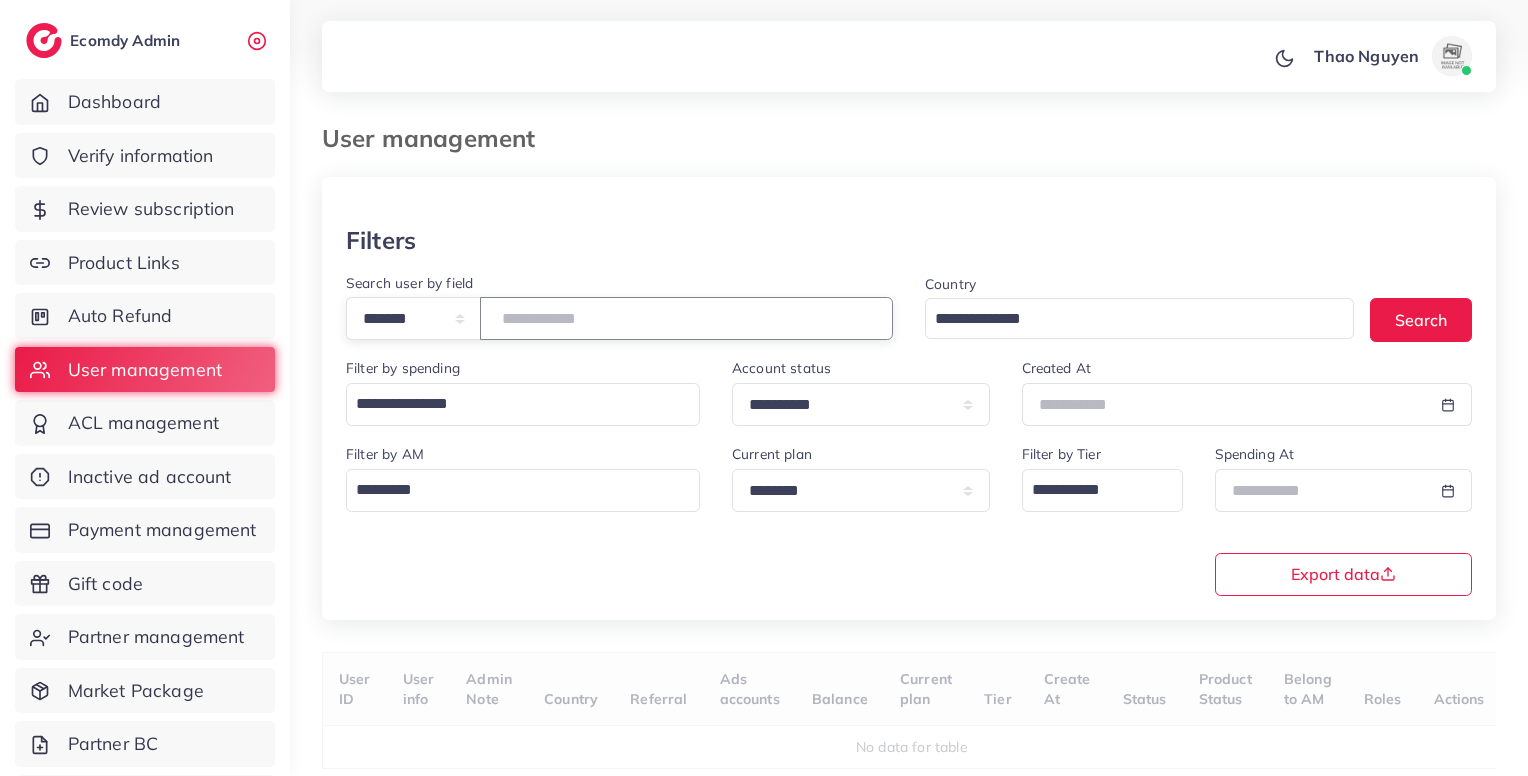 scroll, scrollTop: 80, scrollLeft: 0, axis: vertical 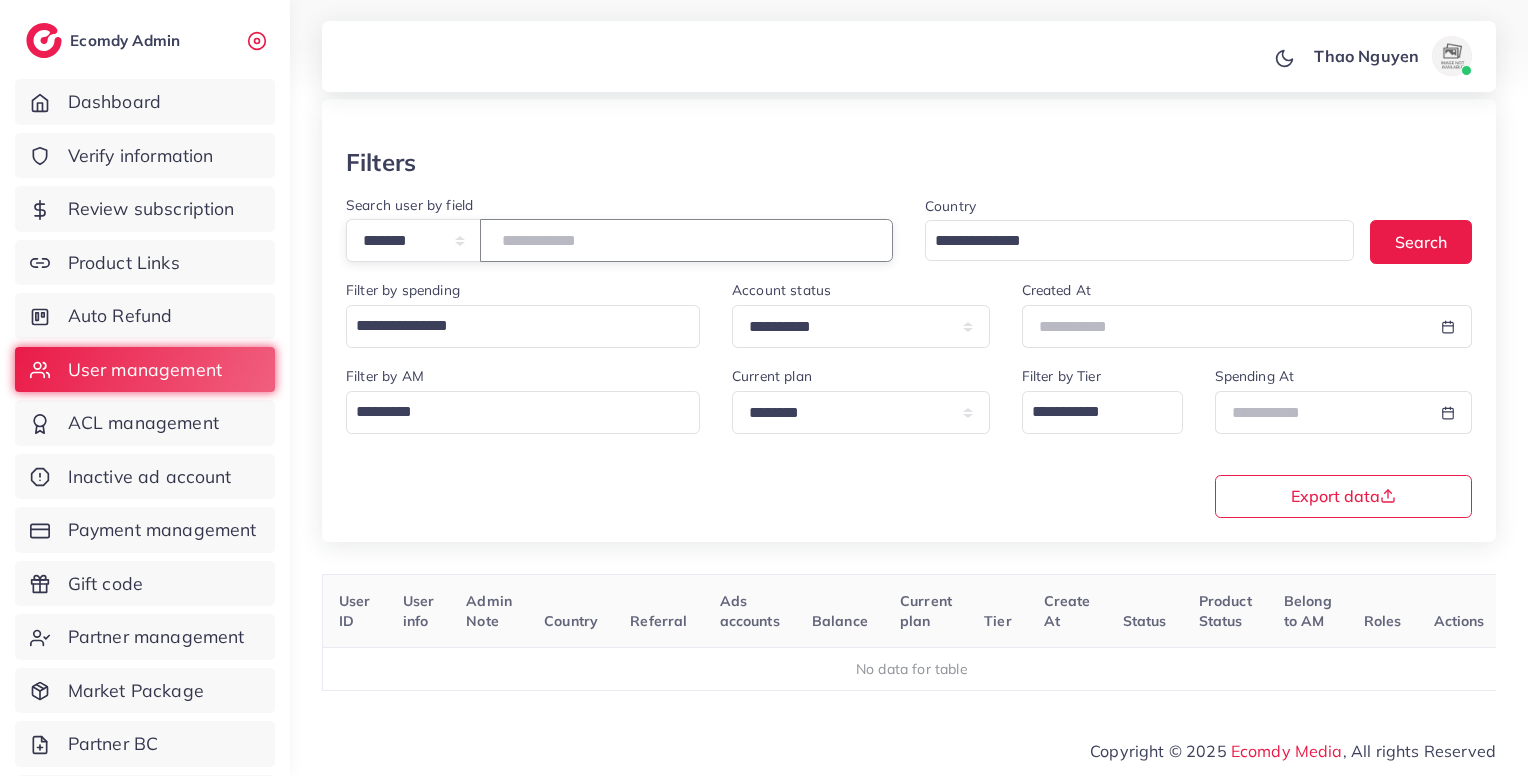 type on "*******" 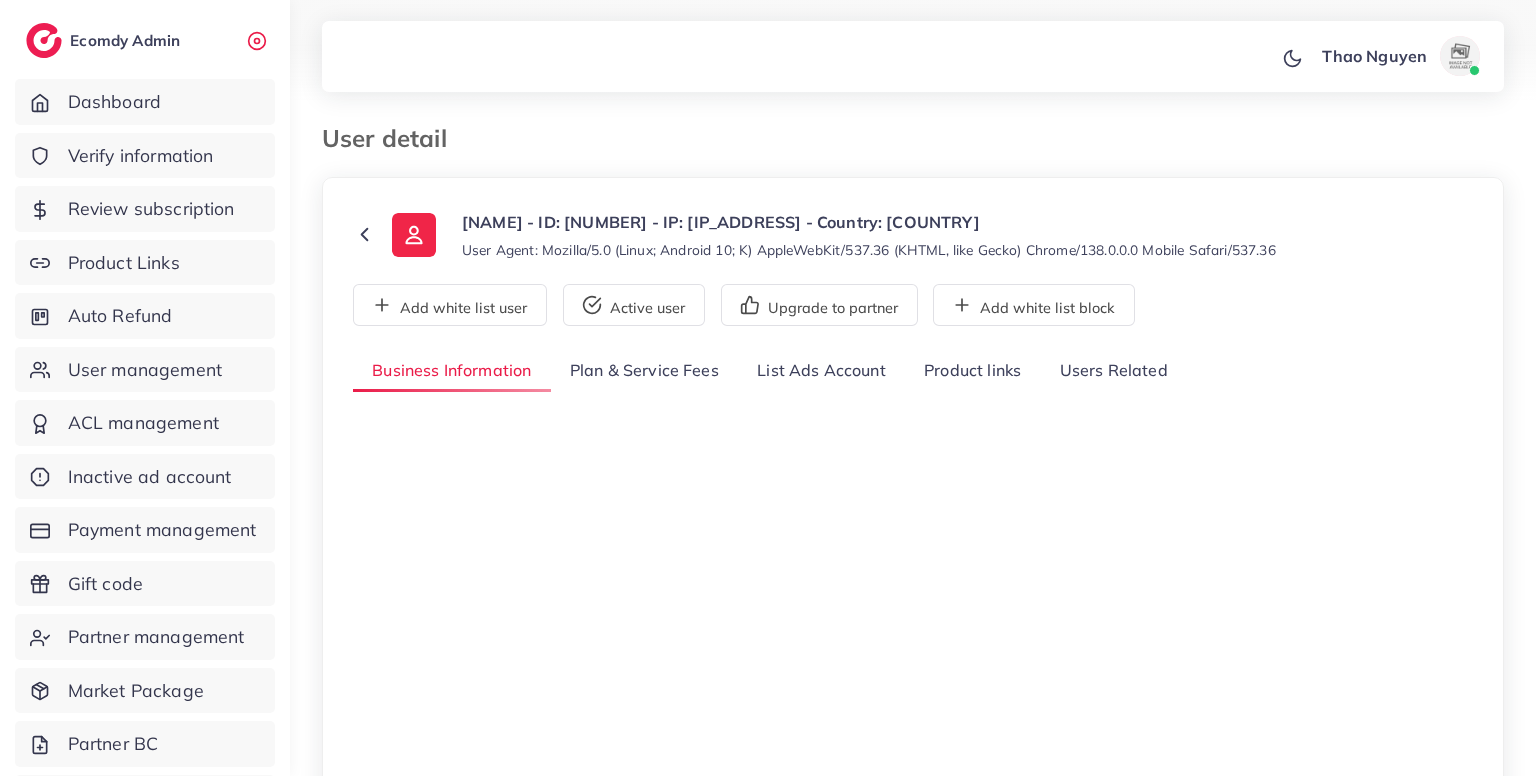 select on "********" 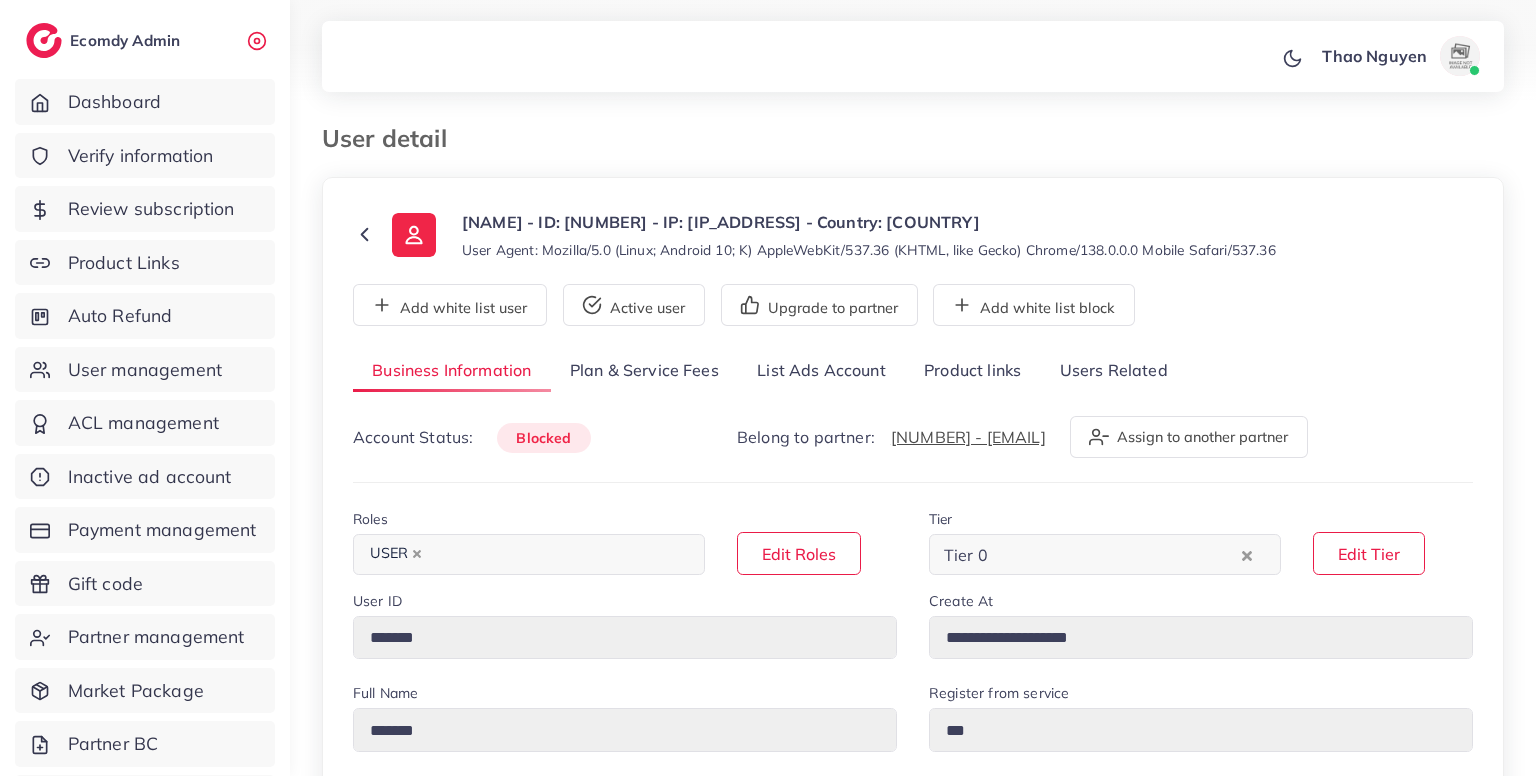 click on "Users Related" at bounding box center (1113, 371) 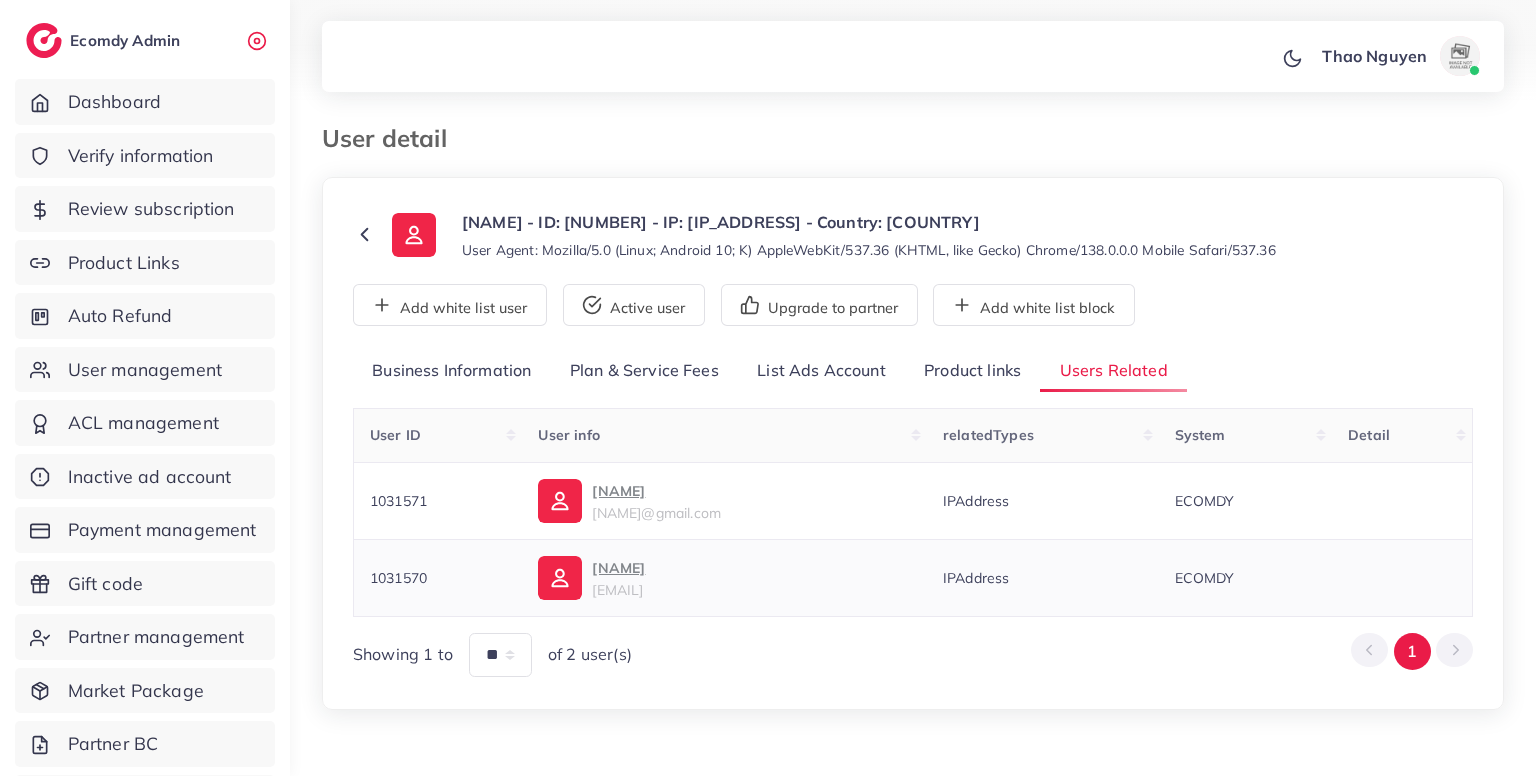scroll, scrollTop: 49, scrollLeft: 0, axis: vertical 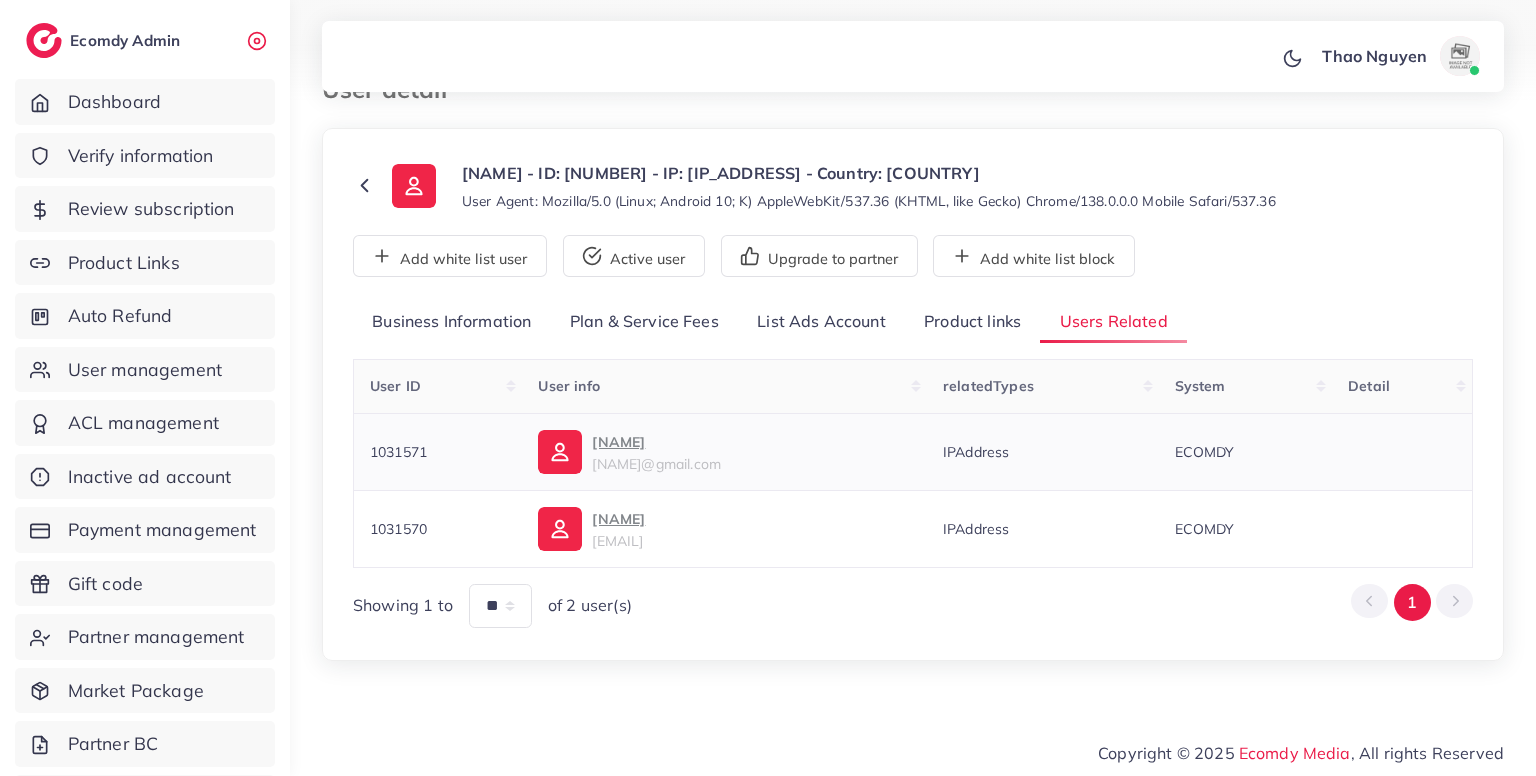 click on "1031571" at bounding box center [438, 451] 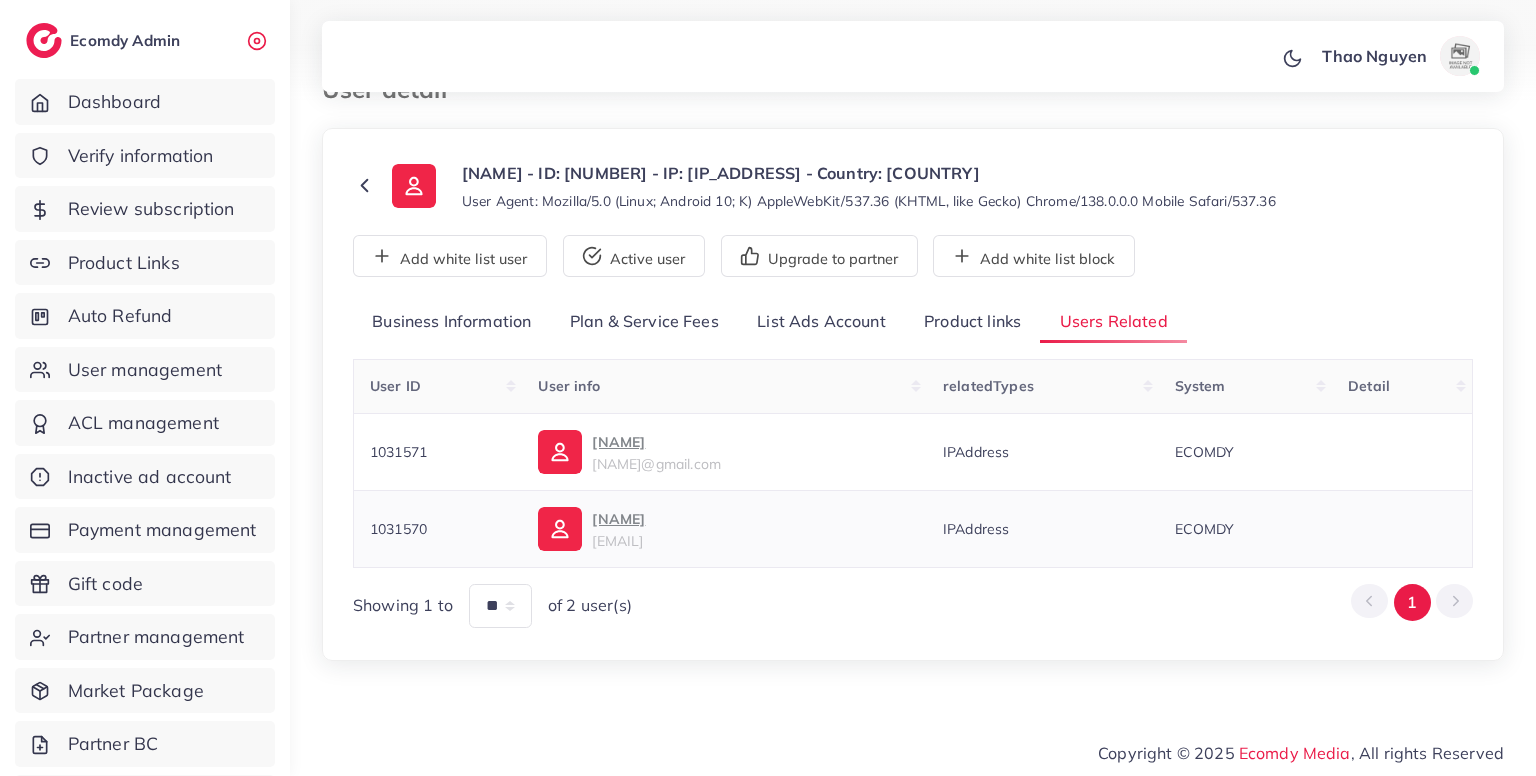click on "1031570" at bounding box center (398, 529) 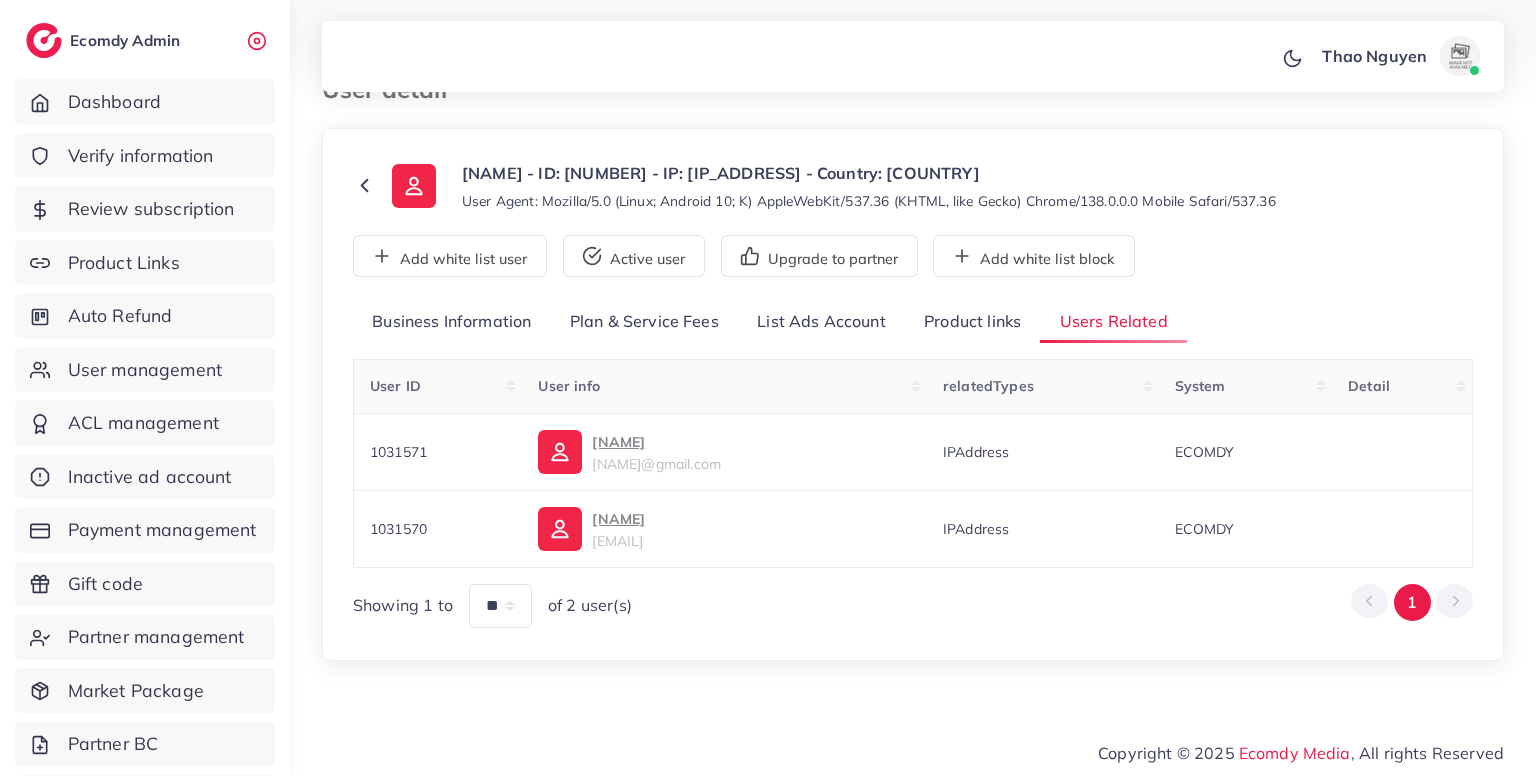 click on "[NAME] - ID: [NUMBER] - IP: [IP_ADDRESS] - Country: [COUNTRY]" at bounding box center [869, 173] 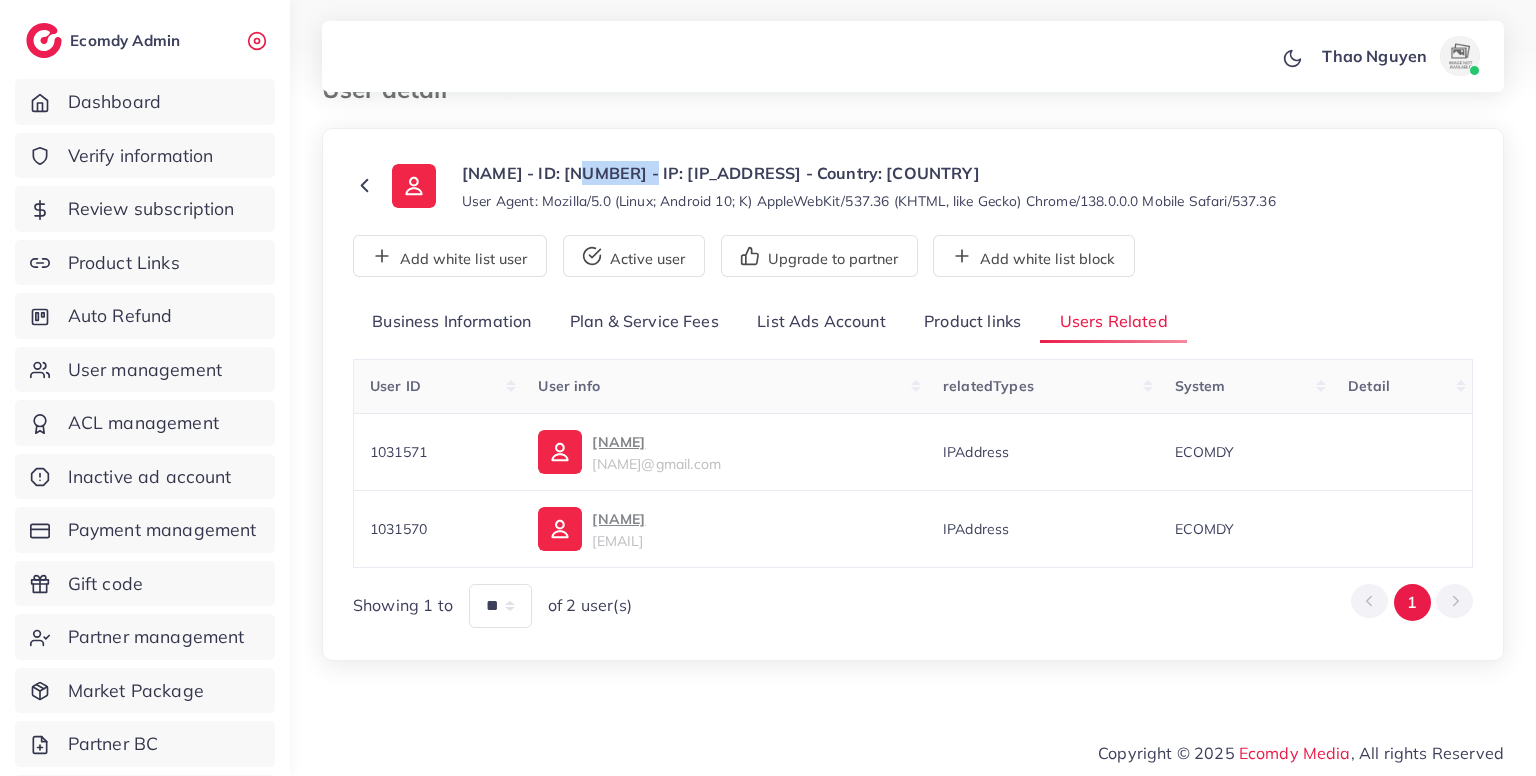 copy on "1031572" 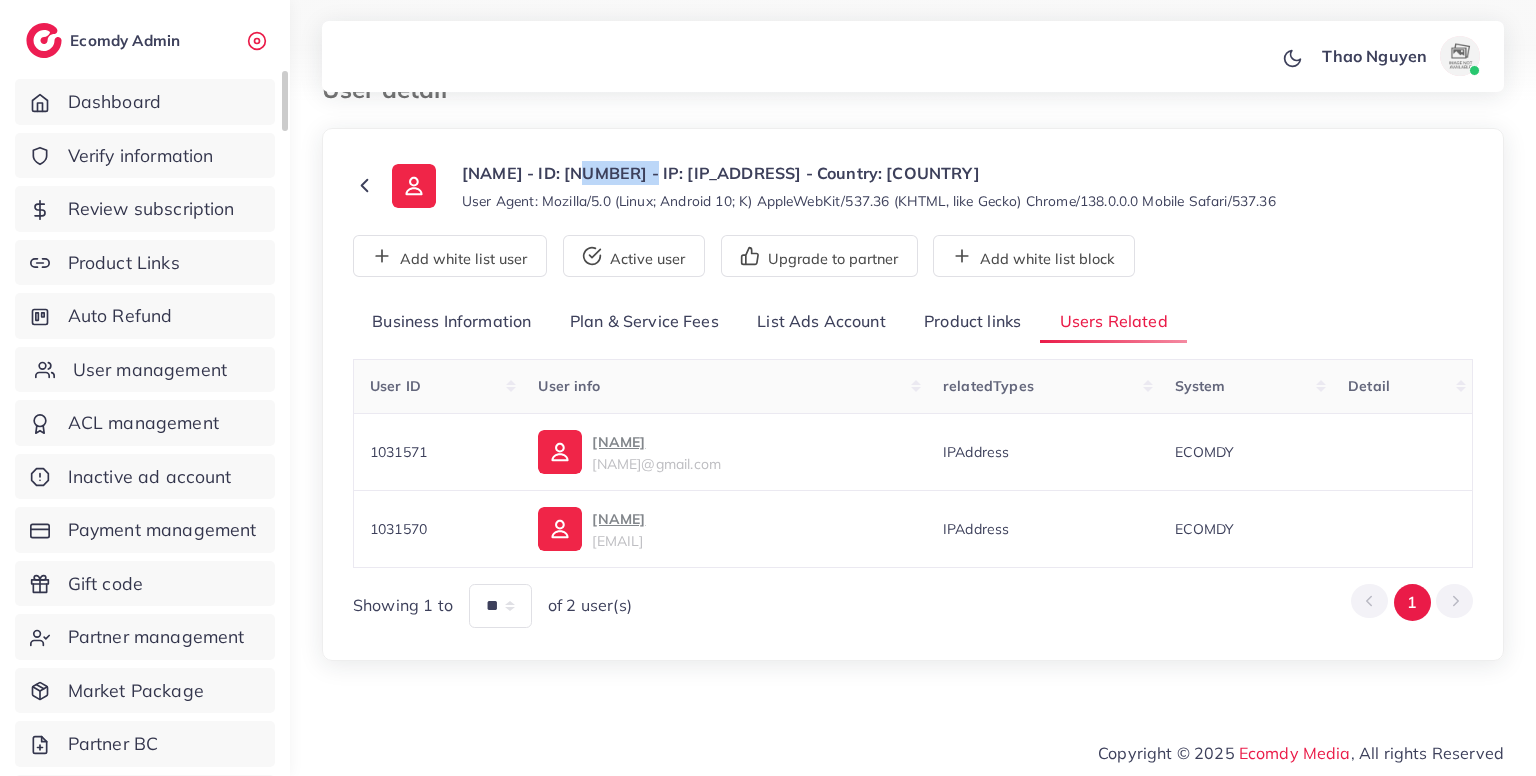 click on "User management" at bounding box center [150, 370] 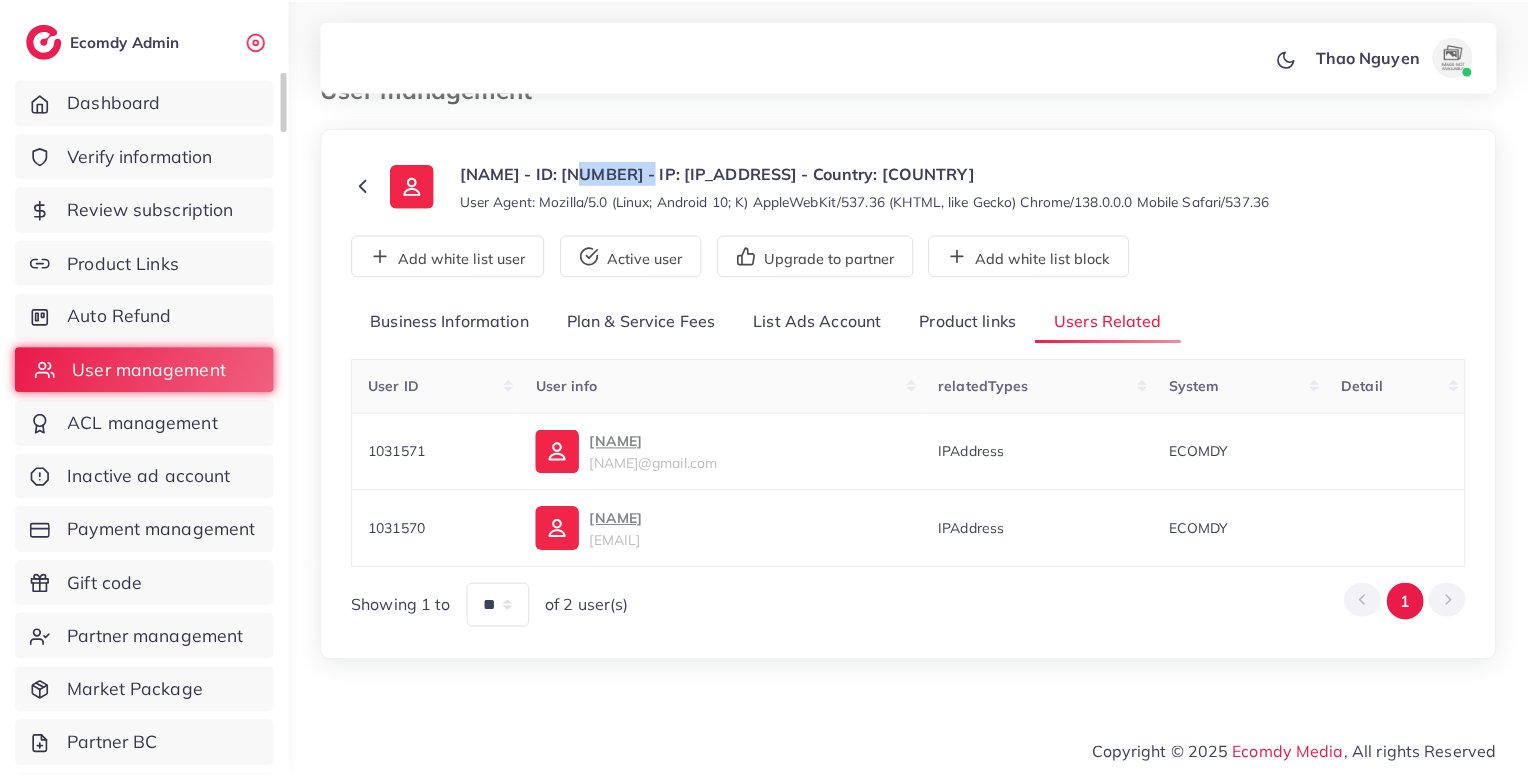 scroll, scrollTop: 0, scrollLeft: 0, axis: both 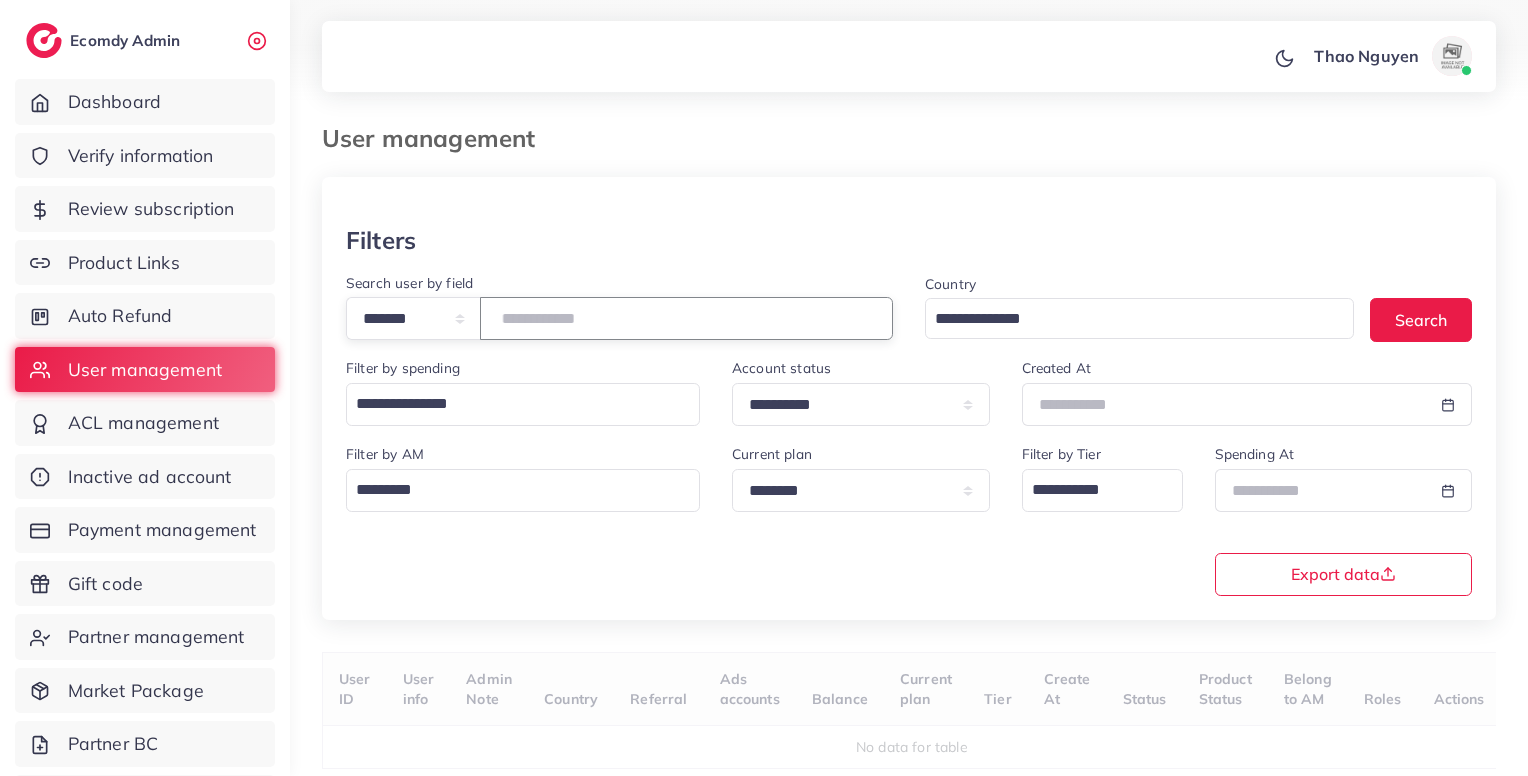 paste on "*******" 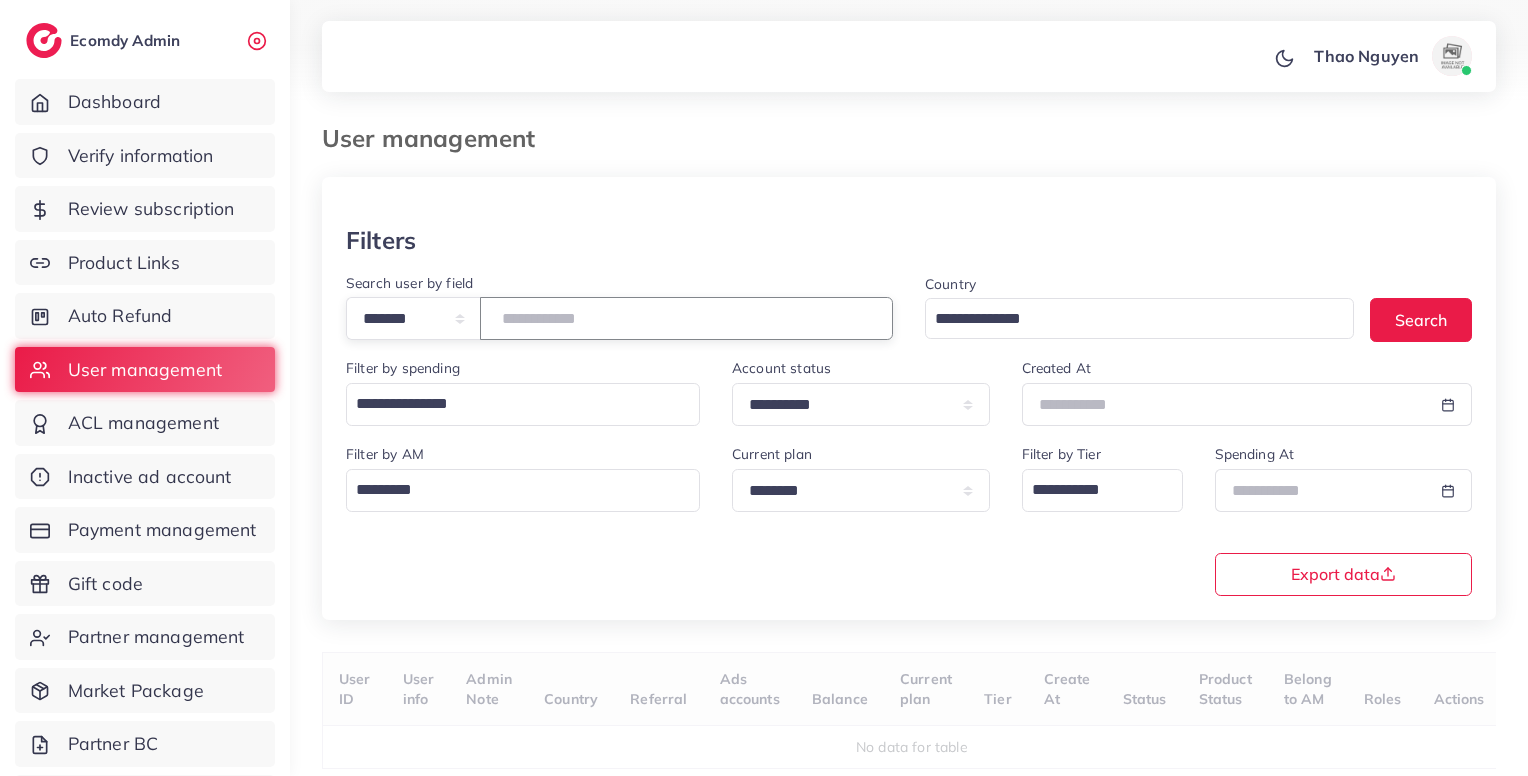 click on "*******" at bounding box center (686, 318) 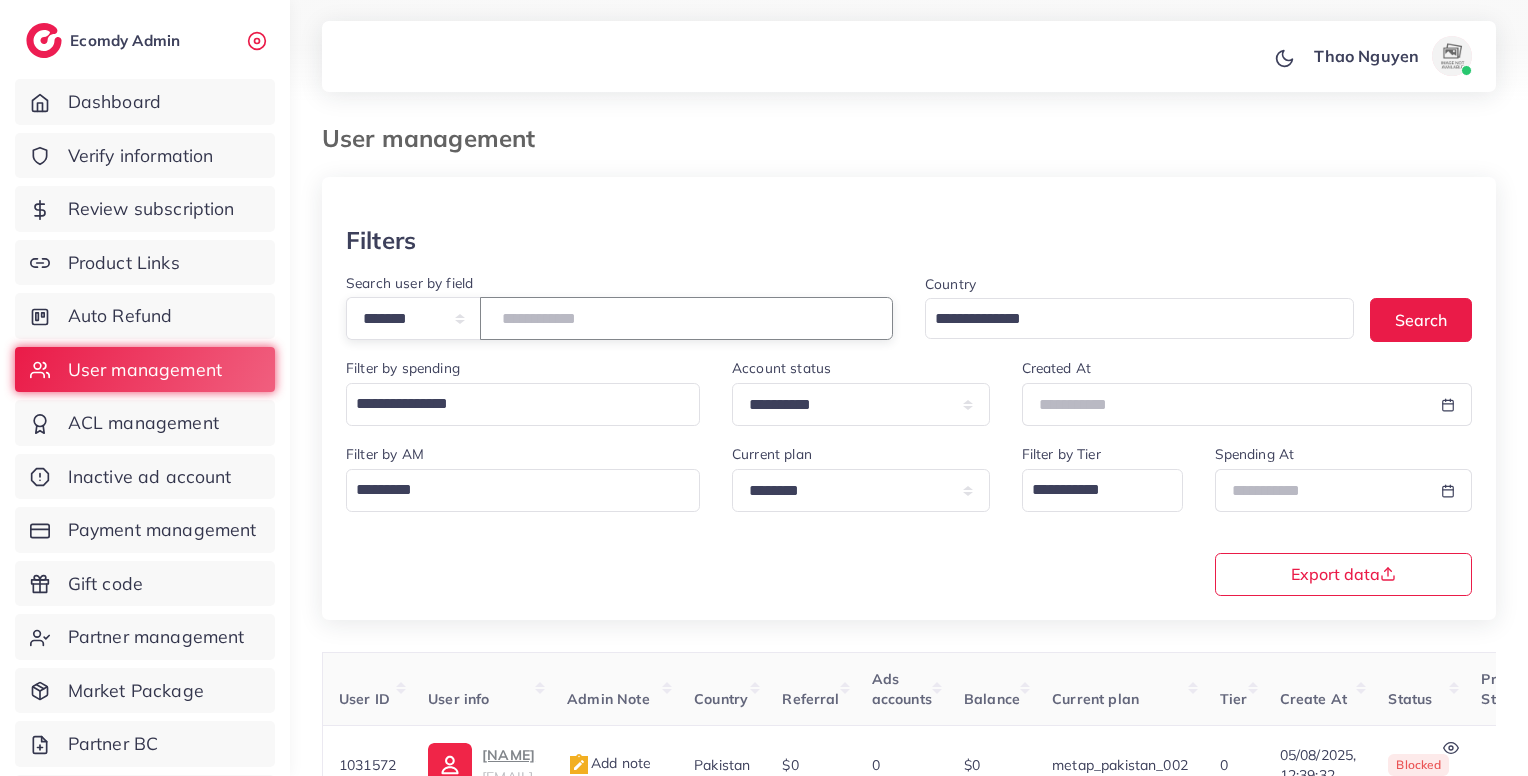 type on "*******" 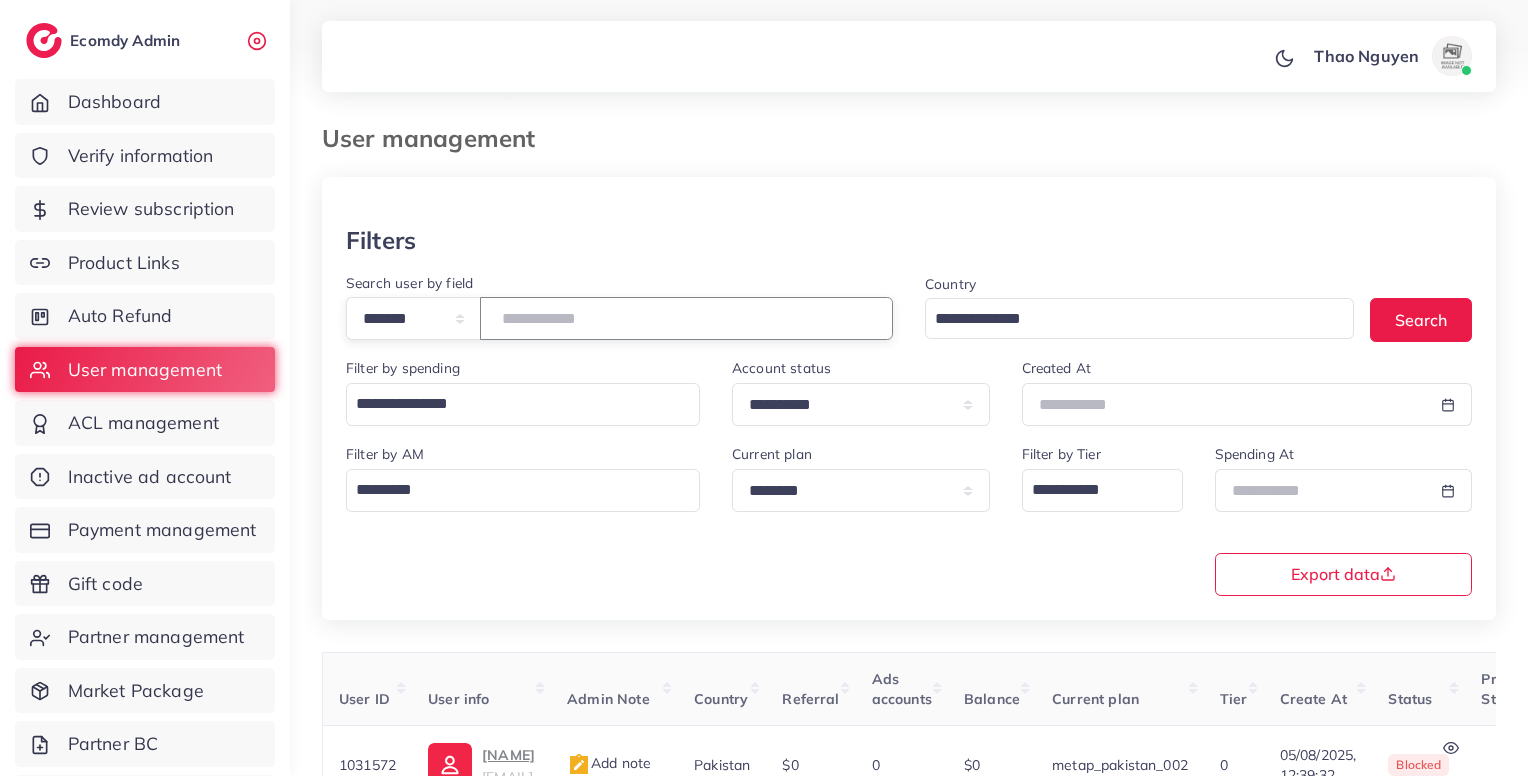 scroll, scrollTop: 183, scrollLeft: 0, axis: vertical 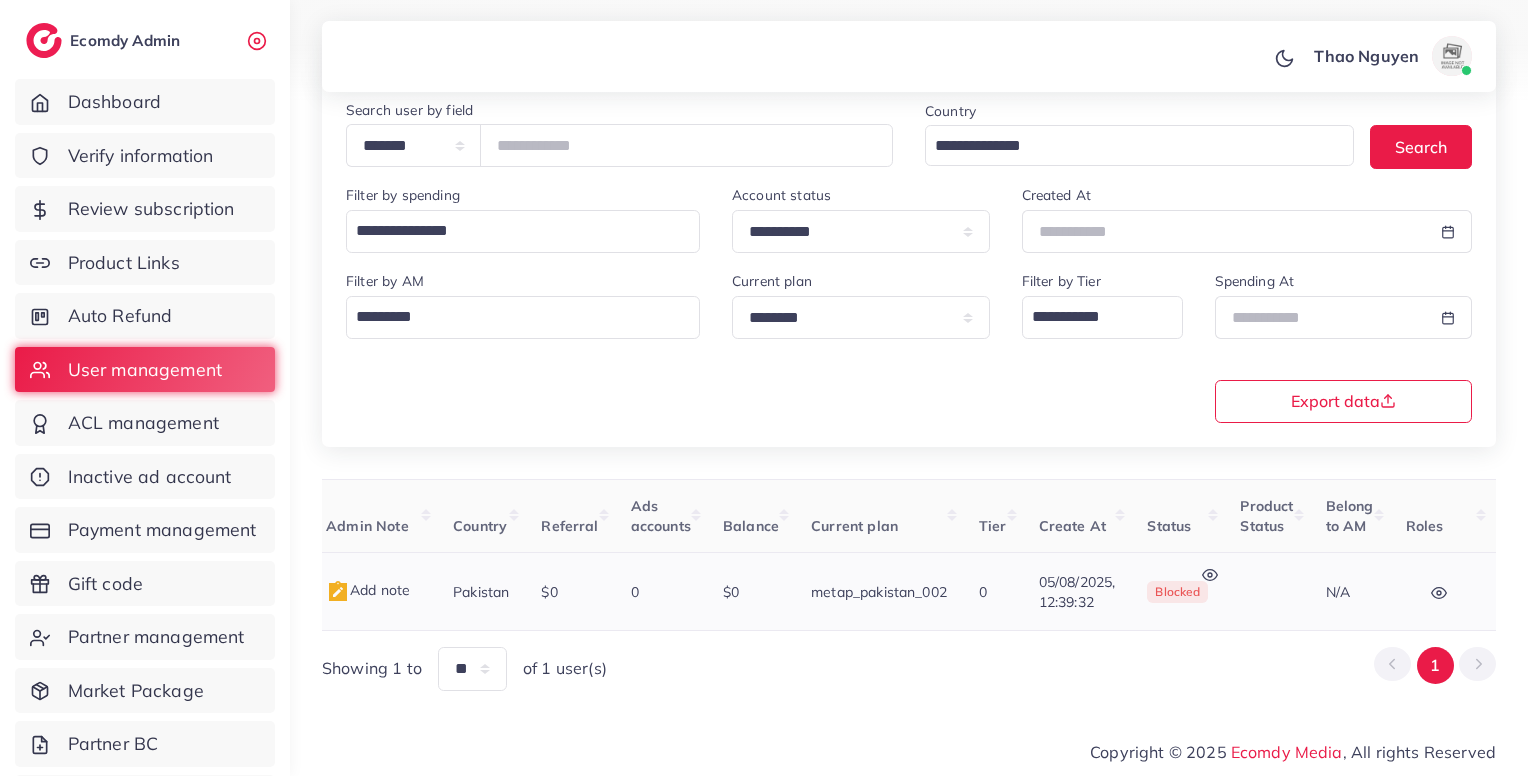 click 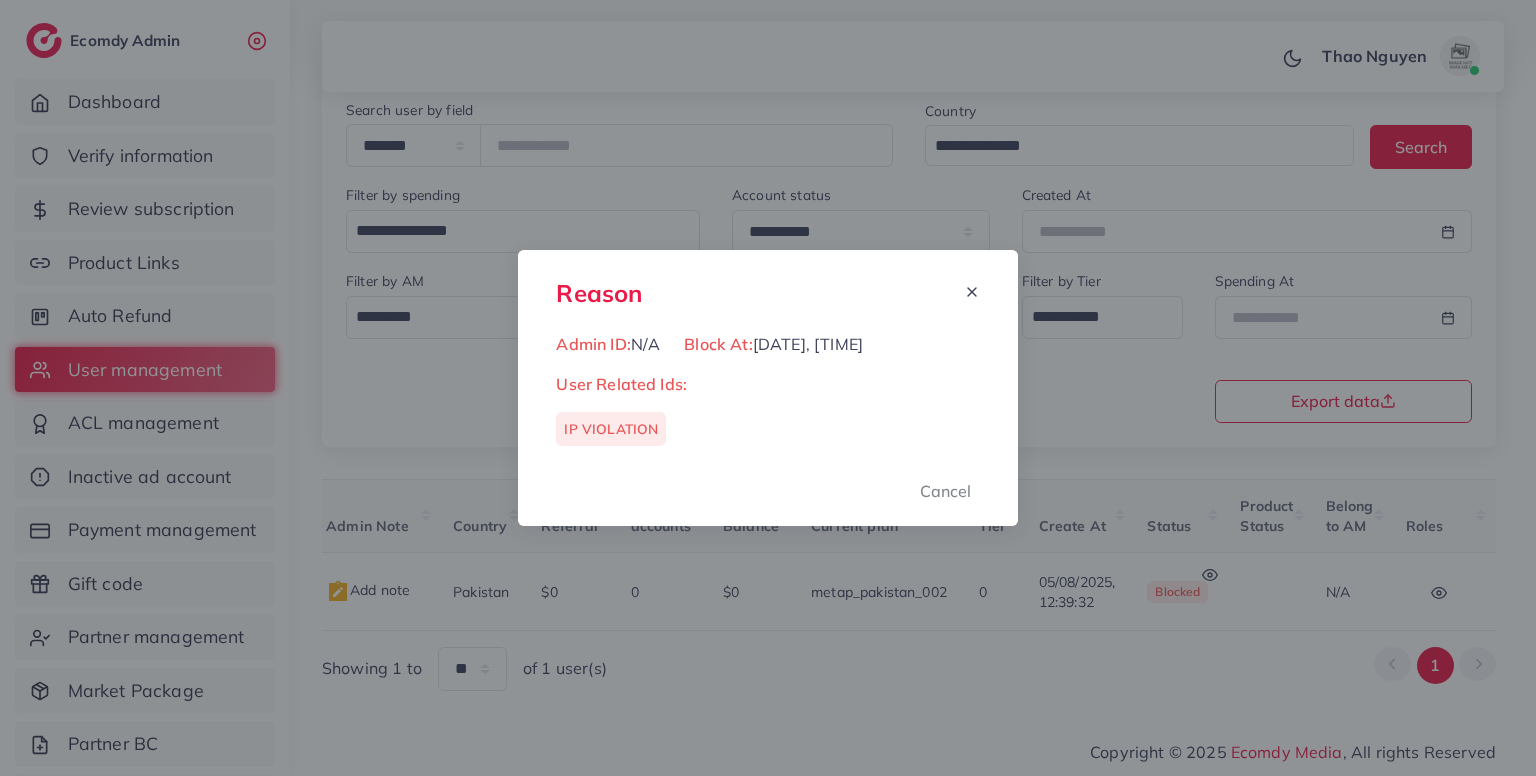 click on "Reason Admin ID: N/A Block At: [DATE], [TIME] User Related Ids: IP VIOLATION Cancel" at bounding box center [768, 388] 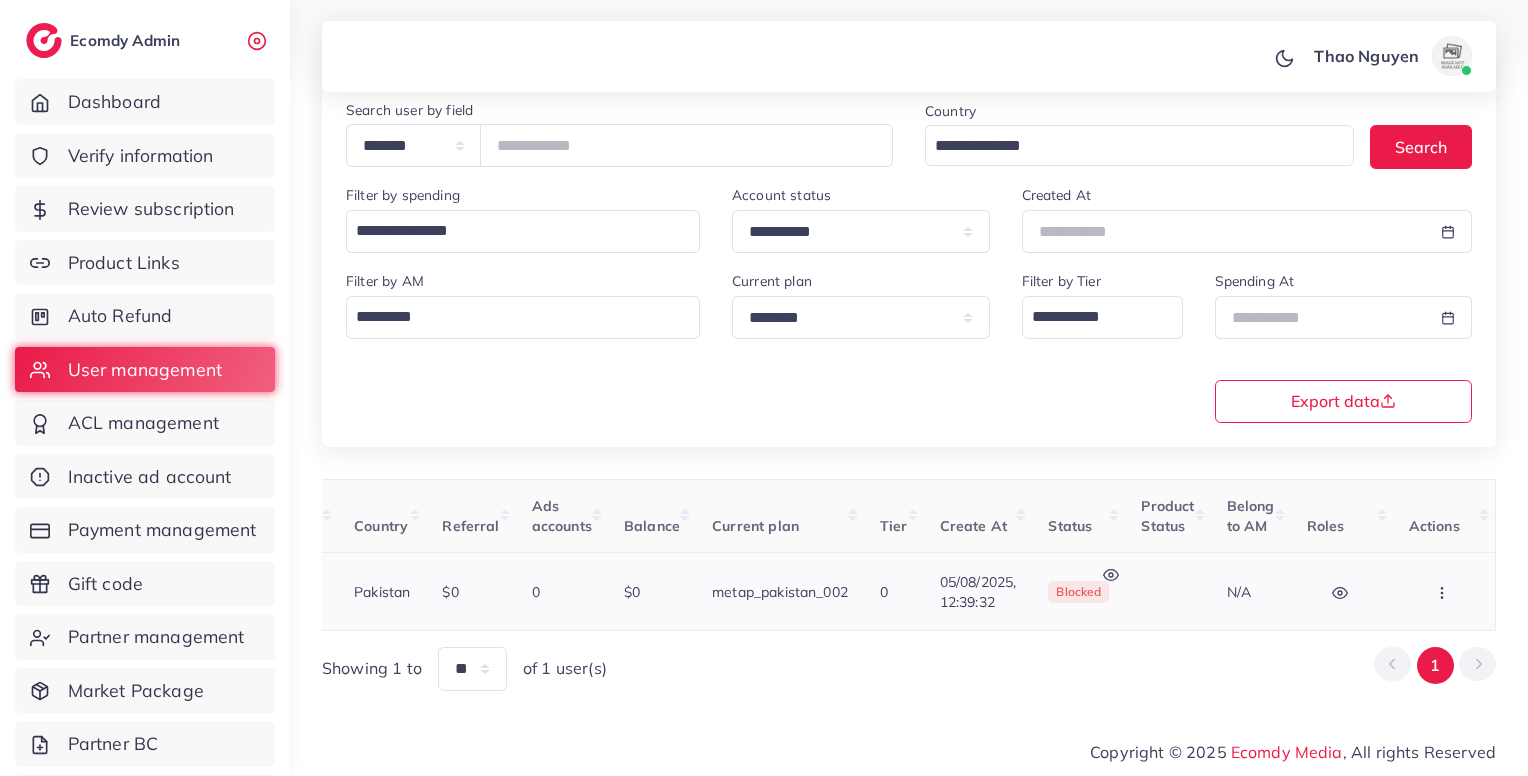scroll, scrollTop: 0, scrollLeft: 0, axis: both 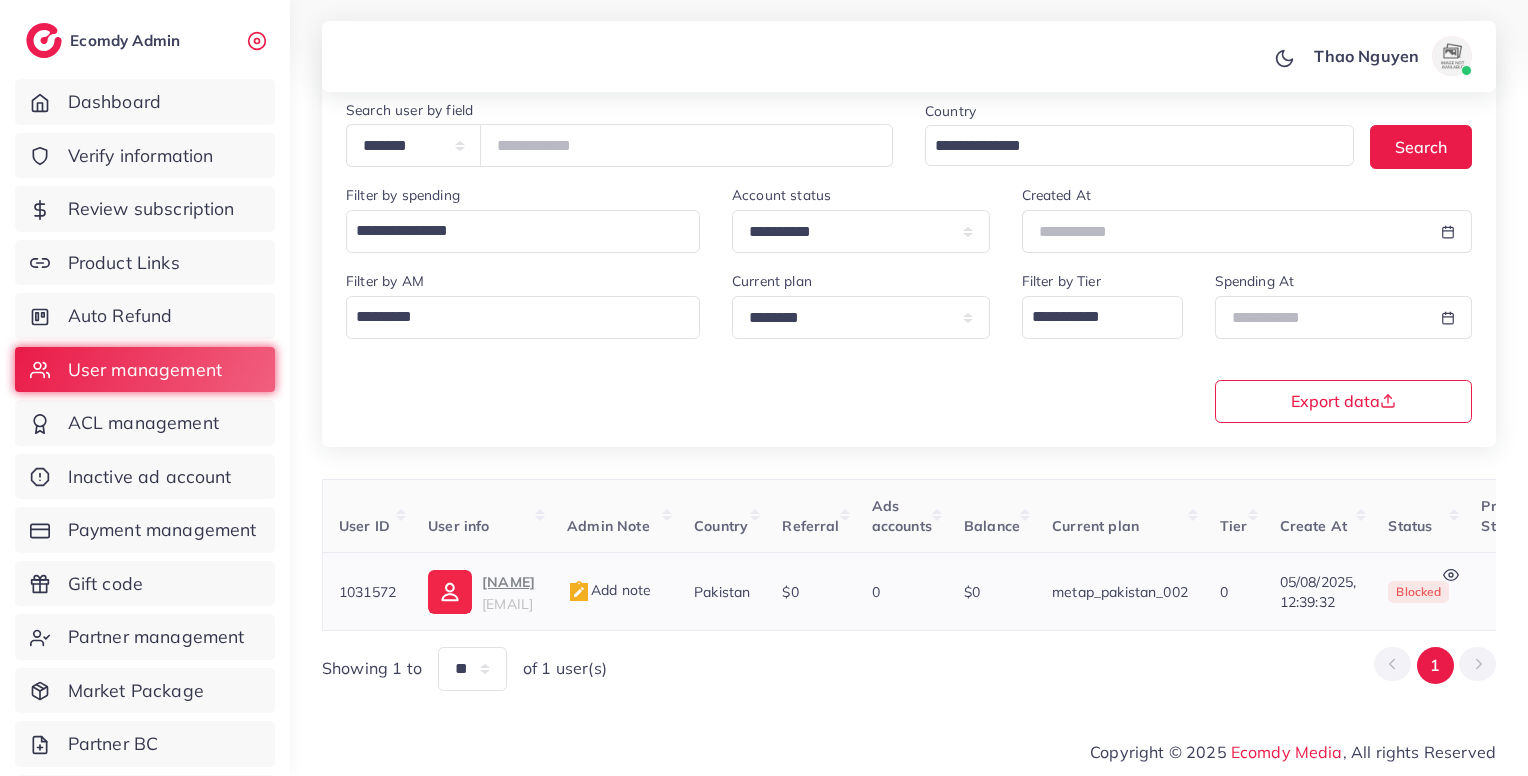 click on "Add note" at bounding box center (609, 590) 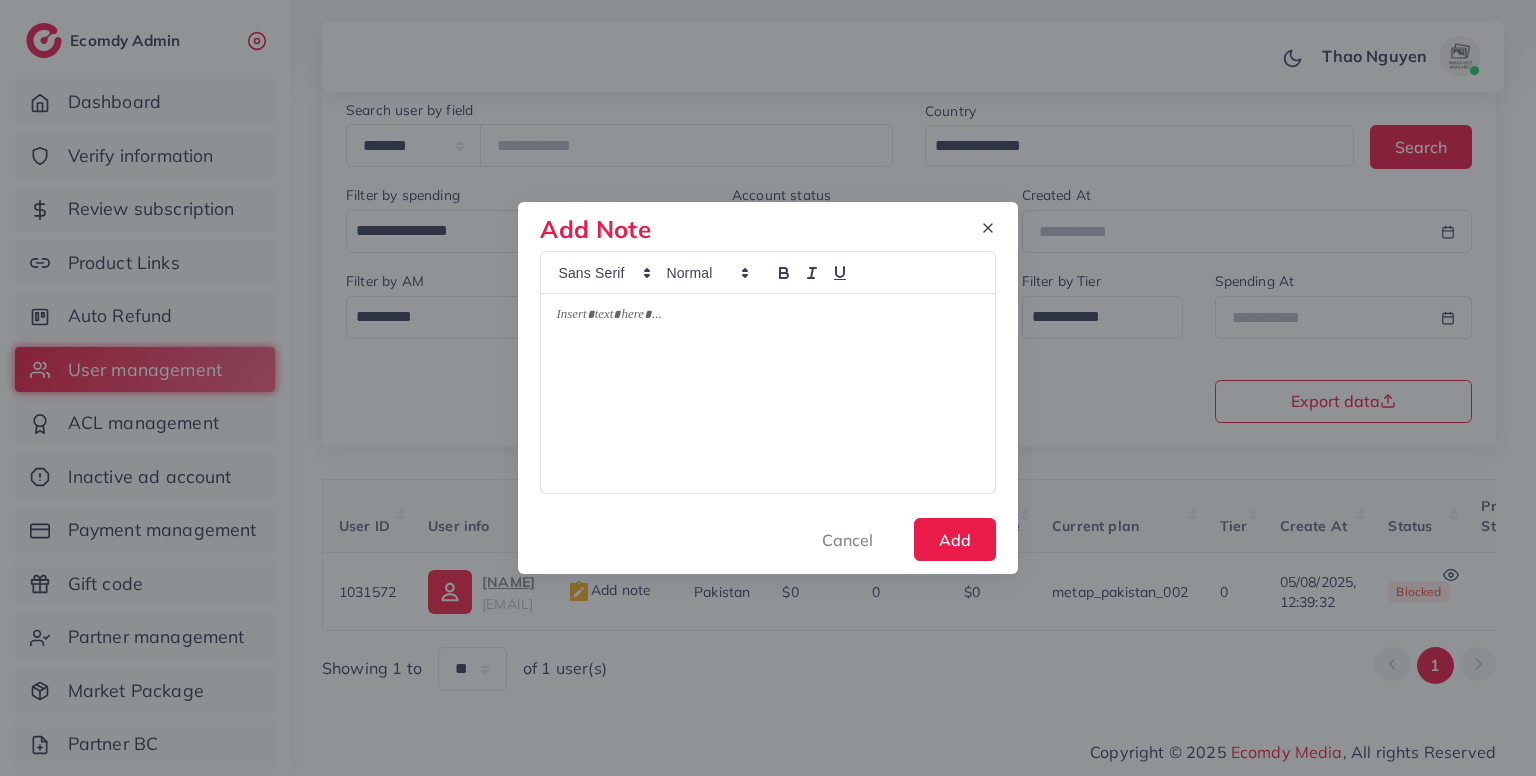 click at bounding box center [767, 394] 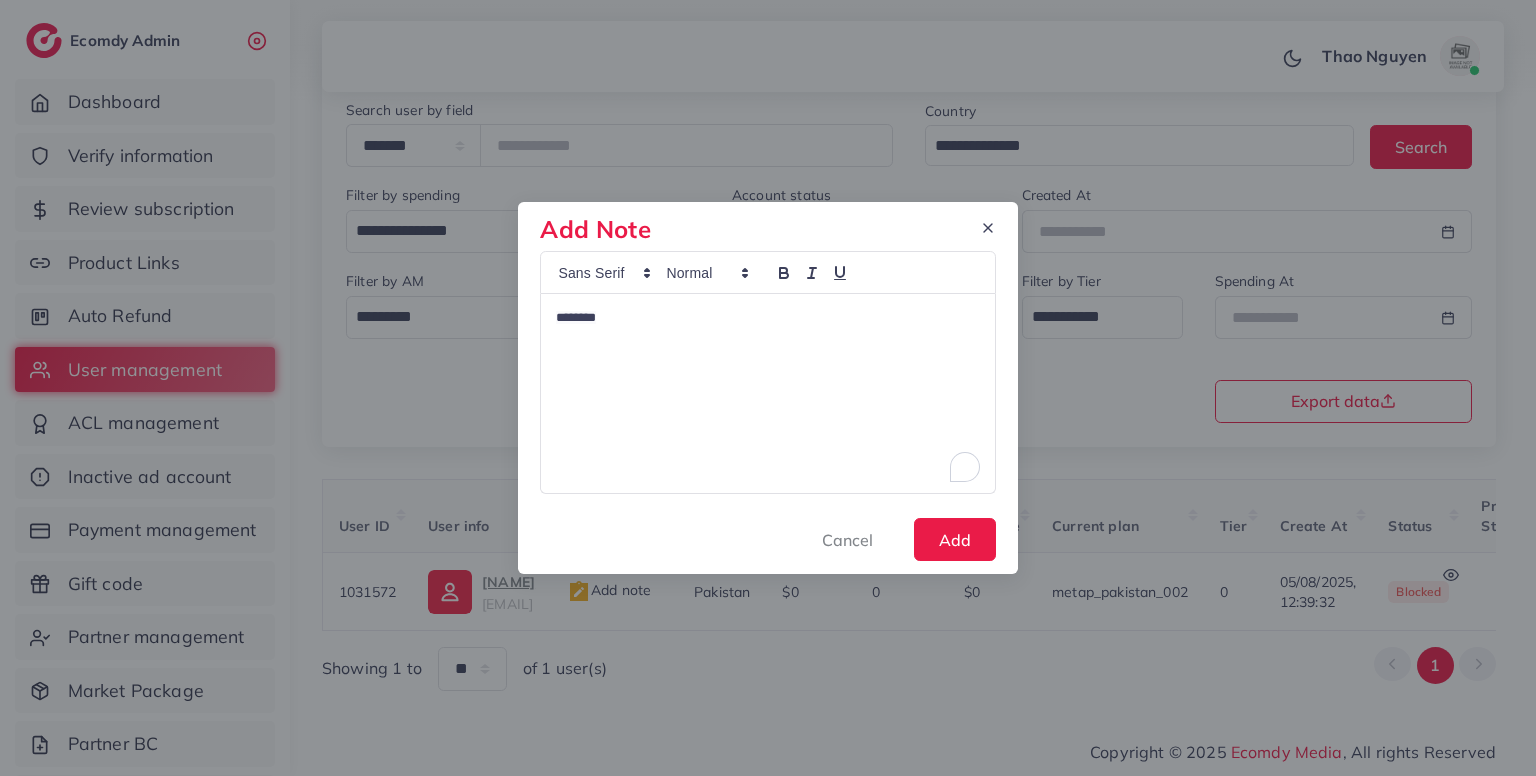 type 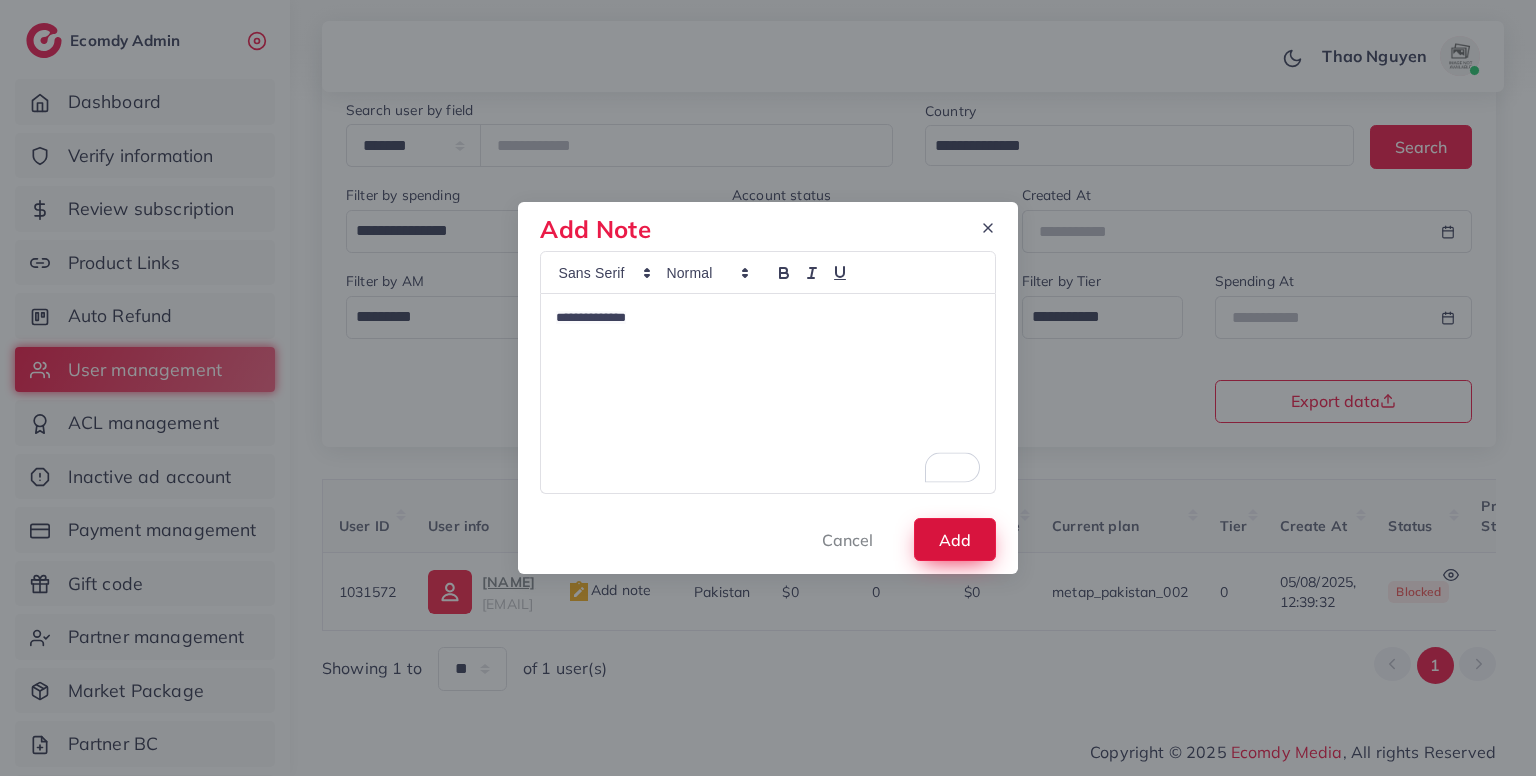 click on "Add" at bounding box center [955, 539] 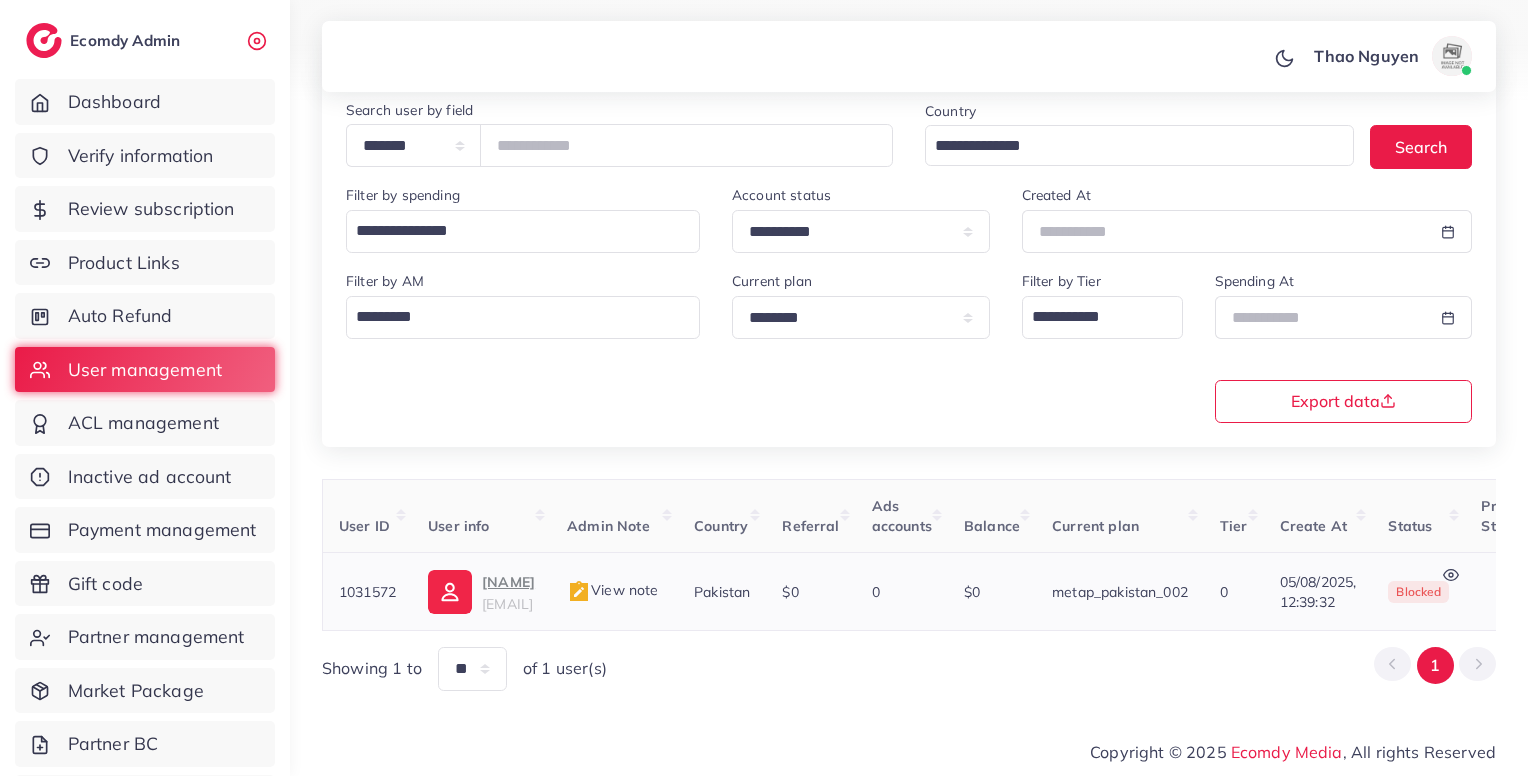 click on "View note" at bounding box center [612, 590] 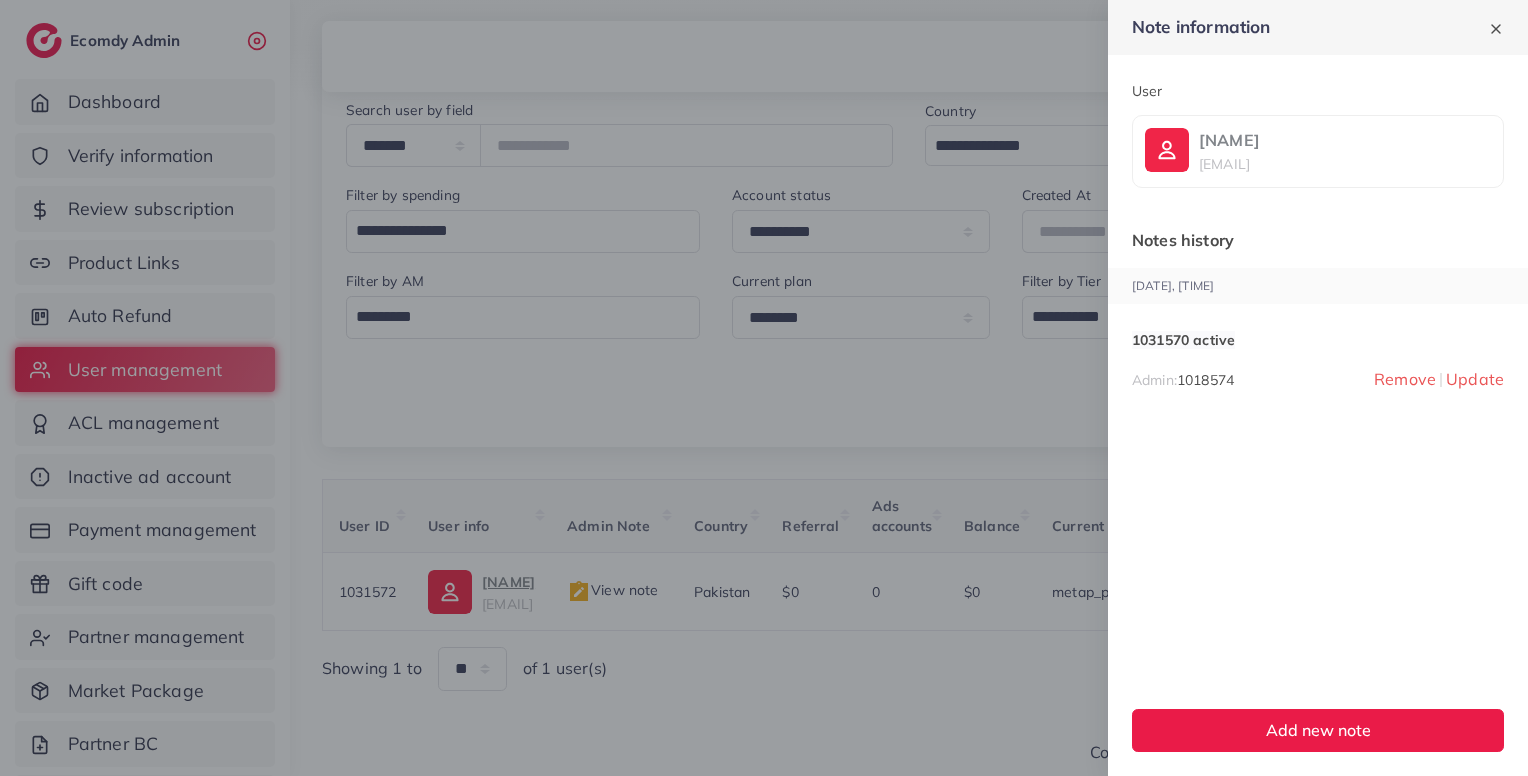click on "1031570 active" at bounding box center [1183, 340] 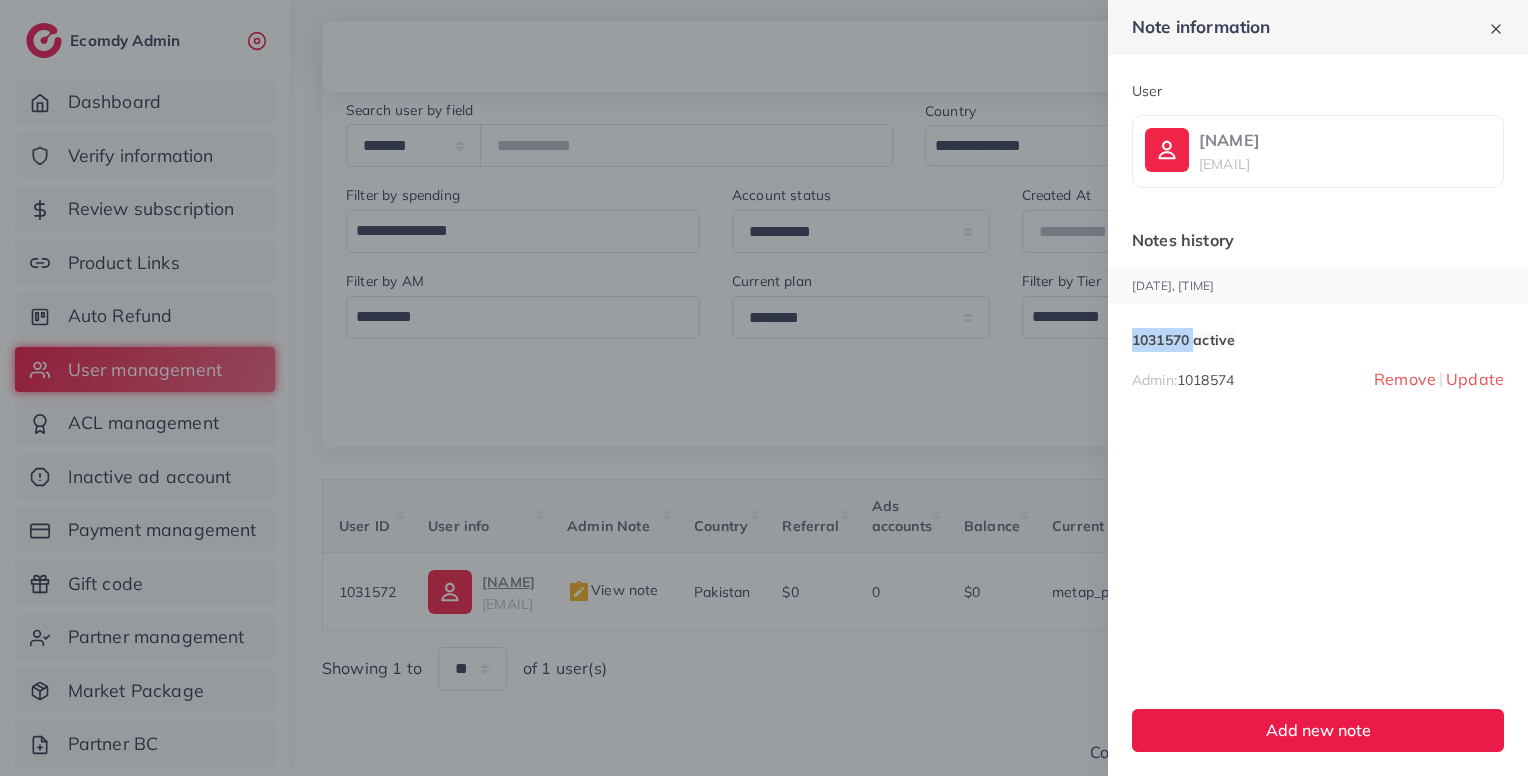 click on "1031570 active" at bounding box center (1183, 340) 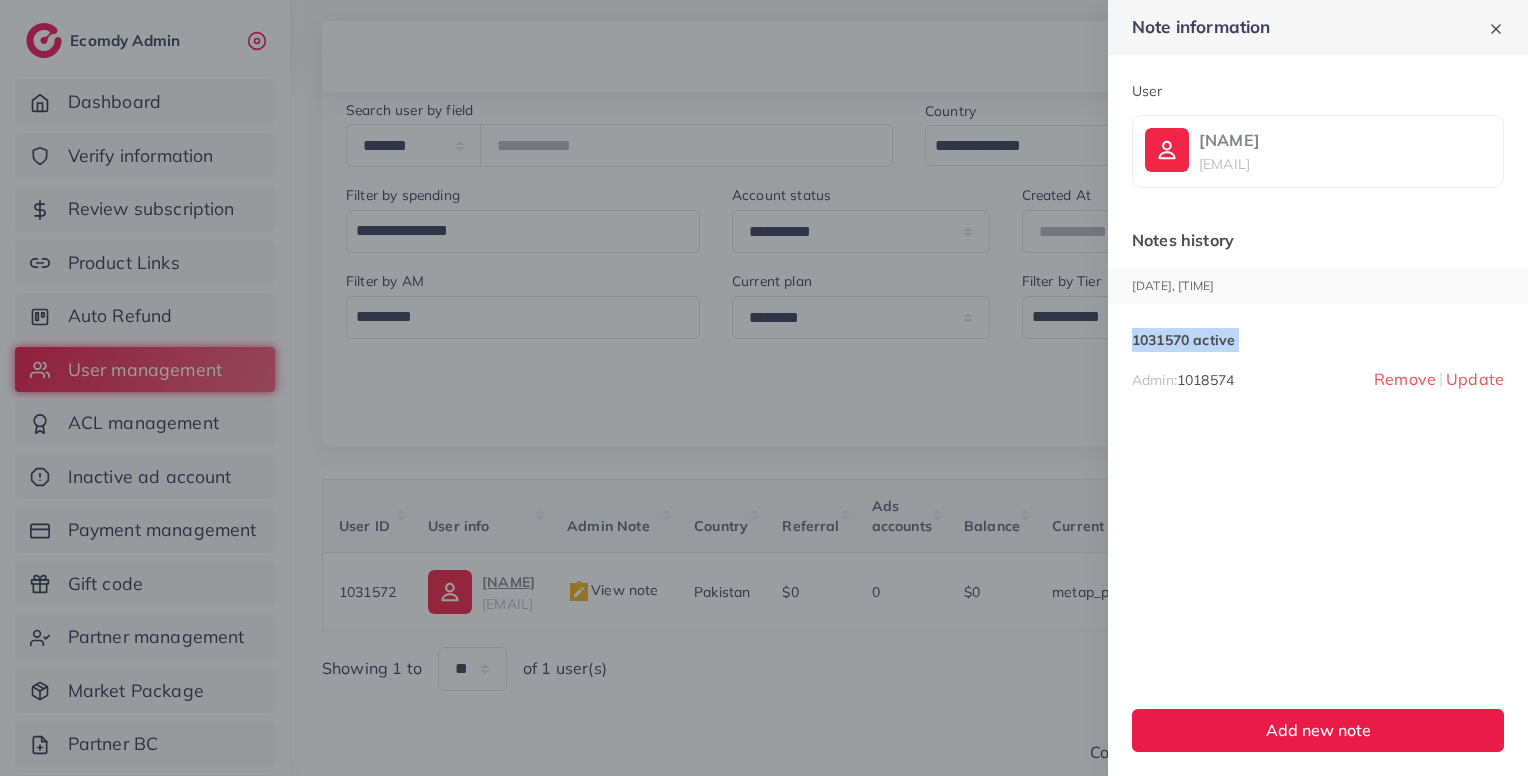copy on "1031570 active" 